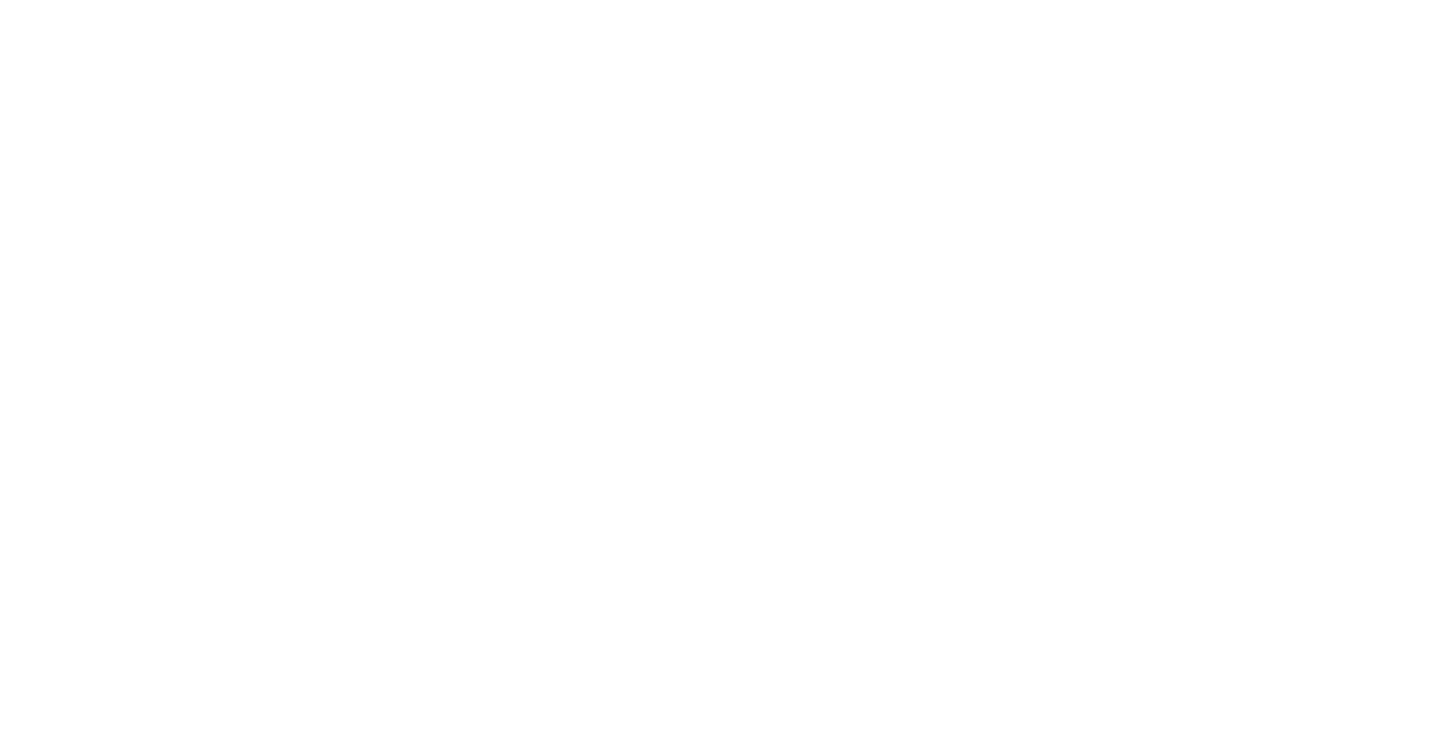 scroll, scrollTop: 0, scrollLeft: 0, axis: both 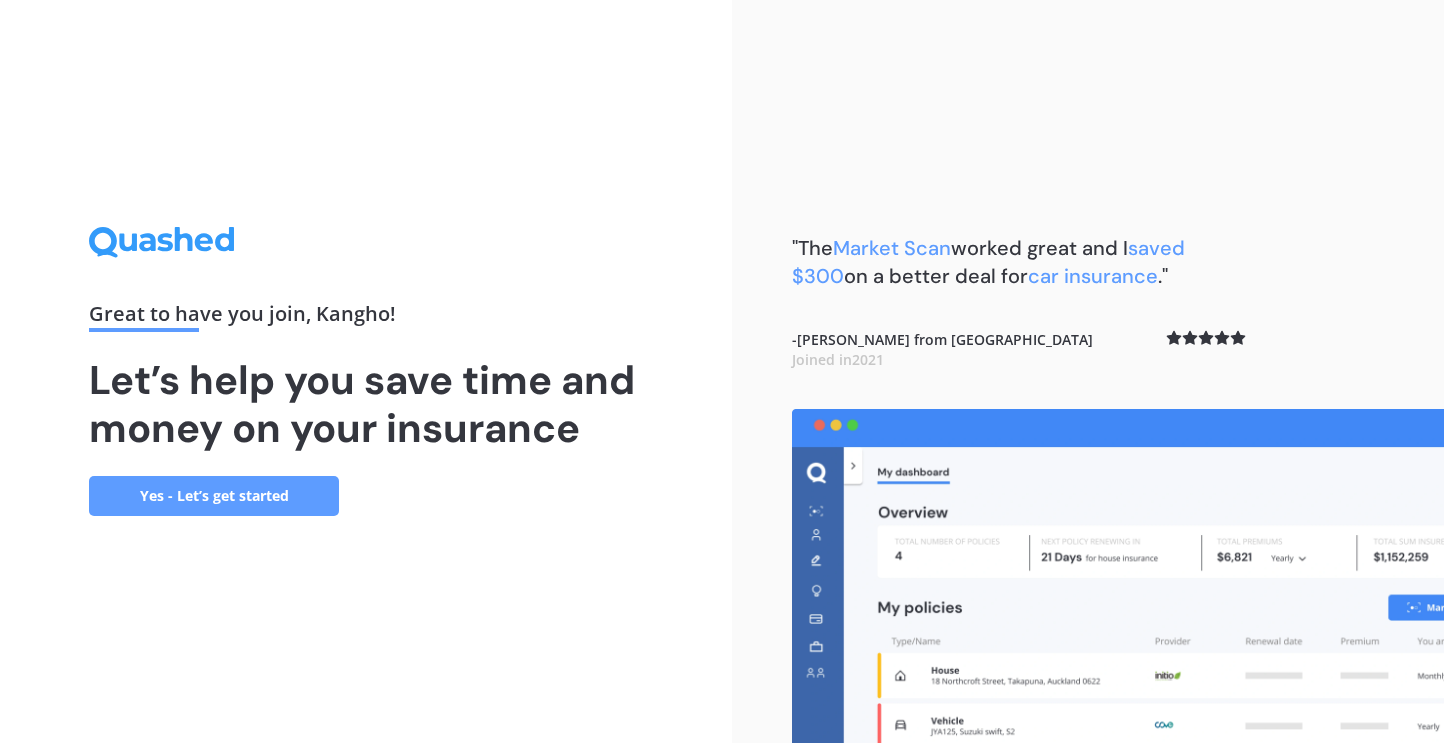 click on "Yes - Let’s get started" at bounding box center (214, 496) 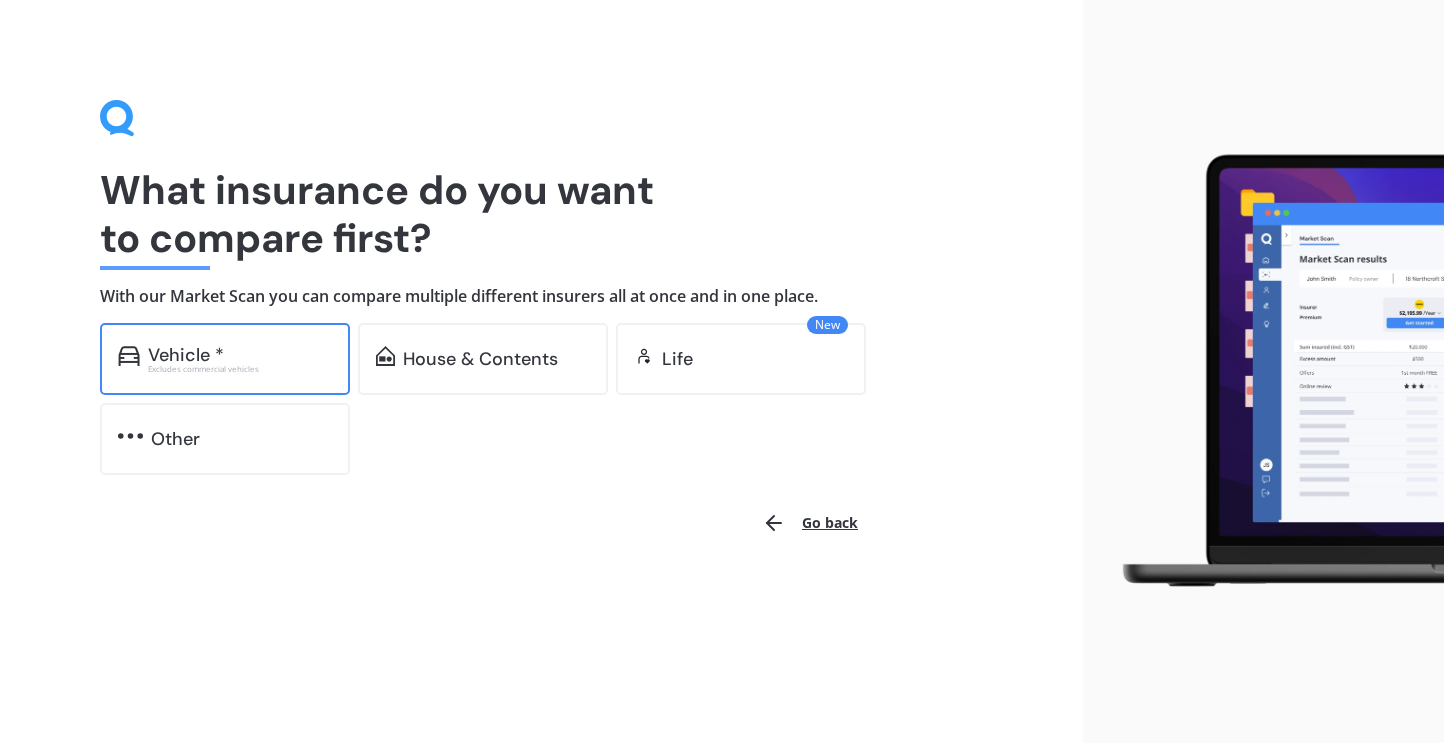 click on "Vehicle * Excludes commercial vehicles" at bounding box center [225, 359] 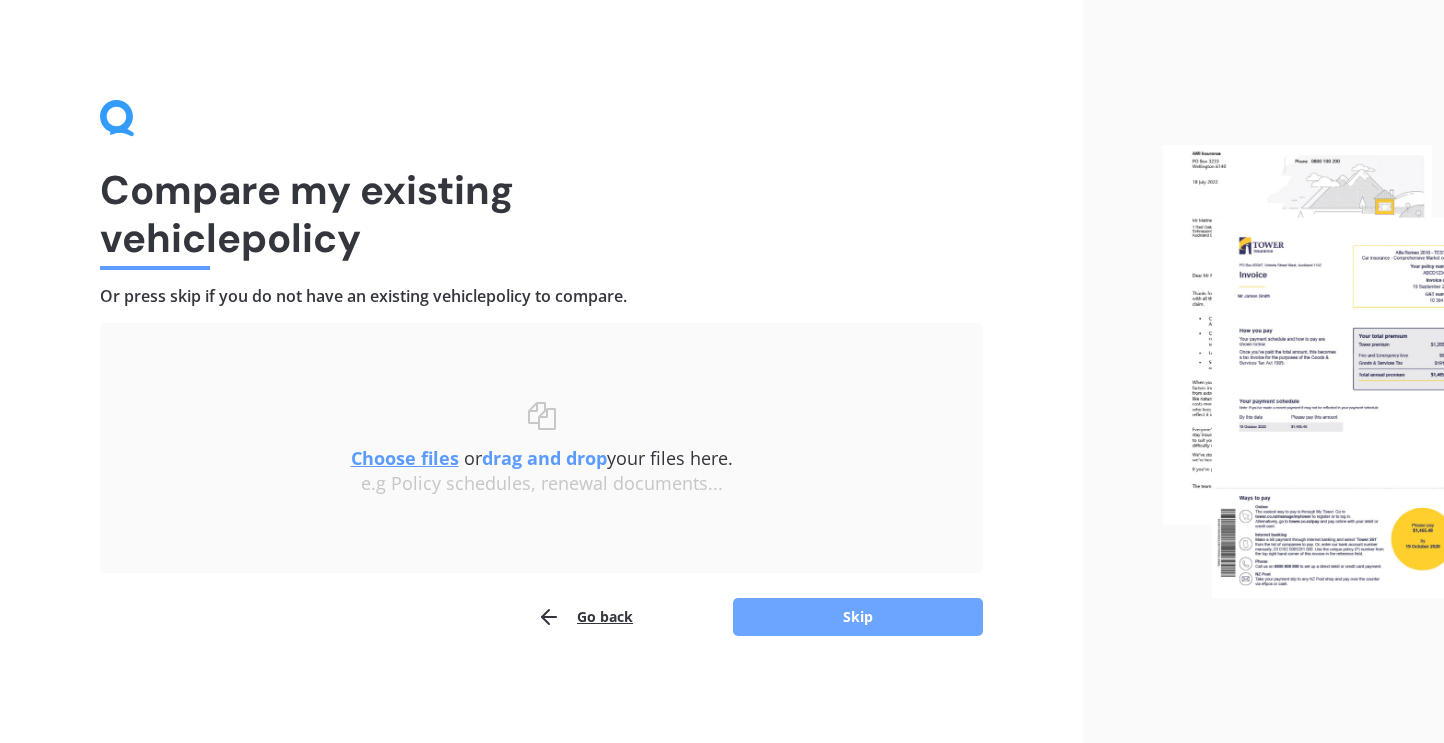 click on "Skip" at bounding box center (858, 617) 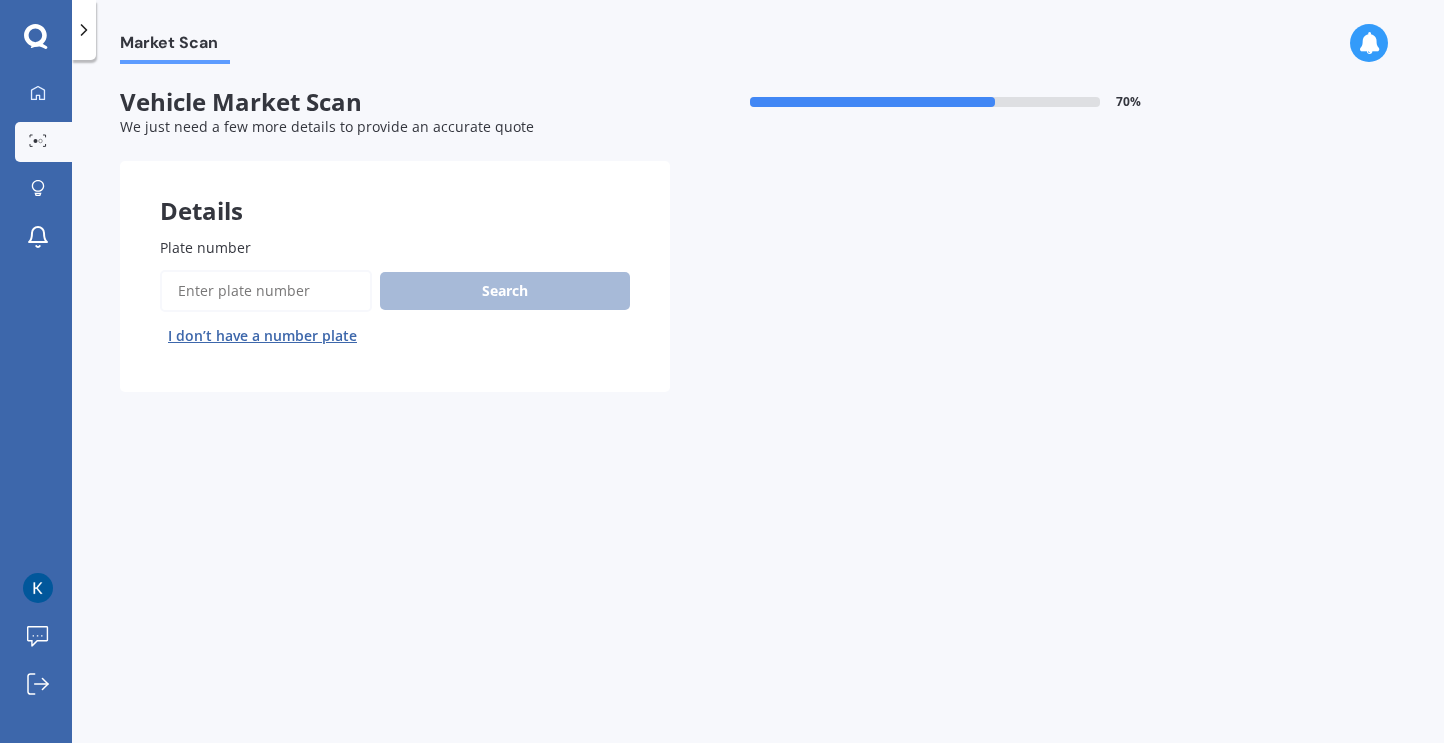 click on "I don’t have a number plate" at bounding box center (262, 336) 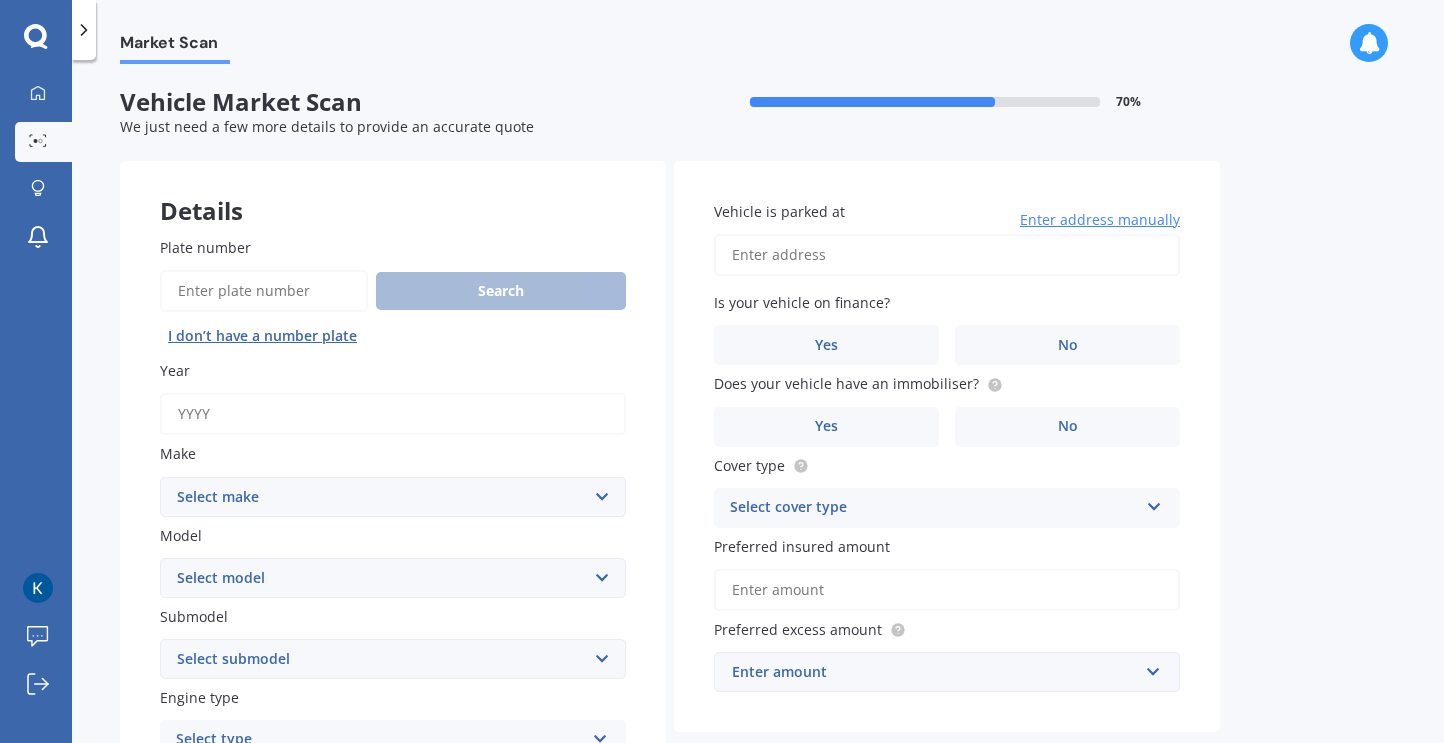 click on "Plate number" at bounding box center (264, 291) 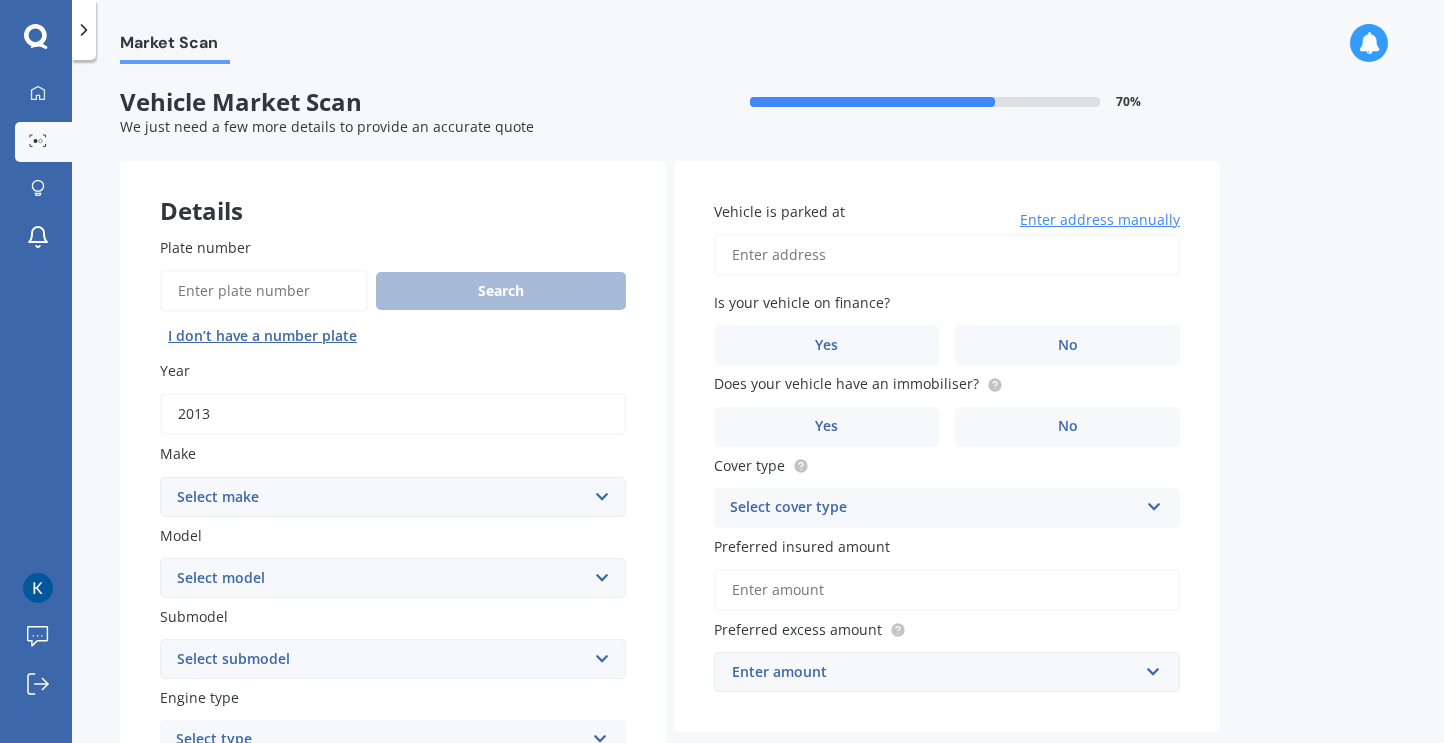 type on "2013" 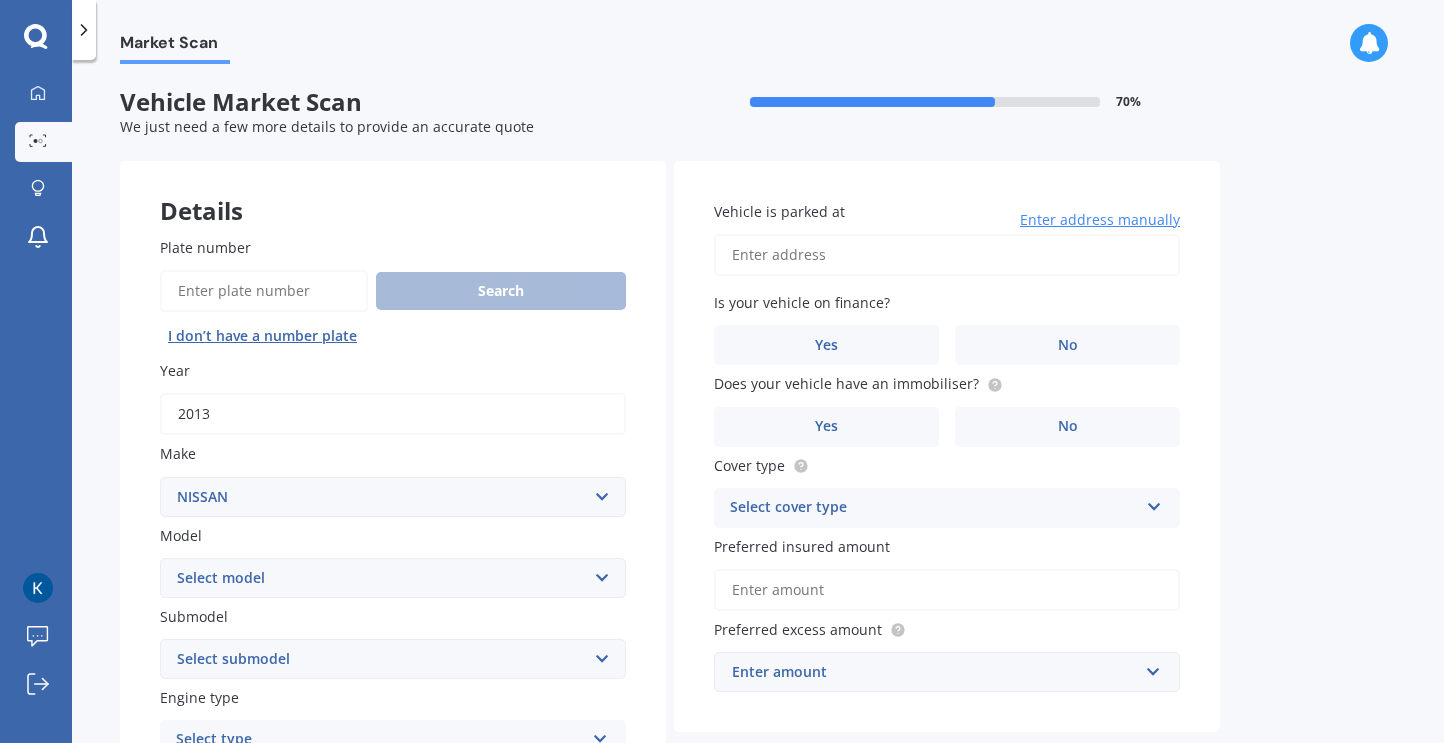 click on "Select make AC ALFA ROMEO ASTON MARTIN AUDI AUSTIN BEDFORD Bentley BMW BYD CADILLAC CAN-AM CHERY CHEVROLET CHRYSLER Citroen CRUISEAIR CUPRA DAEWOO DAIHATSU DAIMLER DAMON DIAHATSU DODGE EXOCET FACTORY FIVE FERRARI FIAT Fiord FLEETWOOD FORD FOTON FRASER GEELY GENESIS GEORGIE BOY GMC GREAT WALL GWM HAVAL HILLMAN HINO HOLDEN HOLIDAY RAMBLER HONDA HUMMER HYUNDAI INFINITI ISUZU IVECO JAC JAECOO JAGUAR JEEP KGM KIA LADA LAMBORGHINI LANCIA LANDROVER LDV LEXUS LINCOLN LOTUS LUNAR M.G M.G. MAHINDRA MASERATI MAZDA MCLAREN MERCEDES AMG Mercedes Benz MERCEDES-AMG MERCURY MINI MITSUBISHI MORGAN MORRIS NEWMAR NISSAN OMODA OPEL OXFORD PEUGEOT Plymouth Polestar PONTIAC PORSCHE PROTON RAM Range Rover Rayne RENAULT ROLLS ROYCE ROVER SAAB SATURN SEAT SHELBY SKODA SMART SSANGYONG SUBARU SUZUKI TATA TESLA TIFFIN Toyota TRIUMPH TVR Vauxhall VOLKSWAGEN VOLVO WESTFIELD WINNEBAGO ZX" at bounding box center (393, 497) 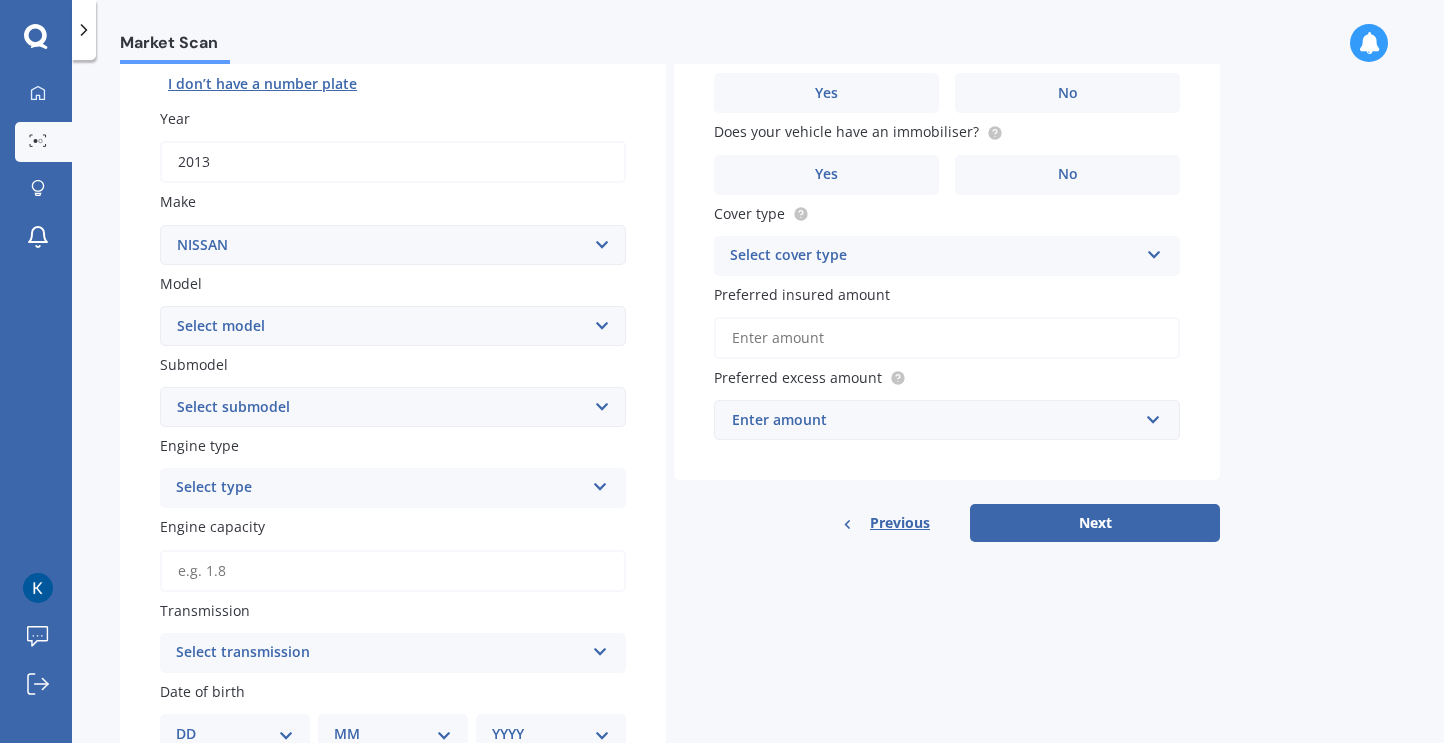 scroll, scrollTop: 300, scrollLeft: 0, axis: vertical 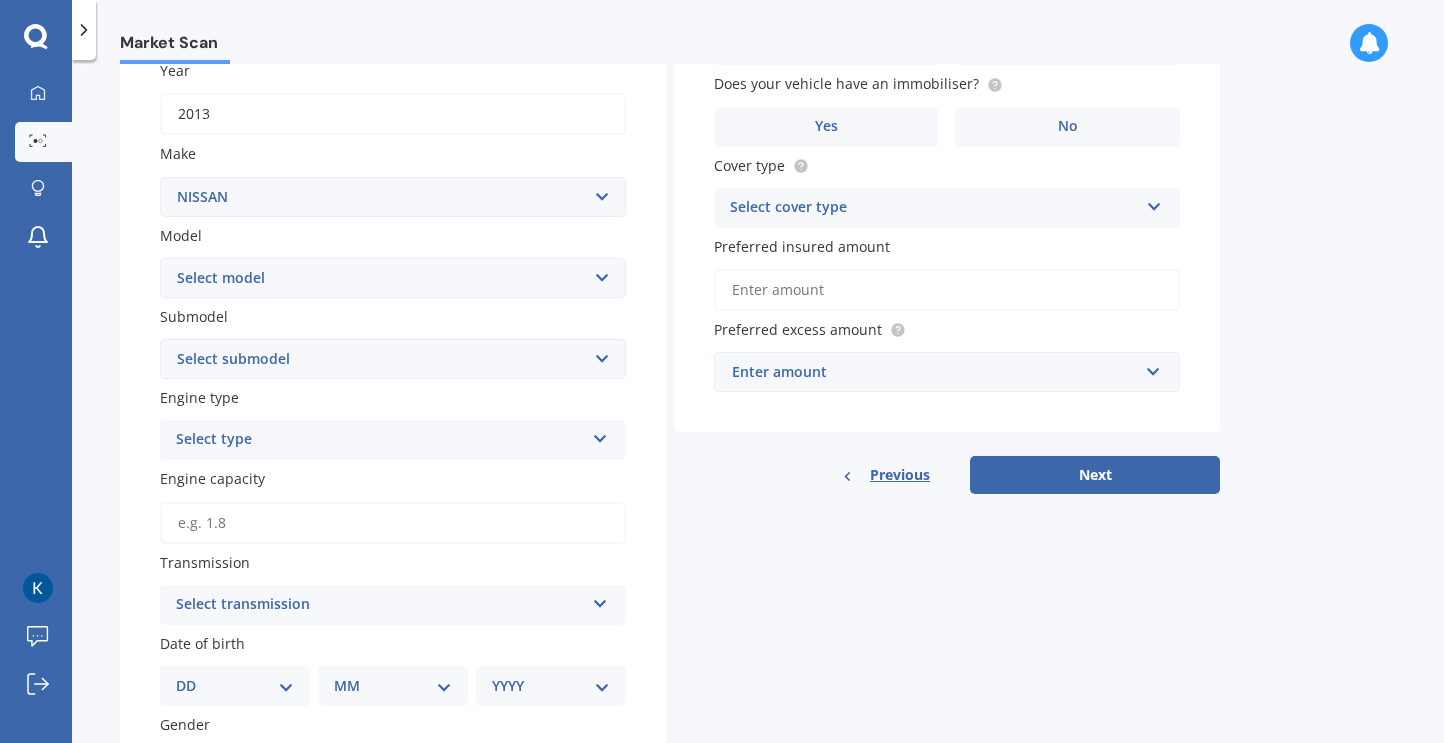 click on "Select model 1200 180SX 200SX 300ZX 350Z 370Z Ad Altima ARIYA Atlas Avenir Basarra Bluebird Caball Cabstar Camino Caravan Cedric Cefiro Cima Civillian Condor Crew Cube Datsun DAYZ Dualis e-NV200 ElGrand Expert Fairlady Figaro Fuga Gloria GTR Homy Infiniti Juke Kicks Lafesta Largo Latio Laurel Leaf Leopard Liberty Lucino March Maxima Micra Mistral Murano Navara Navara DX Note Note Turbo NV NV100 NV350 NX Pao Pathfinder Patrol Prairie Presage Presea Primastar Primera Pulsar Qashqai Regulus Rnessa S-Cargo Safari Sakura Sentra Serena Silvia Skyline Stagea Sunny Sylphy Teana Terrano Tiida Tino Titan Urvan Vanette Wingroad X-Trail Z" at bounding box center [393, 278] 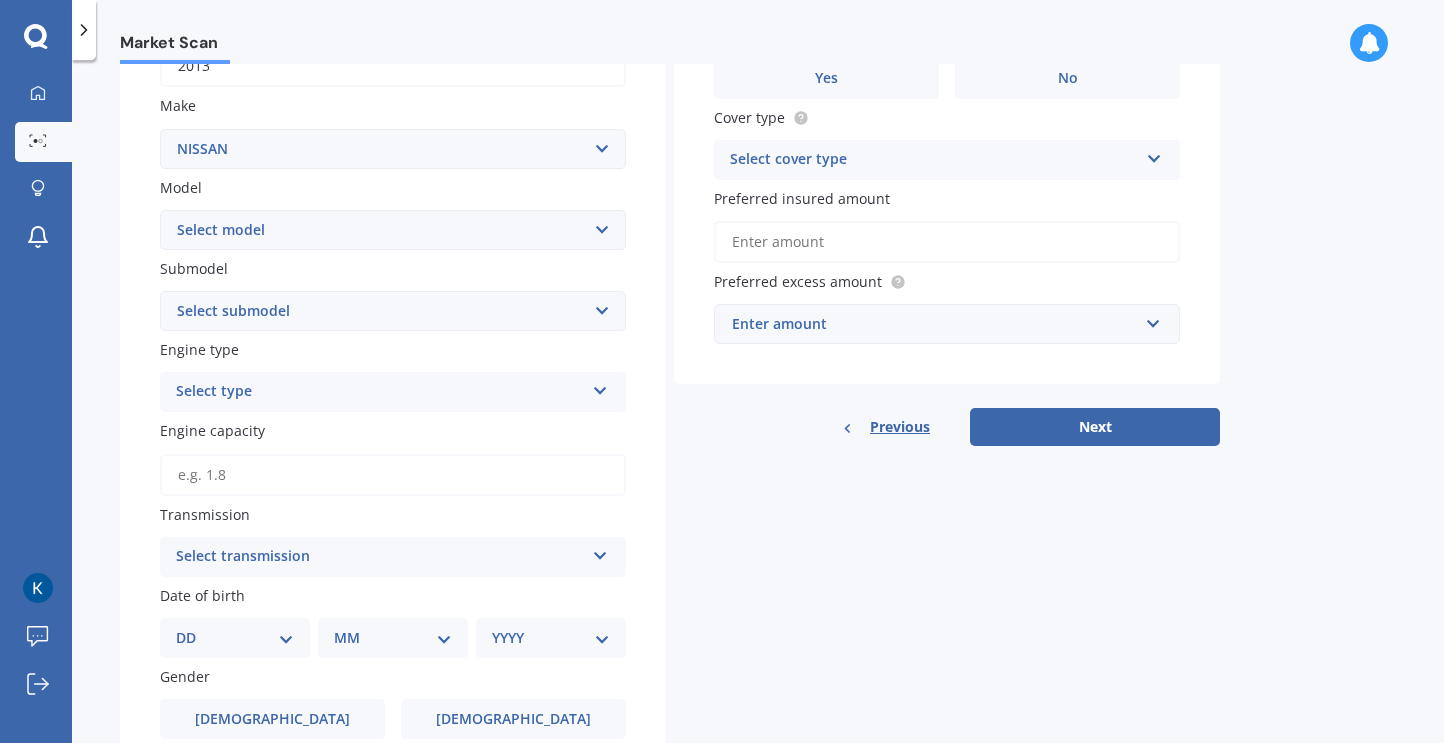 scroll, scrollTop: 300, scrollLeft: 0, axis: vertical 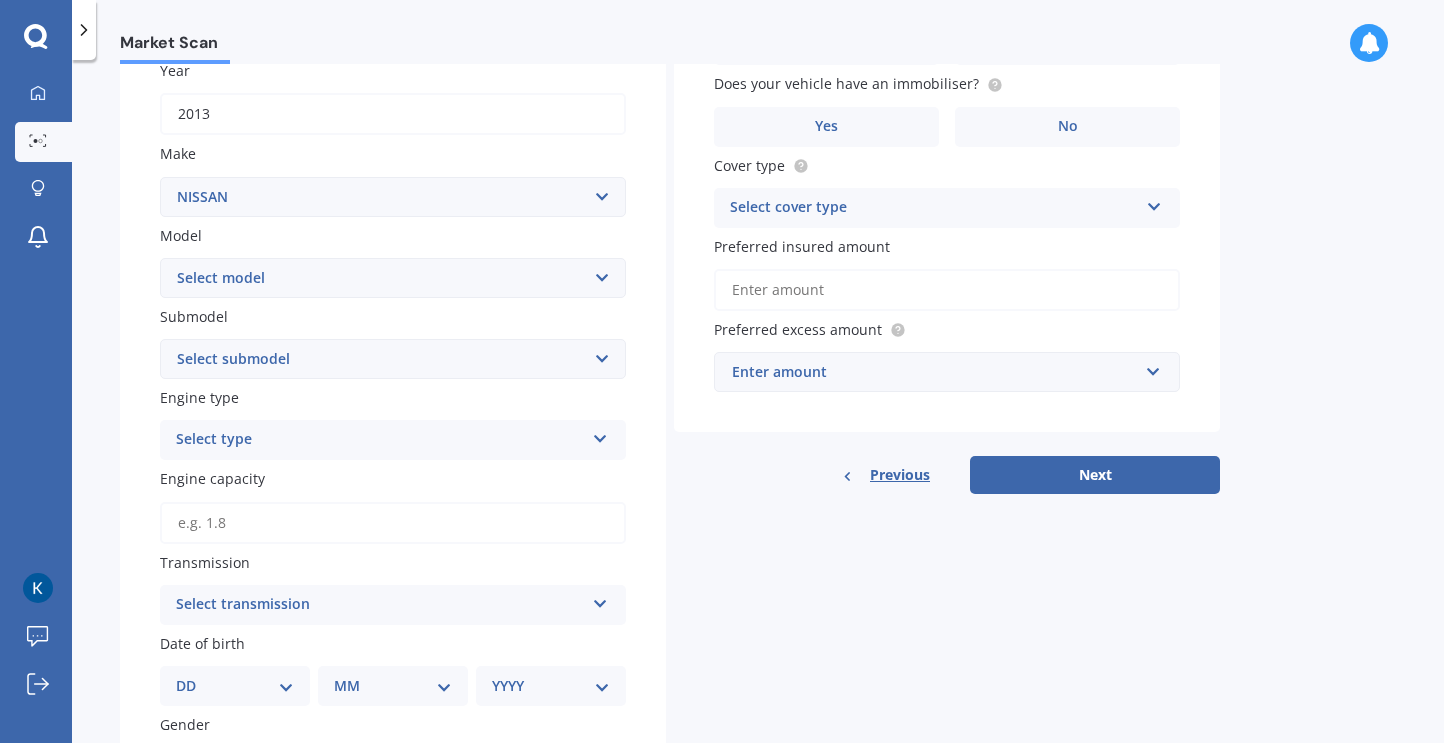click on "Select model 1200 180SX 200SX 300ZX 350Z 370Z Ad Altima ARIYA Atlas Avenir Basarra Bluebird Caball Cabstar Camino Caravan Cedric Cefiro Cima Civillian Condor Crew Cube Datsun DAYZ Dualis e-NV200 ElGrand Expert Fairlady Figaro Fuga Gloria GTR Homy Infiniti Juke Kicks Lafesta Largo Latio Laurel Leaf Leopard Liberty Lucino March Maxima Micra Mistral Murano Navara Navara DX Note Note Turbo NV NV100 NV350 NX Pao Pathfinder Patrol Prairie Presage Presea Primastar Primera Pulsar Qashqai Regulus Rnessa S-Cargo Safari Sakura Sentra Serena Silvia Skyline Stagea Sunny Sylphy Teana Terrano Tiida Tino Titan Urvan Vanette Wingroad X-Trail Z" at bounding box center (393, 278) 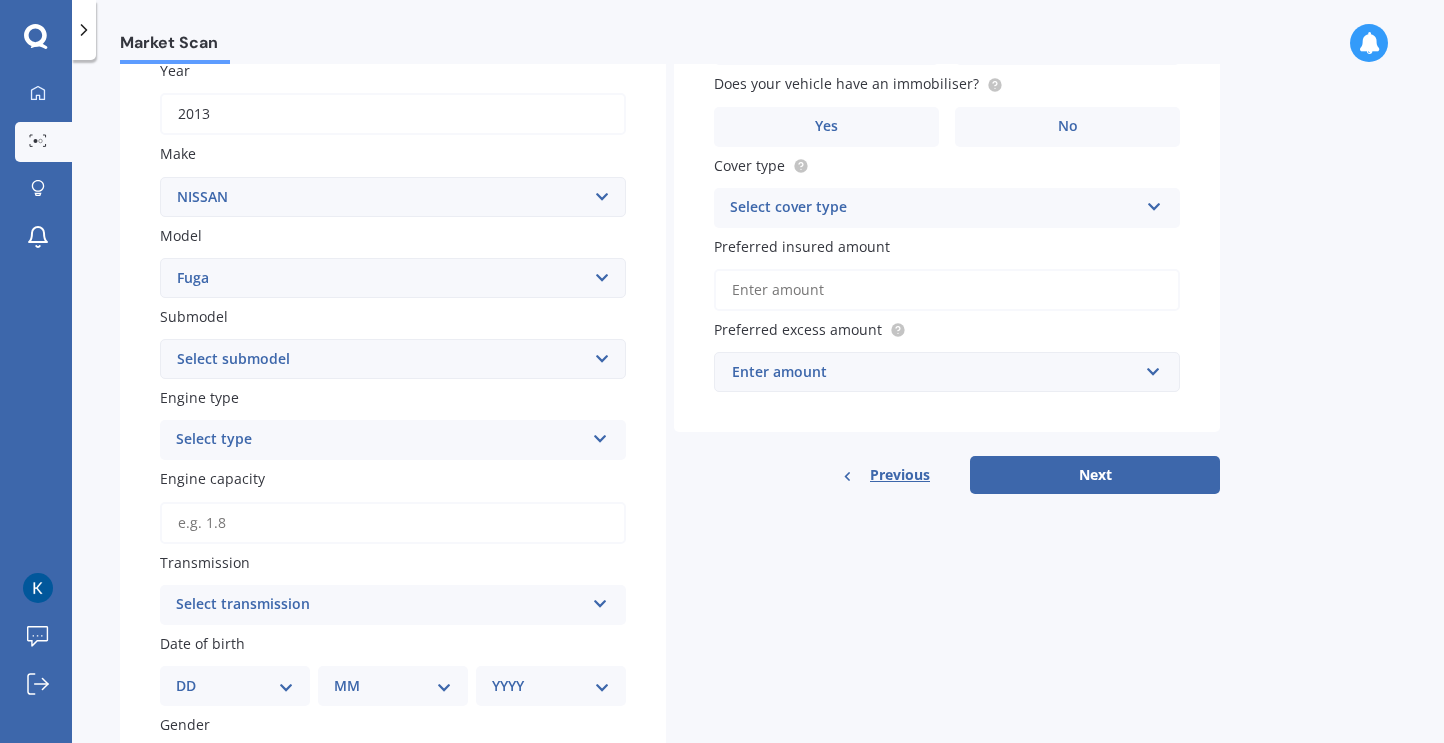 click on "Select model 1200 180SX 200SX 300ZX 350Z 370Z Ad Altima ARIYA Atlas Avenir Basarra Bluebird Caball Cabstar Camino Caravan Cedric Cefiro Cima Civillian Condor Crew Cube Datsun DAYZ Dualis e-NV200 ElGrand Expert Fairlady Figaro Fuga Gloria GTR Homy Infiniti Juke Kicks Lafesta Largo Latio Laurel Leaf Leopard Liberty Lucino March Maxima Micra Mistral Murano Navara Navara DX Note Note Turbo NV NV100 NV350 NX Pao Pathfinder Patrol Prairie Presage Presea Primastar Primera Pulsar Qashqai Regulus Rnessa S-Cargo Safari Sakura Sentra Serena Silvia Skyline Stagea Sunny Sylphy Teana Terrano Tiida Tino Titan Urvan Vanette Wingroad X-Trail Z" at bounding box center [393, 278] 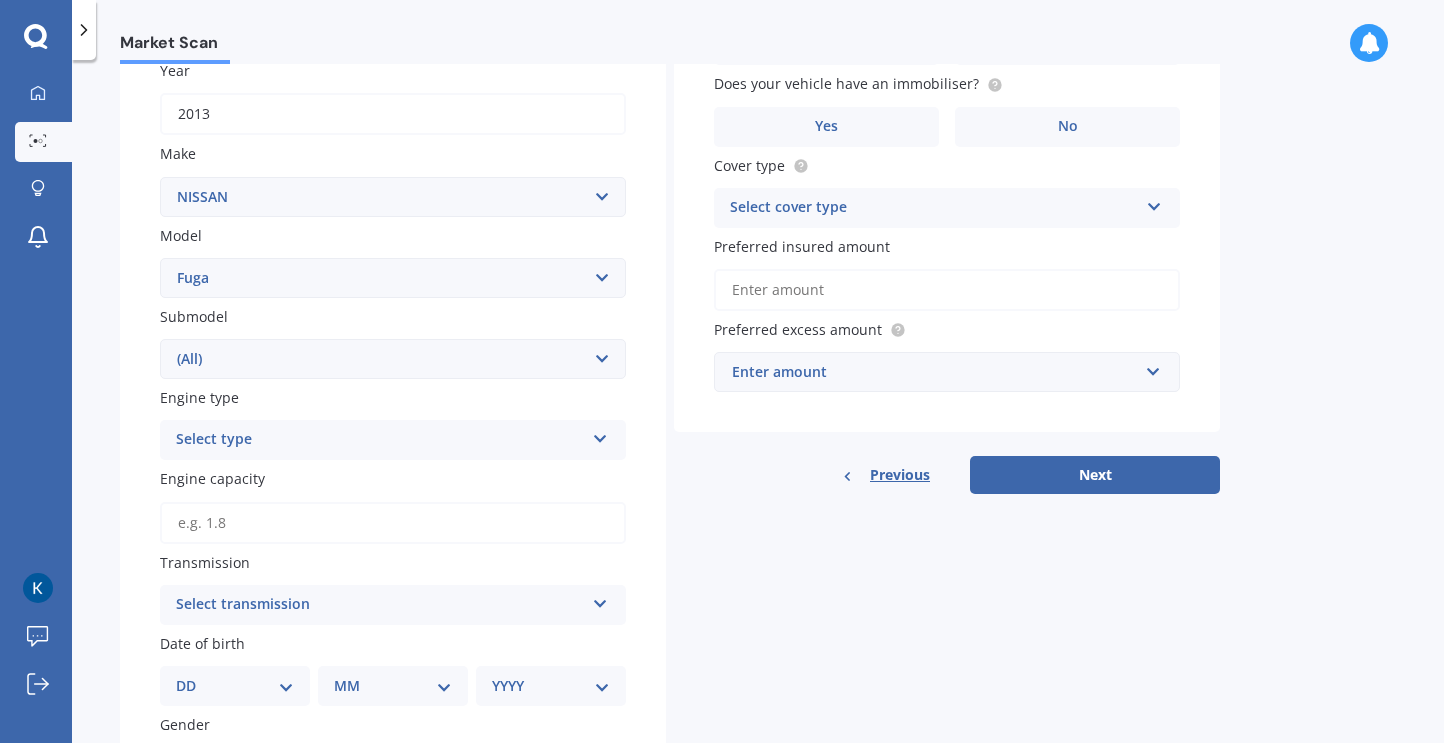 click on "Select submodel (All)" at bounding box center [393, 359] 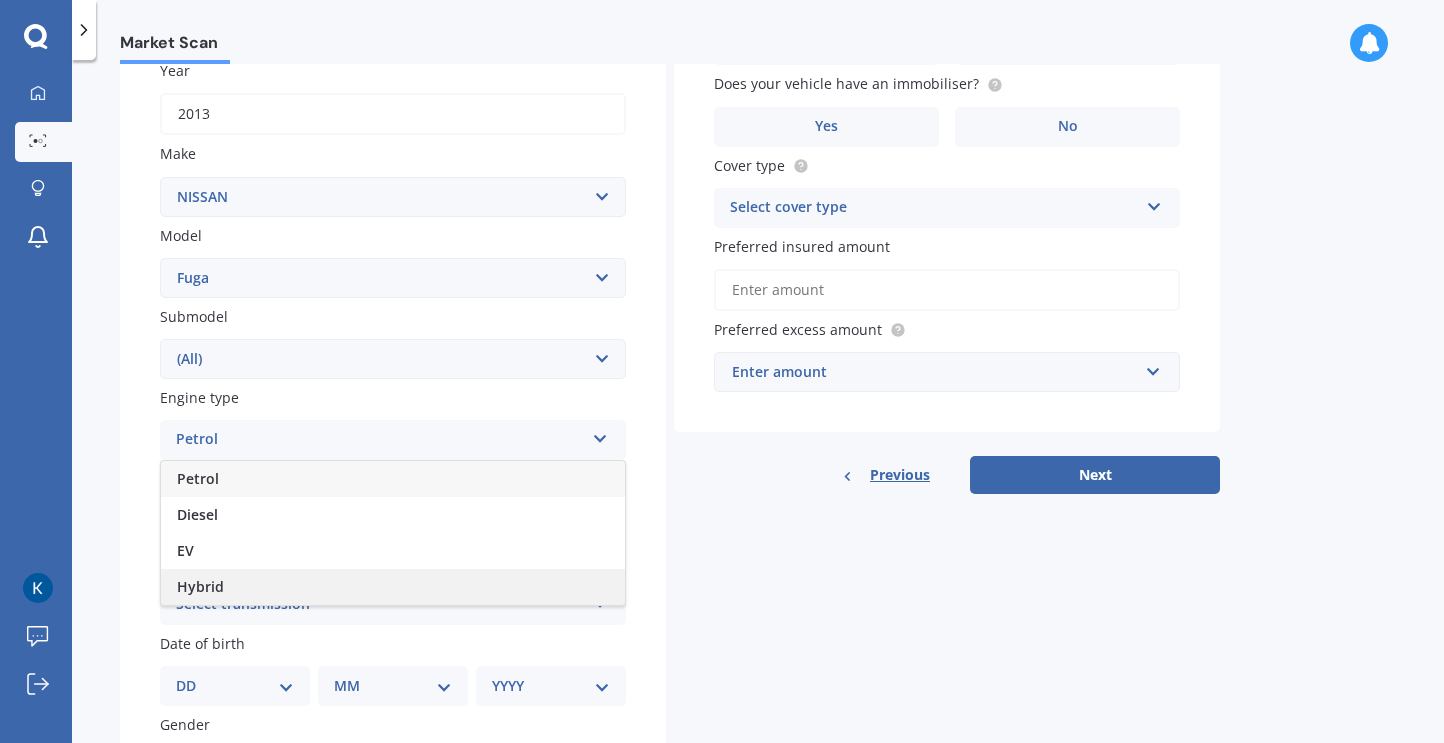 click on "Hybrid" at bounding box center [393, 587] 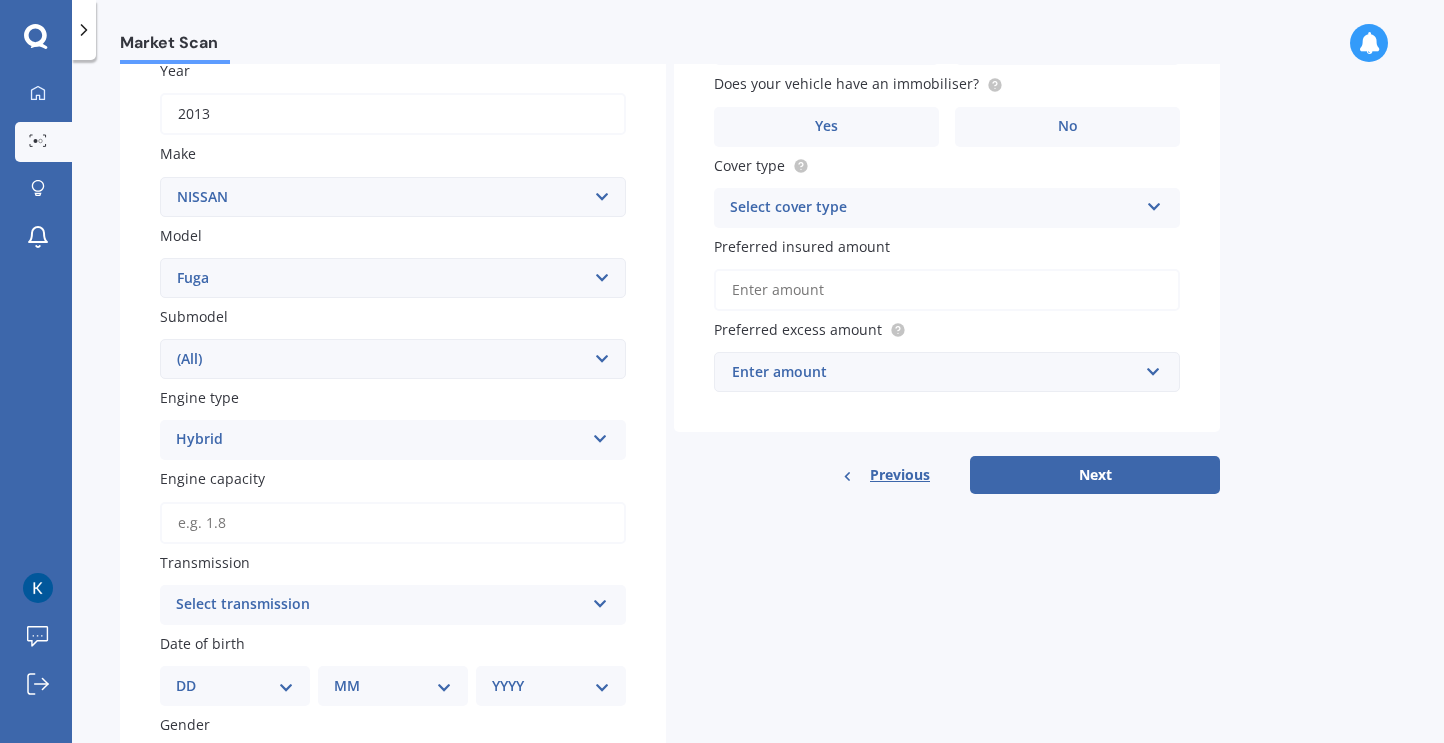 click on "Engine capacity" at bounding box center (393, 523) 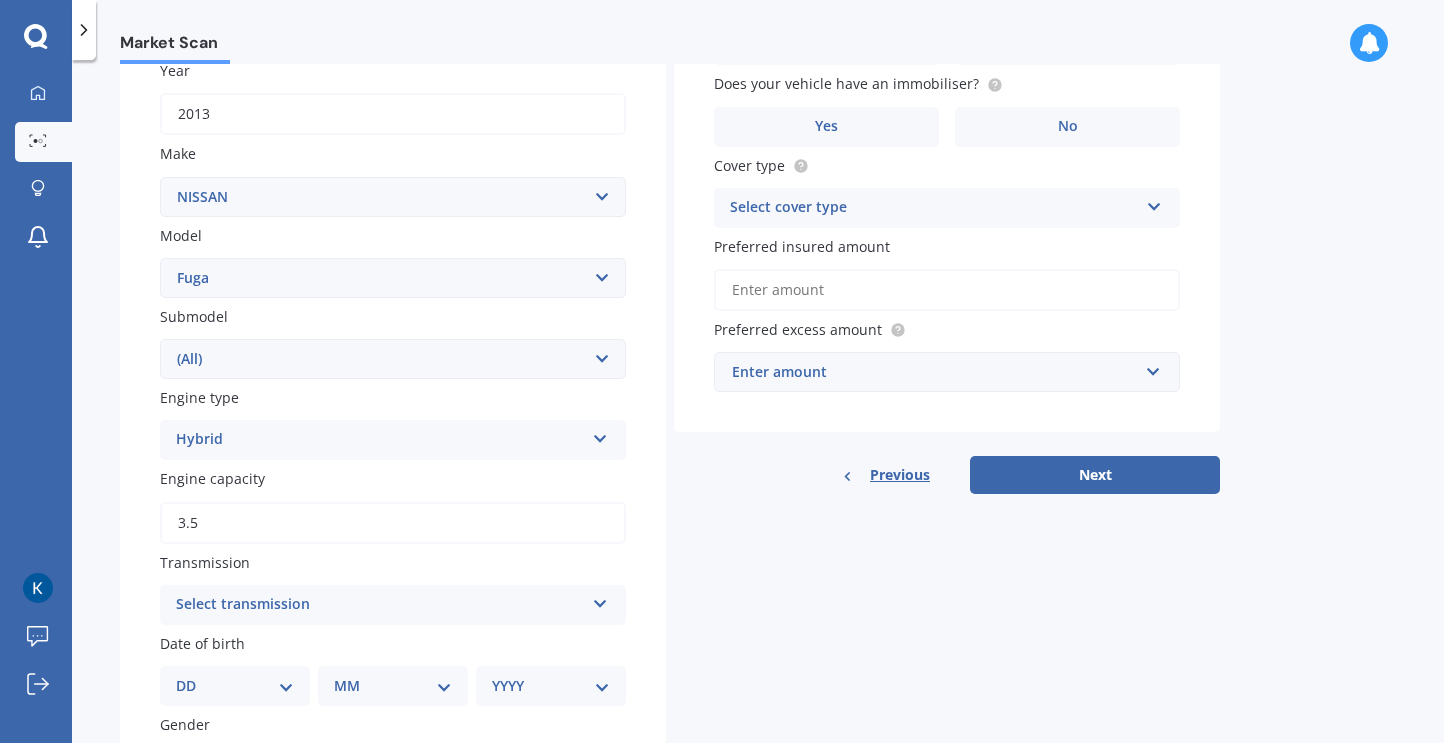 type on "3.5" 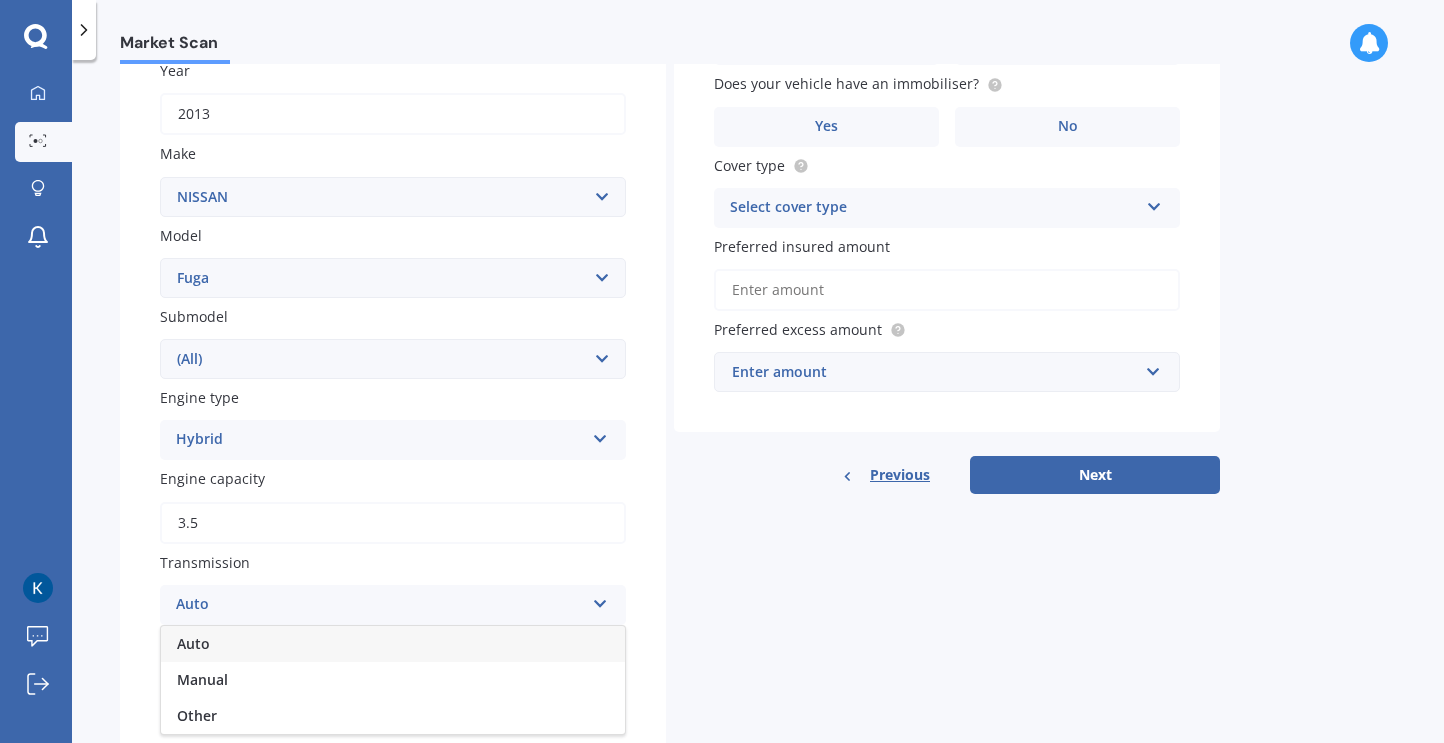 click on "Auto" at bounding box center (393, 644) 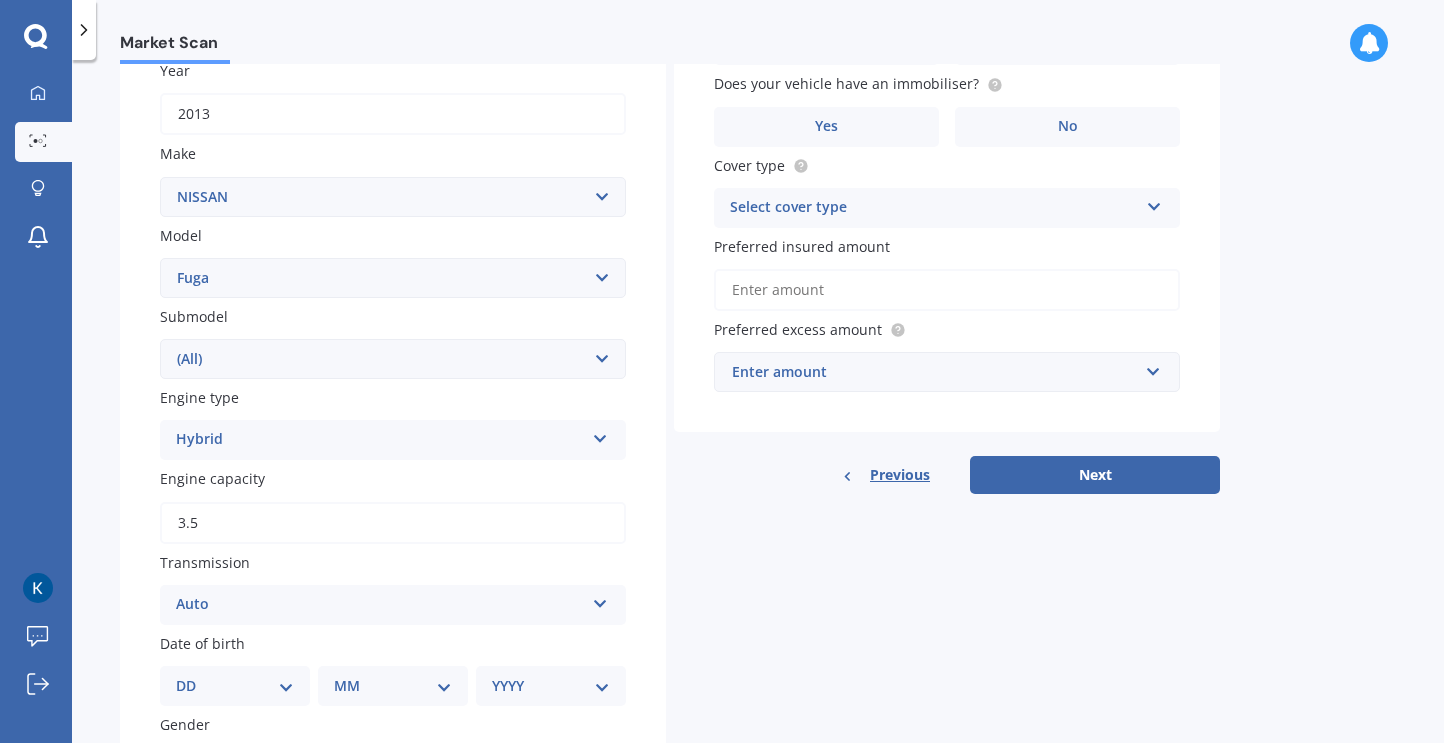 click on "Plate number Search I don’t have a number plate Year 2013 Make Select make AC ALFA ROMEO ASTON MARTIN AUDI AUSTIN BEDFORD Bentley BMW BYD CADILLAC CAN-AM CHERY CHEVROLET CHRYSLER Citroen CRUISEAIR CUPRA DAEWOO DAIHATSU DAIMLER DAMON DIAHATSU DODGE EXOCET FACTORY FIVE FERRARI FIAT Fiord FLEETWOOD FORD FOTON FRASER GEELY GENESIS GEORGIE BOY GMC GREAT WALL GWM HAVAL HILLMAN HINO HOLDEN HOLIDAY RAMBLER HONDA HUMMER HYUNDAI INFINITI ISUZU IVECO JAC JAECOO JAGUAR JEEP KGM KIA LADA LAMBORGHINI LANCIA LANDROVER LDV LEXUS LINCOLN LOTUS LUNAR M.G M.G. MAHINDRA MASERATI MAZDA MCLAREN MERCEDES AMG Mercedes Benz MERCEDES-AMG MERCURY MINI MITSUBISHI MORGAN MORRIS NEWMAR NISSAN OMODA OPEL OXFORD PEUGEOT Plymouth Polestar PONTIAC PORSCHE PROTON RAM Range Rover Rayne RENAULT ROLLS ROYCE ROVER SAAB SATURN SEAT SHELBY SKODA SMART SSANGYONG SUBARU SUZUKI TATA TESLA TIFFIN Toyota TRIUMPH TVR Vauxhall VOLKSWAGEN VOLVO WESTFIELD WINNEBAGO ZX Model Select model 1200 180SX 200SX 300ZX 350Z 370Z Ad Altima ARIYA Atlas Avenir Basarra" at bounding box center [393, 484] 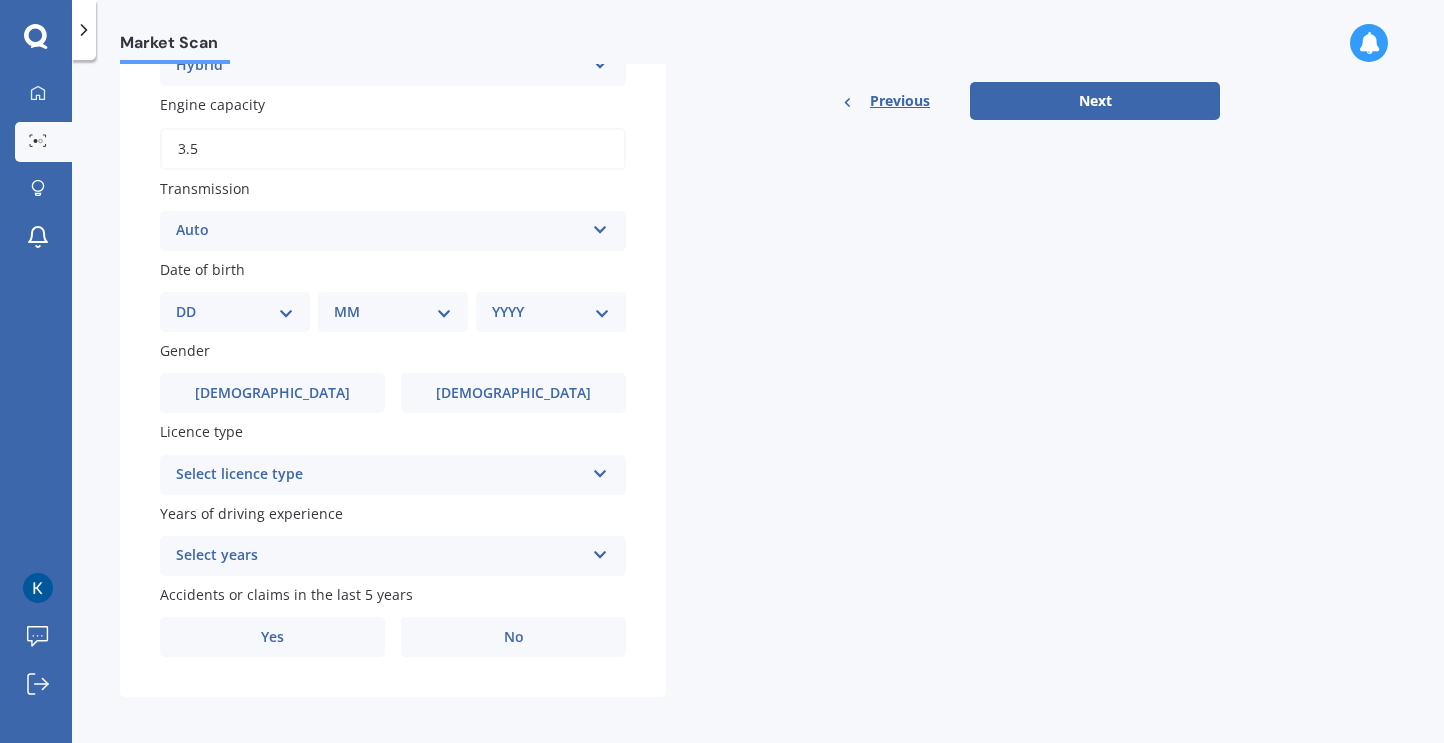 scroll, scrollTop: 680, scrollLeft: 0, axis: vertical 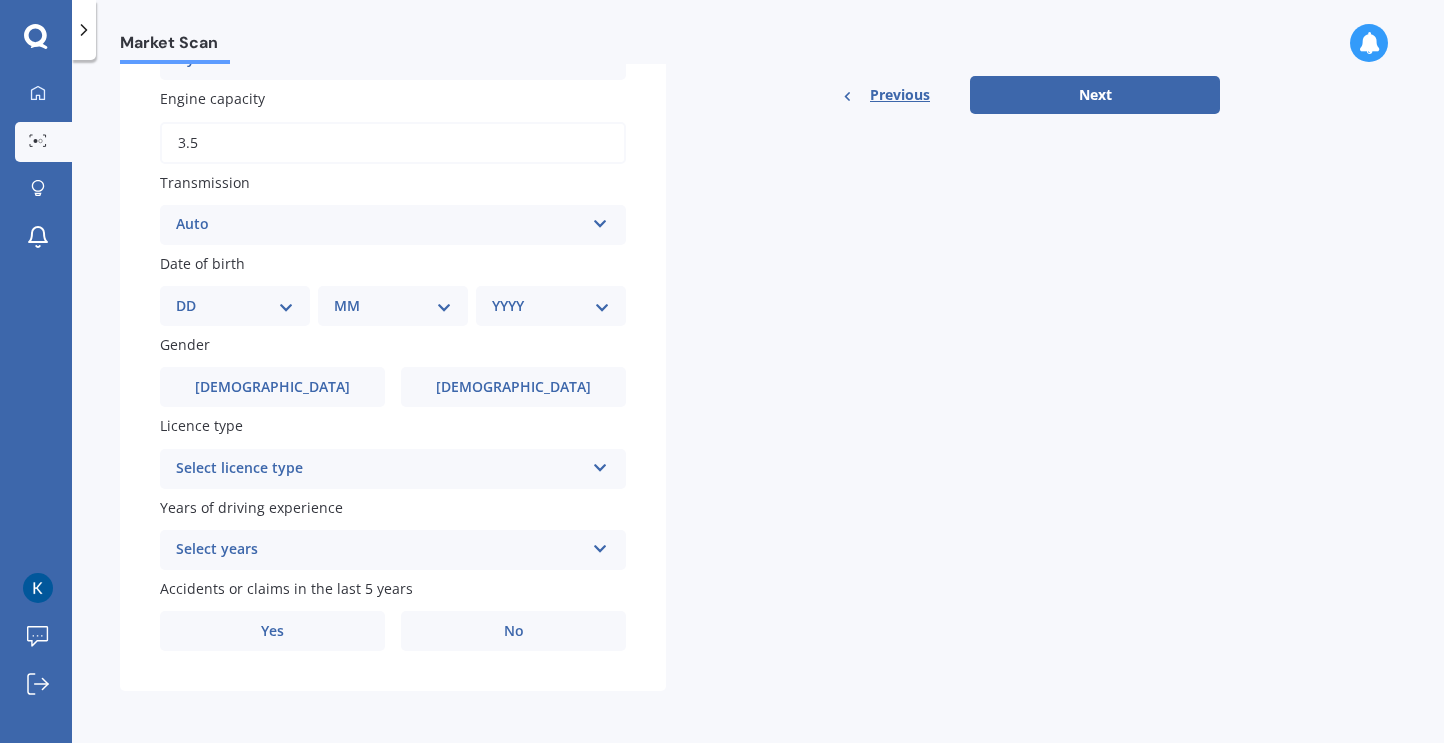click on "DD 01 02 03 04 05 06 07 08 09 10 11 12 13 14 15 16 17 18 19 20 21 22 23 24 25 26 27 28 29 30 31" at bounding box center (235, 306) 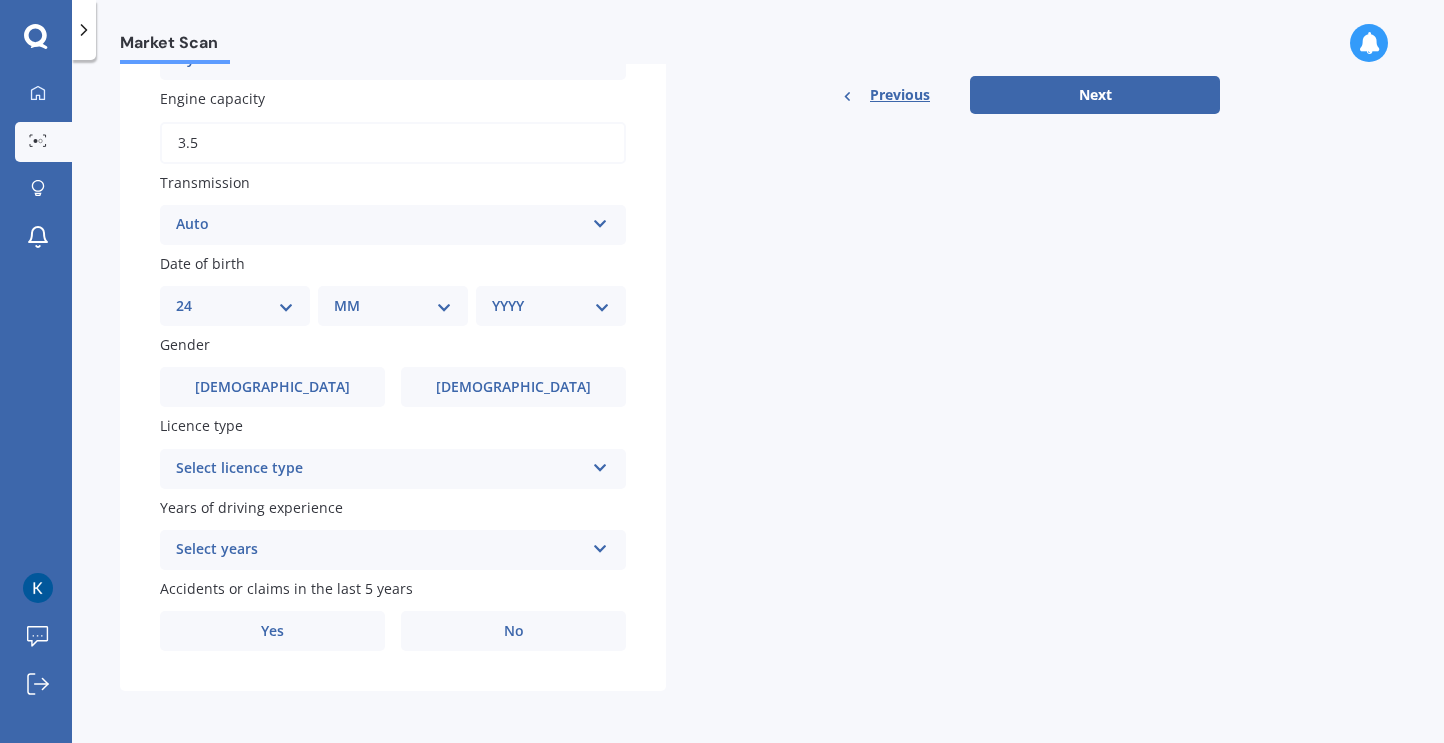 click on "DD 01 02 03 04 05 06 07 08 09 10 11 12 13 14 15 16 17 18 19 20 21 22 23 24 25 26 27 28 29 30 31" at bounding box center [235, 306] 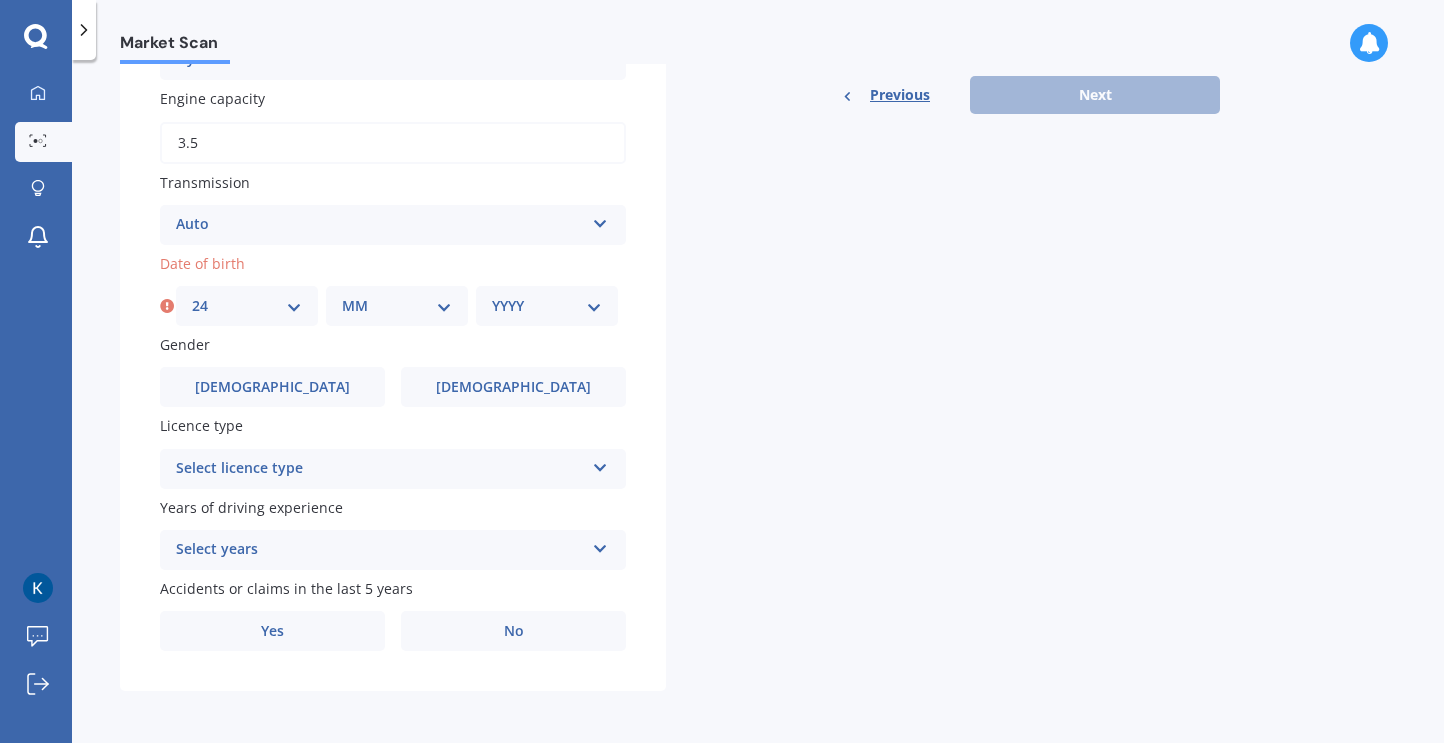 click on "MM 01 02 03 04 05 06 07 08 09 10 11 12" at bounding box center (397, 306) 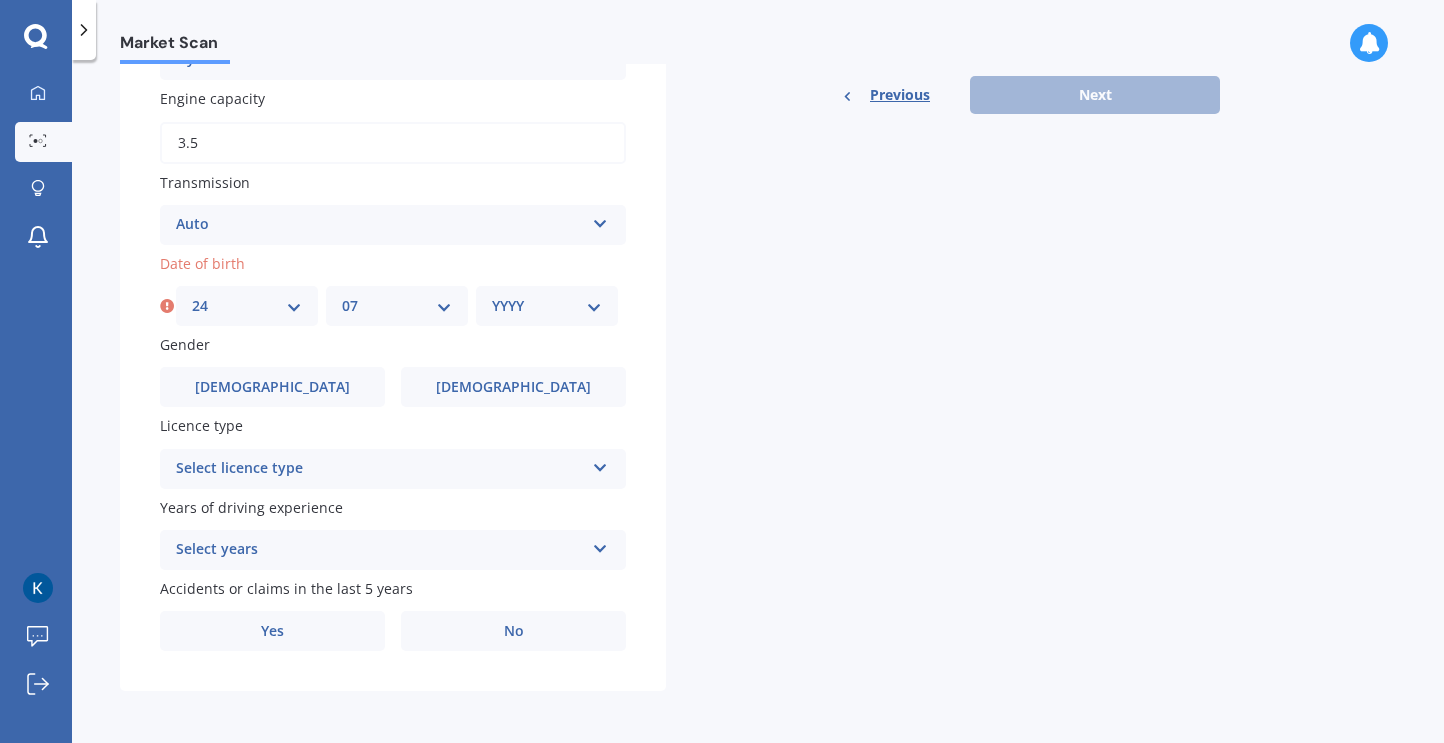 click on "MM 01 02 03 04 05 06 07 08 09 10 11 12" at bounding box center [397, 306] 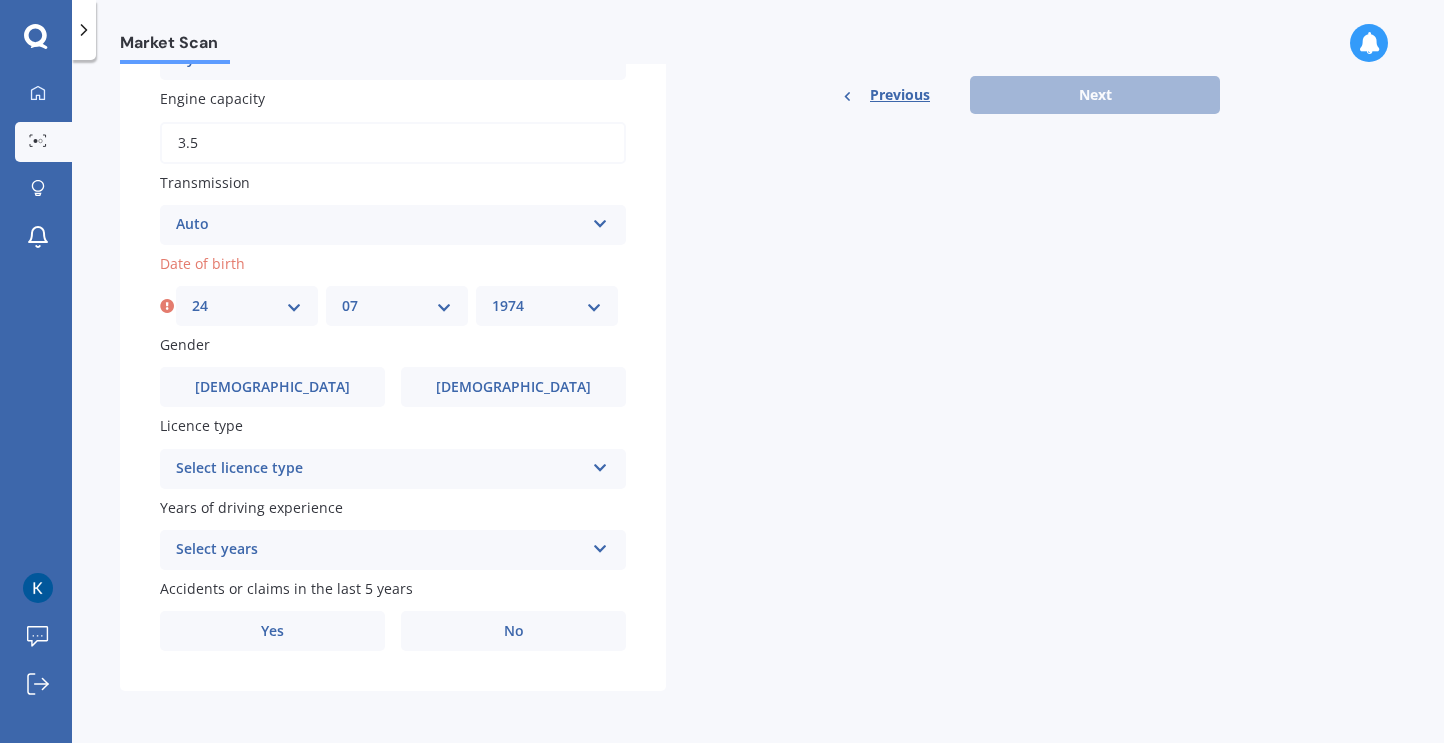 click on "YYYY 2025 2024 2023 2022 2021 2020 2019 2018 2017 2016 2015 2014 2013 2012 2011 2010 2009 2008 2007 2006 2005 2004 2003 2002 2001 2000 1999 1998 1997 1996 1995 1994 1993 1992 1991 1990 1989 1988 1987 1986 1985 1984 1983 1982 1981 1980 1979 1978 1977 1976 1975 1974 1973 1972 1971 1970 1969 1968 1967 1966 1965 1964 1963 1962 1961 1960 1959 1958 1957 1956 1955 1954 1953 1952 1951 1950 1949 1948 1947 1946 1945 1944 1943 1942 1941 1940 1939 1938 1937 1936 1935 1934 1933 1932 1931 1930 1929 1928 1927 1926" at bounding box center [547, 306] 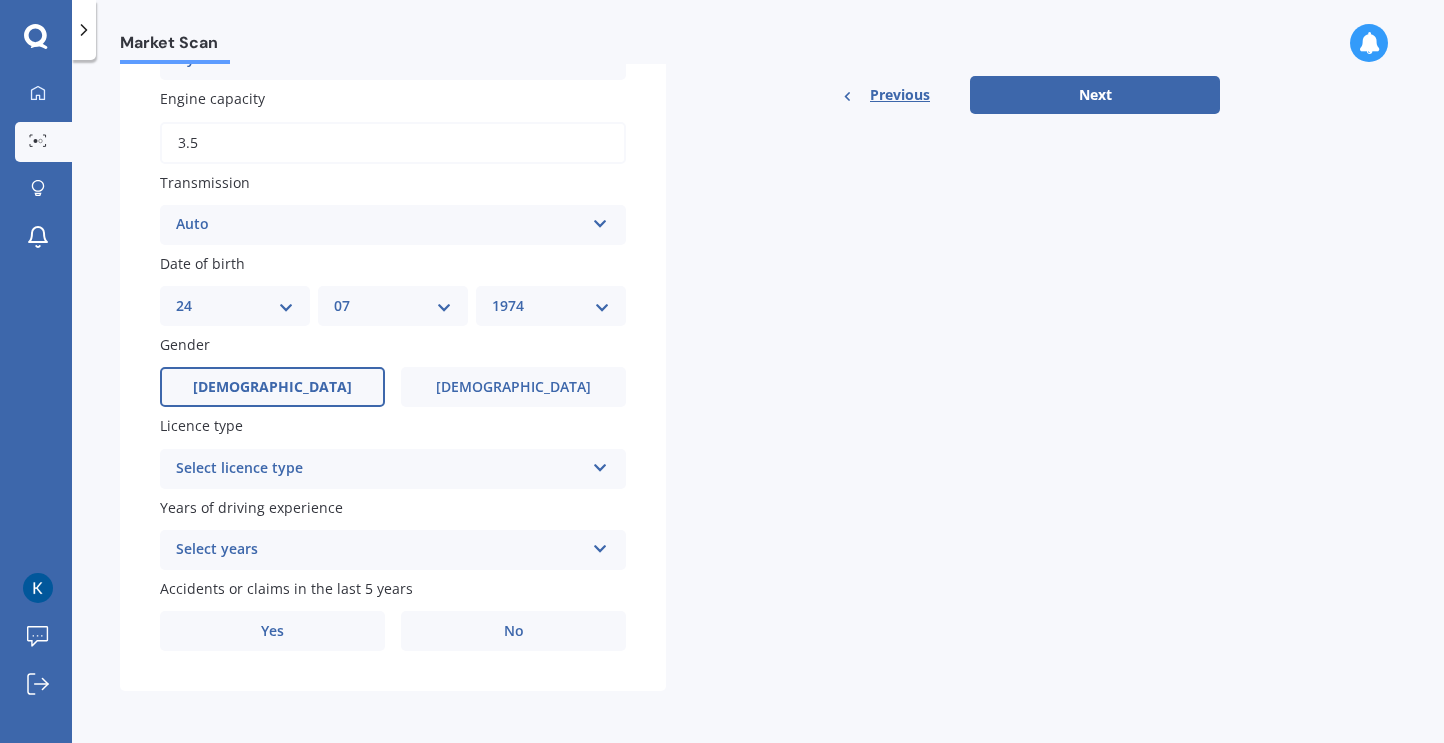 click on "Male" at bounding box center (272, 387) 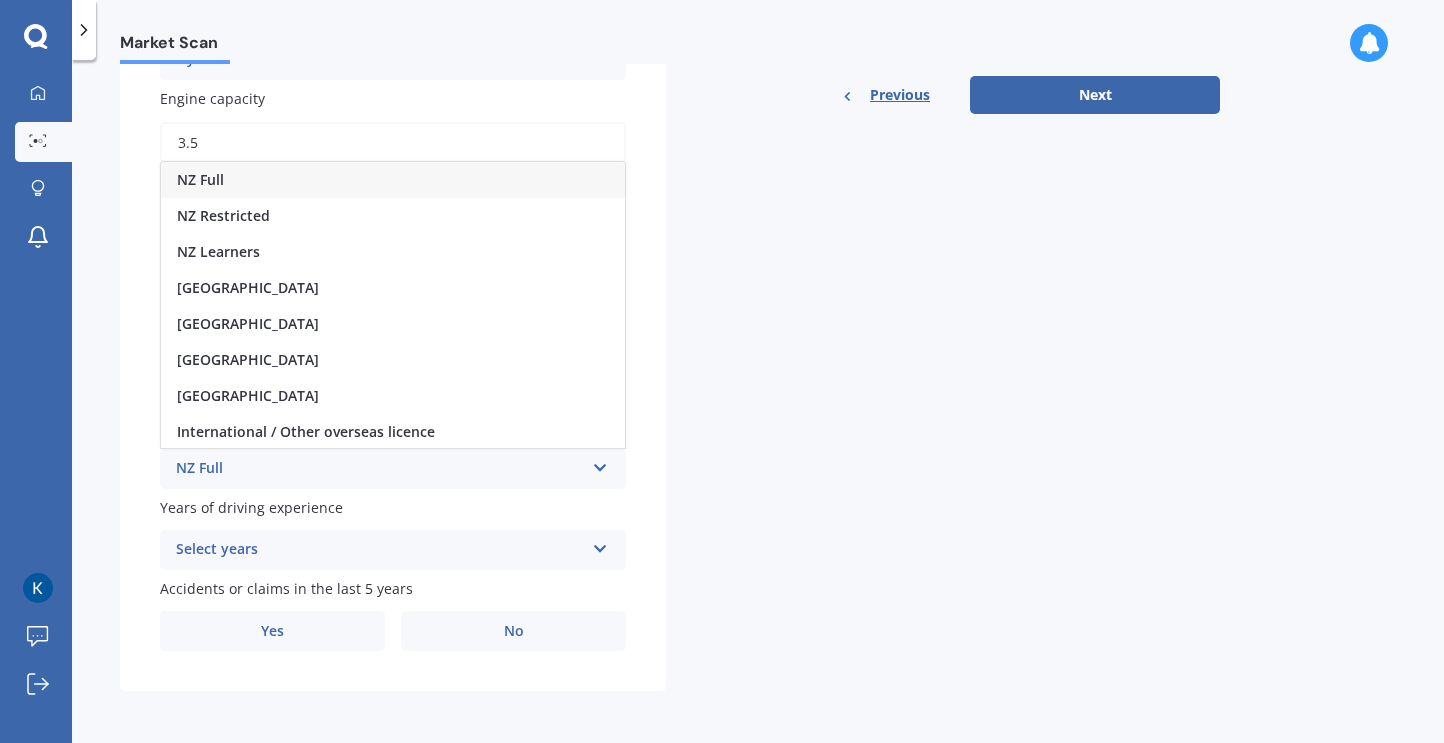 click on "NZ Full" at bounding box center [393, 180] 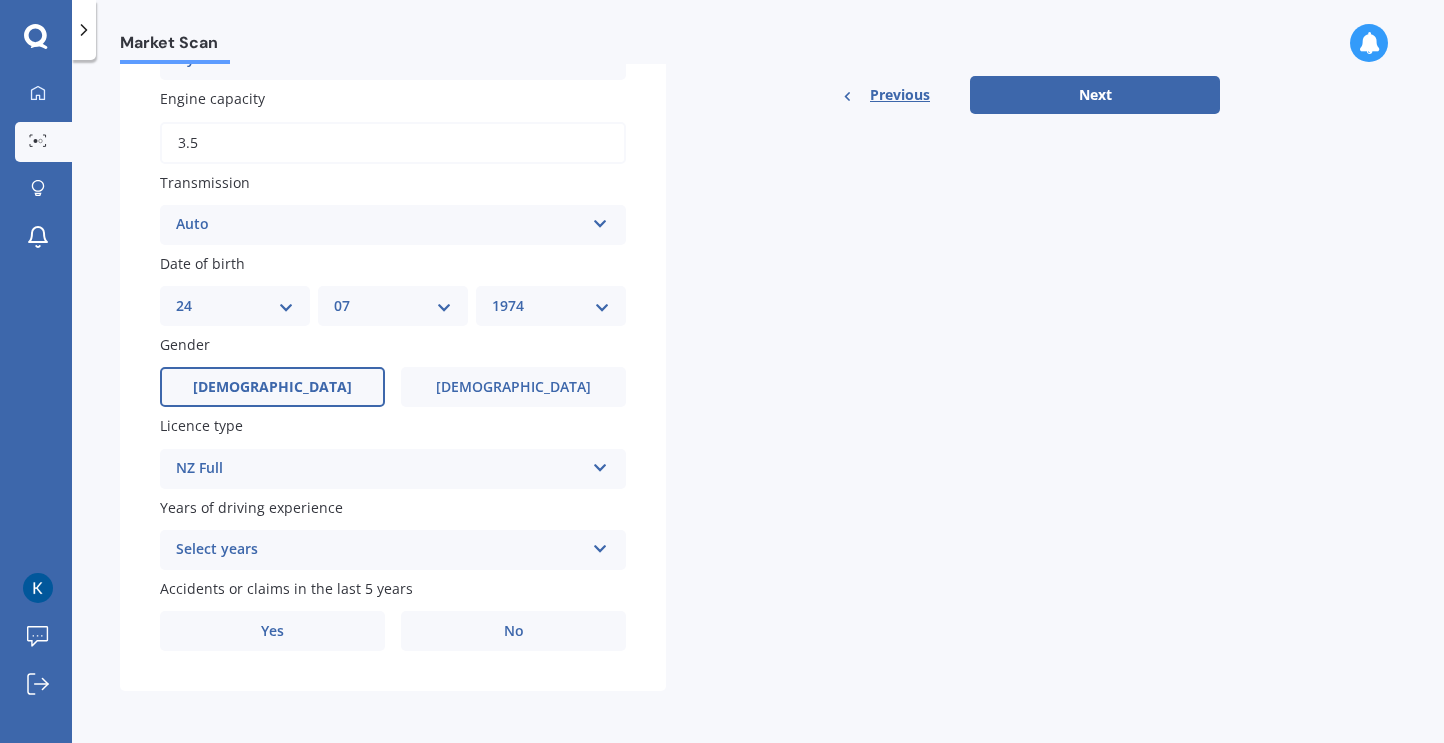 click at bounding box center [600, 545] 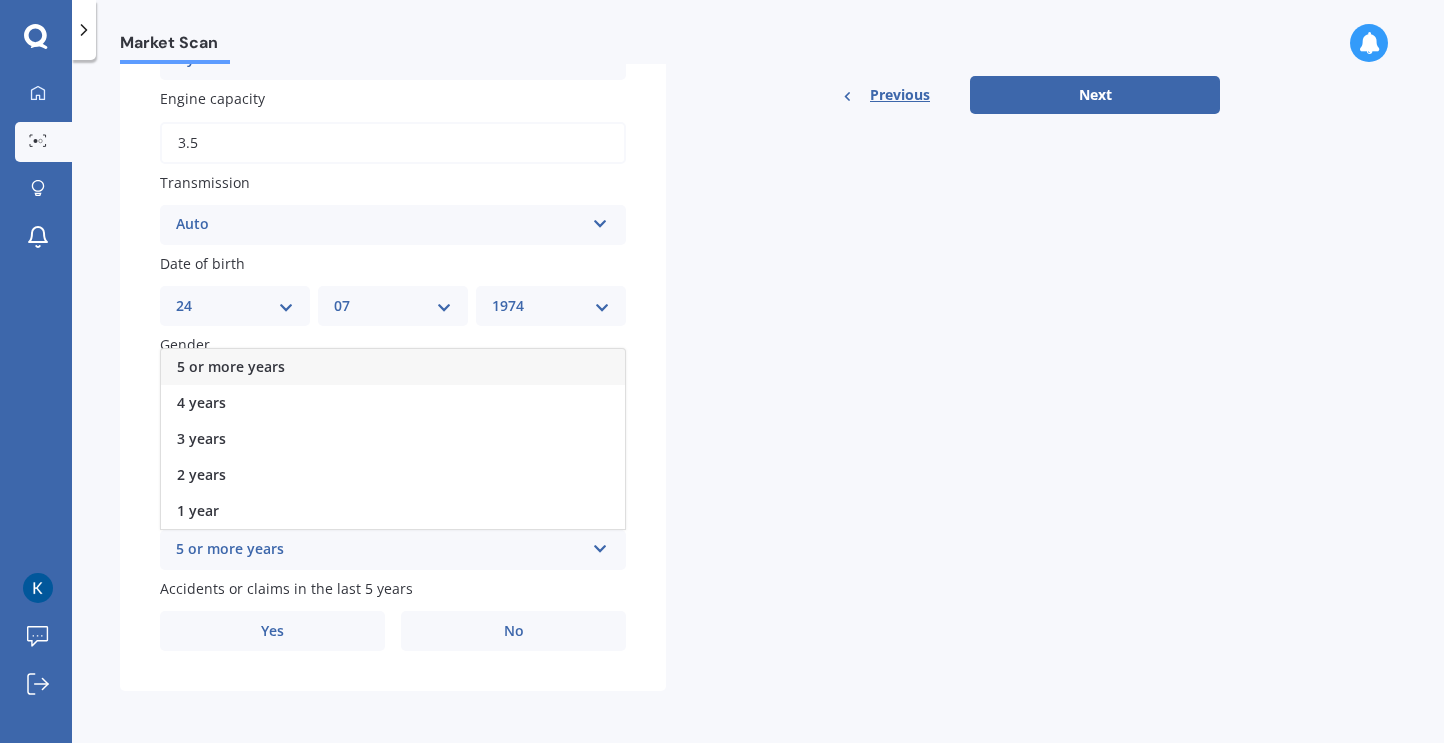 click on "5 or more years" at bounding box center (393, 367) 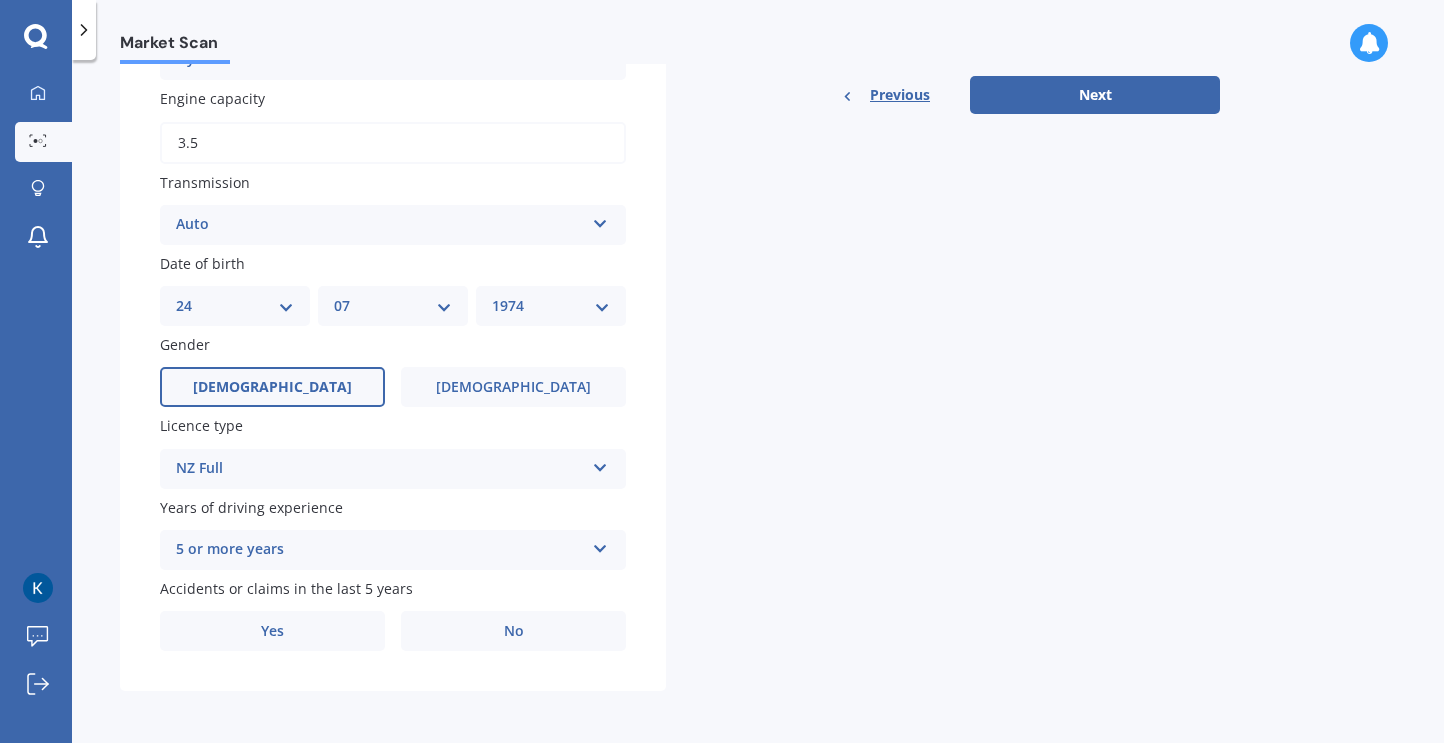 click on "Accidents or claims in the last 5 years Yes No" at bounding box center (393, 614) 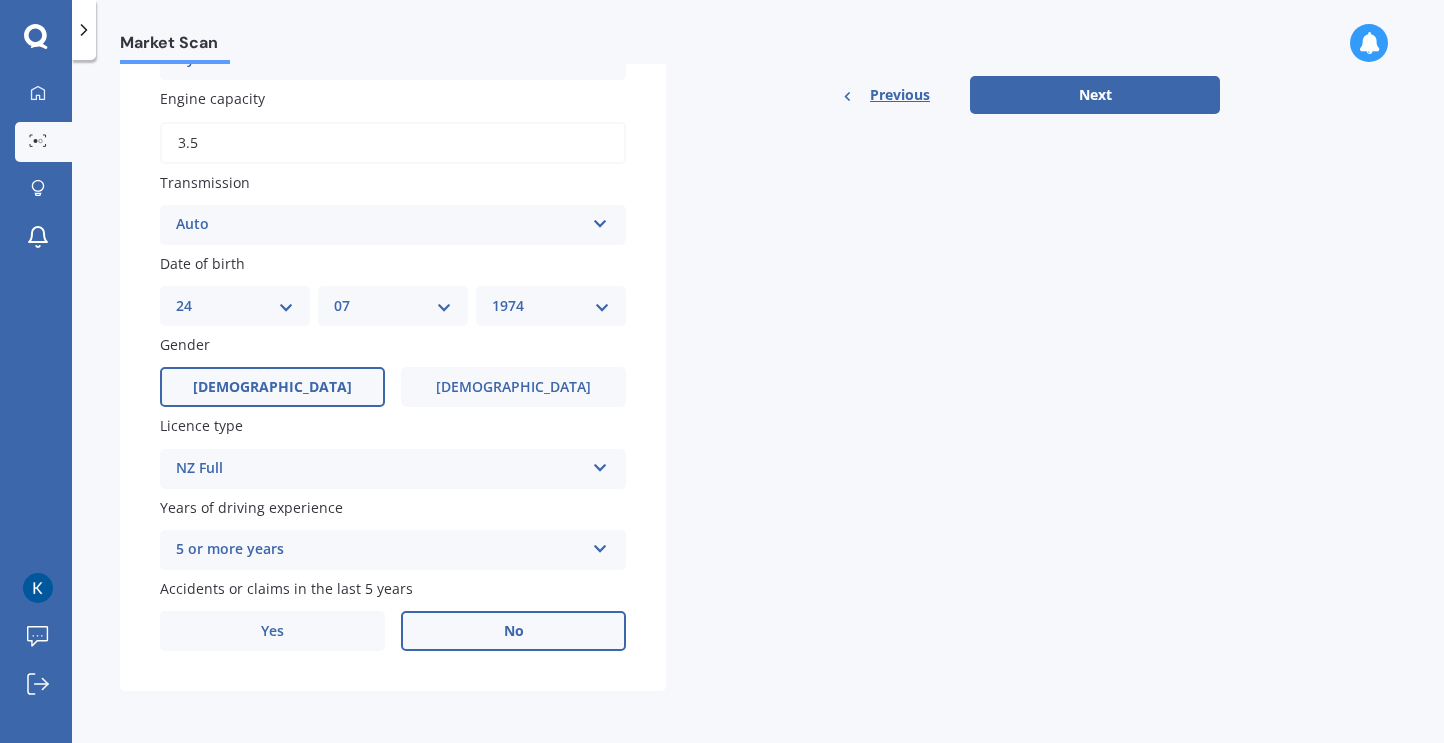 click on "No" at bounding box center (513, 631) 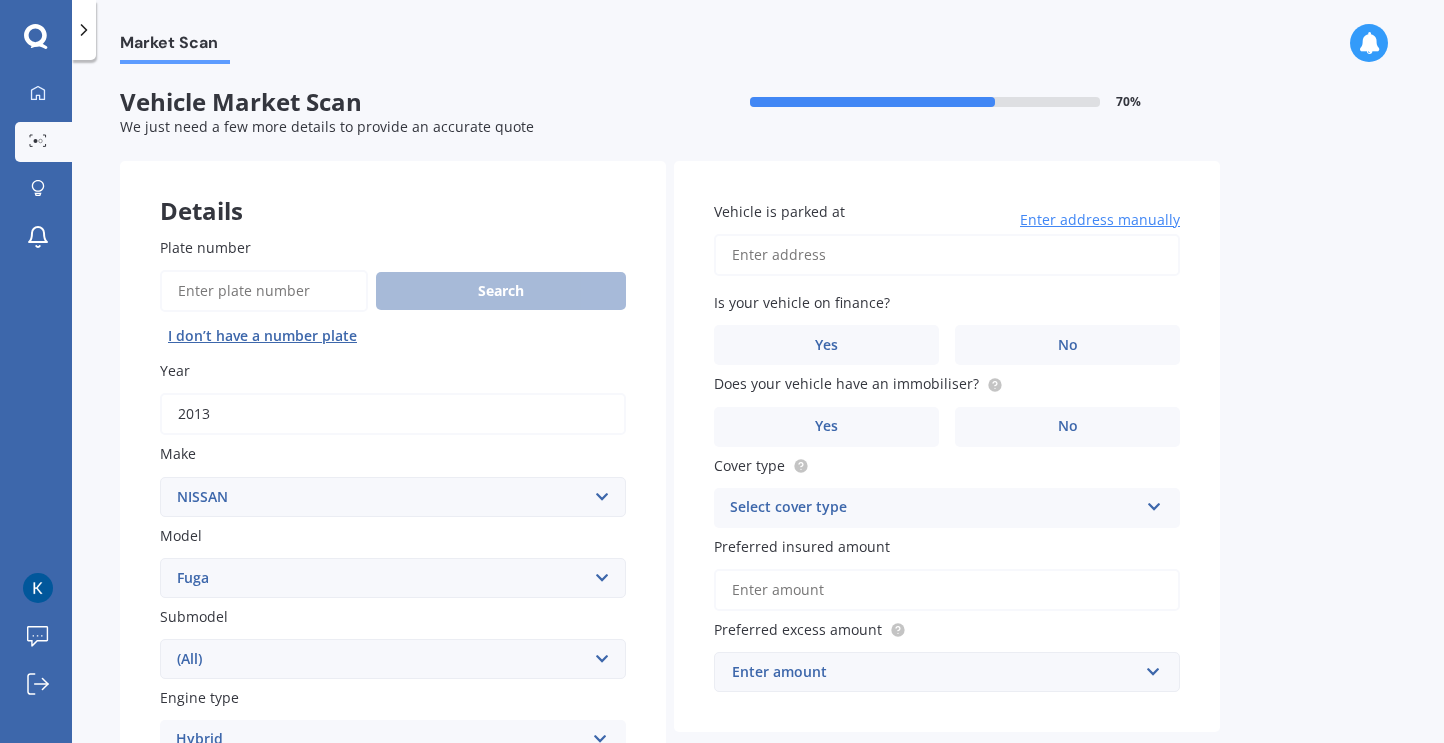scroll, scrollTop: 0, scrollLeft: 0, axis: both 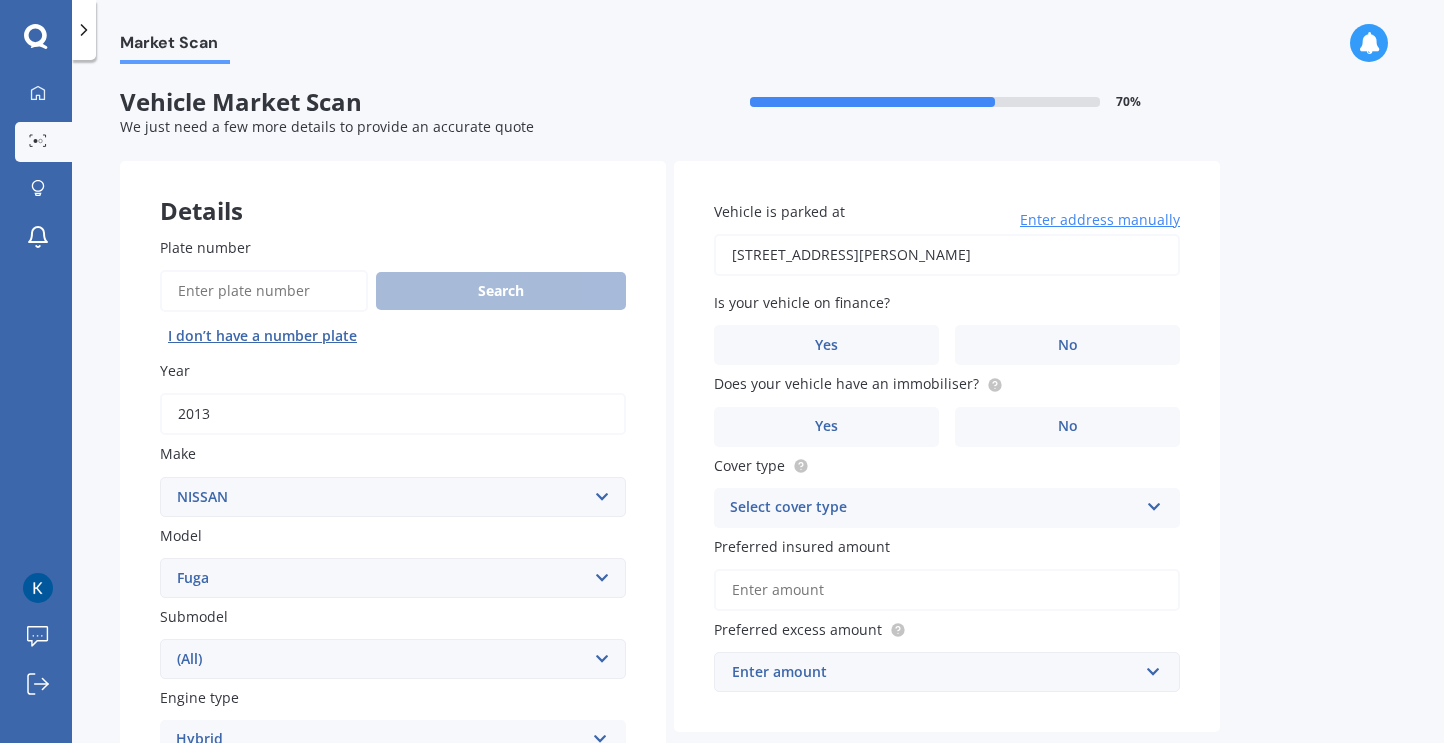 type on "1/1 Buchanan Street, Devonport, Auckland 0624" 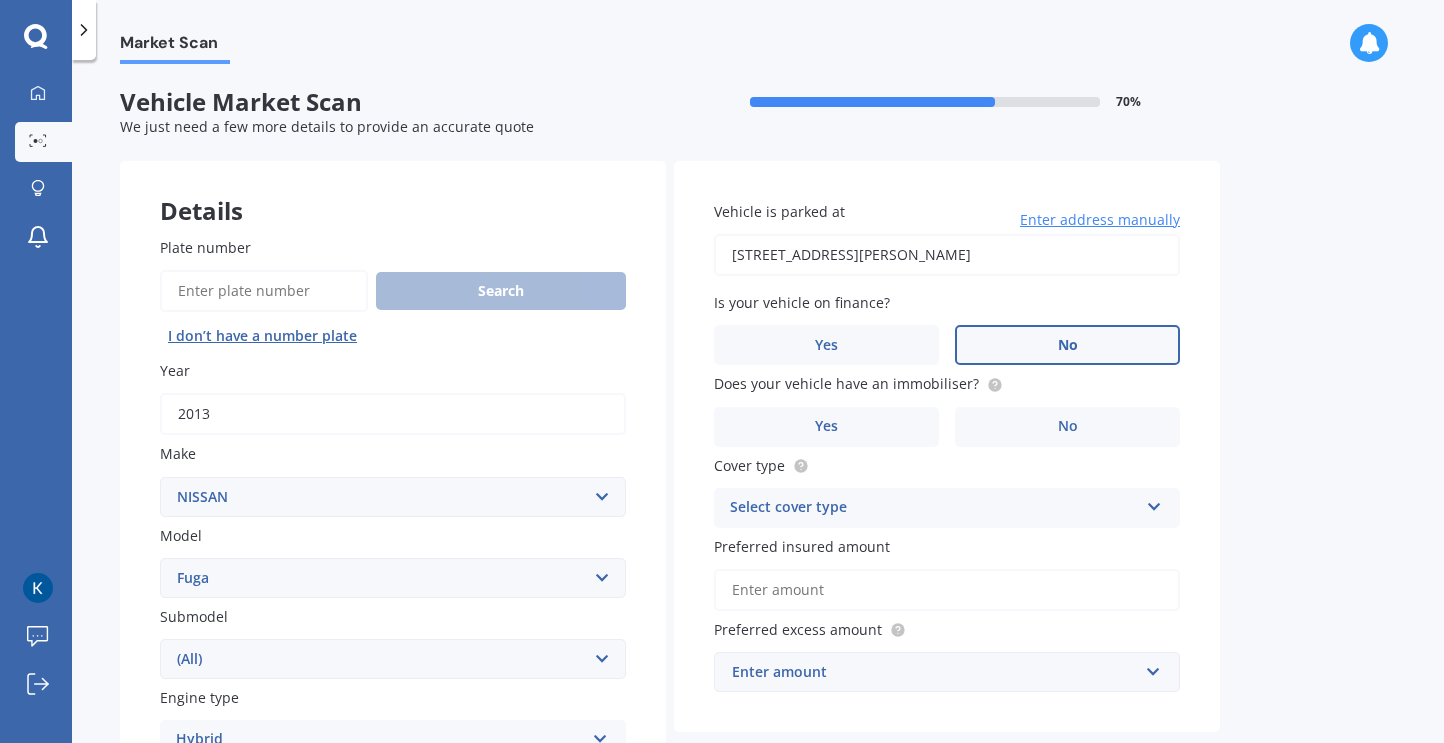 click on "No" at bounding box center (1067, 345) 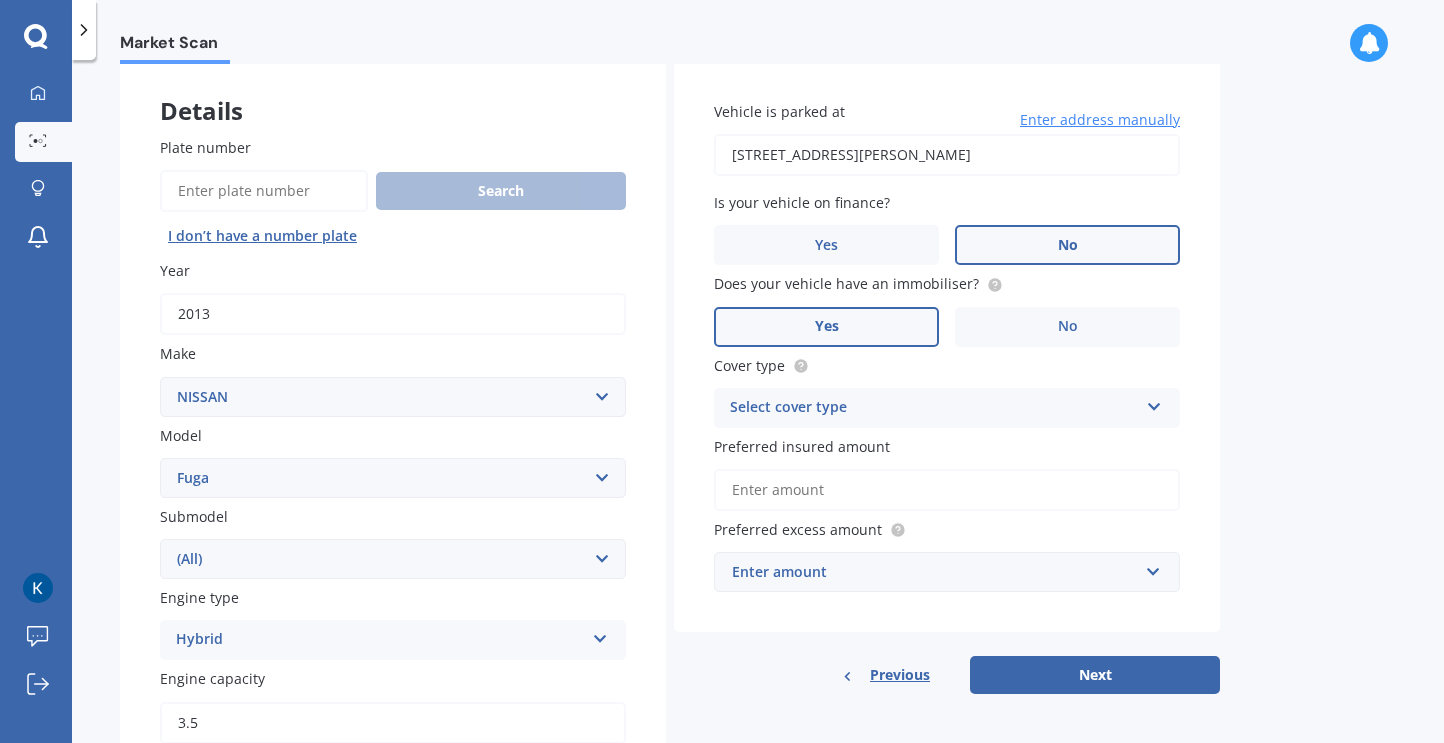 click on "Yes" at bounding box center (826, 327) 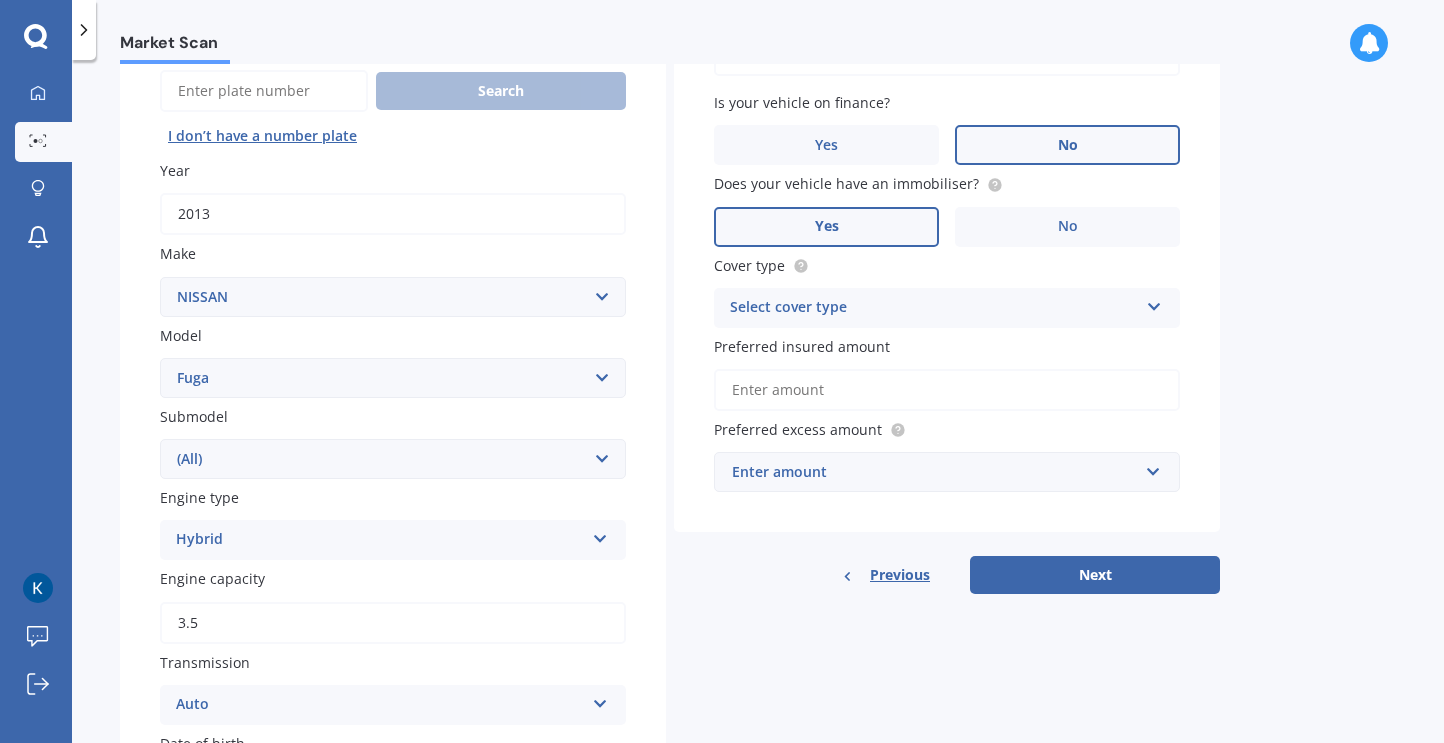scroll, scrollTop: 300, scrollLeft: 0, axis: vertical 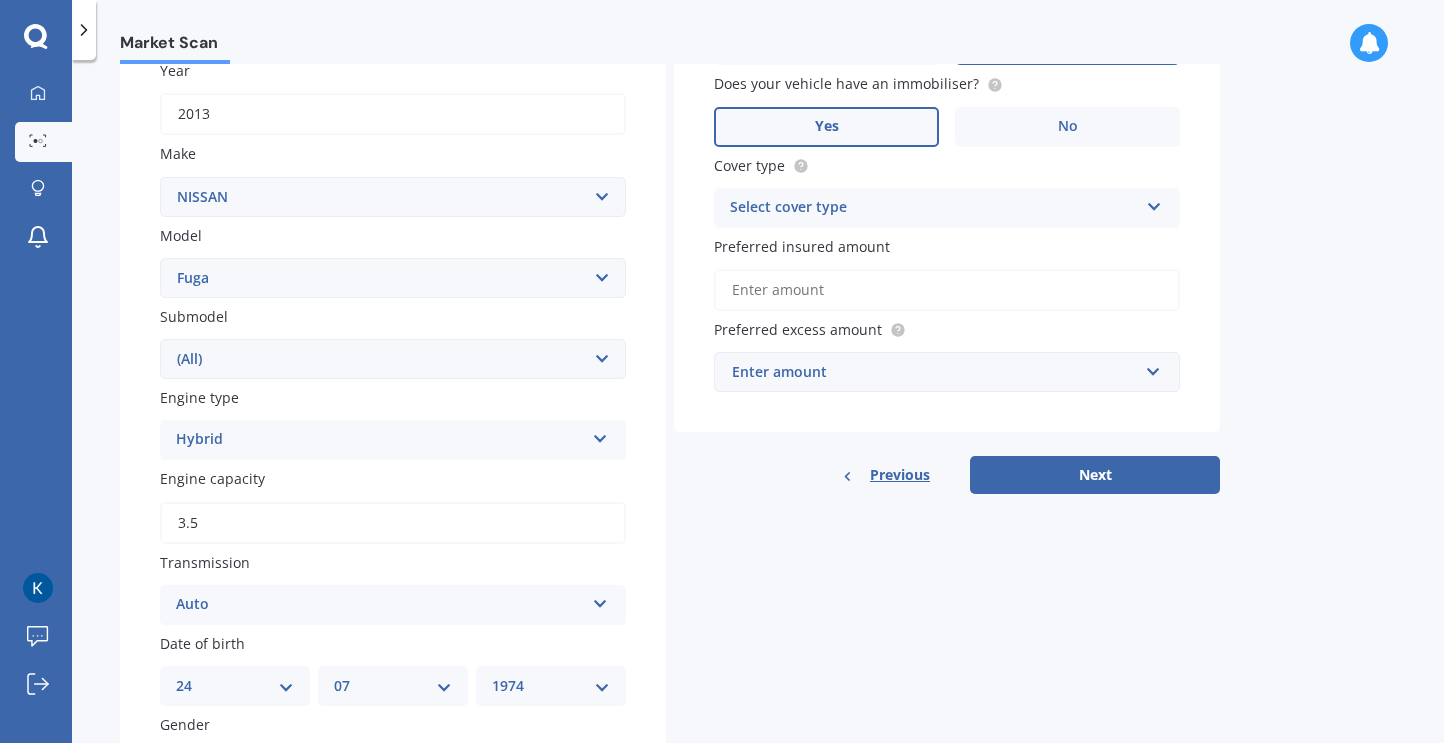 click on "Select cover type Comprehensive Third Party, Fire & Theft Third Party" at bounding box center (947, 208) 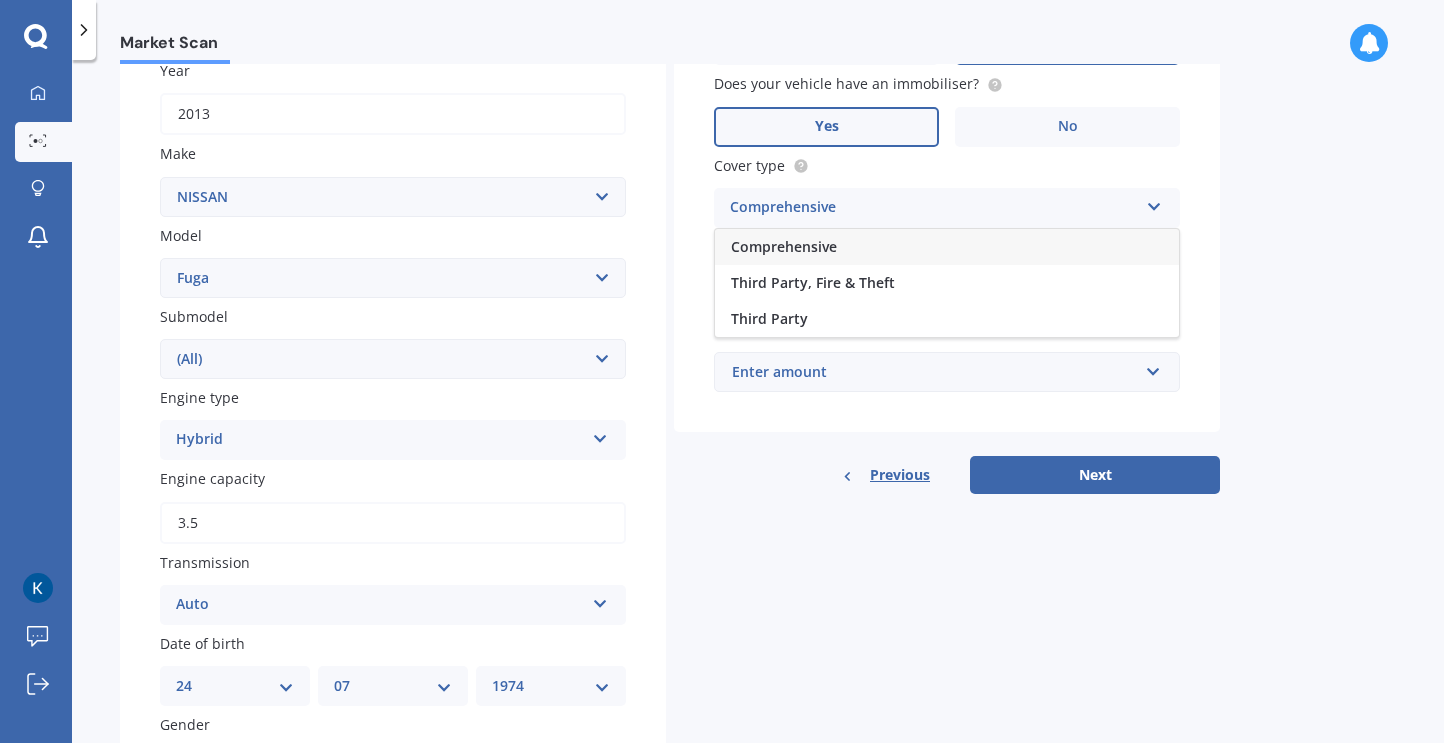 click on "Comprehensive" at bounding box center [784, 246] 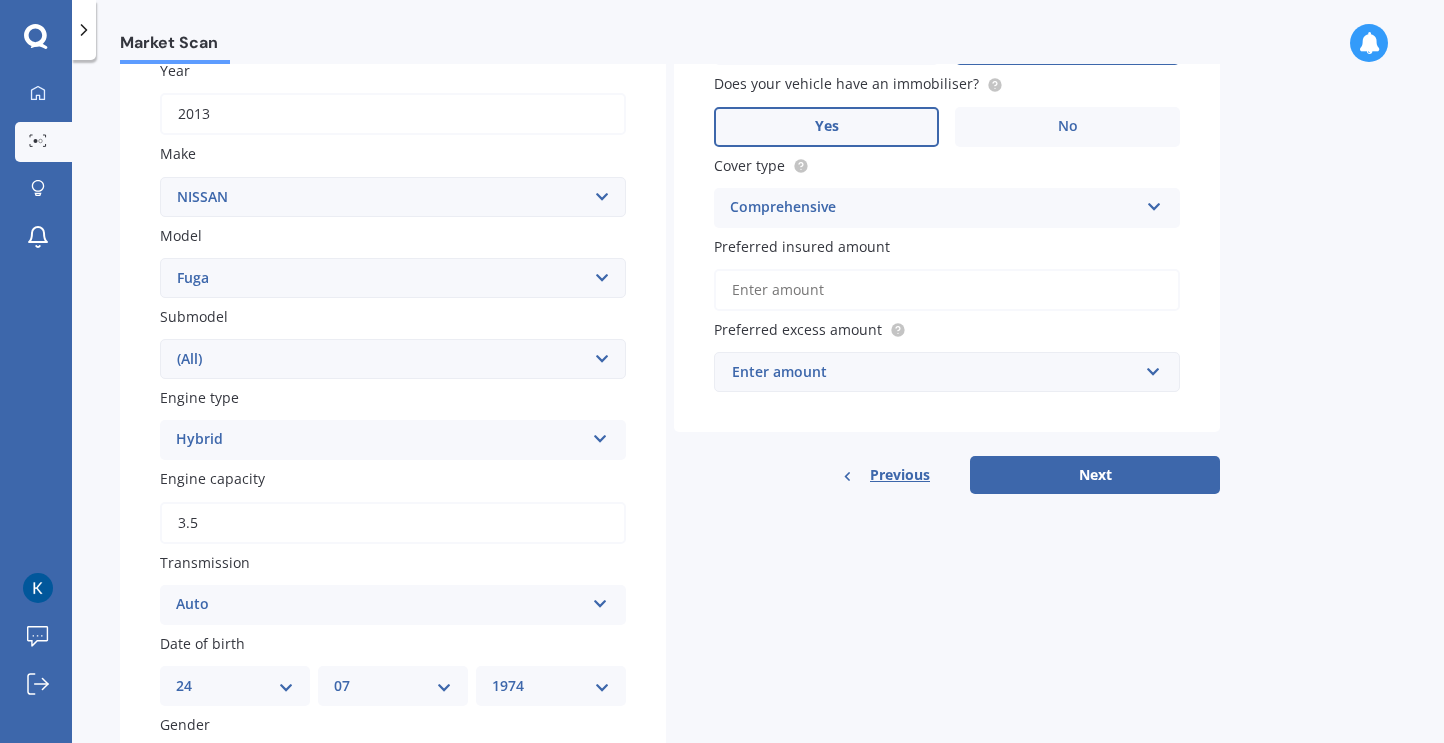 click on "Vehicle is parked at 1/1 Buchanan Street, Devonport, Auckland 0624 Enter address manually Is your vehicle on finance? Yes No Does your vehicle have an immobiliser? Yes No Cover type Comprehensive Comprehensive Third Party, Fire & Theft Third Party Preferred insured amount Preferred excess amount Enter amount $100 $400 $500 $750 $1,000 $1,500 $2,000" at bounding box center [947, 147] 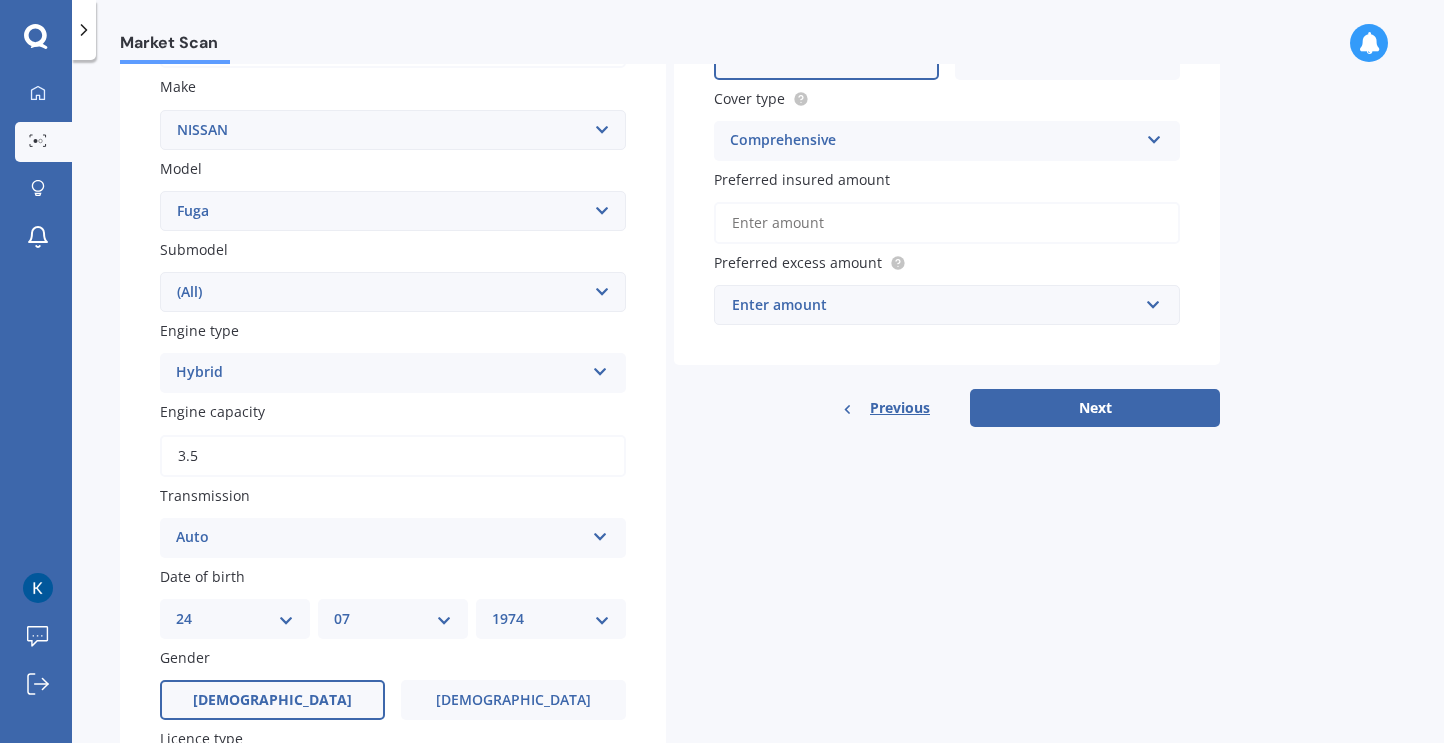 scroll, scrollTop: 400, scrollLeft: 0, axis: vertical 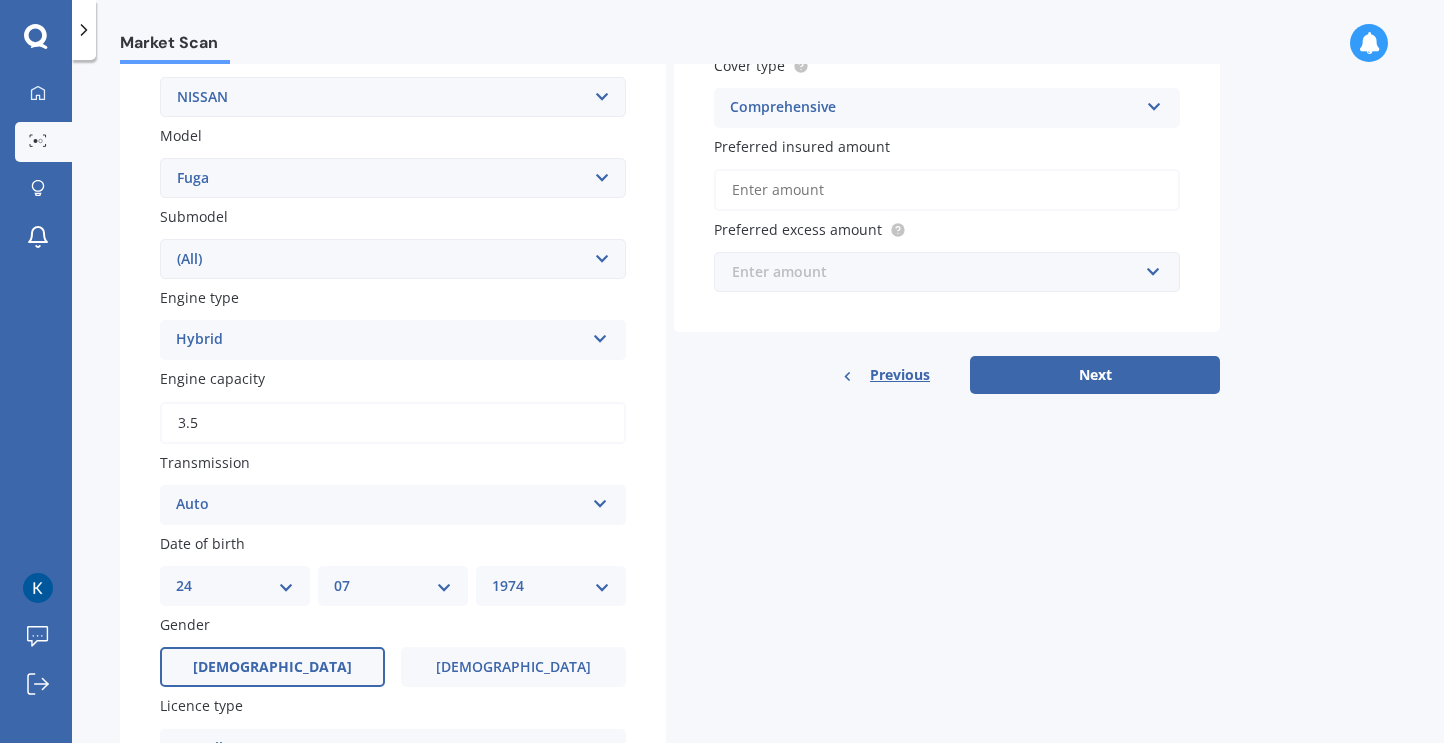 click at bounding box center [940, 272] 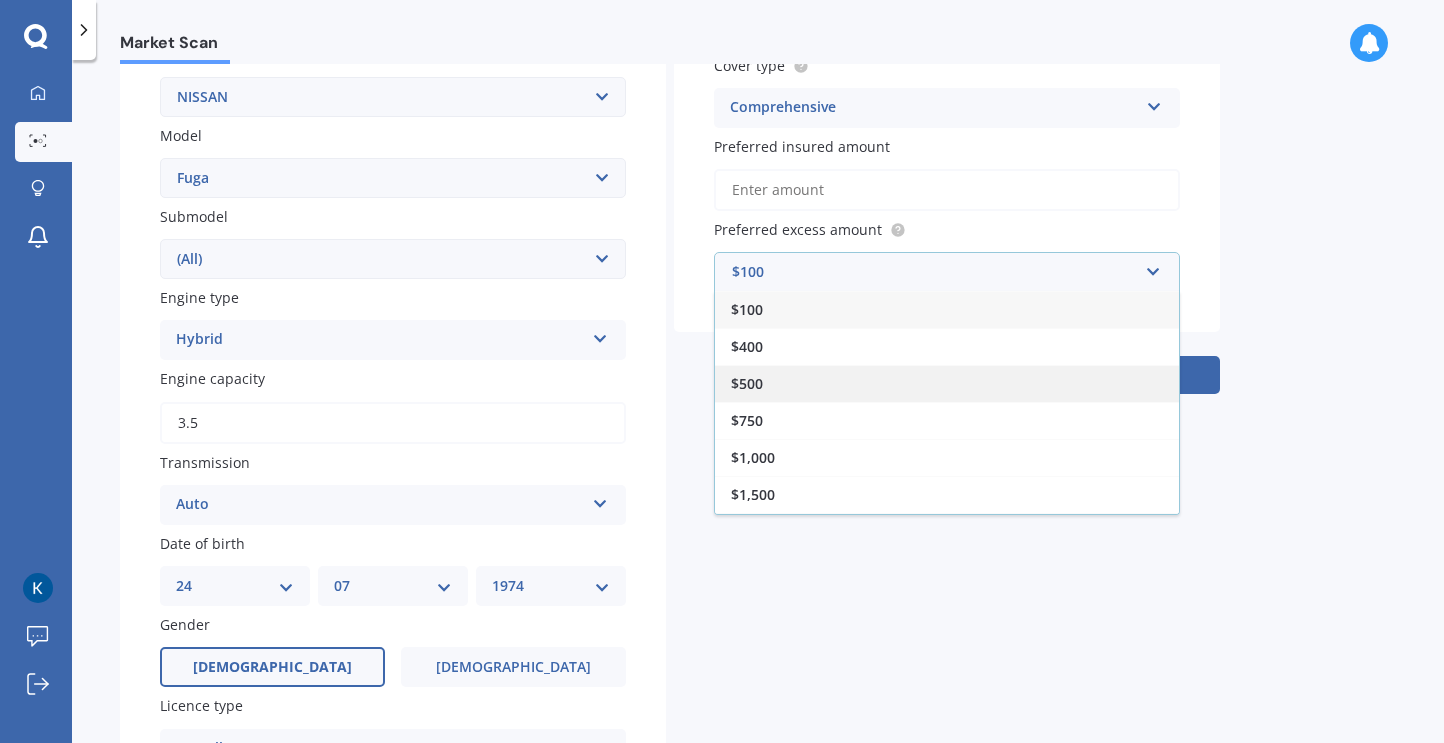 click on "$500" at bounding box center (947, 383) 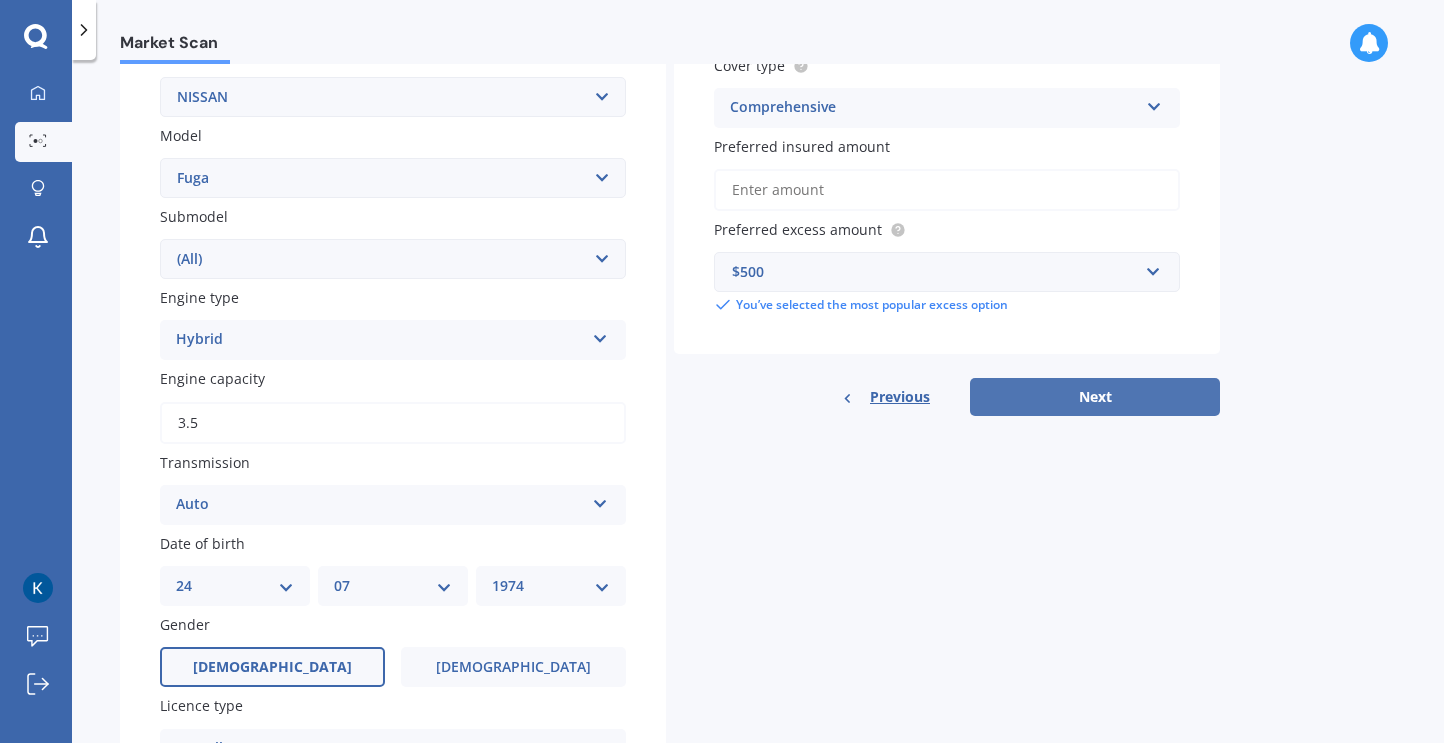 click on "Next" at bounding box center (1095, 397) 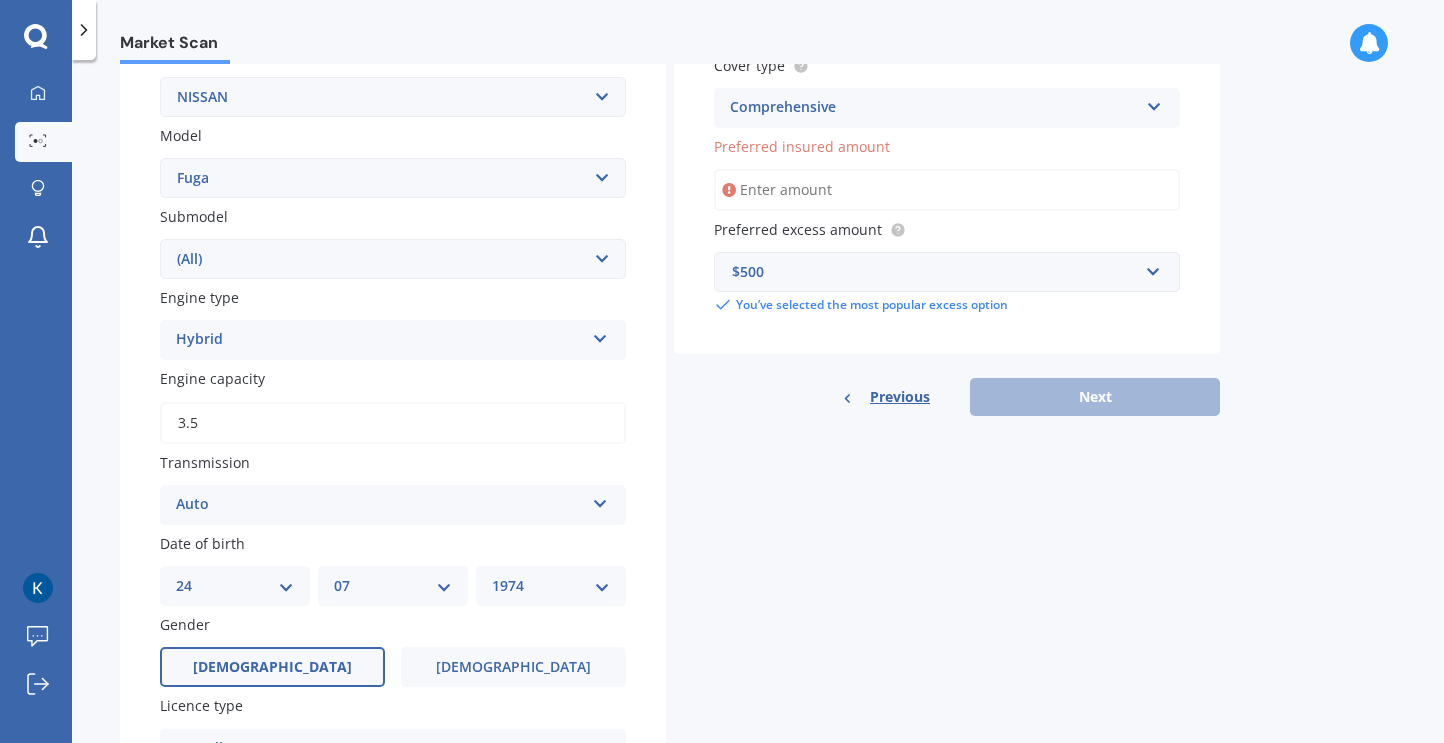 type on "$150" 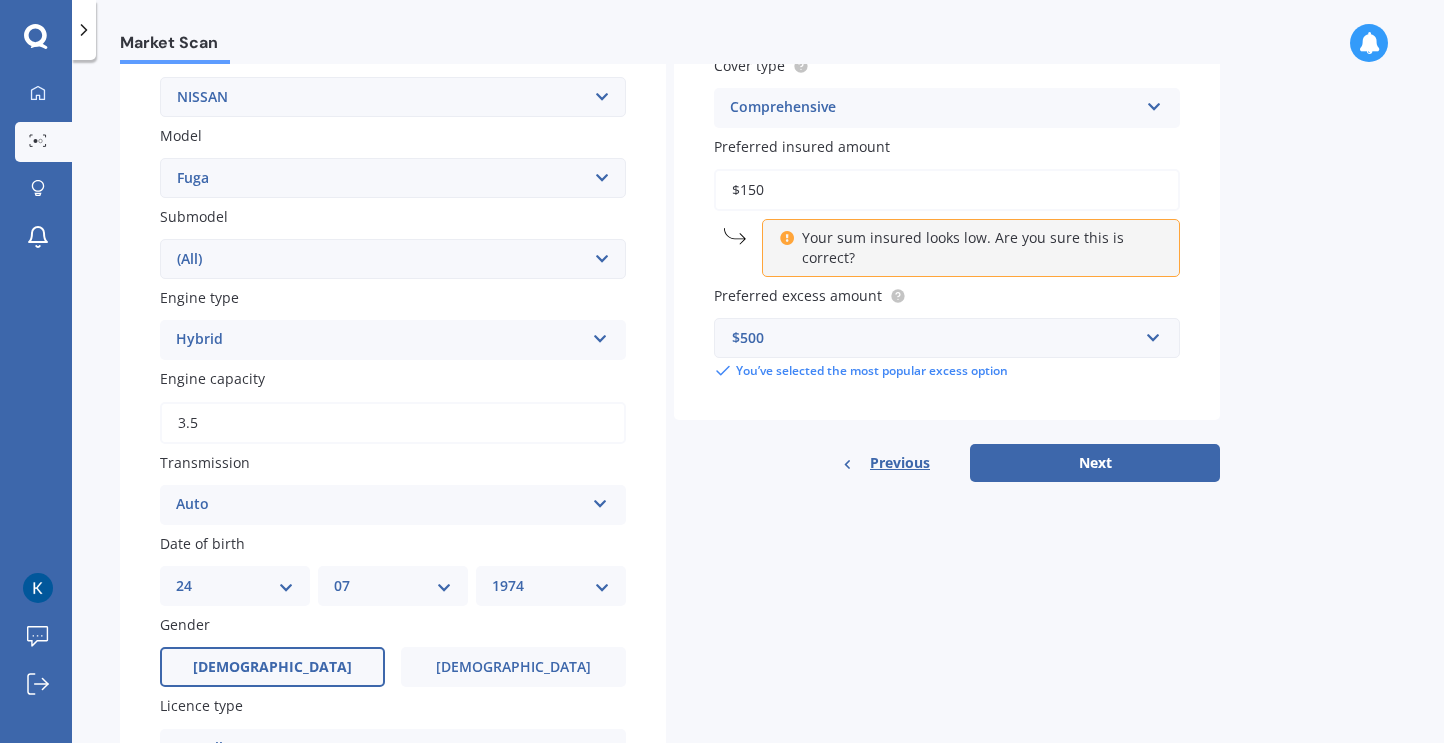 click on "$150" at bounding box center (947, 190) 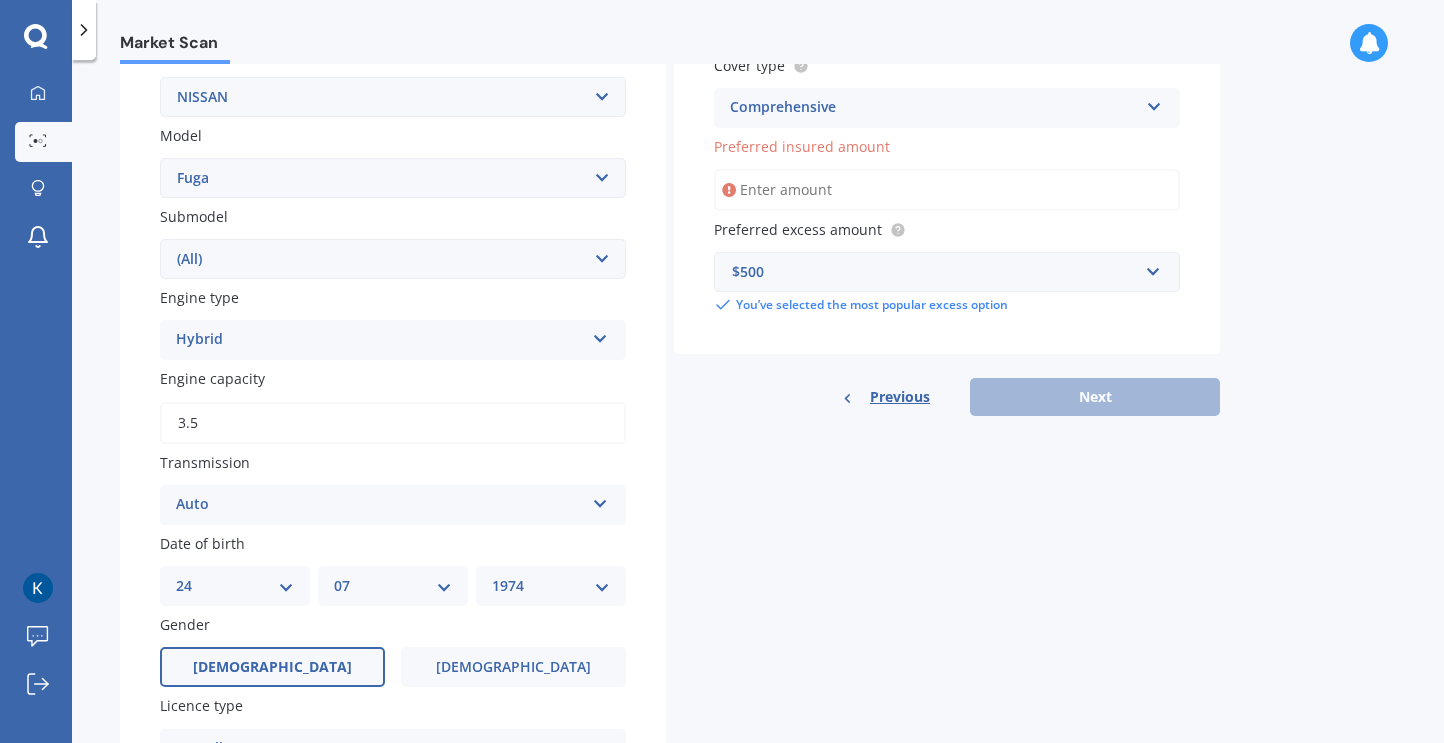 click on "Market Scan Vehicle Market Scan 70 % We just need a few more details to provide an accurate quote Details Plate number Search I don’t have a number plate Year 2013 Make Select make AC ALFA ROMEO ASTON MARTIN AUDI AUSTIN BEDFORD Bentley BMW BYD CADILLAC CAN-AM CHERY CHEVROLET CHRYSLER Citroen CRUISEAIR CUPRA DAEWOO DAIHATSU DAIMLER DAMON DIAHATSU DODGE EXOCET FACTORY FIVE FERRARI FIAT Fiord FLEETWOOD FORD FOTON FRASER GEELY GENESIS GEORGIE BOY GMC GREAT WALL GWM HAVAL HILLMAN HINO HOLDEN HOLIDAY RAMBLER HONDA HUMMER HYUNDAI INFINITI ISUZU IVECO JAC JAECOO JAGUAR JEEP KGM KIA LADA LAMBORGHINI LANCIA LANDROVER LDV LEXUS LINCOLN LOTUS LUNAR M.G M.G. MAHINDRA MASERATI MAZDA MCLAREN MERCEDES AMG Mercedes Benz MERCEDES-AMG MERCURY MINI MITSUBISHI MORGAN MORRIS NEWMAR NISSAN OMODA OPEL OXFORD PEUGEOT Plymouth Polestar PONTIAC PORSCHE PROTON RAM Range Rover Rayne RENAULT ROLLS ROYCE ROVER SAAB SATURN SEAT SHELBY SKODA SMART SSANGYONG SUBARU SUZUKI TATA TESLA TIFFIN Toyota TRIUMPH TVR Vauxhall VOLKSWAGEN VOLVO ZX Ad" at bounding box center [758, 405] 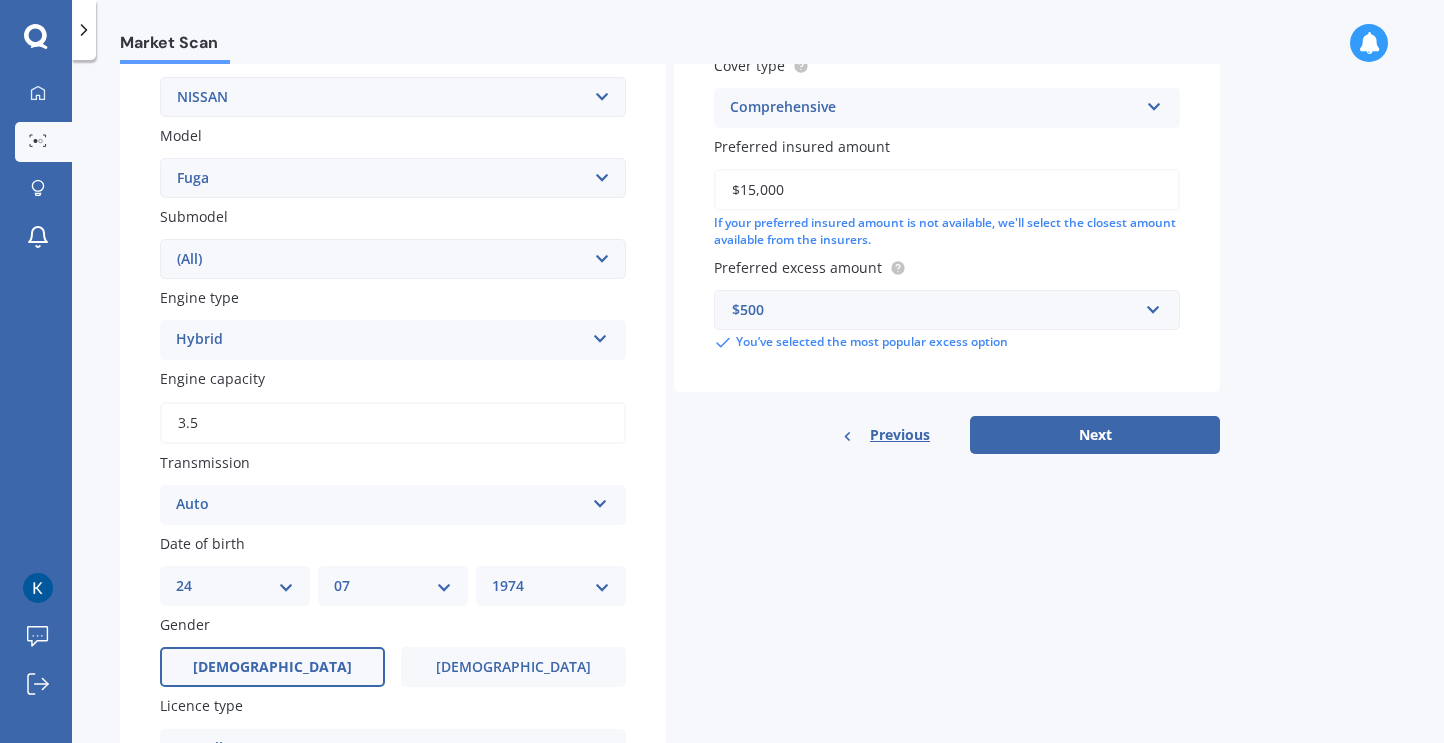 click on "Market Scan Vehicle Market Scan 70 % We just need a few more details to provide an accurate quote Details Plate number Search I don’t have a number plate Year 2013 Make Select make AC ALFA ROMEO ASTON MARTIN AUDI AUSTIN BEDFORD Bentley BMW BYD CADILLAC CAN-AM CHERY CHEVROLET CHRYSLER Citroen CRUISEAIR CUPRA DAEWOO DAIHATSU DAIMLER DAMON DIAHATSU DODGE EXOCET FACTORY FIVE FERRARI FIAT Fiord FLEETWOOD FORD FOTON FRASER GEELY GENESIS GEORGIE BOY GMC GREAT WALL GWM HAVAL HILLMAN HINO HOLDEN HOLIDAY RAMBLER HONDA HUMMER HYUNDAI INFINITI ISUZU IVECO JAC JAECOO JAGUAR JEEP KGM KIA LADA LAMBORGHINI LANCIA LANDROVER LDV LEXUS LINCOLN LOTUS LUNAR M.G M.G. MAHINDRA MASERATI MAZDA MCLAREN MERCEDES AMG Mercedes Benz MERCEDES-AMG MERCURY MINI MITSUBISHI MORGAN MORRIS NEWMAR NISSAN OMODA OPEL OXFORD PEUGEOT Plymouth Polestar PONTIAC PORSCHE PROTON RAM Range Rover Rayne RENAULT ROLLS ROYCE ROVER SAAB SATURN SEAT SHELBY SKODA SMART SSANGYONG SUBARU SUZUKI TATA TESLA TIFFIN Toyota TRIUMPH TVR Vauxhall VOLKSWAGEN VOLVO ZX Ad" at bounding box center [758, 405] 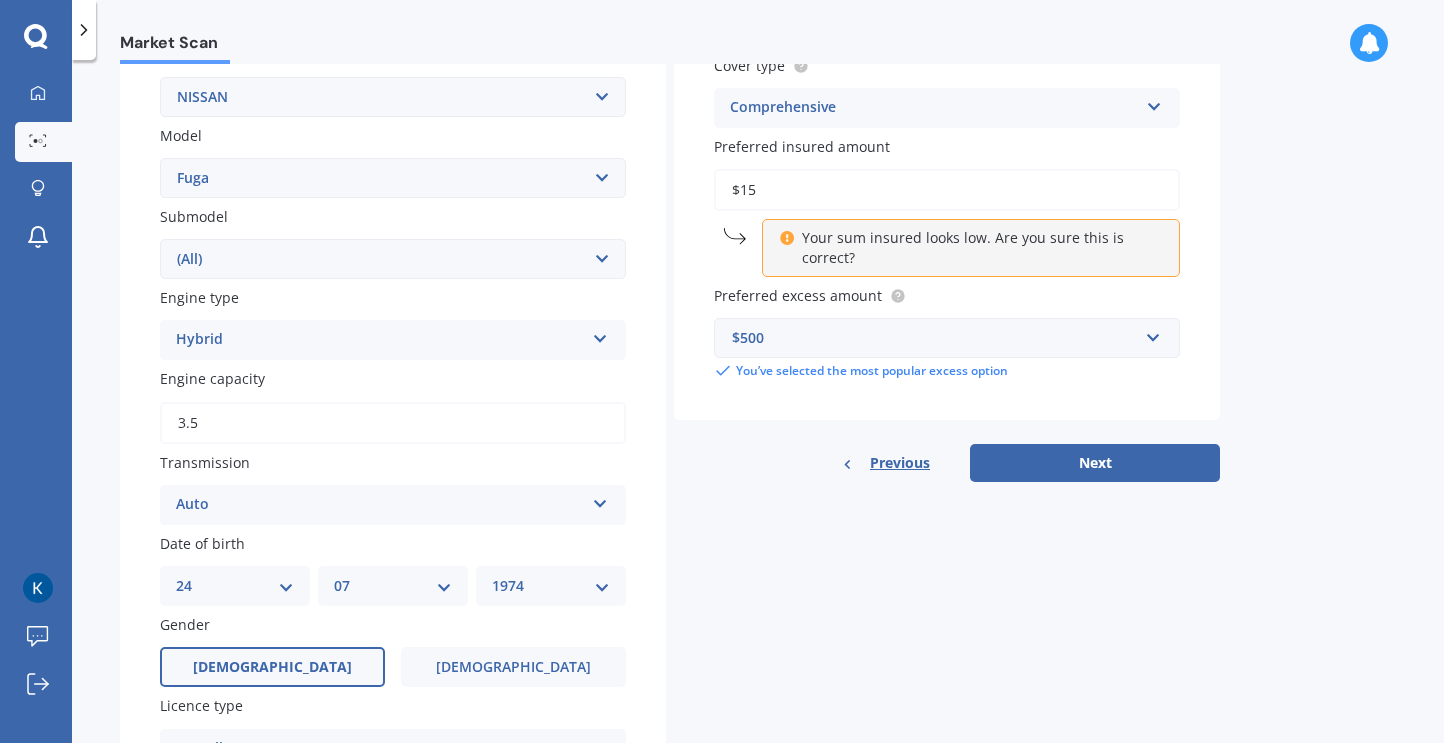 type on "$1" 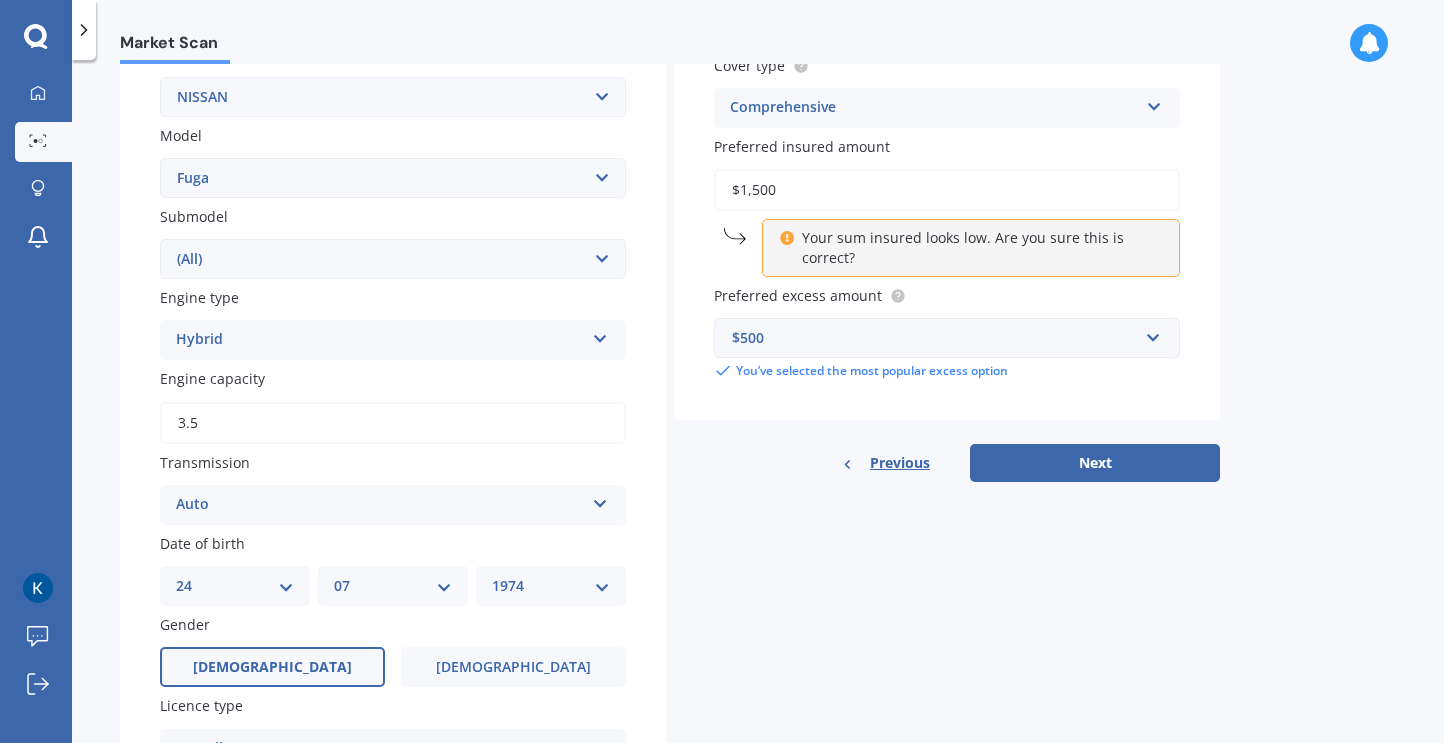 type on "$15,000" 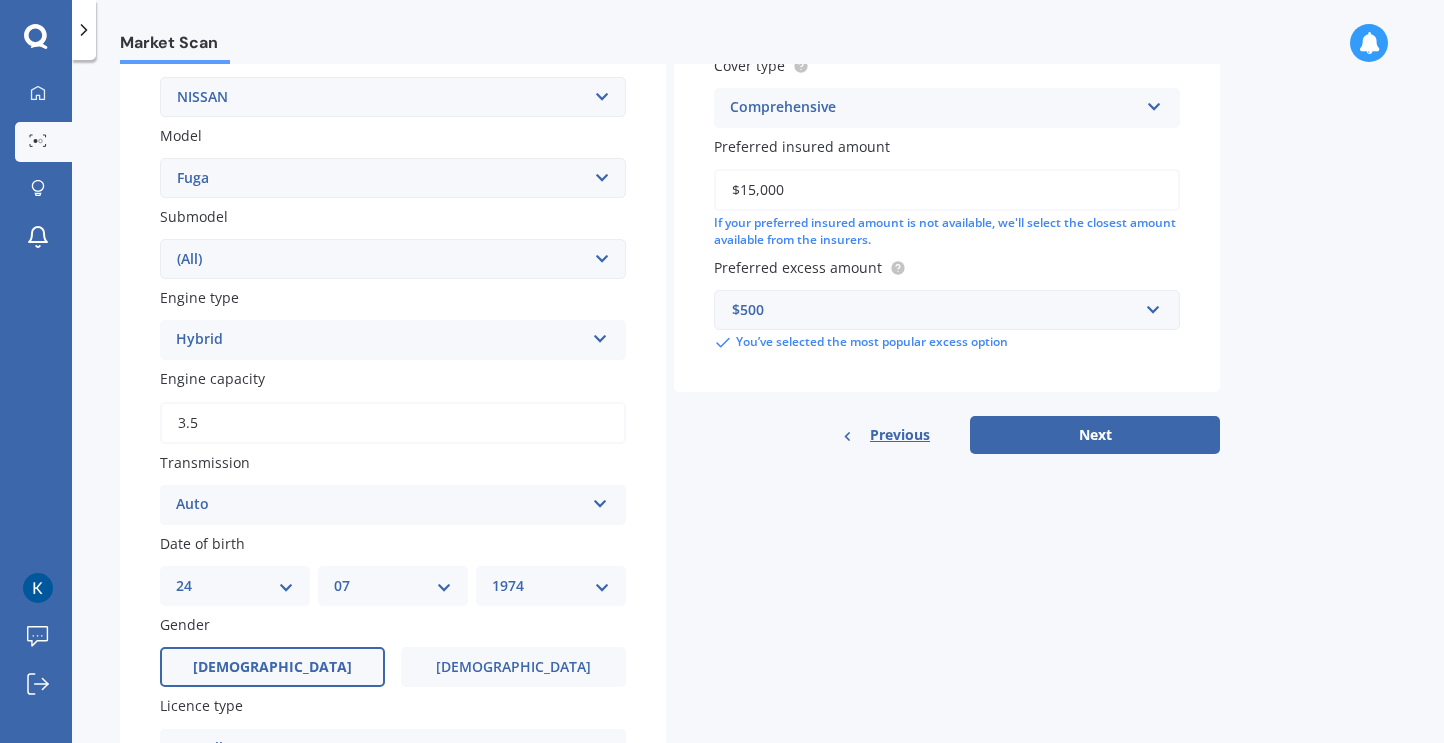 click on "Market Scan Vehicle Market Scan 70 % We just need a few more details to provide an accurate quote Details Plate number Search I don’t have a number plate Year 2013 Make Select make AC ALFA ROMEO ASTON MARTIN AUDI AUSTIN BEDFORD Bentley BMW BYD CADILLAC CAN-AM CHERY CHEVROLET CHRYSLER Citroen CRUISEAIR CUPRA DAEWOO DAIHATSU DAIMLER DAMON DIAHATSU DODGE EXOCET FACTORY FIVE FERRARI FIAT Fiord FLEETWOOD FORD FOTON FRASER GEELY GENESIS GEORGIE BOY GMC GREAT WALL GWM HAVAL HILLMAN HINO HOLDEN HOLIDAY RAMBLER HONDA HUMMER HYUNDAI INFINITI ISUZU IVECO JAC JAECOO JAGUAR JEEP KGM KIA LADA LAMBORGHINI LANCIA LANDROVER LDV LEXUS LINCOLN LOTUS LUNAR M.G M.G. MAHINDRA MASERATI MAZDA MCLAREN MERCEDES AMG Mercedes Benz MERCEDES-AMG MERCURY MINI MITSUBISHI MORGAN MORRIS NEWMAR NISSAN OMODA OPEL OXFORD PEUGEOT Plymouth Polestar PONTIAC PORSCHE PROTON RAM Range Rover Rayne RENAULT ROLLS ROYCE ROVER SAAB SATURN SEAT SHELBY SKODA SMART SSANGYONG SUBARU SUZUKI TATA TESLA TIFFIN Toyota TRIUMPH TVR Vauxhall VOLKSWAGEN VOLVO ZX Ad" at bounding box center (758, 405) 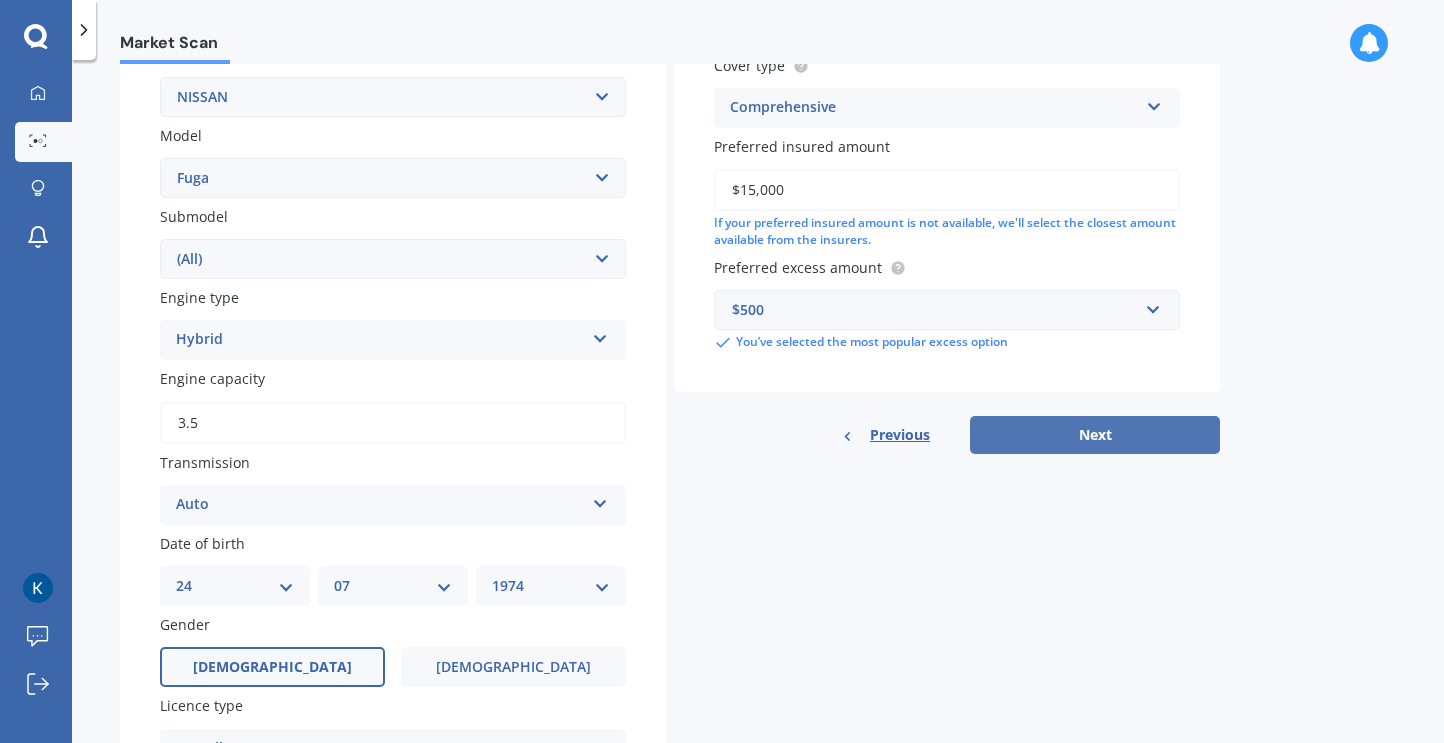 click on "Next" at bounding box center (1095, 435) 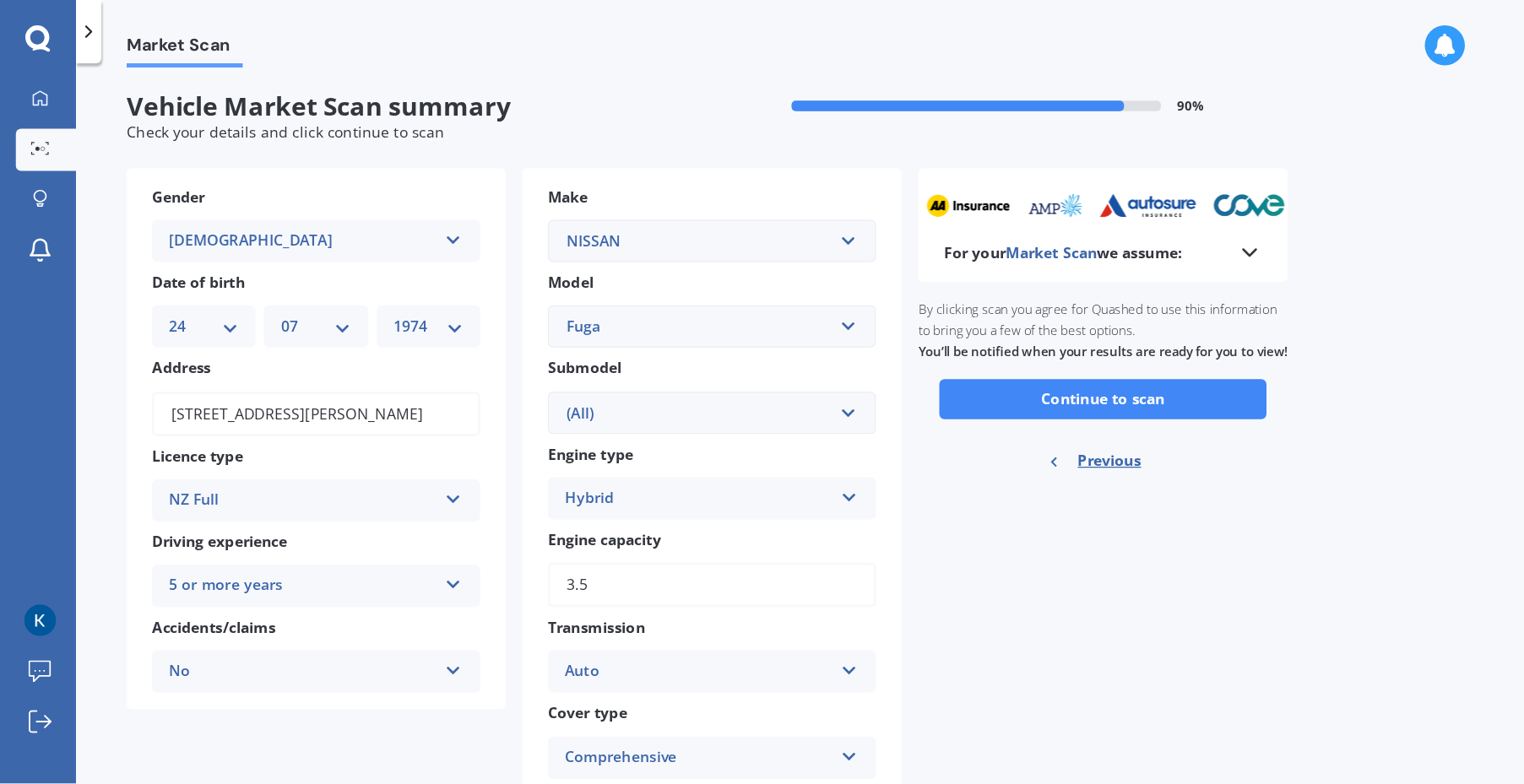 scroll, scrollTop: 0, scrollLeft: 0, axis: both 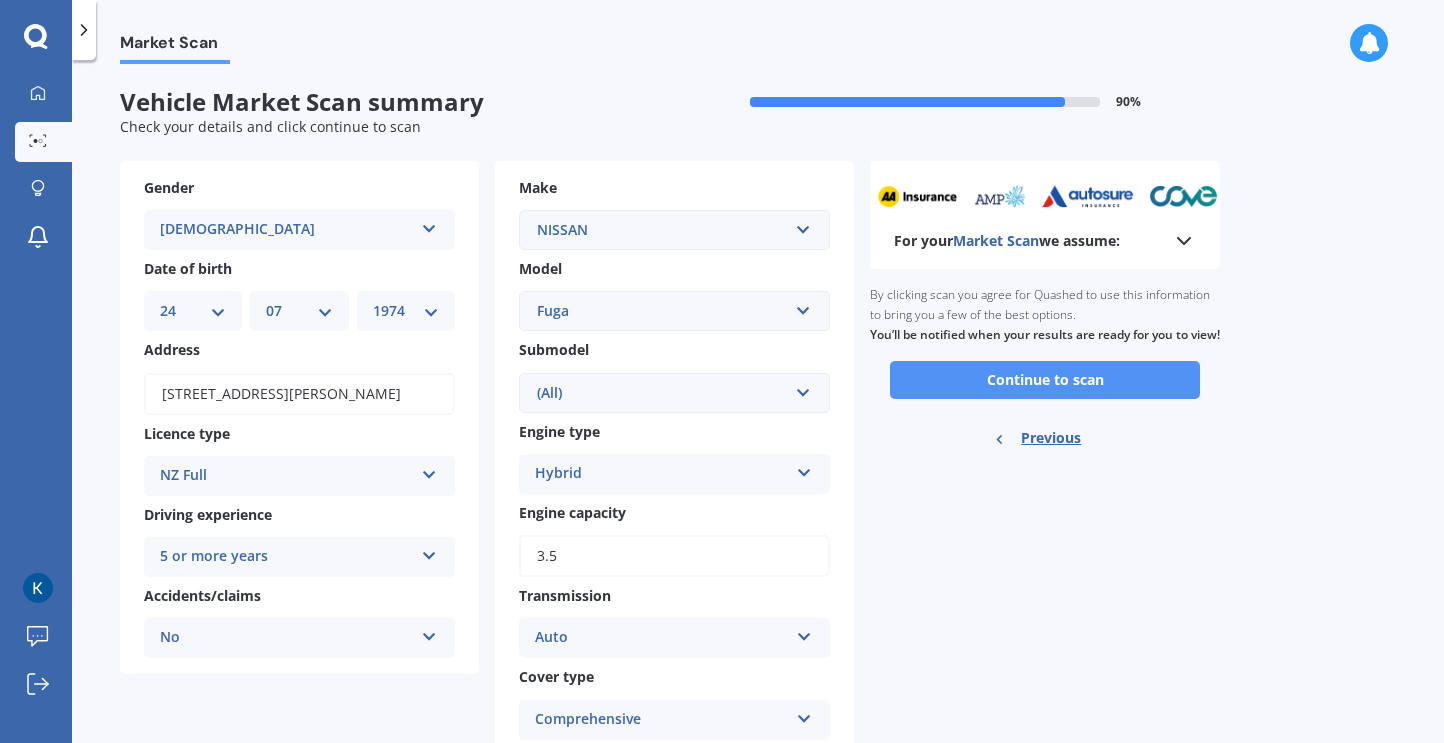 click on "Continue to scan" at bounding box center (1045, 380) 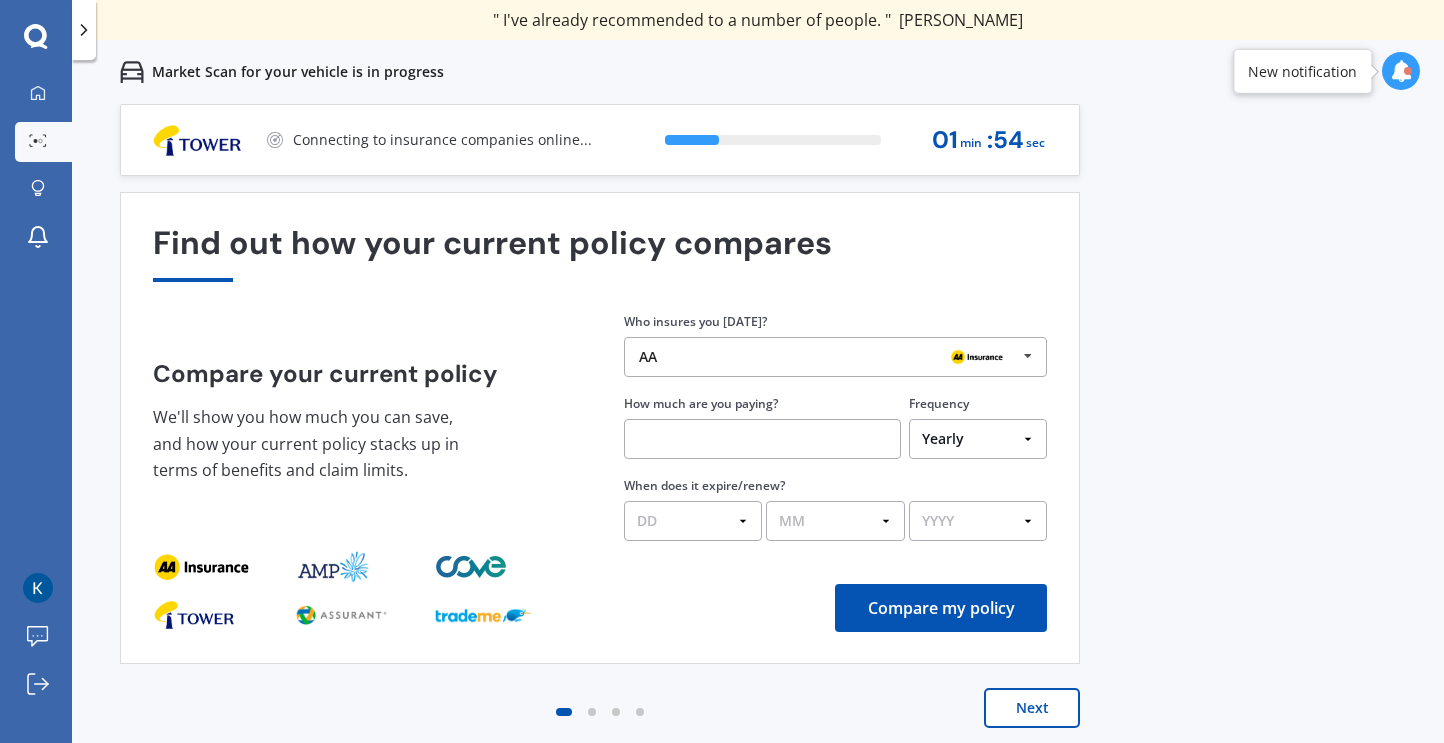 click on "Previous 60,000+ Kiwis have signed up to shop and save on insurance with us " Helpful tool, just that my current insurance is cheaper. " Casey, H " I have already recommended Quashed to many family and friends. This is fantastic. Thank you. " Quinn, M " A very useful tool and is easy to use. Highly recommended! " Yang, Z " Useful tool to check whether our current prices are competitive - which they are. " Kate, G " My current car insurance was half of the cheapest quoted here, so I'll stick with them. " Hayley, N " Gave exactly the same results. " Phillip, S " It's pretty accurate. Good service. " Mala, P " That was very helpful as it provided all the details required to make the necessary decision. " Tony, I " I've already recommended to a number of people. " Vanessa, J " Good to know my existing cover is so good! " Sheridan, J " Excellent site! I saved $300 off my existing policy. " Lian, G " Great stuff team! first time using it, and it was very clear and concise. " Lewis, B   Next 25 % 01 min :  54 sec" at bounding box center [758, 445] 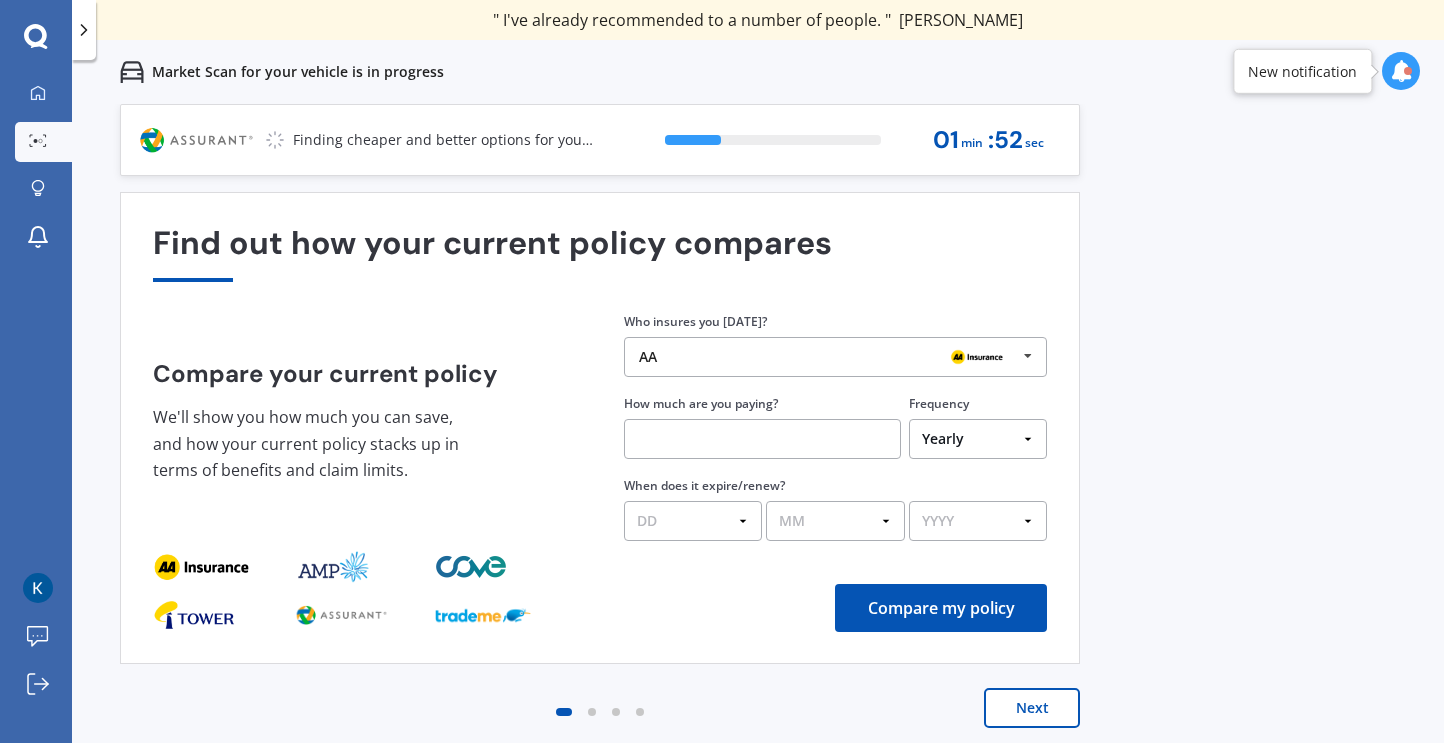 click on "Previous 60,000+ Kiwis have signed up to shop and save on insurance with us " Helpful tool, just that my current insurance is cheaper. " Casey, H " I have already recommended Quashed to many family and friends. This is fantastic. Thank you. " Quinn, M " A very useful tool and is easy to use. Highly recommended! " Yang, Z " Useful tool to check whether our current prices are competitive - which they are. " Kate, G " My current car insurance was half of the cheapest quoted here, so I'll stick with them. " Hayley, N " Gave exactly the same results. " Phillip, S " It's pretty accurate. Good service. " Mala, P " That was very helpful as it provided all the details required to make the necessary decision. " Tony, I " I've already recommended to a number of people. " Vanessa, J " Good to know my existing cover is so good! " Sheridan, J " Excellent site! I saved $300 off my existing policy. " Lian, G " Great stuff team! first time using it, and it was very clear and concise. " Lewis, B   Next 26 % 01 min :  52 sec" at bounding box center (758, 445) 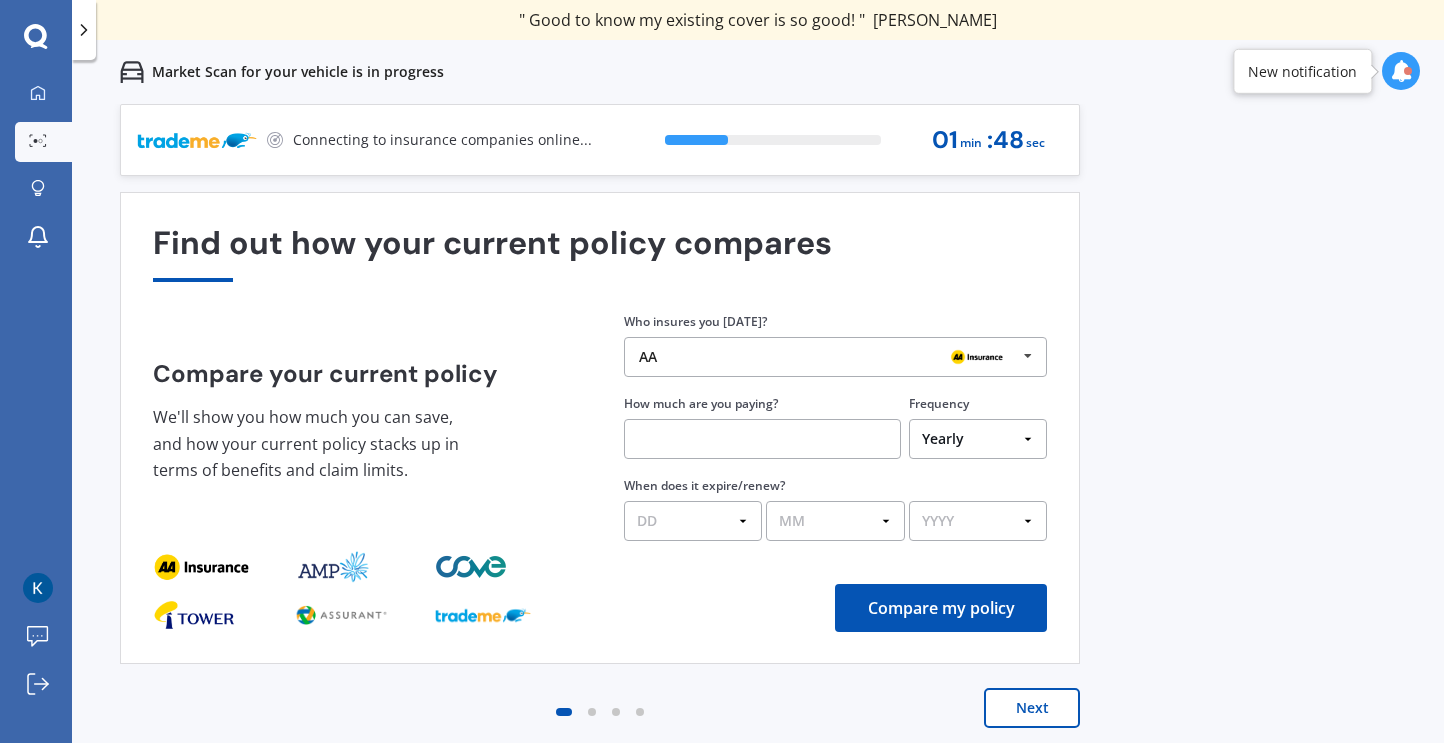 click on "Previous 60,000+ Kiwis have signed up to shop and save on insurance with us " Helpful tool, just that my current insurance is cheaper. " Casey, H " I have already recommended Quashed to many family and friends. This is fantastic. Thank you. " Quinn, M " A very useful tool and is easy to use. Highly recommended! " Yang, Z " Useful tool to check whether our current prices are competitive - which they are. " Kate, G " My current car insurance was half of the cheapest quoted here, so I'll stick with them. " Hayley, N " Gave exactly the same results. " Phillip, S " It's pretty accurate. Good service. " Mala, P " That was very helpful as it provided all the details required to make the necessary decision. " Tony, I " I've already recommended to a number of people. " Vanessa, J " Good to know my existing cover is so good! " Sheridan, J " Excellent site! I saved $300 off my existing policy. " Lian, G " Great stuff team! first time using it, and it was very clear and concise. " Lewis, B   Next 29 % 01 min :  48 sec" at bounding box center [758, 445] 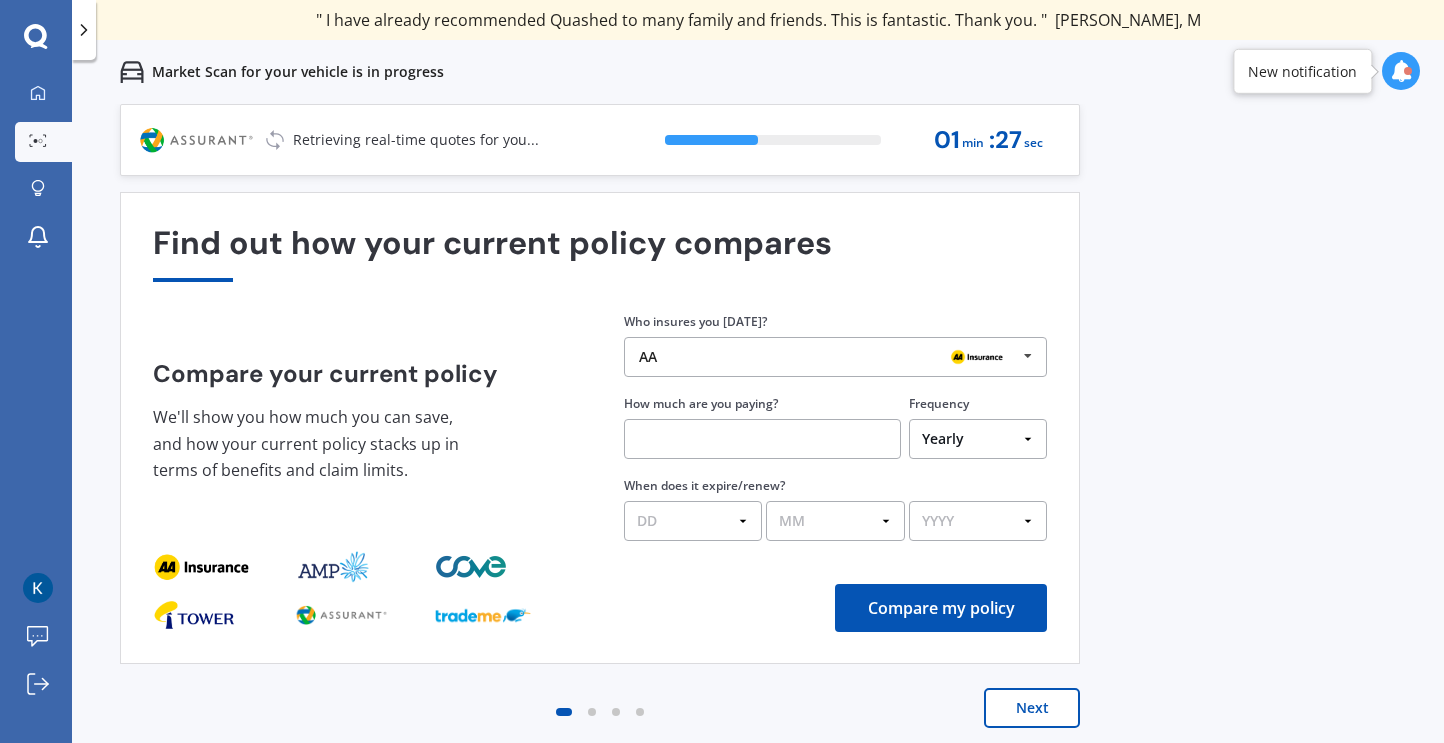 click on "Previous 60,000+ Kiwis have signed up to shop and save on insurance with us " Helpful tool, just that my current insurance is cheaper. " Casey, H " I have already recommended Quashed to many family and friends. This is fantastic. Thank you. " Quinn, M " A very useful tool and is easy to use. Highly recommended! " Yang, Z " Useful tool to check whether our current prices are competitive - which they are. " Kate, G " My current car insurance was half of the cheapest quoted here, so I'll stick with them. " Hayley, N " Gave exactly the same results. " Phillip, S " It's pretty accurate. Good service. " Mala, P " That was very helpful as it provided all the details required to make the necessary decision. " Tony, I " I've already recommended to a number of people. " Vanessa, J " Good to know my existing cover is so good! " Sheridan, J " Excellent site! I saved $300 off my existing policy. " Lian, G " Great stuff team! first time using it, and it was very clear and concise. " Lewis, B   Next 43 % 01 min :  27 sec" at bounding box center [758, 445] 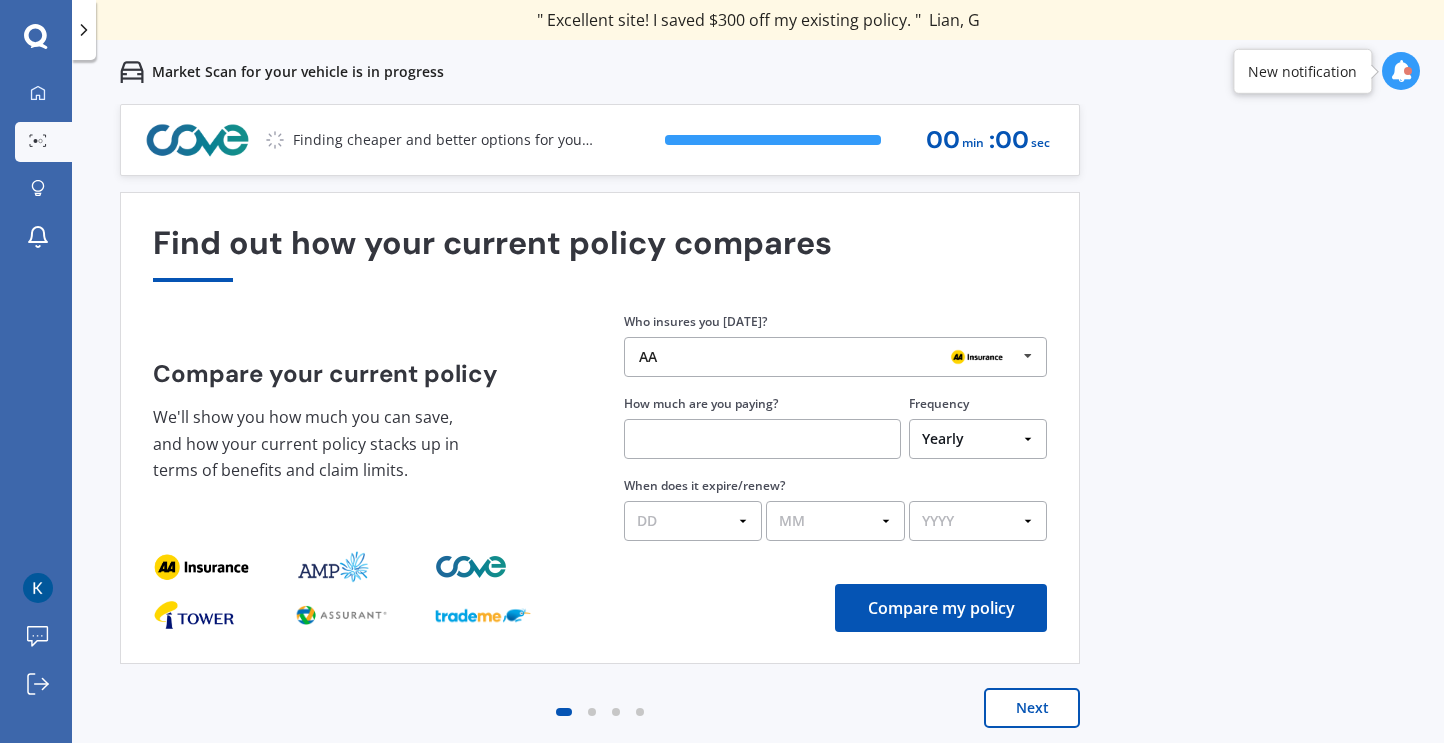 click on "Previous 60,000+ Kiwis have signed up to shop and save on insurance with us " Helpful tool, just that my current insurance is cheaper. " Casey, H " I have already recommended Quashed to many family and friends. This is fantastic. Thank you. " Quinn, M " A very useful tool and is easy to use. Highly recommended! " Yang, Z " Useful tool to check whether our current prices are competitive - which they are. " Kate, G " My current car insurance was half of the cheapest quoted here, so I'll stick with them. " Hayley, N " Gave exactly the same results. " Phillip, S " It's pretty accurate. Good service. " Mala, P " That was very helpful as it provided all the details required to make the necessary decision. " Tony, I " I've already recommended to a number of people. " Vanessa, J " Good to know my existing cover is so good! " Sheridan, J " Excellent site! I saved $300 off my existing policy. " Lian, G " Great stuff team! first time using it, and it was very clear and concise. " Lewis, B   Next 100 % 00 min :  00 sec" at bounding box center (758, 445) 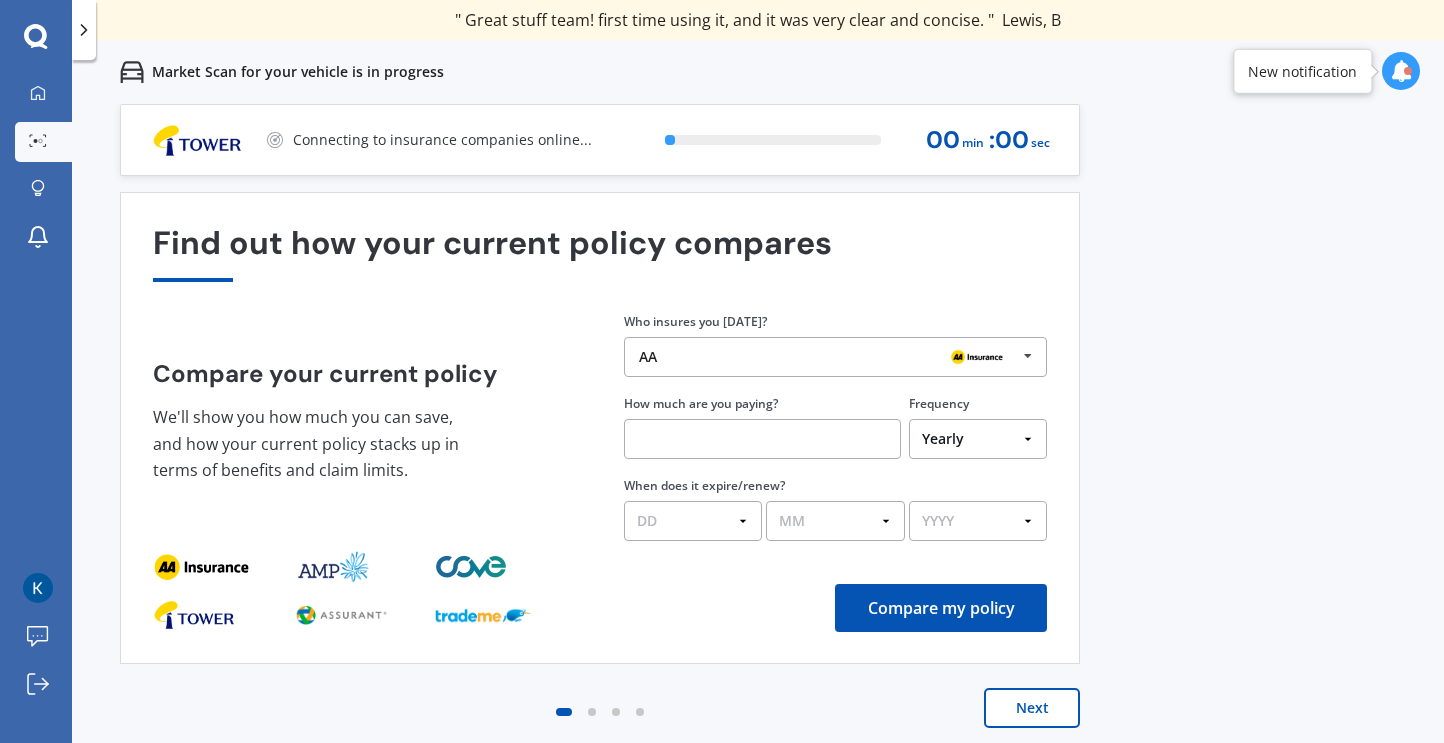 click on "Previous 60,000+ Kiwis have signed up to shop and save on insurance with us " Helpful tool, just that my current insurance is cheaper. " Casey, H " I have already recommended Quashed to many family and friends. This is fantastic. Thank you. " Quinn, M " A very useful tool and is easy to use. Highly recommended! " Yang, Z " Useful tool to check whether our current prices are competitive - which they are. " Kate, G " My current car insurance was half of the cheapest quoted here, so I'll stick with them. " Hayley, N " Gave exactly the same results. " Phillip, S " It's pretty accurate. Good service. " Mala, P " That was very helpful as it provided all the details required to make the necessary decision. " Tony, I " I've already recommended to a number of people. " Vanessa, J " Good to know my existing cover is so good! " Sheridan, J " Excellent site! I saved $300 off my existing policy. " Lian, G " Great stuff team! first time using it, and it was very clear and concise. " Lewis, B   Next 0 % 00 min :  00 sec 1" at bounding box center (758, 445) 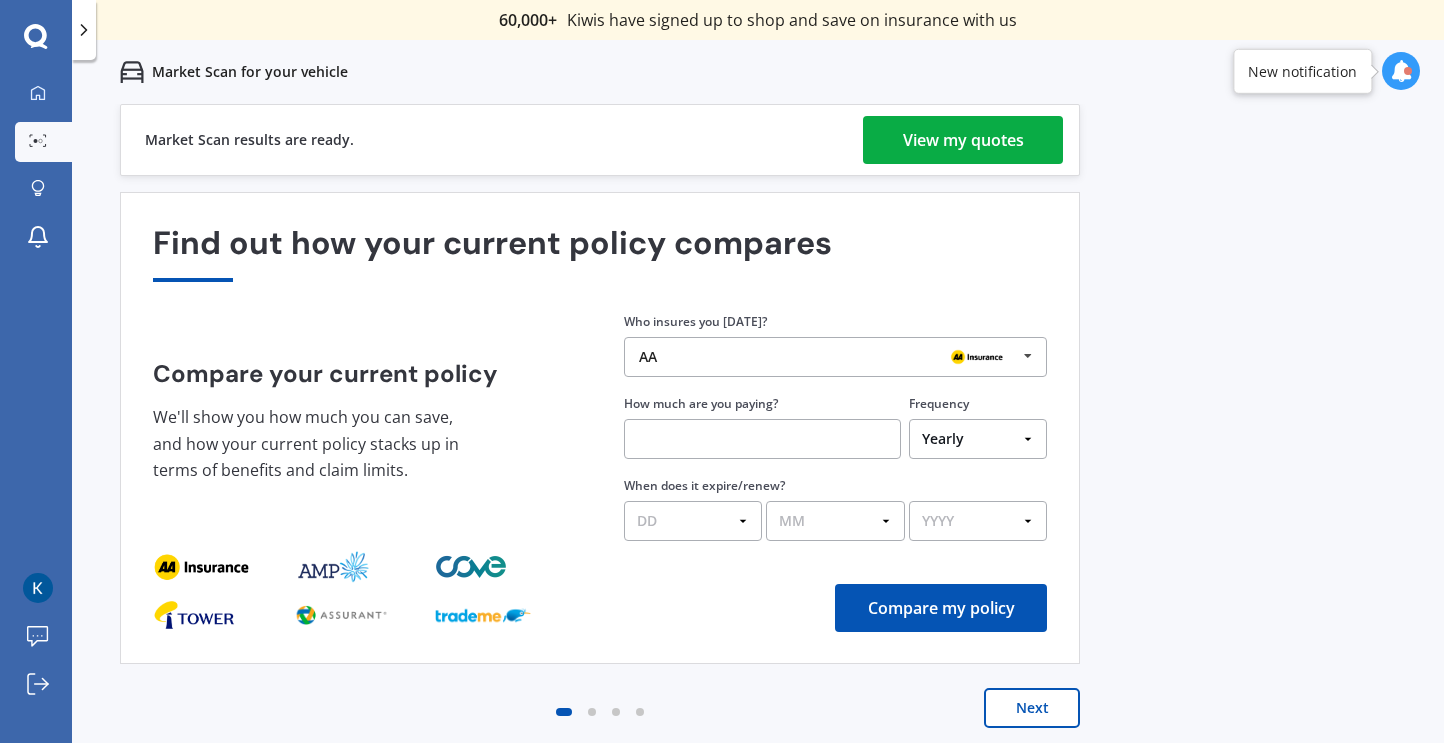 click on "View my quotes" at bounding box center (963, 140) 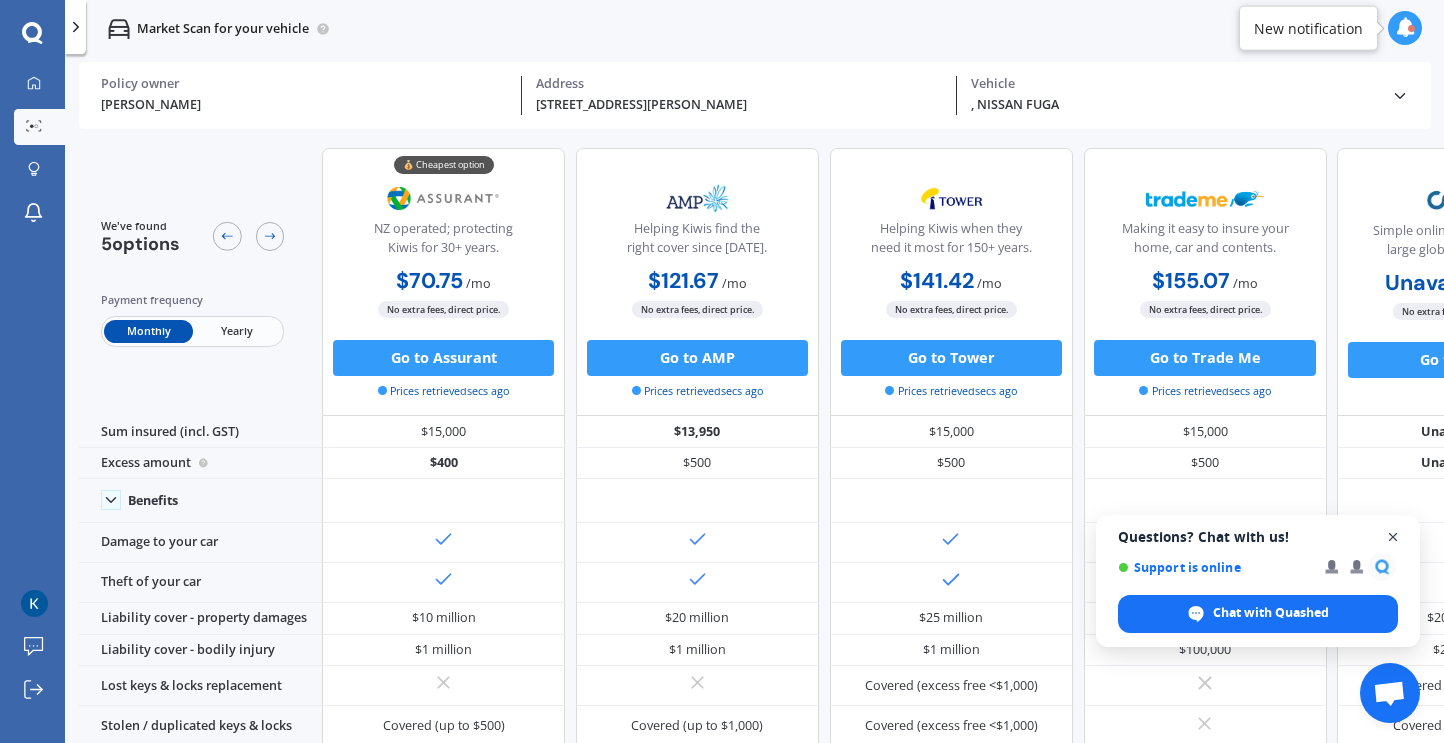 click at bounding box center [1393, 537] 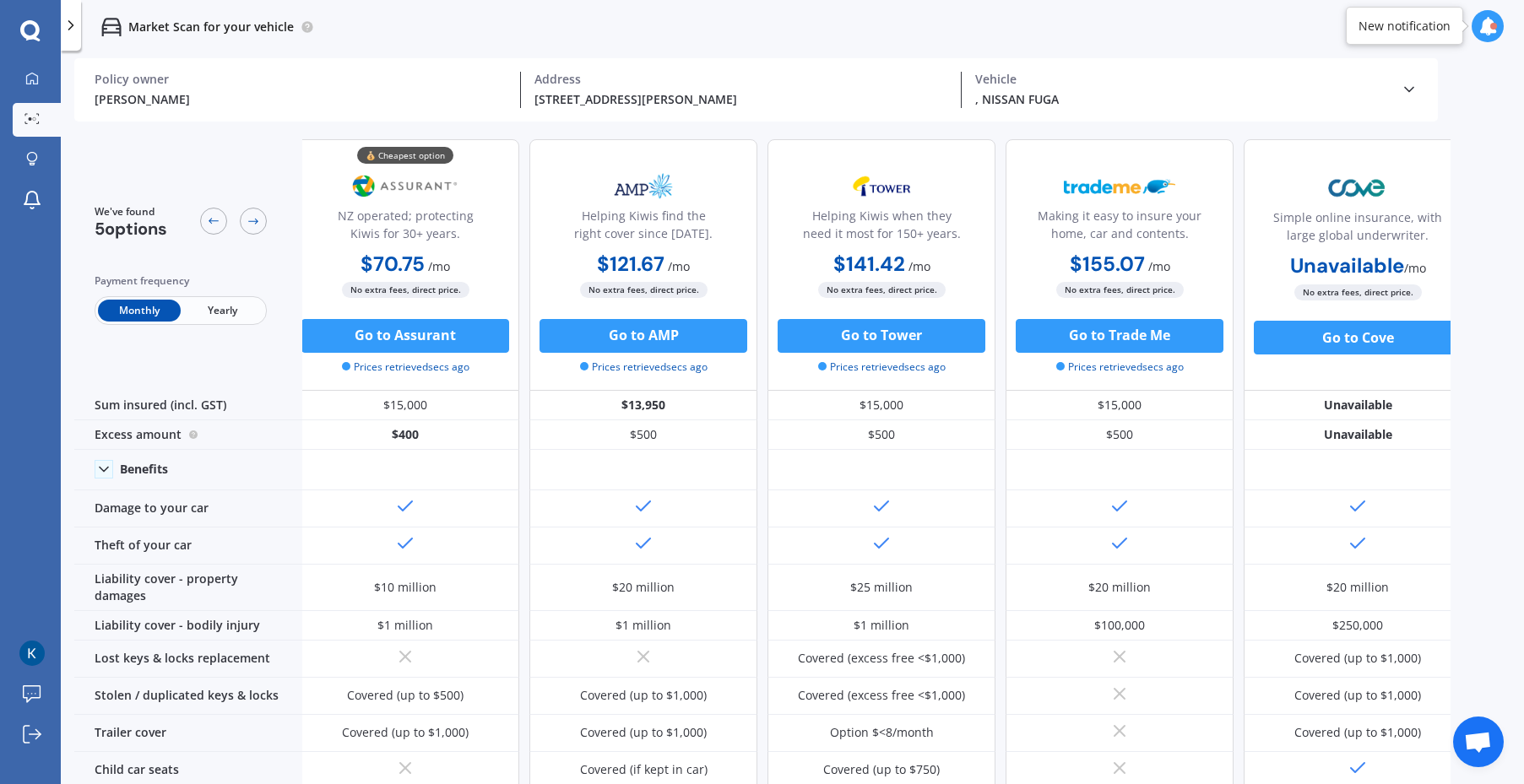 scroll, scrollTop: 0, scrollLeft: 0, axis: both 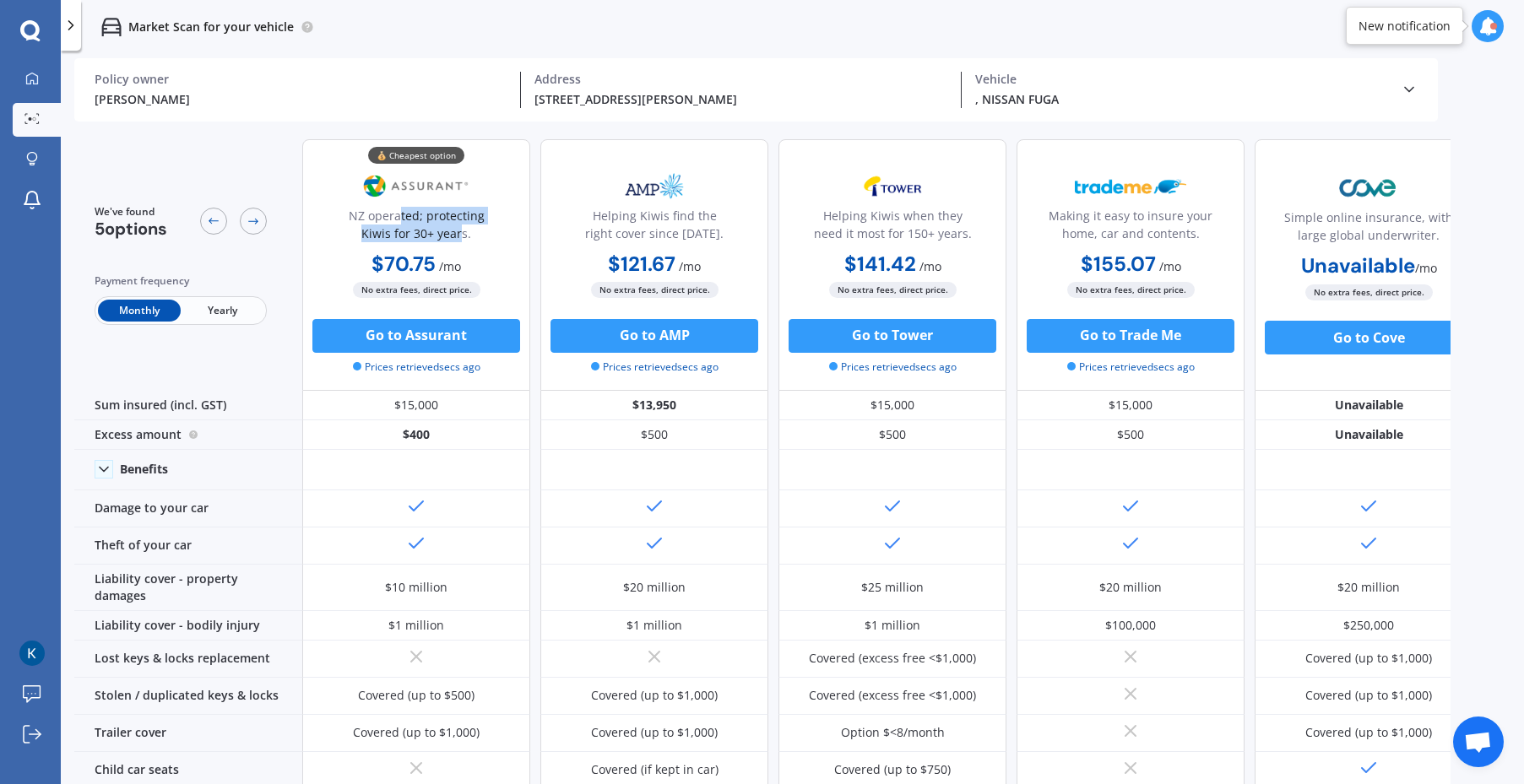 drag, startPoint x: 458, startPoint y: 238, endPoint x: 402, endPoint y: 220, distance: 58.82176 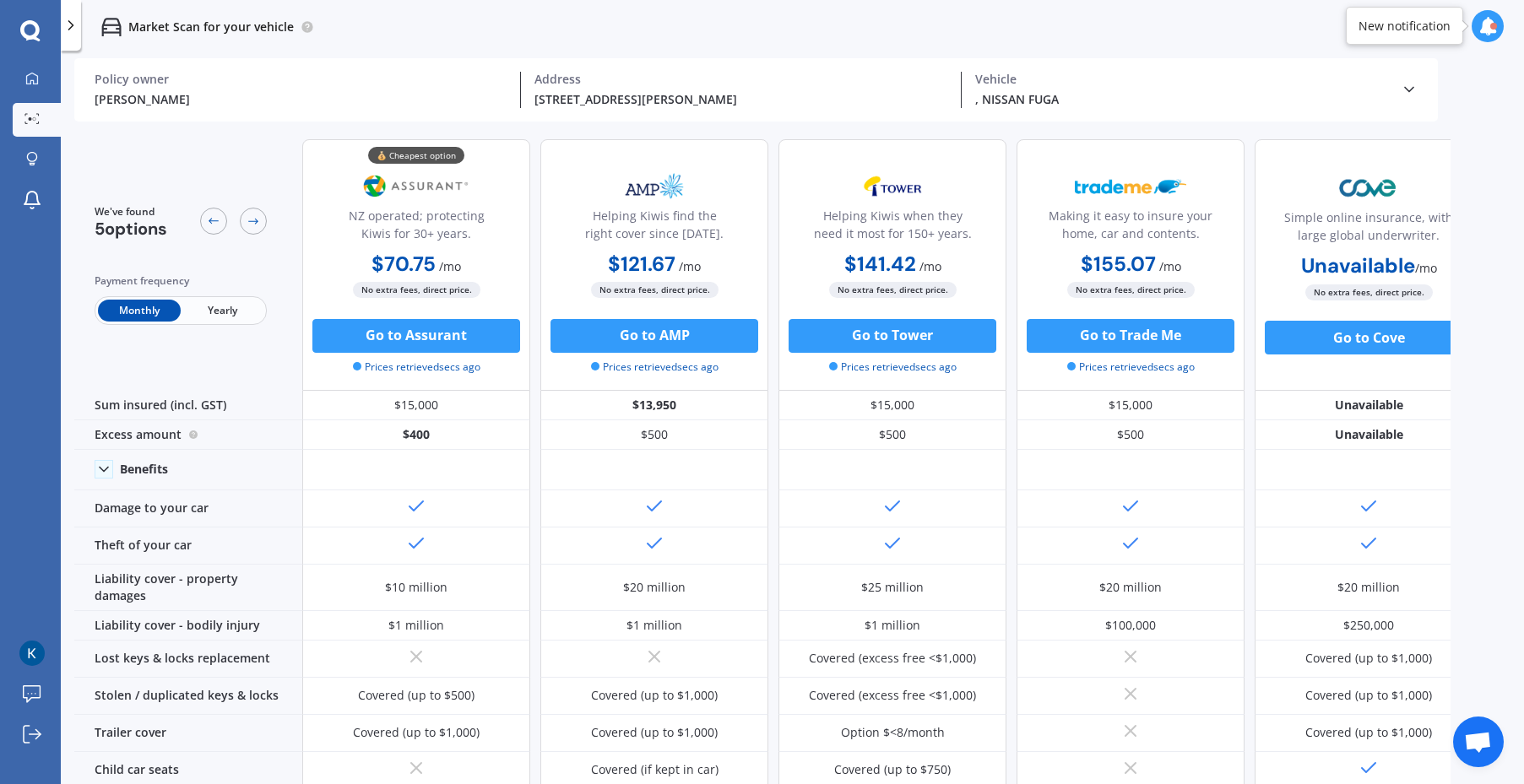click on "💰 Cheapest option NZ operated; protecting Kiwis for 30+ years. $70.75   /  mo $848.99   /  yr $70.75   /  mo No extra fees, direct price. Go to Assurant Prices retrieved  secs ago Helping Kiwis find the right cover since 1966. $121.67   /  mo $1,328.38   /  yr $121.67   /  mo No extra fees, direct price. Go to AMP Prices retrieved  secs ago Helping Kiwis when they need it most for 150+ years. $141.42   /  mo $1,534.69   /  yr $141.42   /  mo No extra fees, direct price. Go to Tower Prices retrieved  secs ago Making it easy to insure your home, car and contents. $155.07   /  mo $1,692.62   /  yr $155.07   /  mo No extra fees, direct price. Go to Trade Me Prices retrieved  secs ago Simple online insurance, with large global underwriter. Unavailable /  mo Unavailable   /  yr Unavailable   /  mo No extra fees, direct price. Go to Cove" at bounding box center [892, 265] 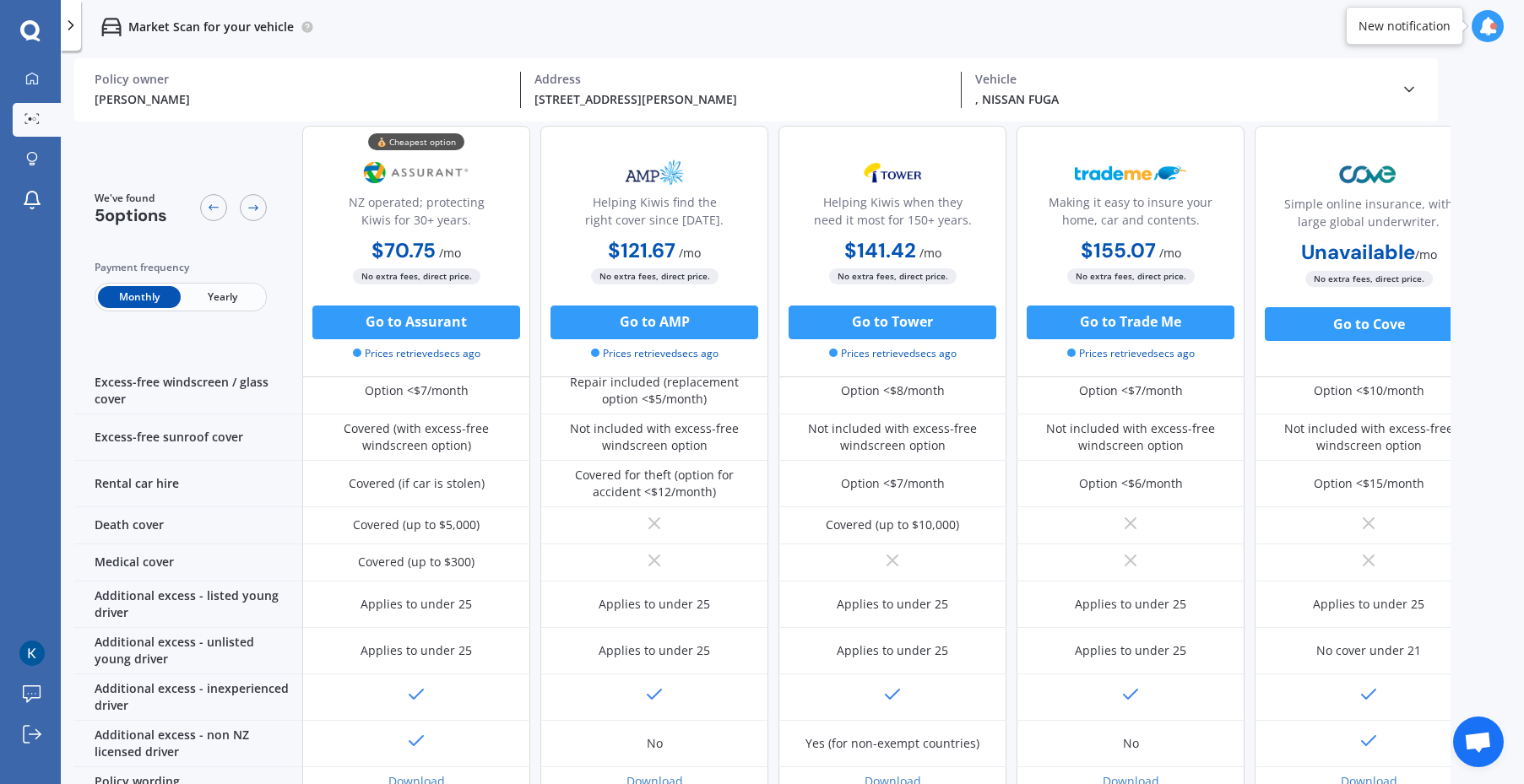 scroll, scrollTop: 737, scrollLeft: 0, axis: vertical 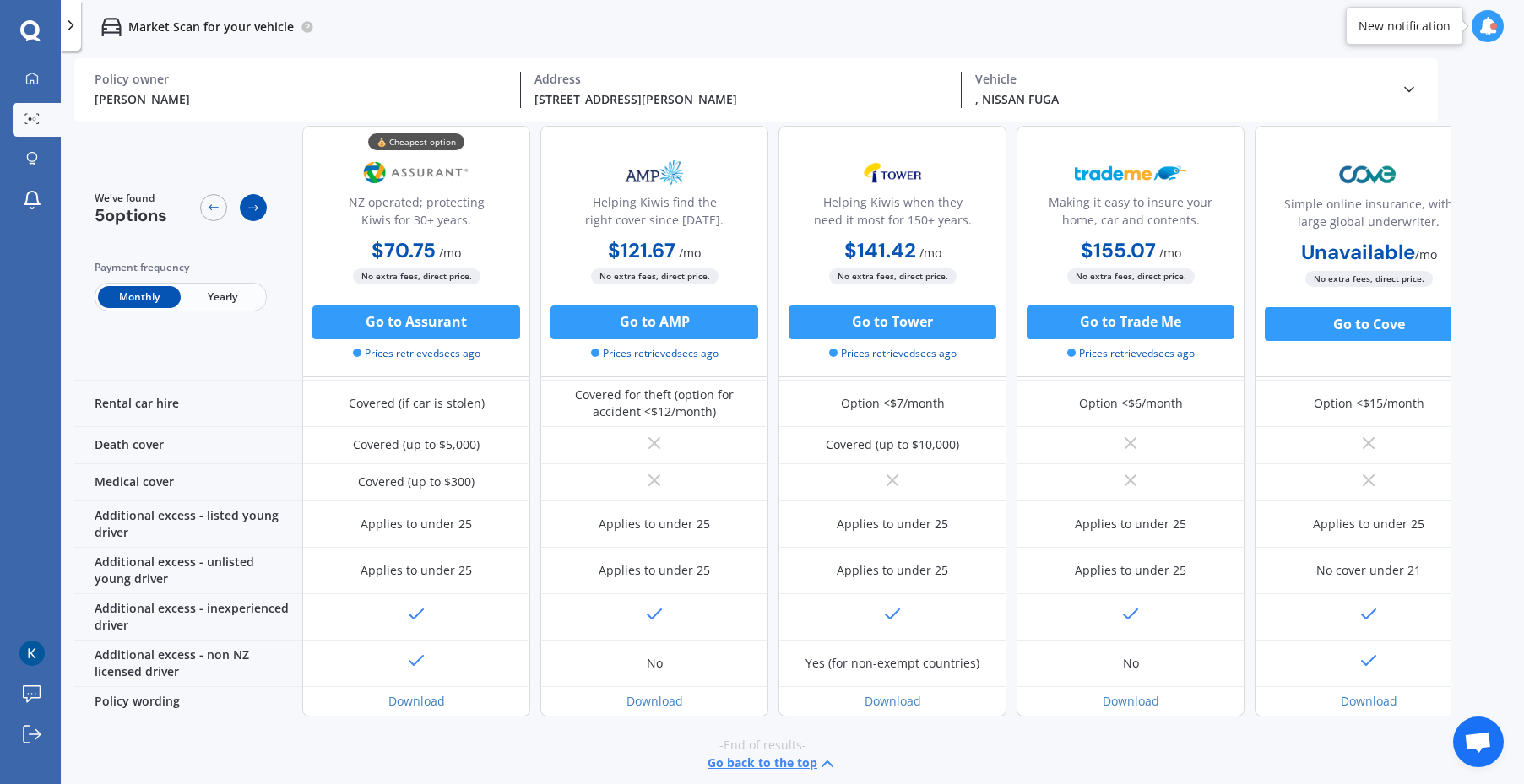 click 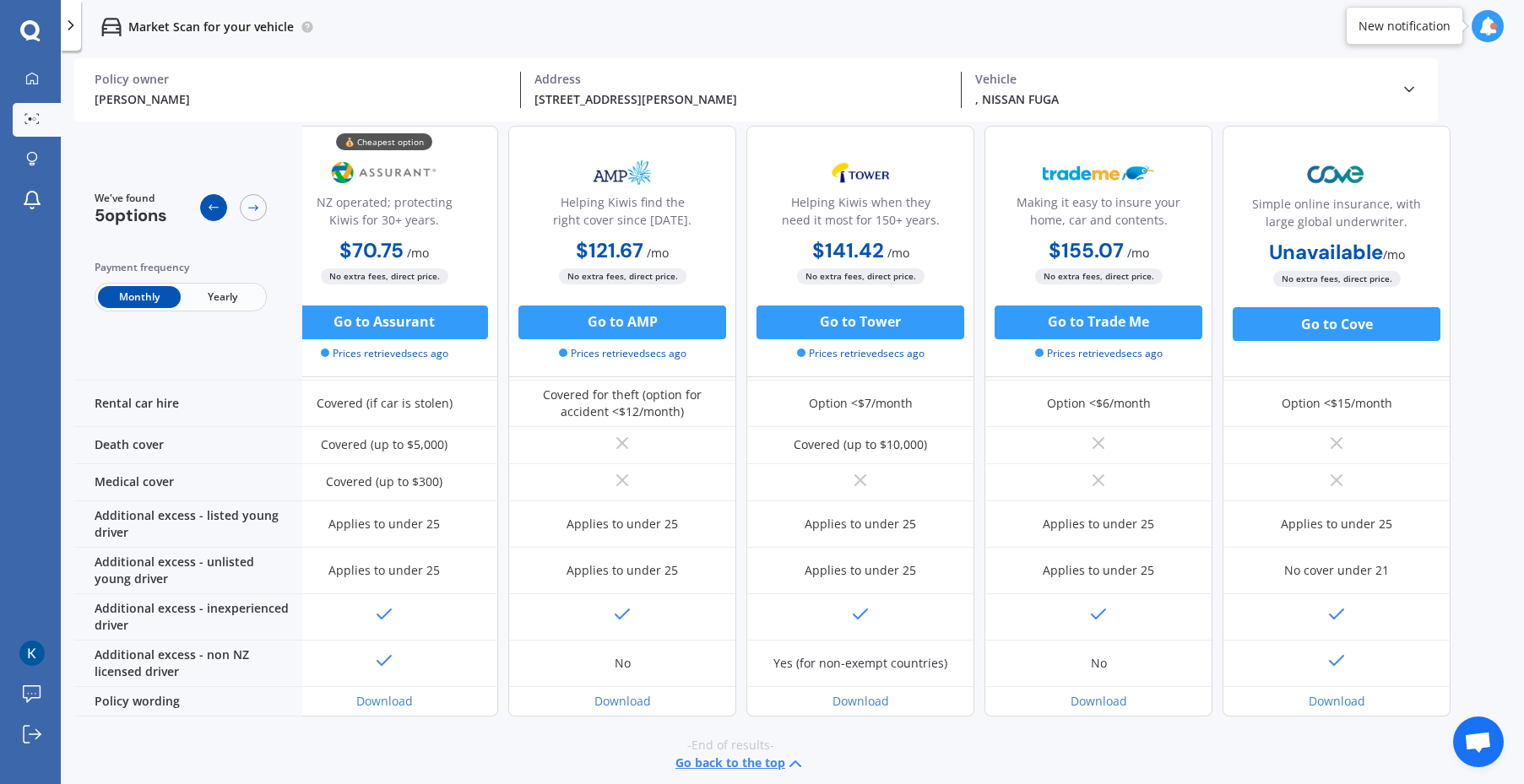 click at bounding box center [214, 208] 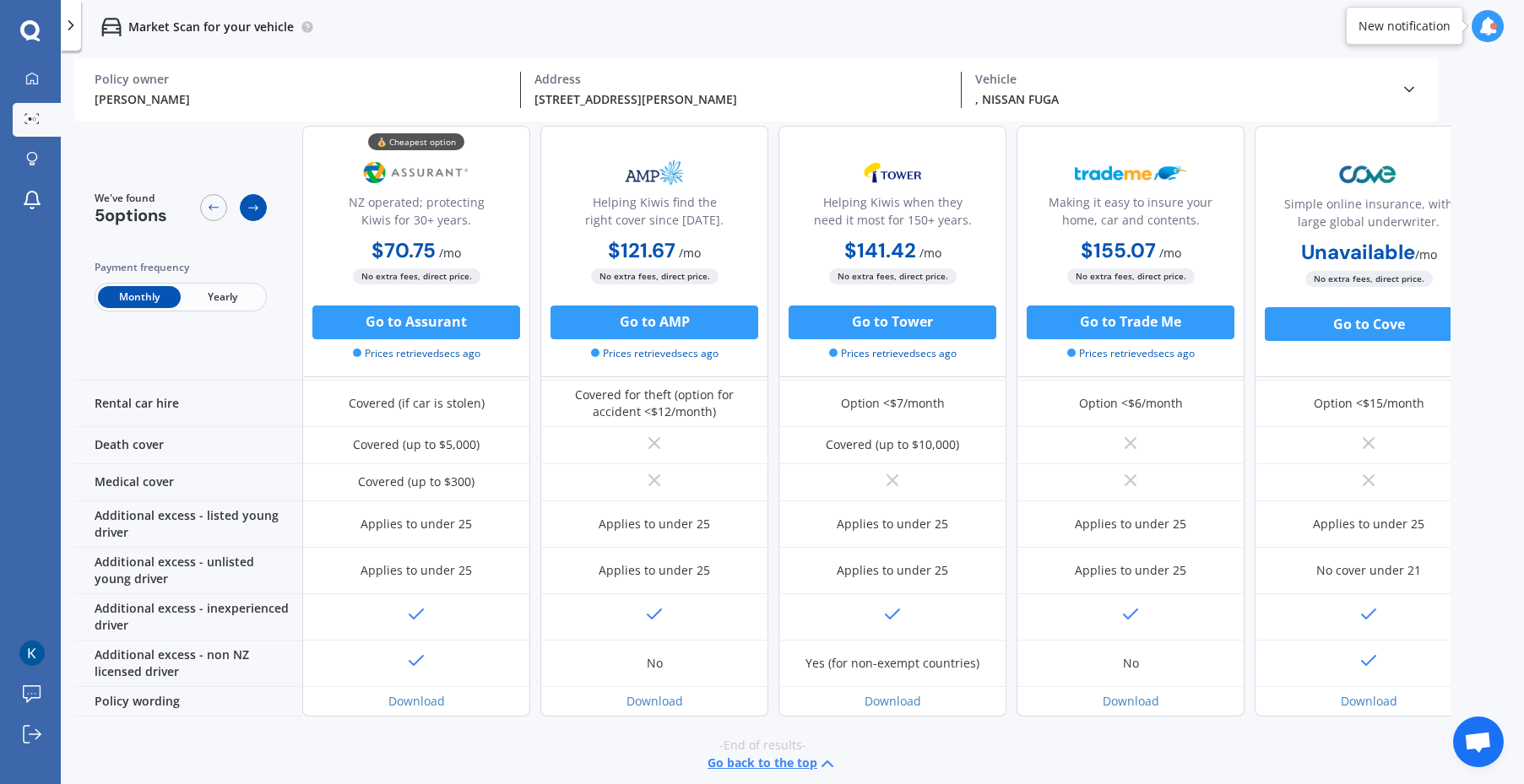 click at bounding box center (253, 208) 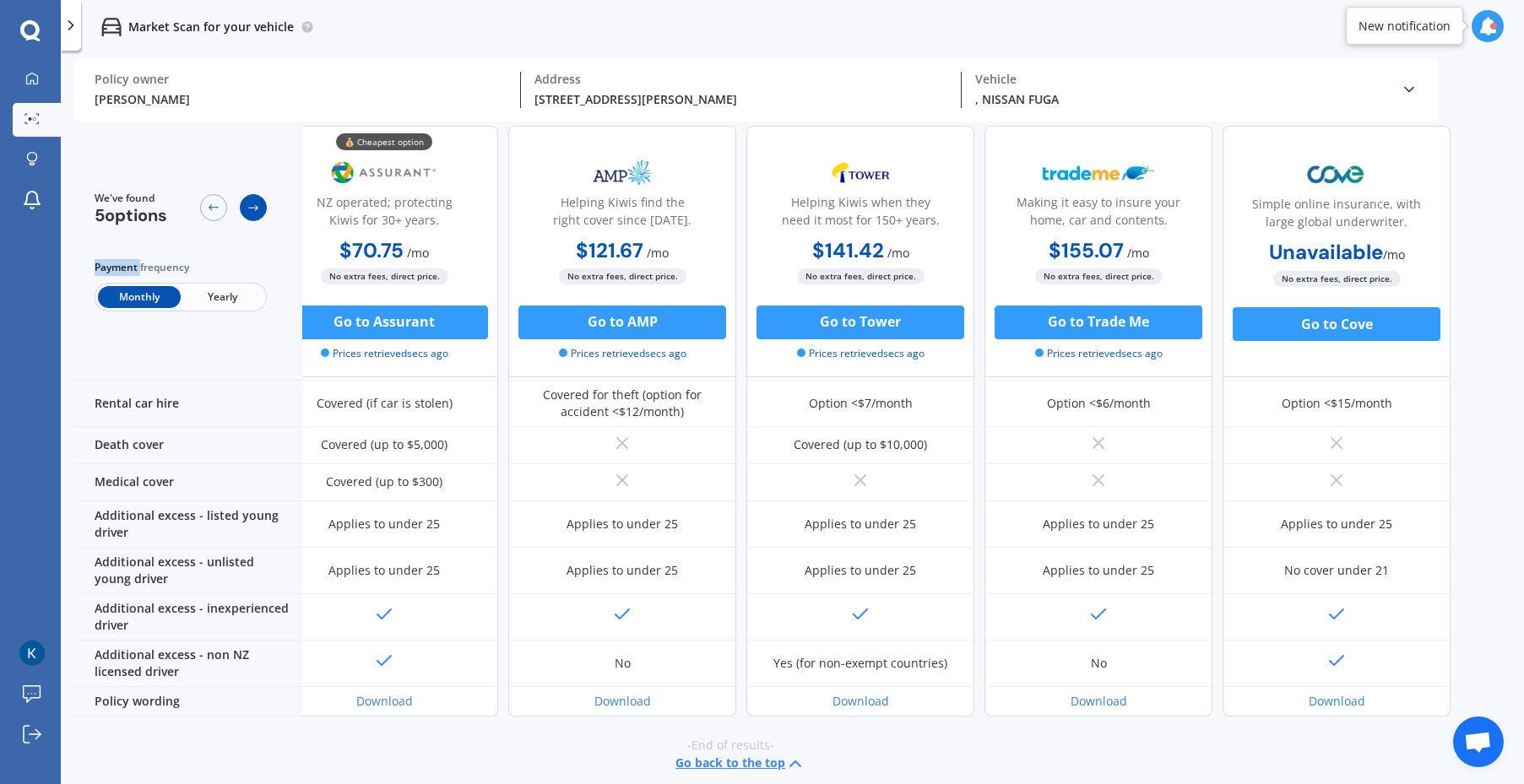 click at bounding box center [253, 208] 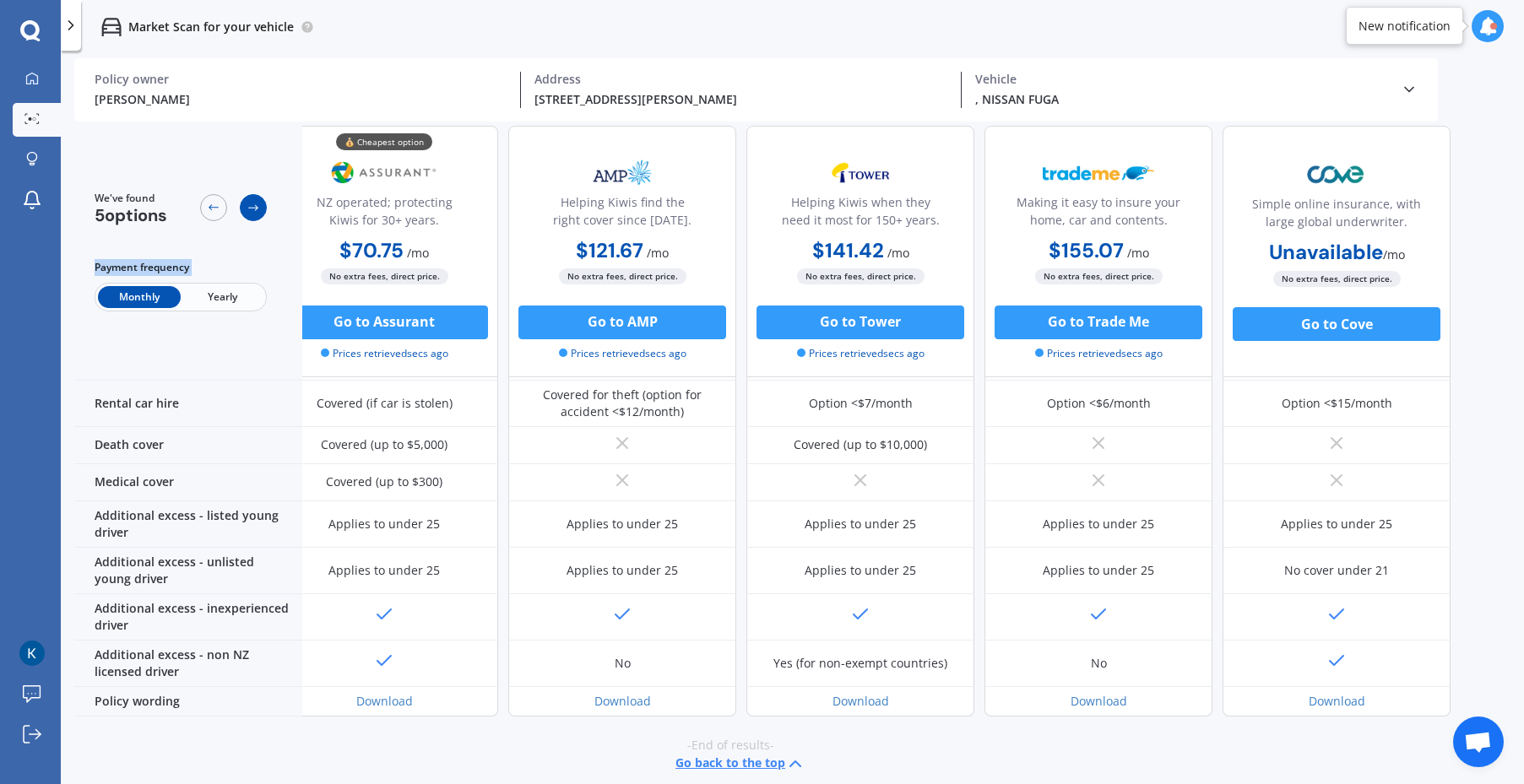click at bounding box center (253, 208) 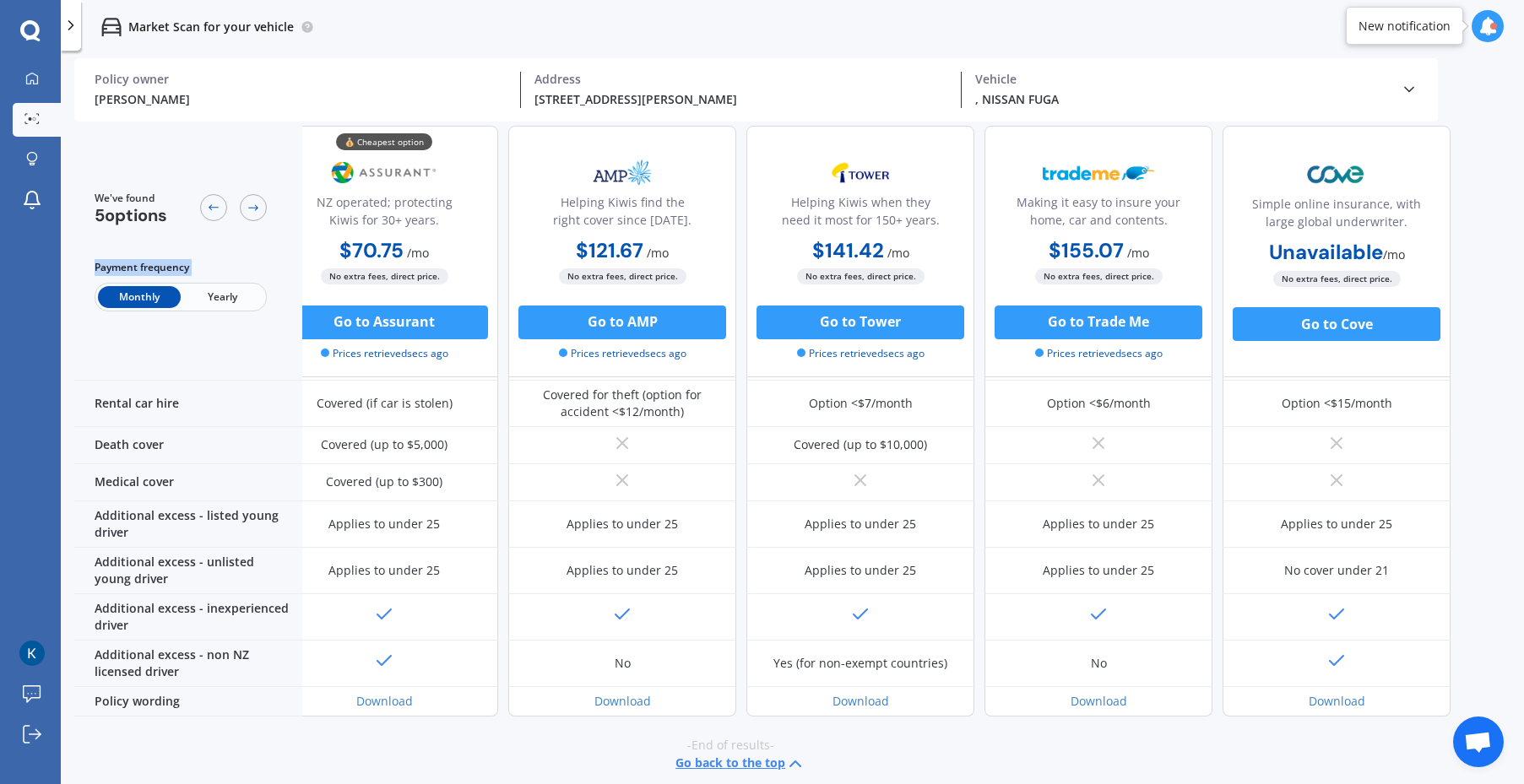 click 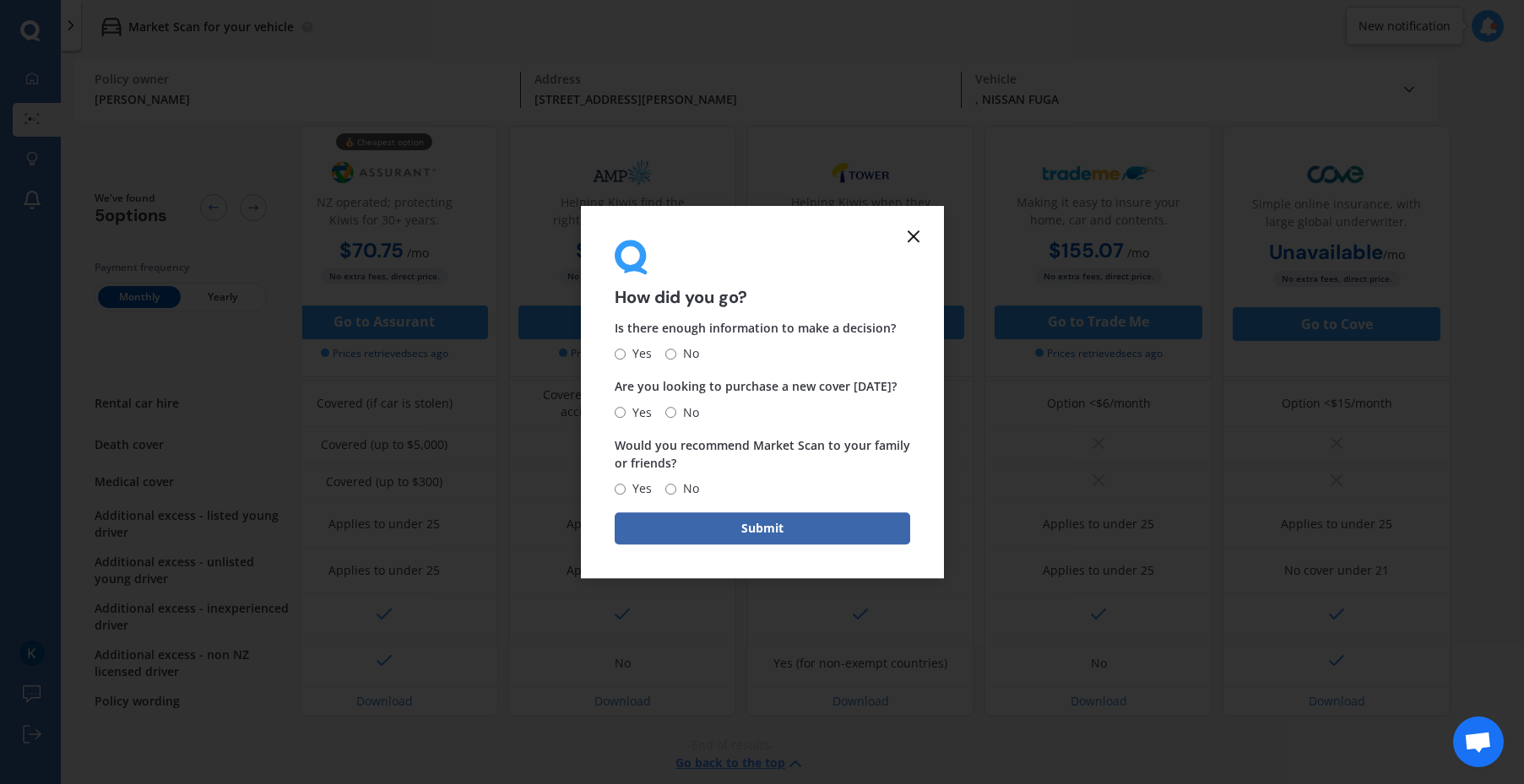 click 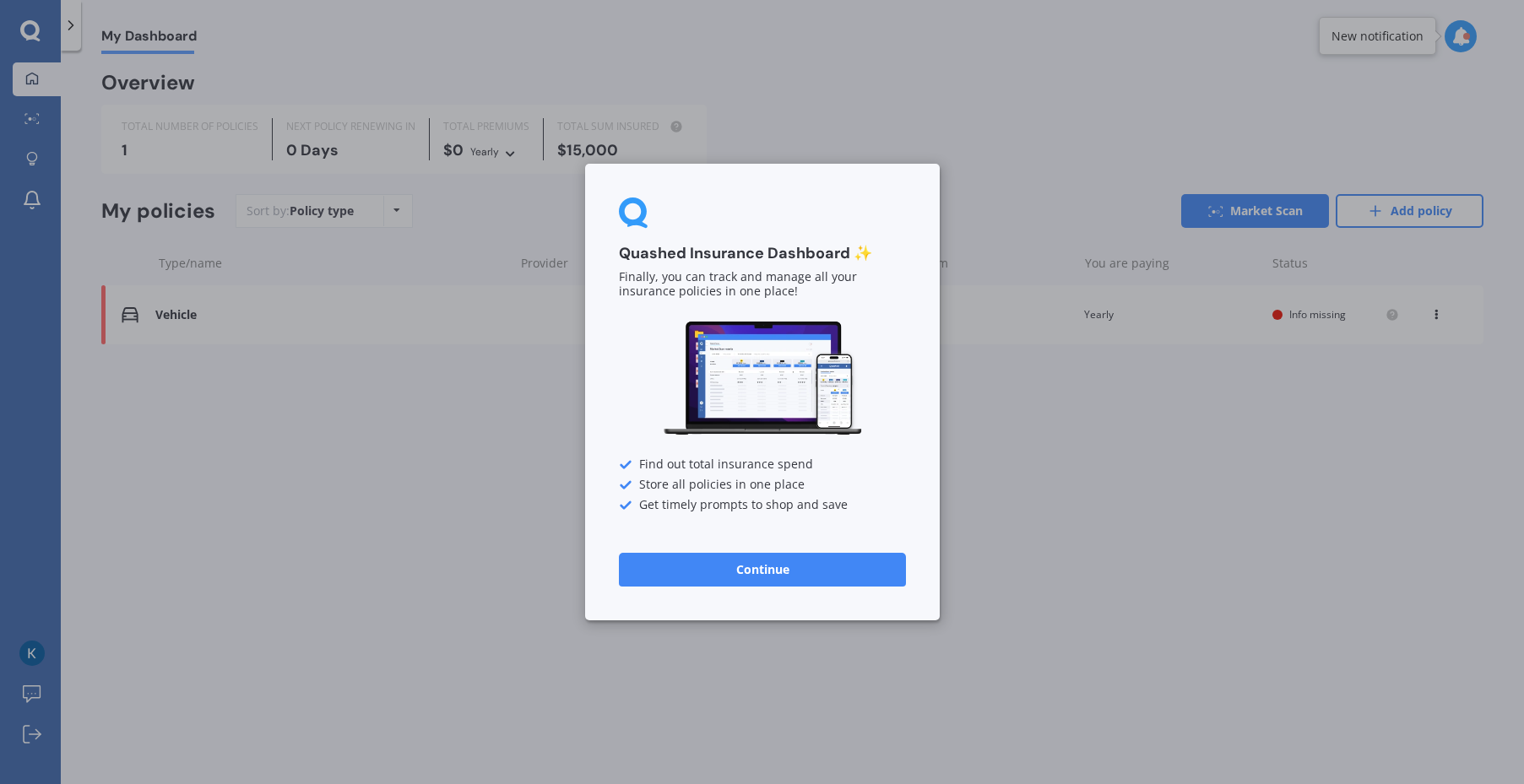 click on "Continue" at bounding box center [762, 570] 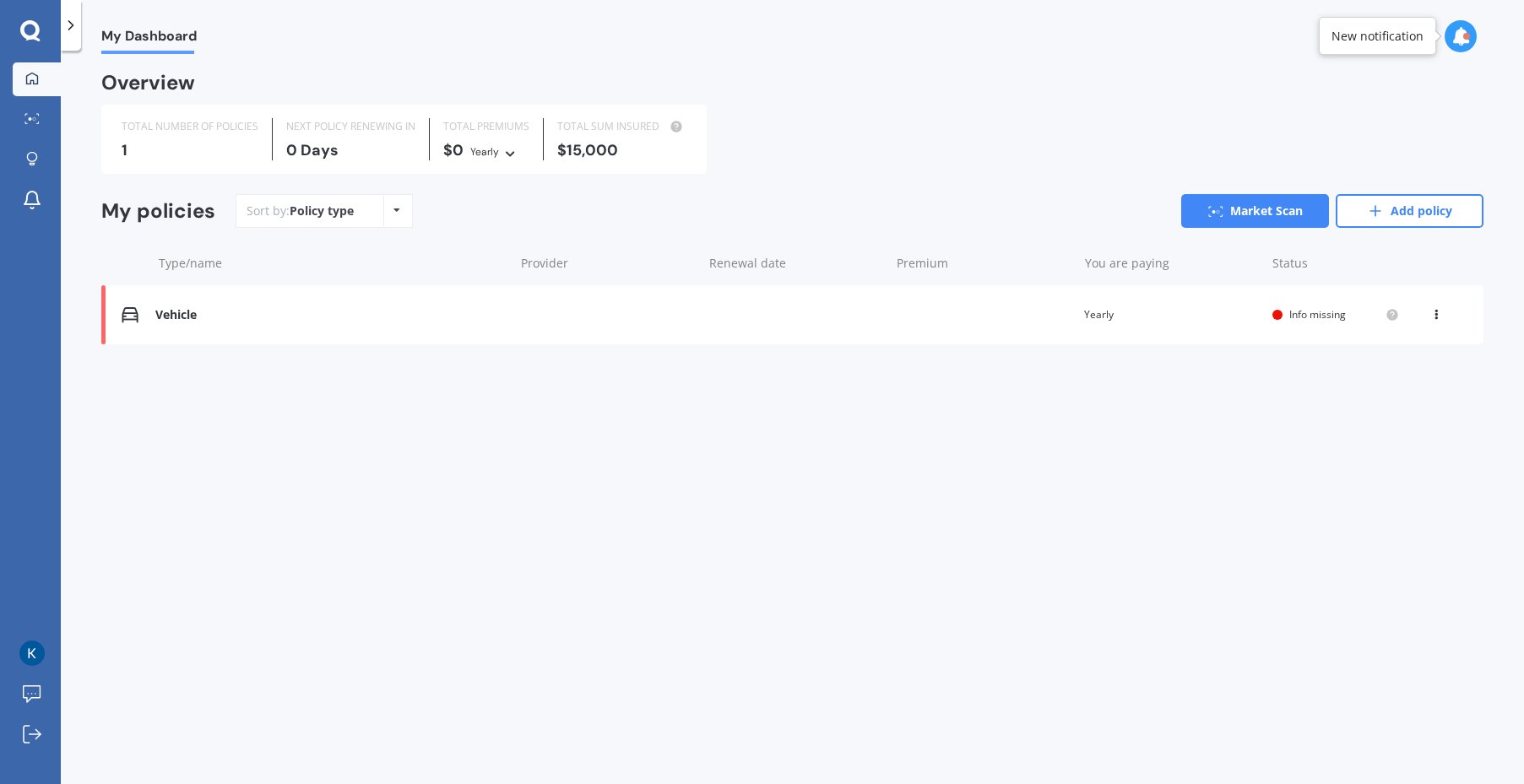 click on "Vehicle" at bounding box center (330, 315) 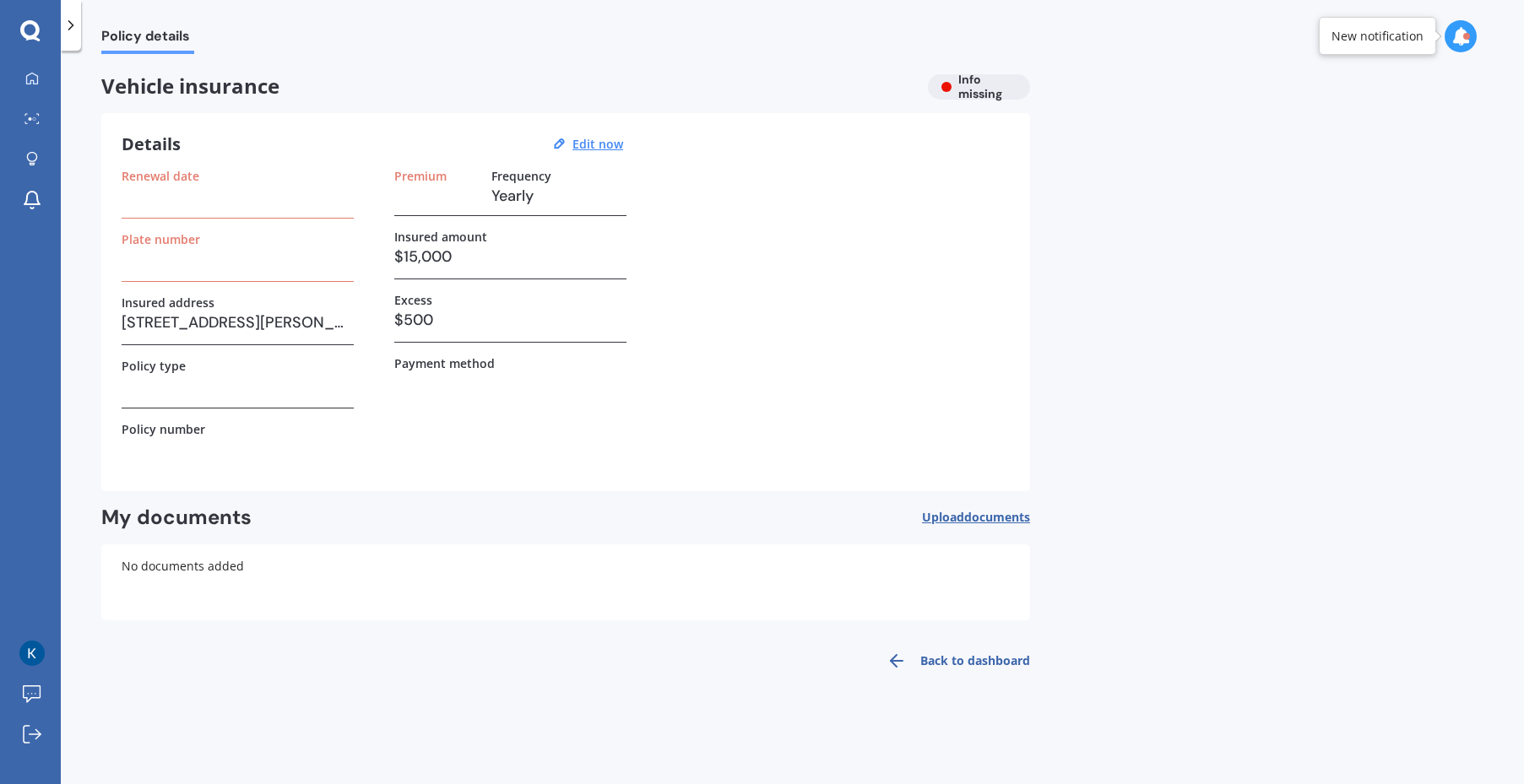 click at bounding box center [237, 196] 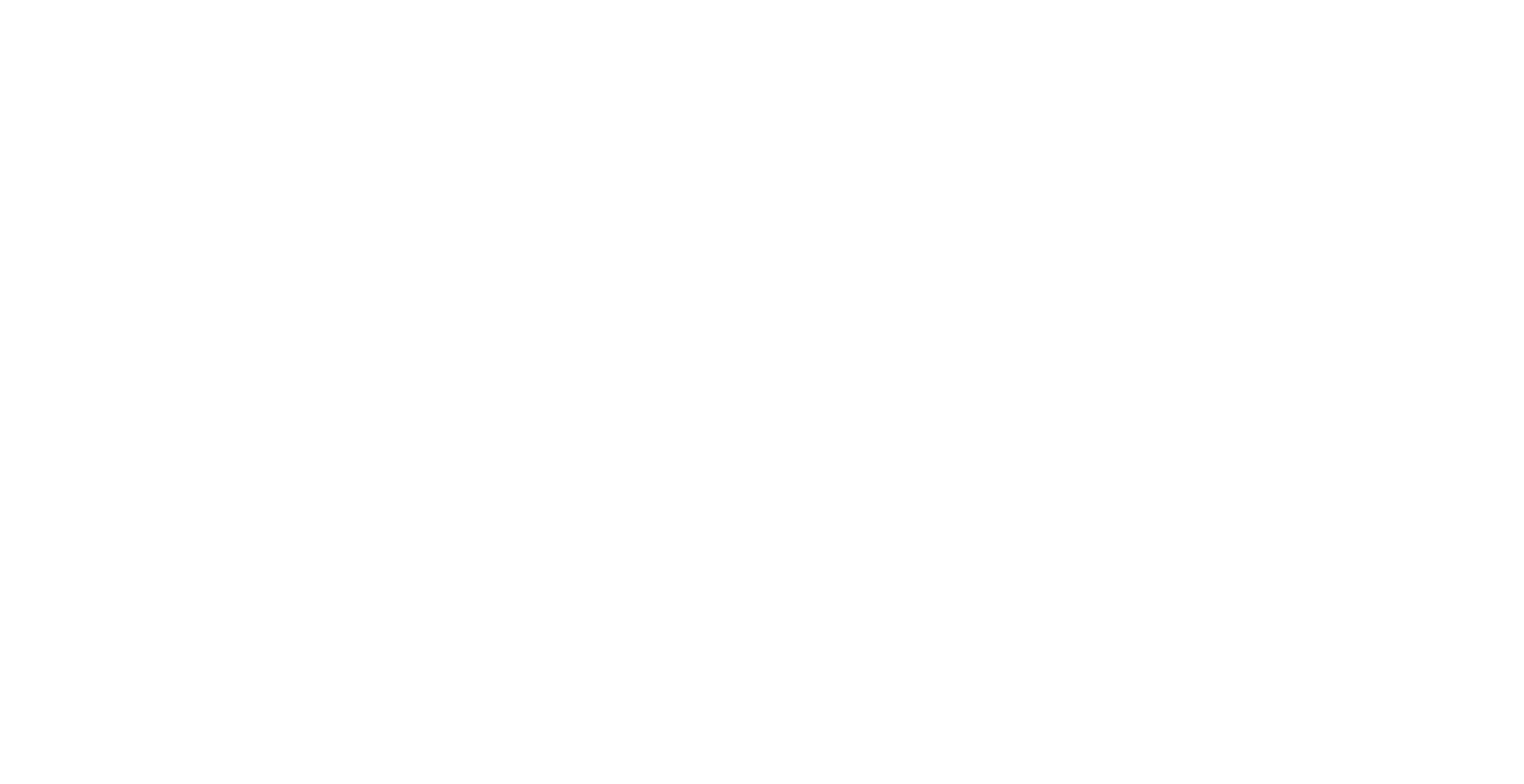 scroll, scrollTop: 0, scrollLeft: 0, axis: both 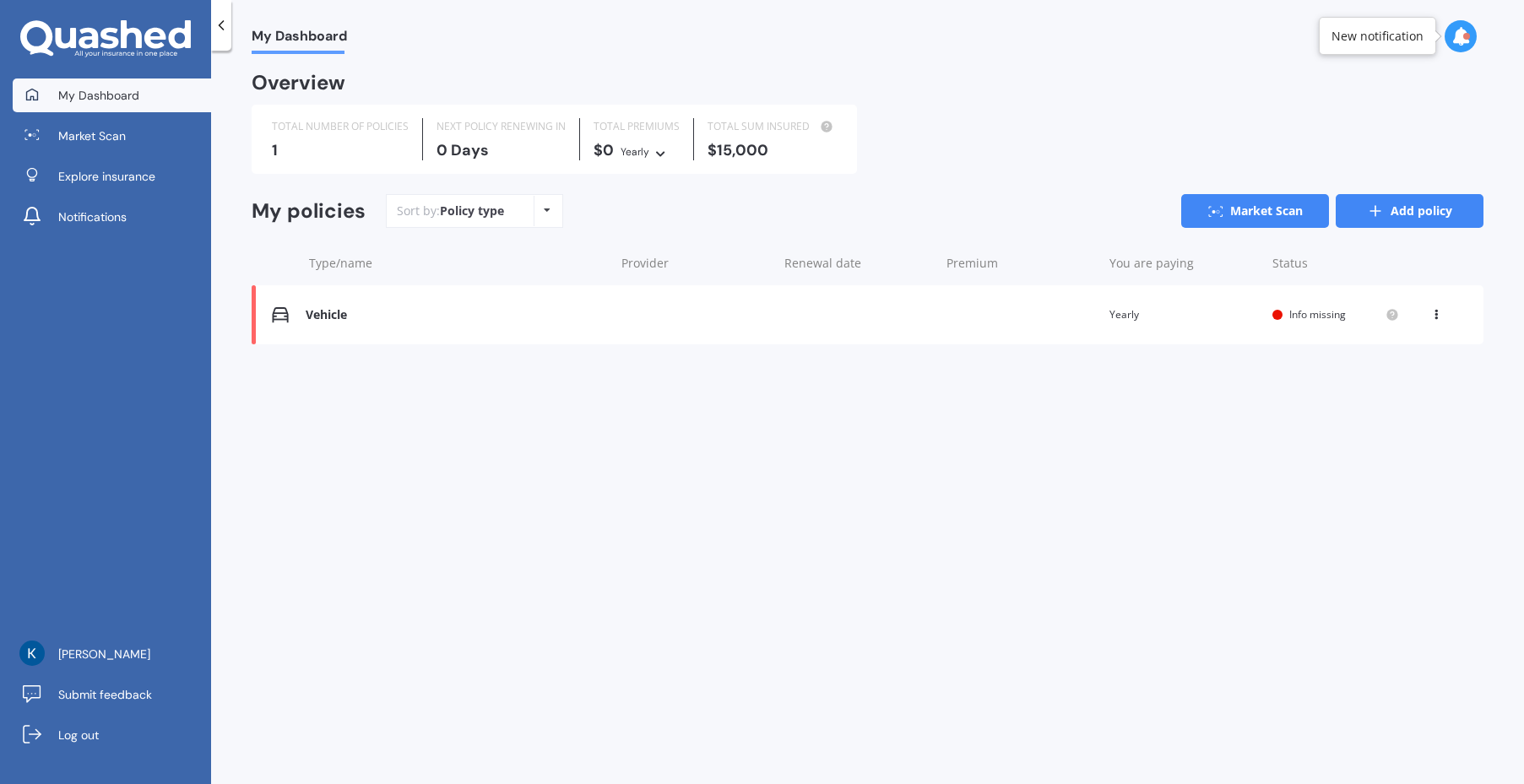 click on "Add policy" at bounding box center [1409, 211] 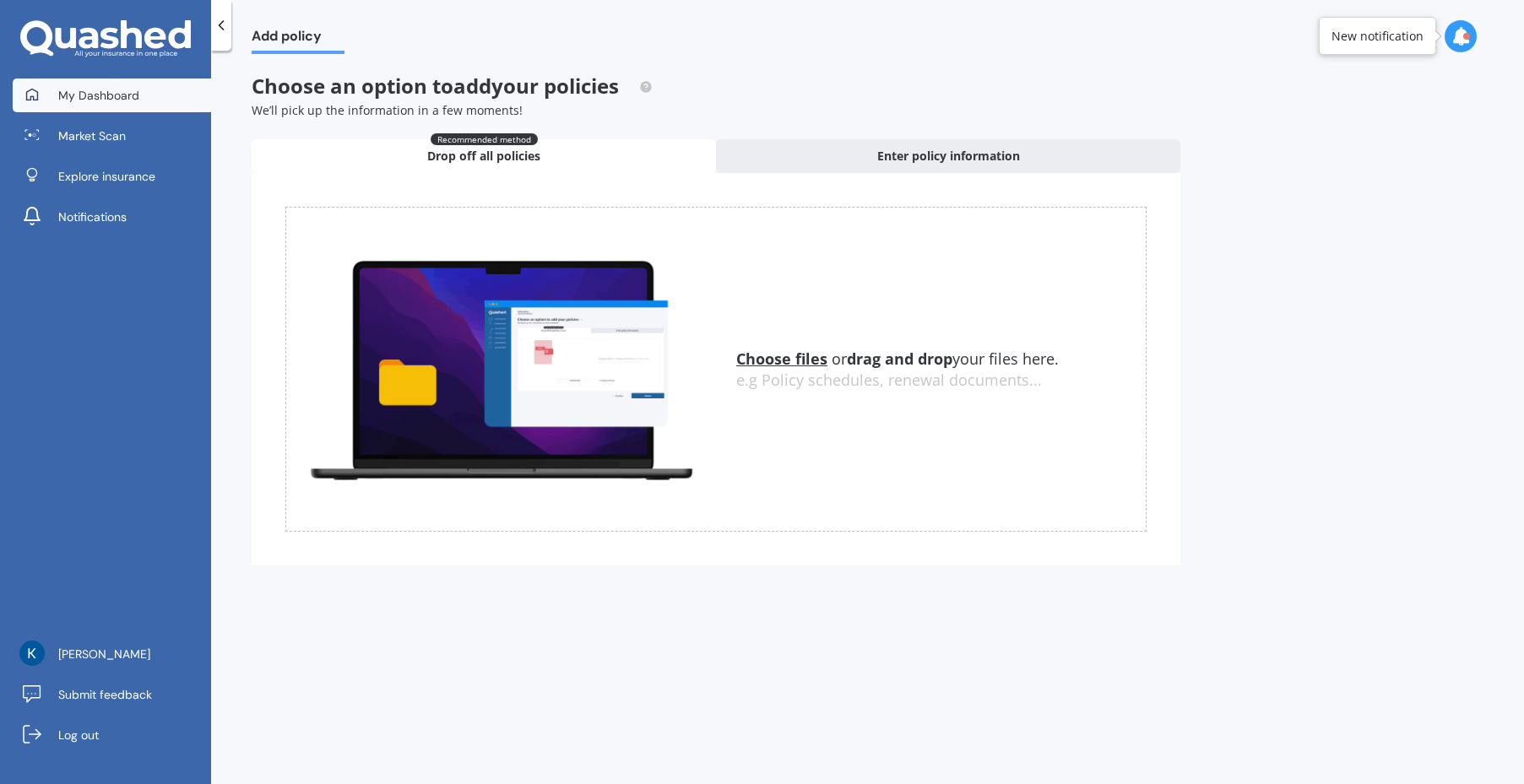 click on "My Dashboard" at bounding box center [99, 95] 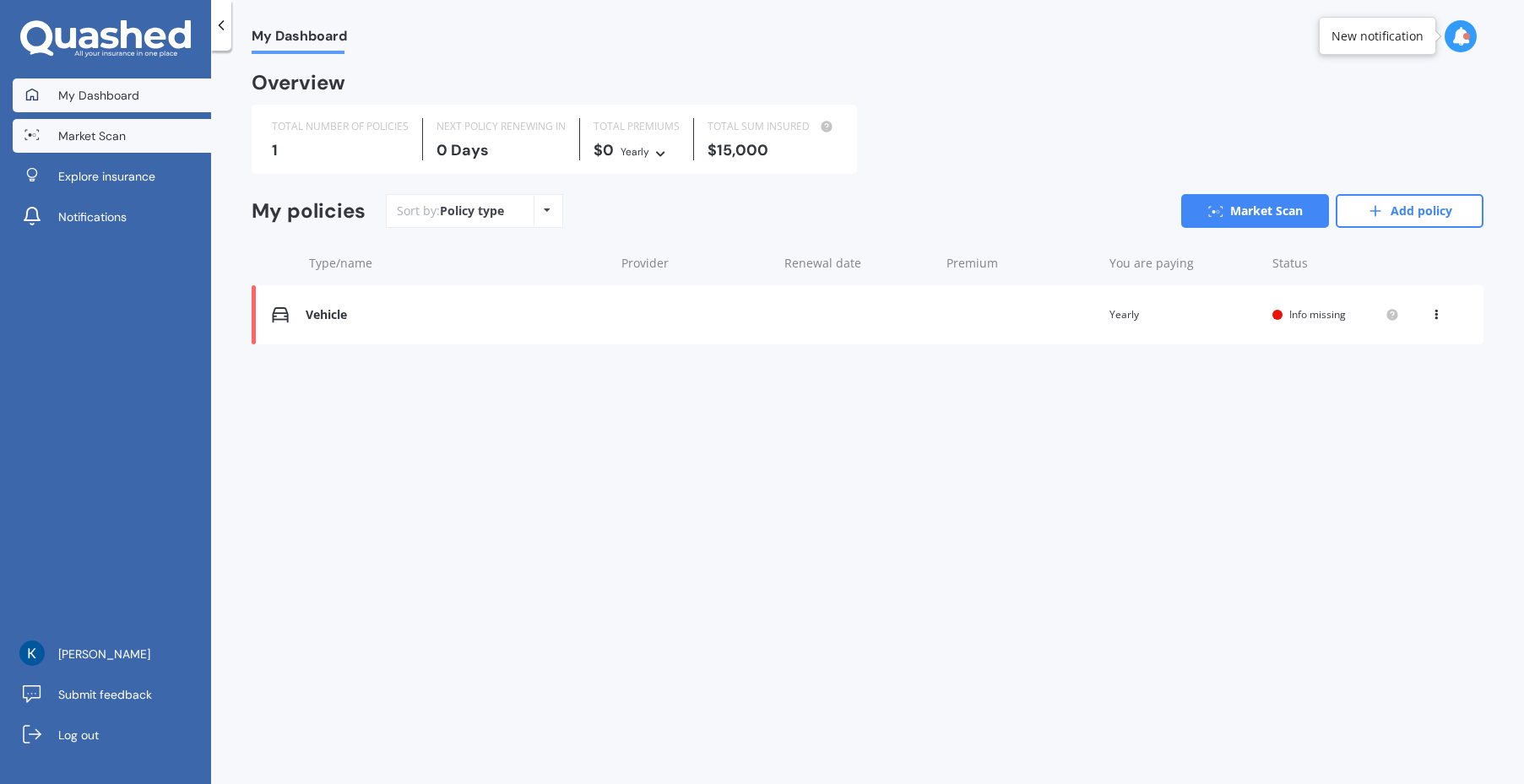 click on "Market Scan" at bounding box center [92, 136] 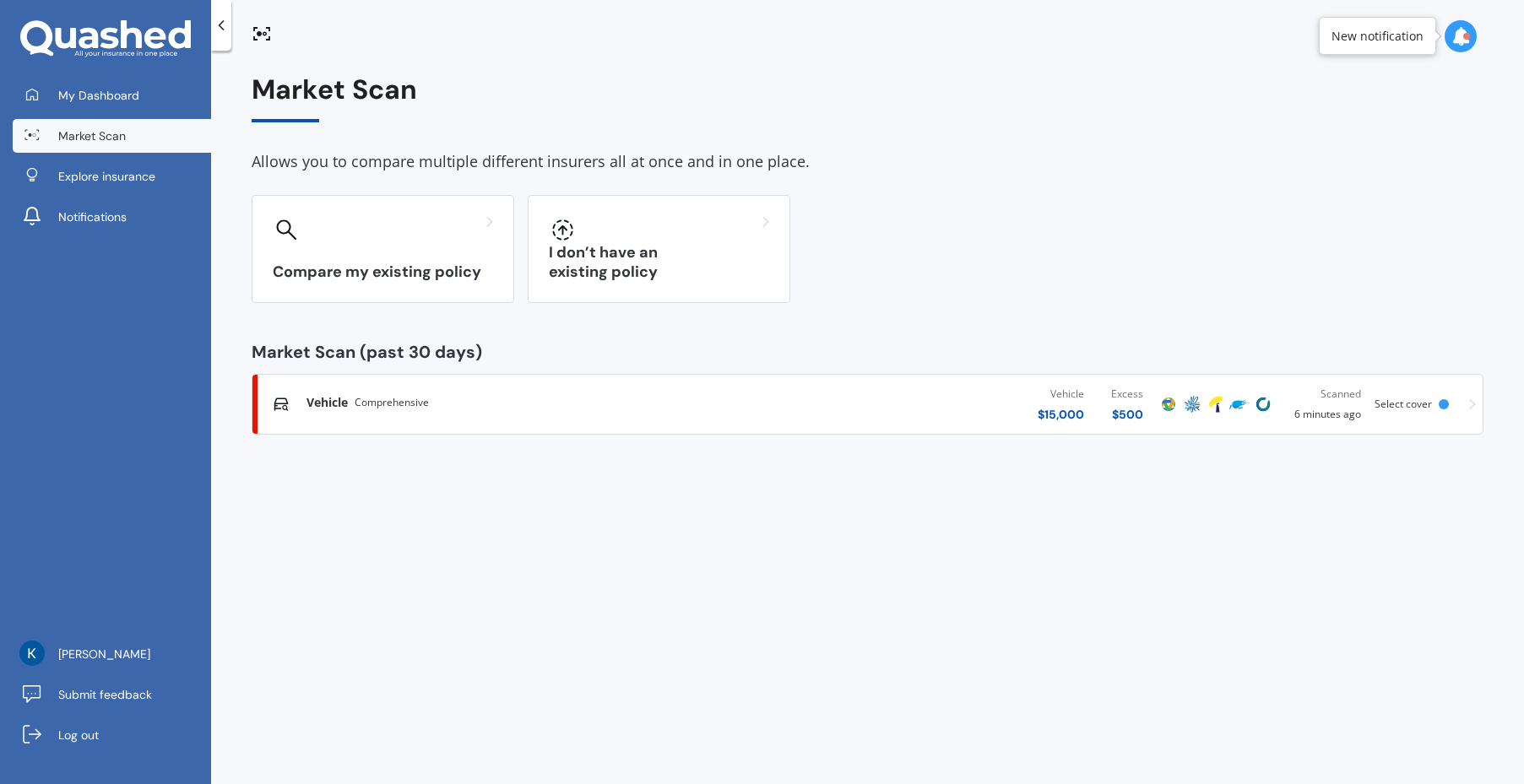 click 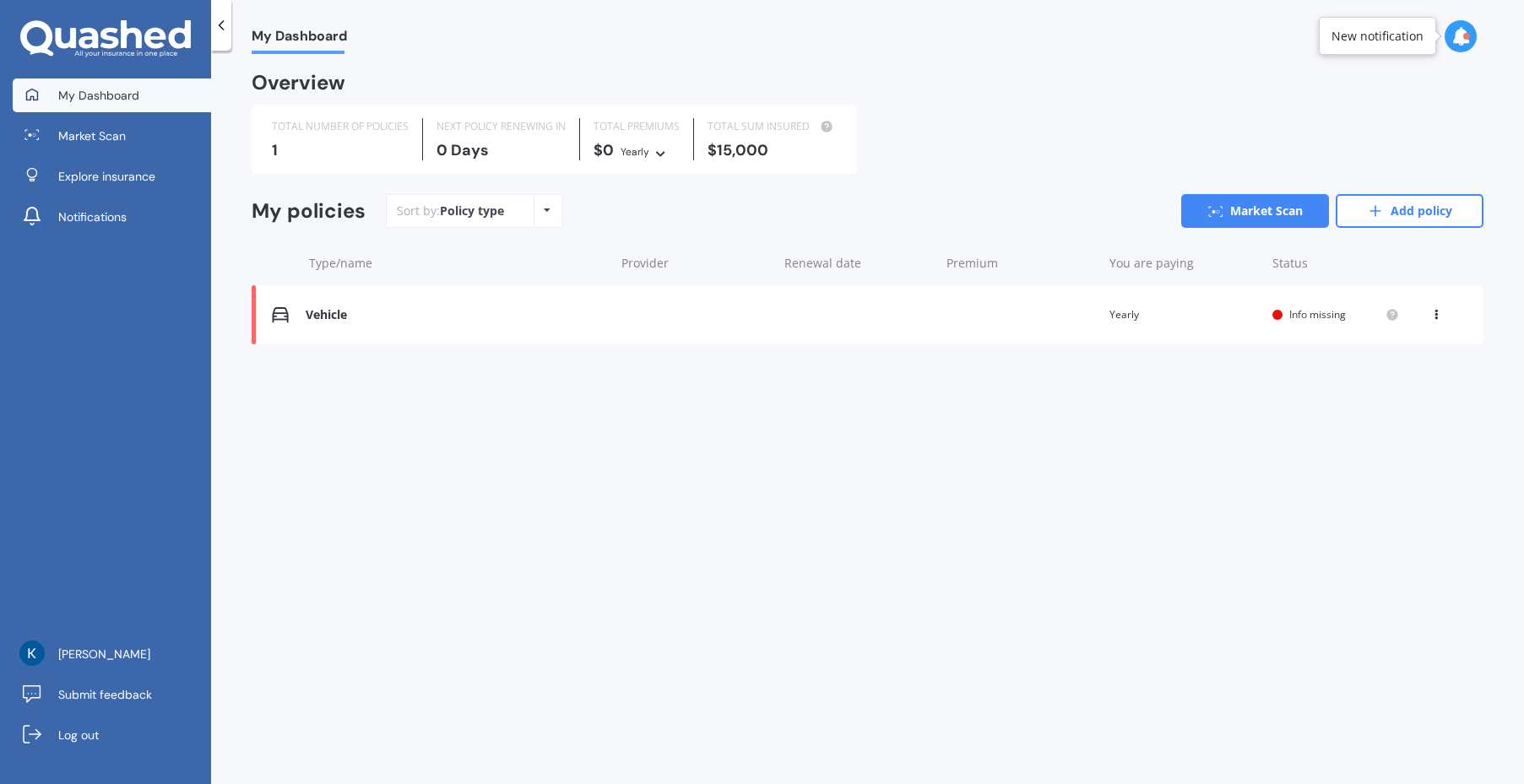 click 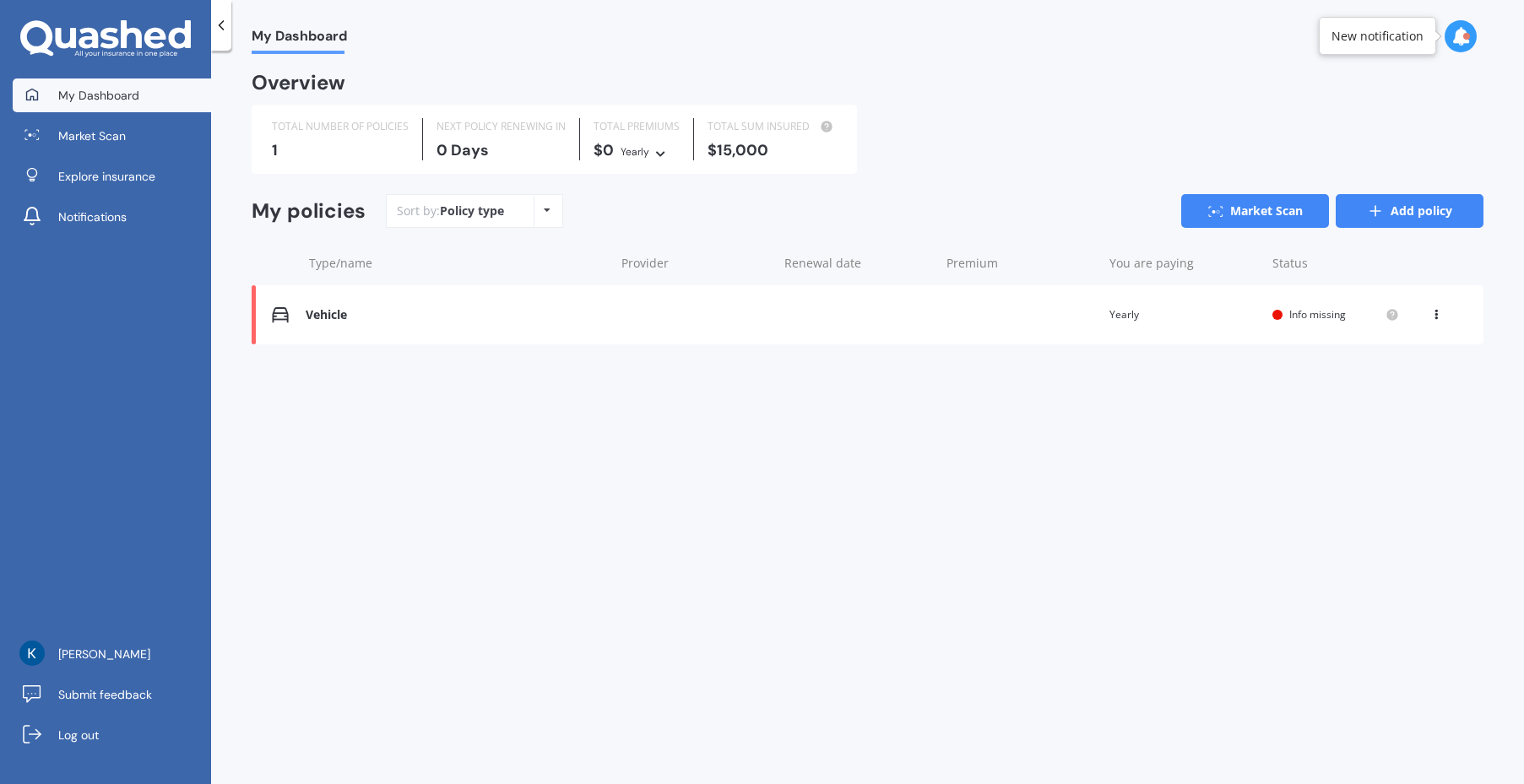 click on "Add policy" at bounding box center (1409, 211) 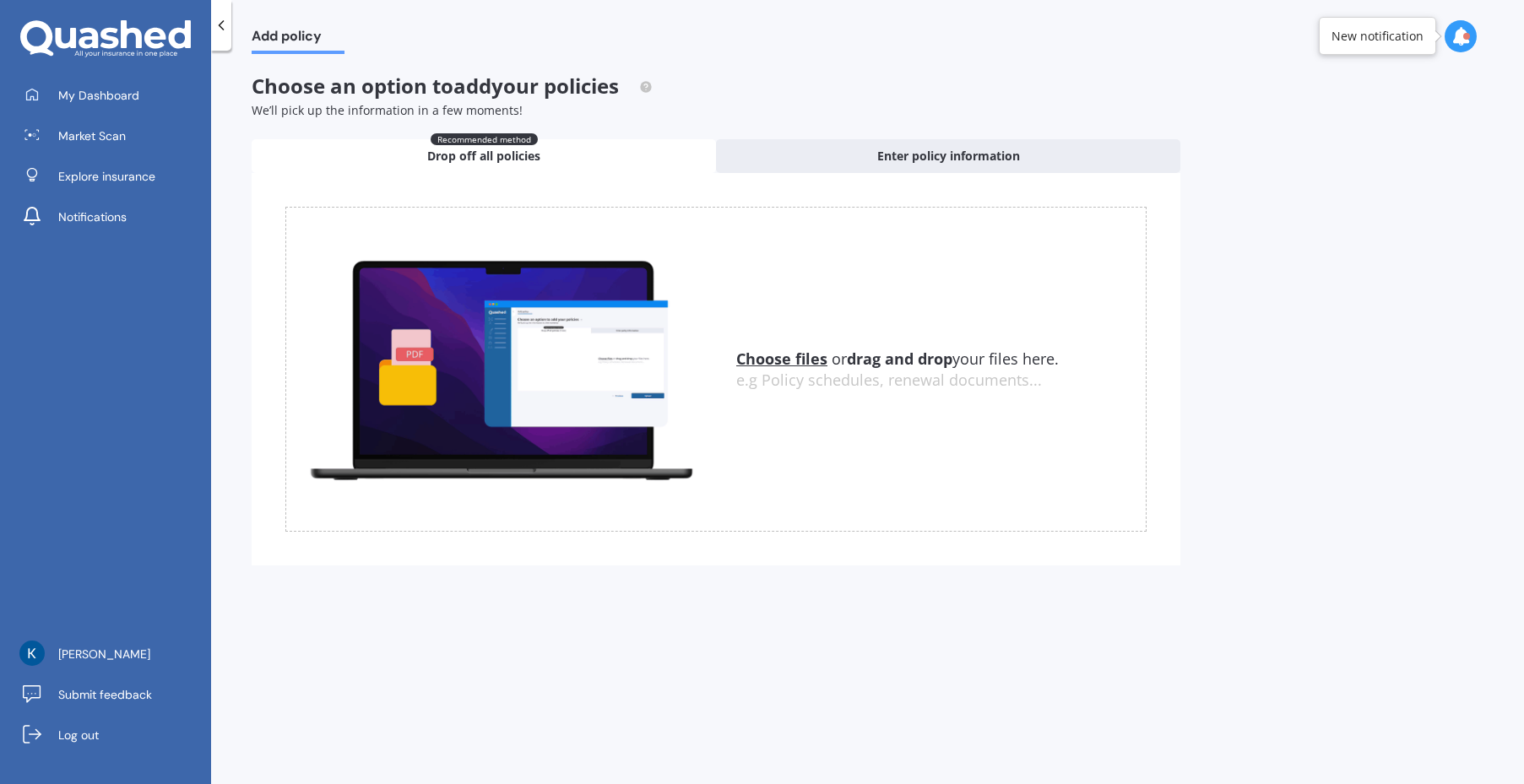 click on "Drop off all policies" at bounding box center (484, 156) 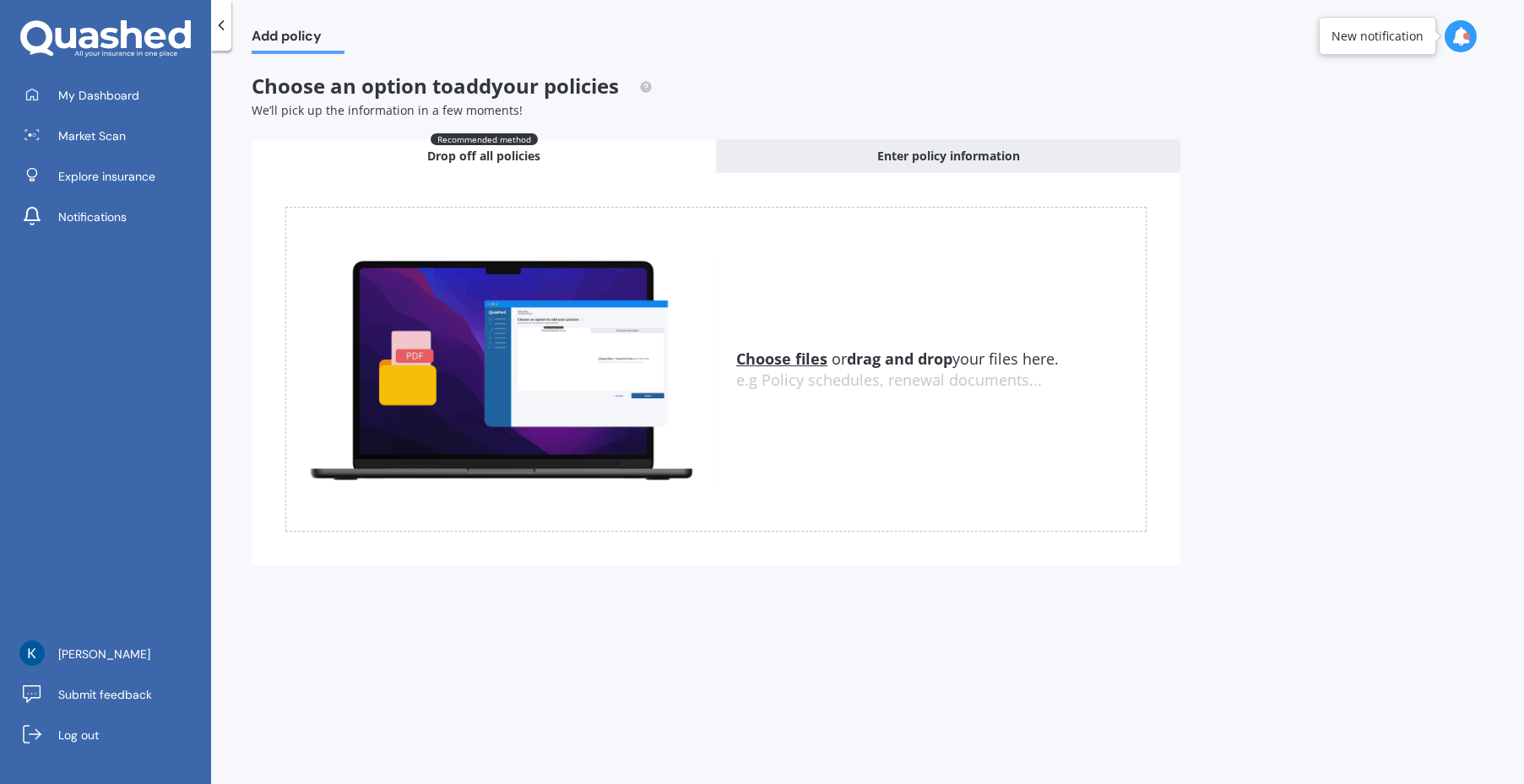 click on "Add policy Choose an option   to  add  your policies We’ll pick up the information in a few moments! Recommended method Drop off all policies Enter policy information Uploading Choose files   or  drag and drop  your files here. Choose files or photos e.g Policy schedules, renewal documents... The file name   already exists, would you like to replace it? Confirm Cancel" at bounding box center (867, 420) 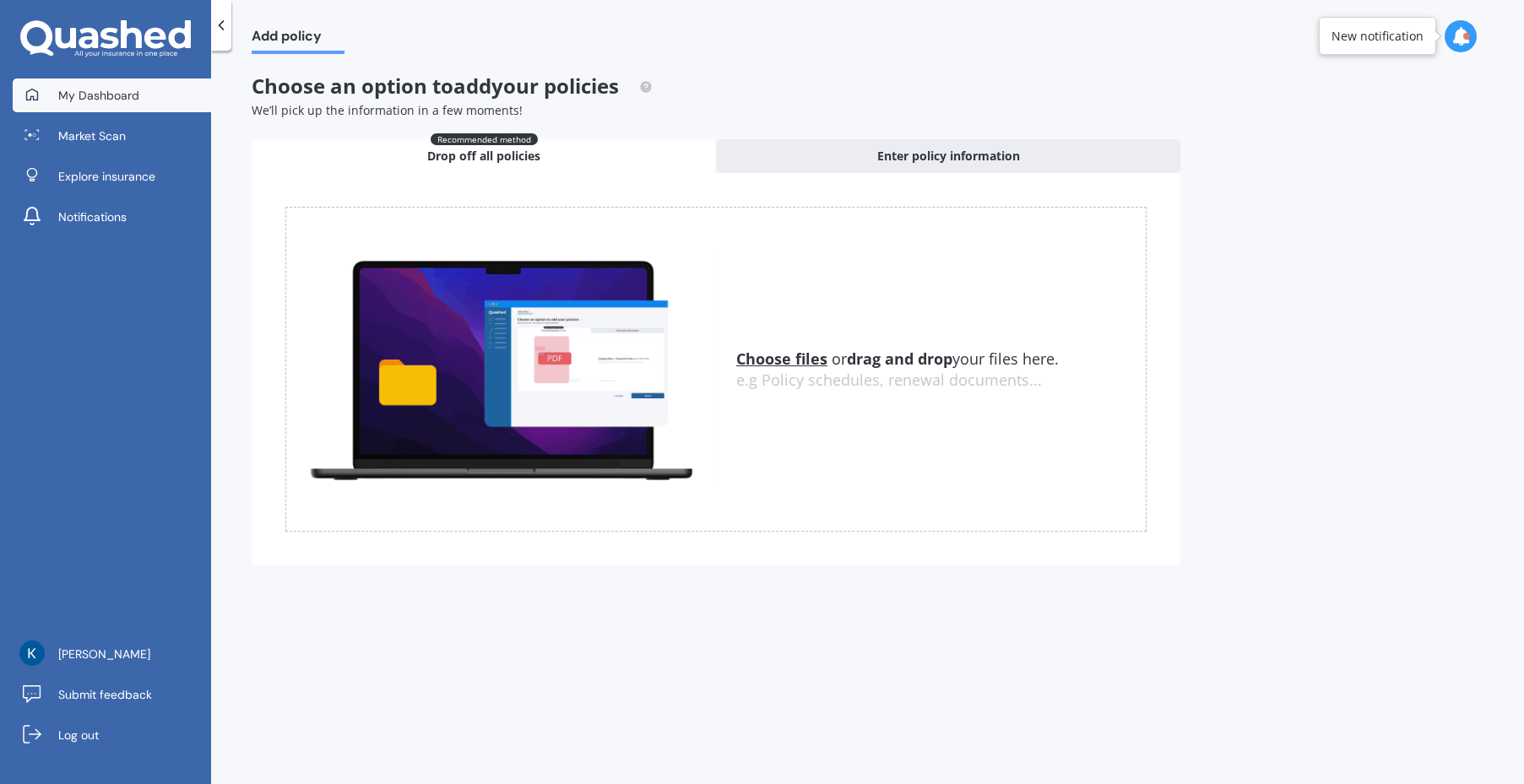 click on "My Dashboard" at bounding box center (99, 95) 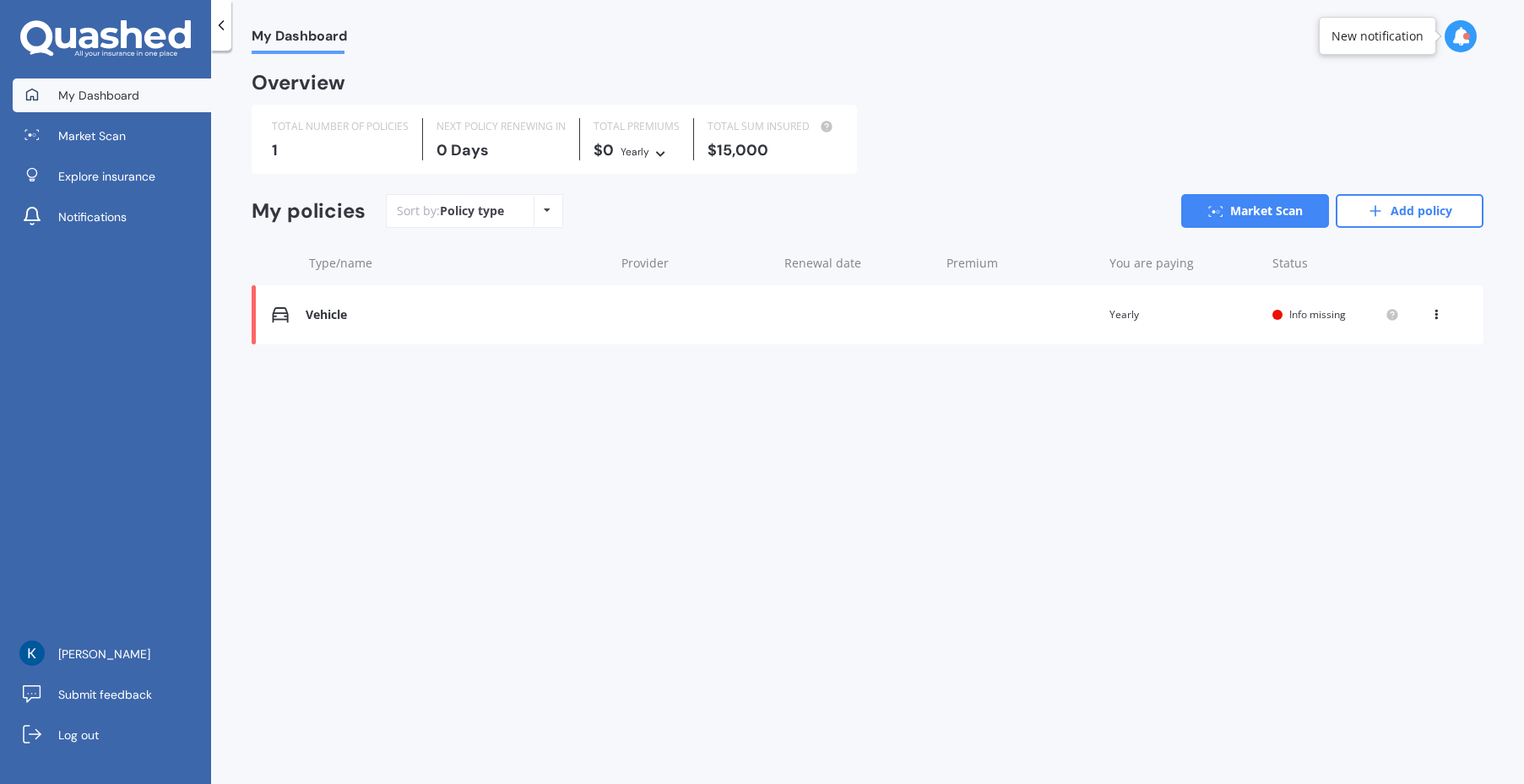 click on "My Dashboard" at bounding box center [299, 39] 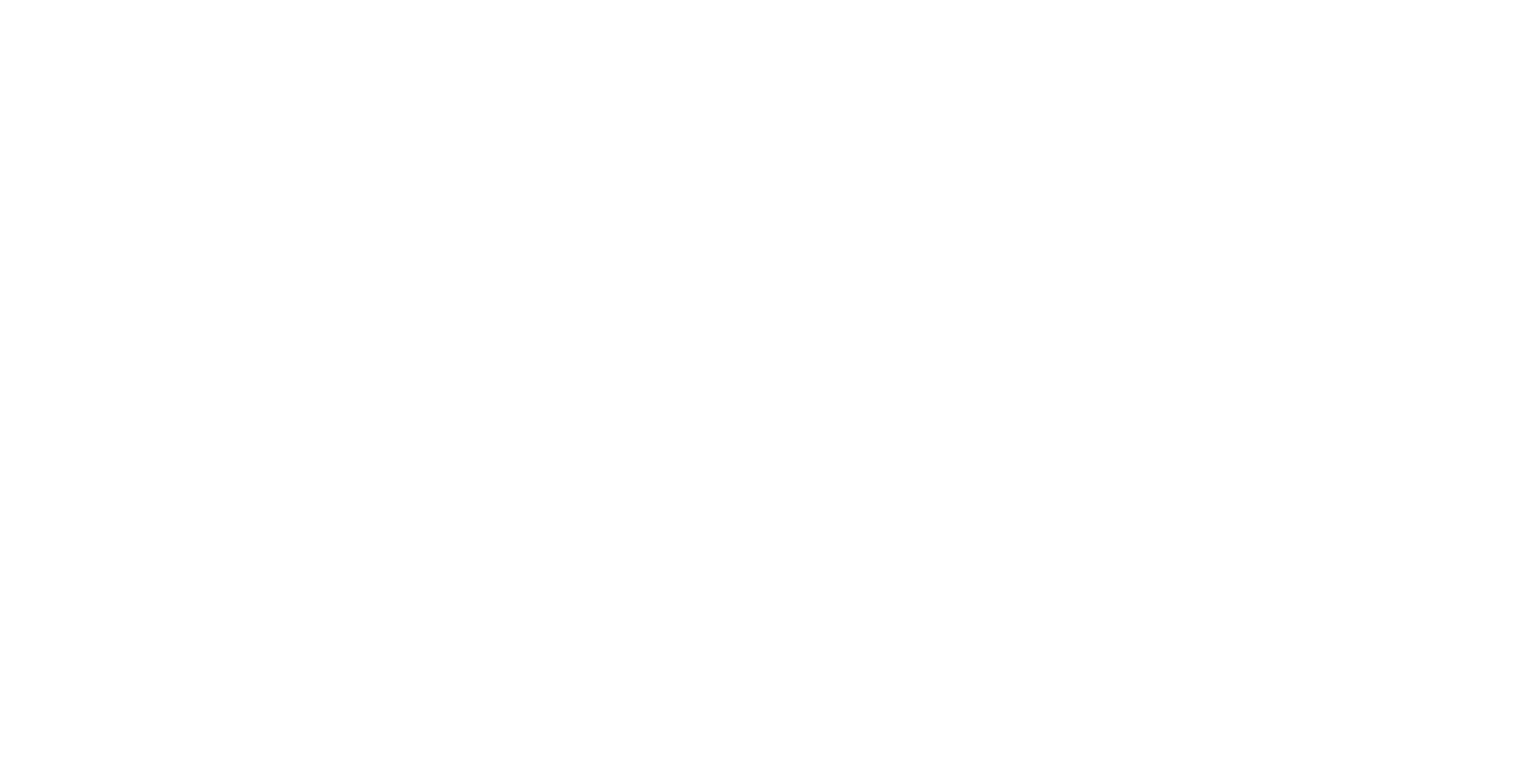 scroll, scrollTop: 0, scrollLeft: 0, axis: both 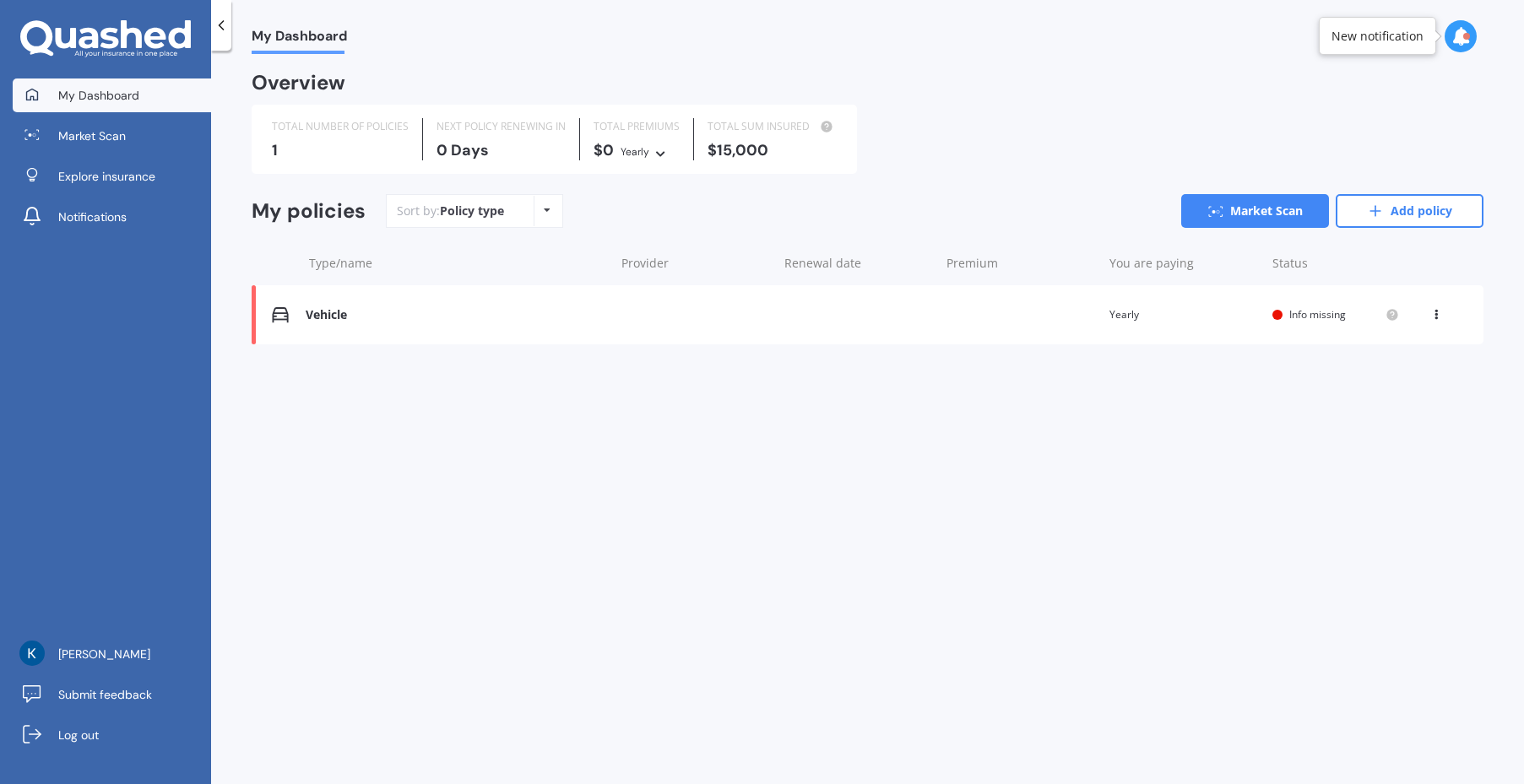 click on "Overview TOTAL NUMBER OF POLICIES 1 NEXT POLICY RENEWING IN 0 Days TOTAL PREMIUMS $0 Yearly Yearly Six-Monthly Quarterly Monthly Fortnightly Weekly TOTAL SUM INSURED $15,000 My policies Sort by:  Policy type Policy type Alphabetical Date added Renewing next Market Scan Add policy Type/name Provider Renewal date Premium You are paying Status Vehicle Renewal date Premium You are paying Yearly Status Info missing View option View policy Delete Vehicle Renewal date Premium You are paying Yearly Status Info missing View option View policy Delete" at bounding box center (867, 230) 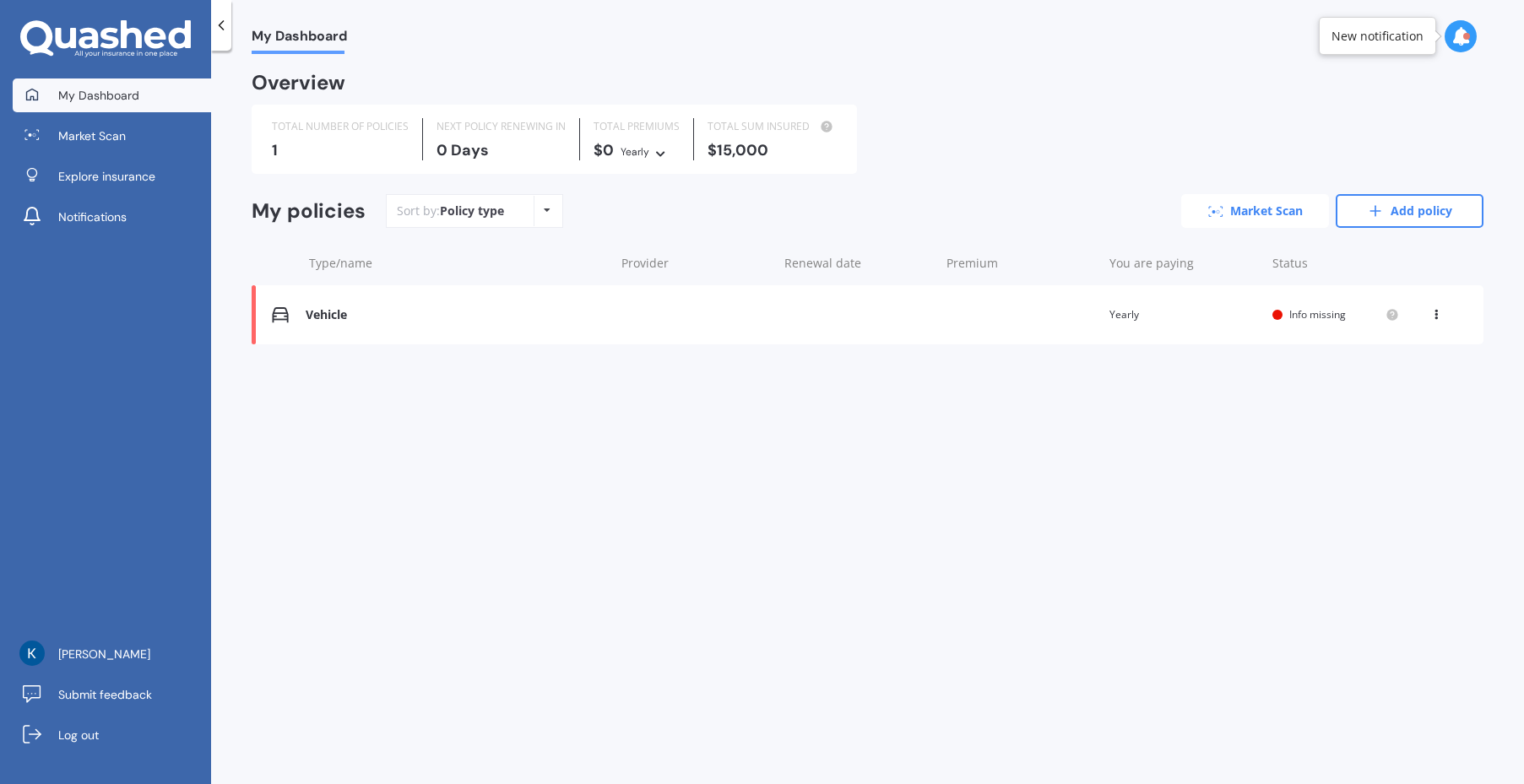 click on "Market Scan" at bounding box center [1255, 211] 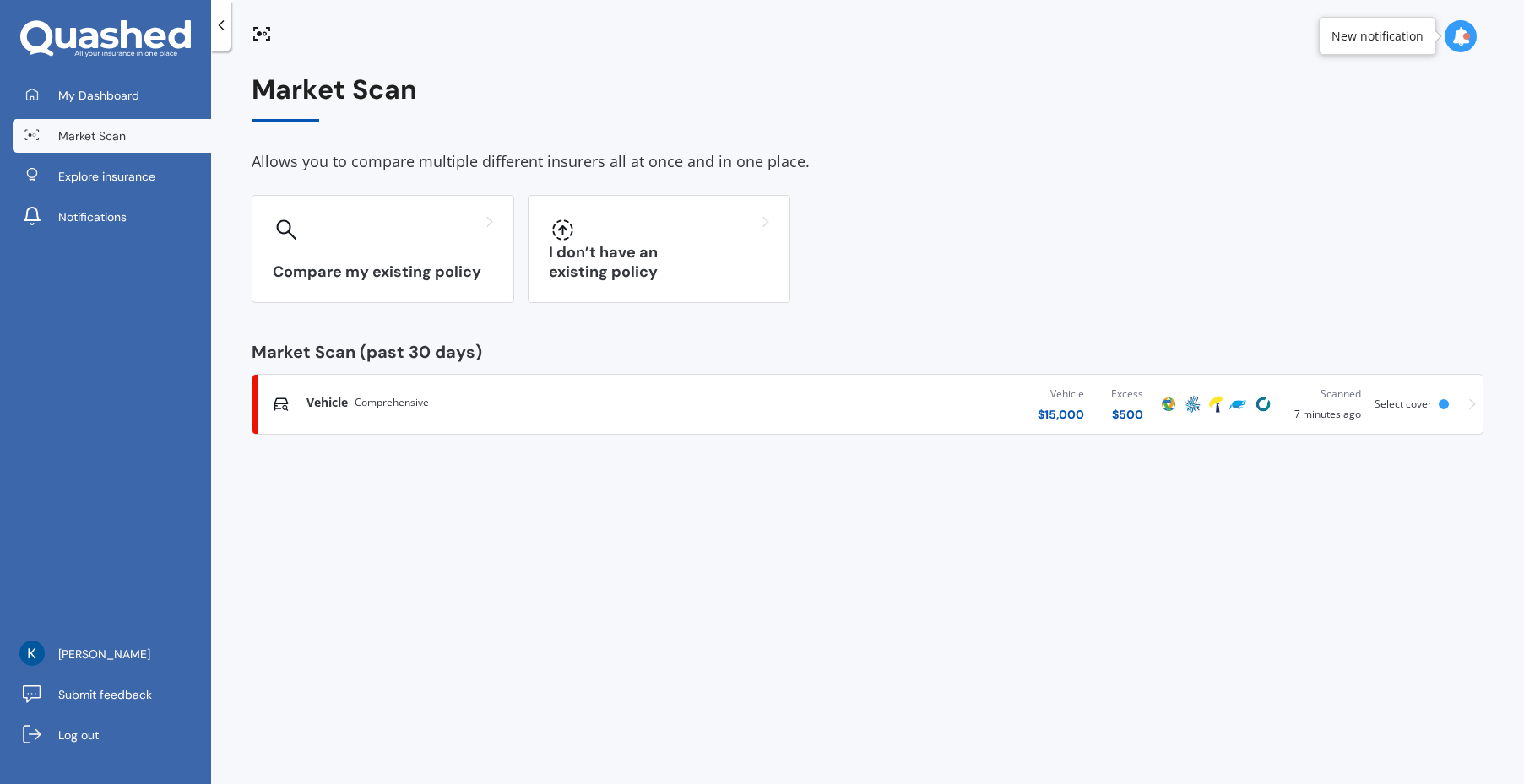 click on "Comprehensive" at bounding box center [392, 403] 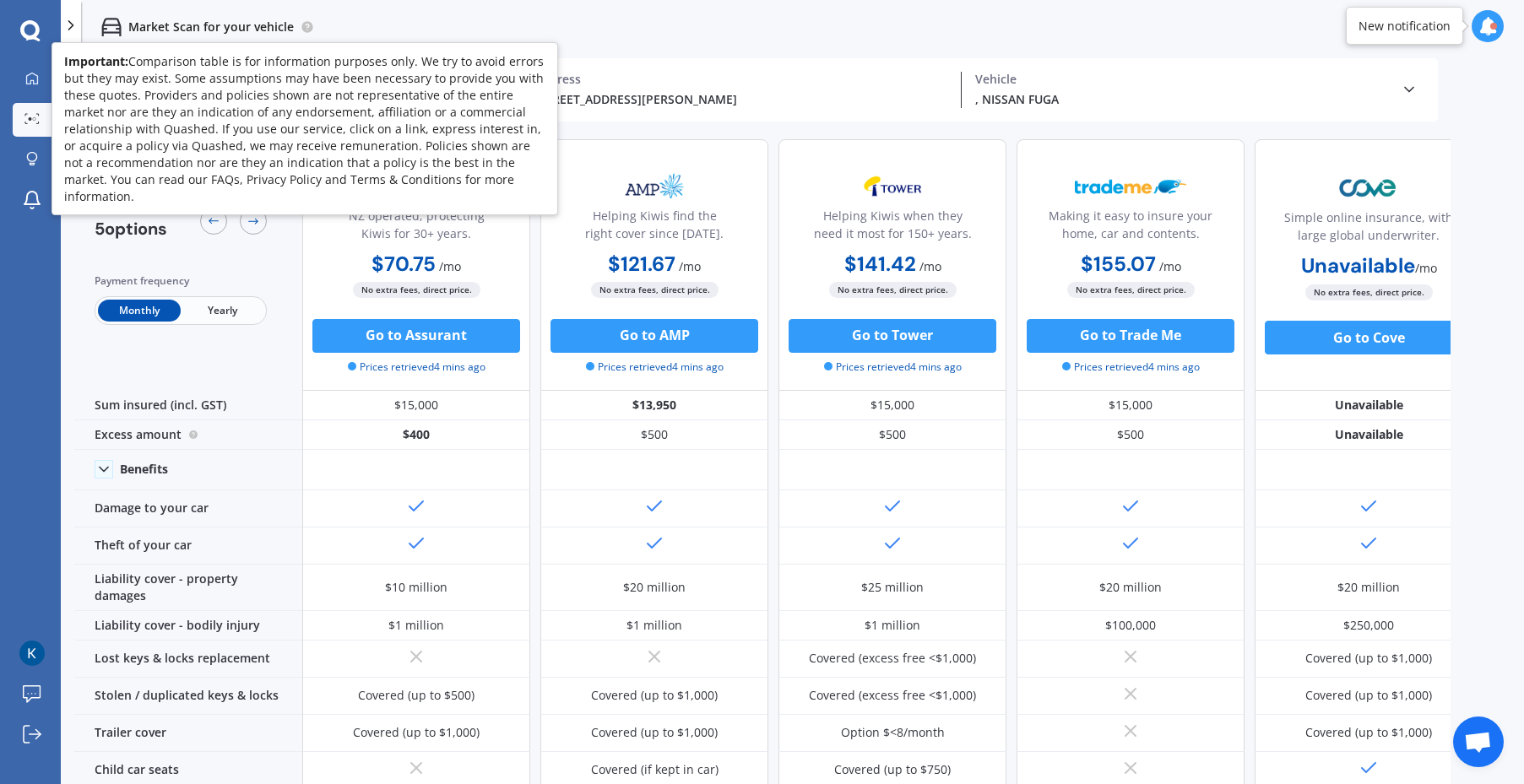 click 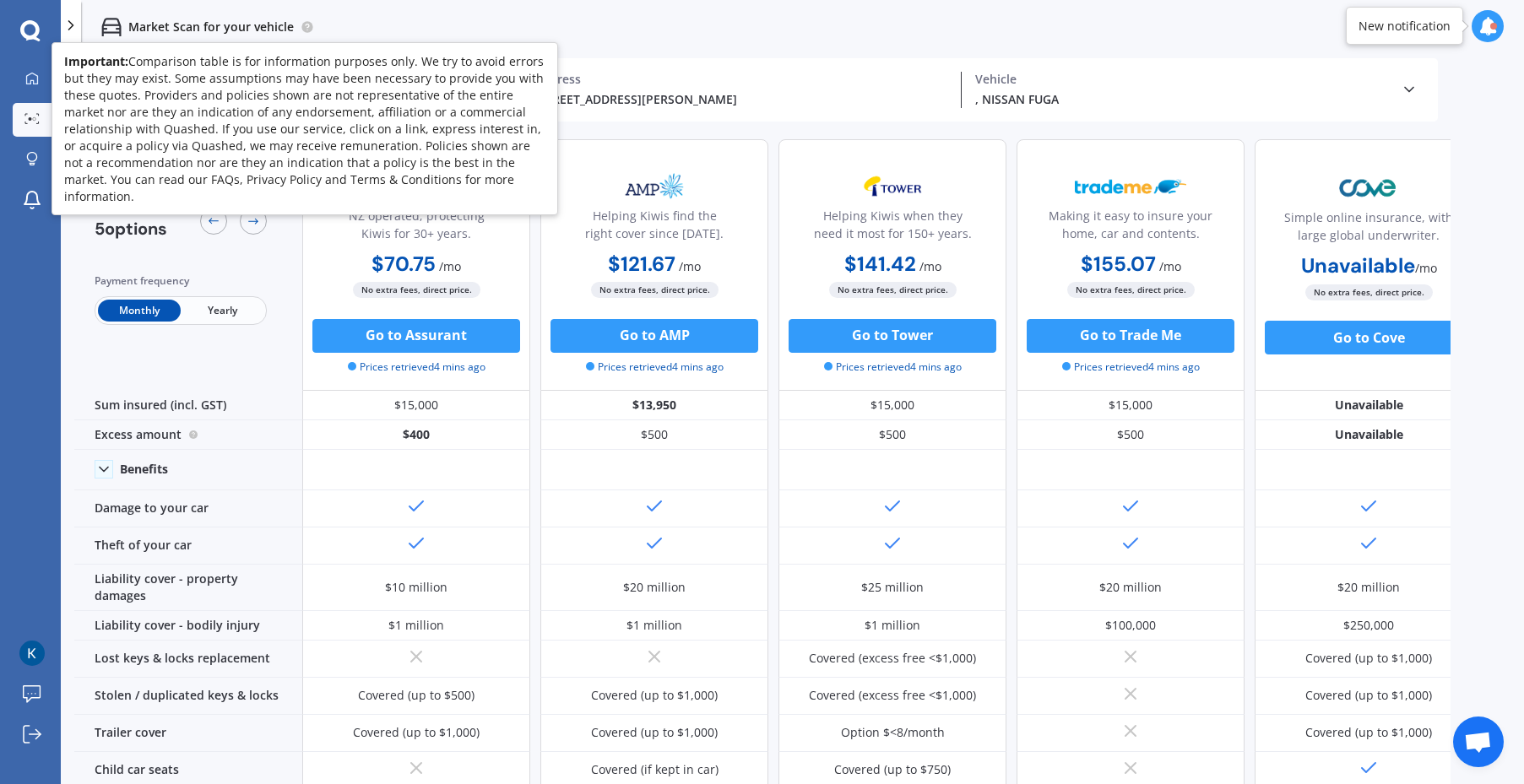 click 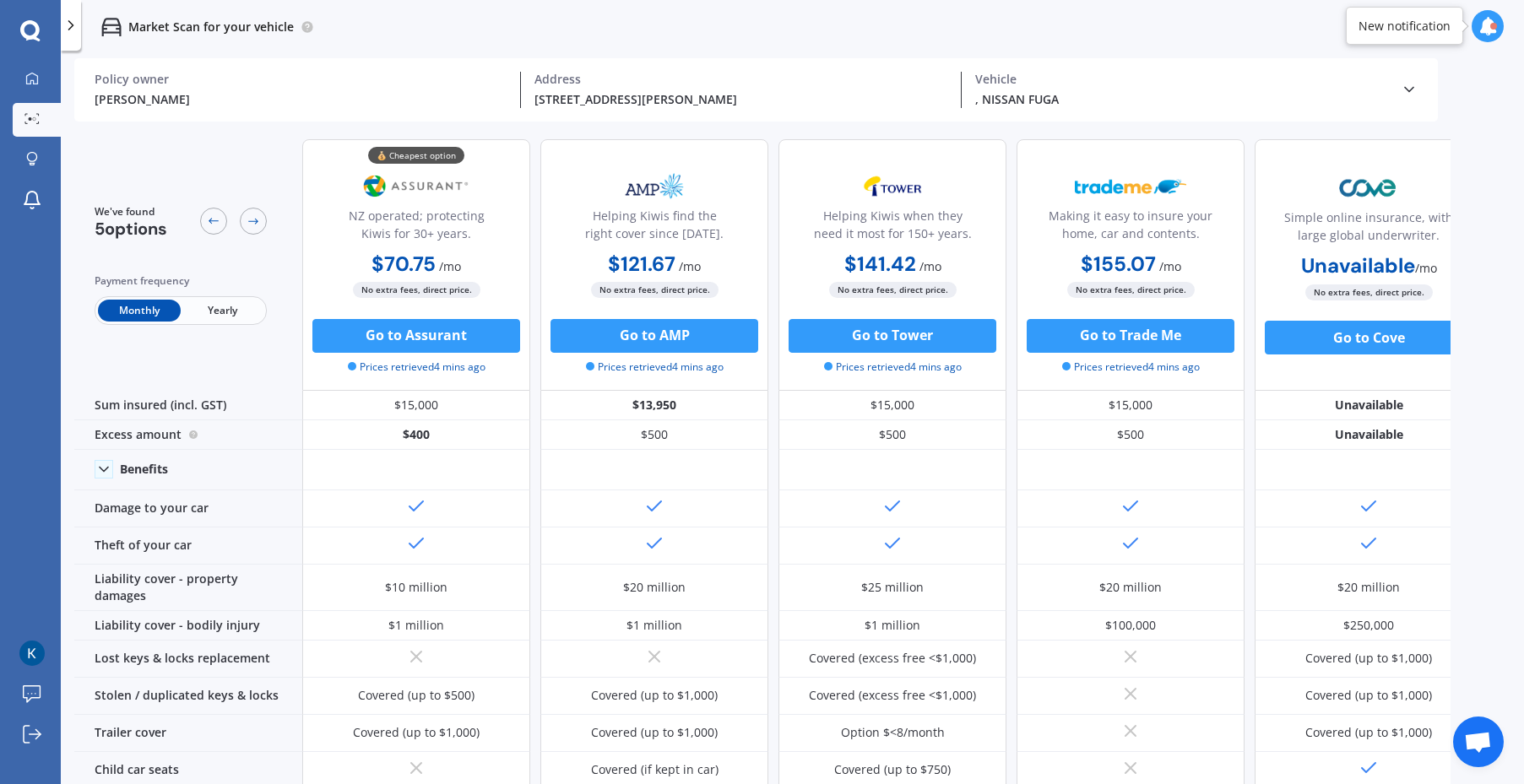 click on "Vehicle" at bounding box center [1181, 79] 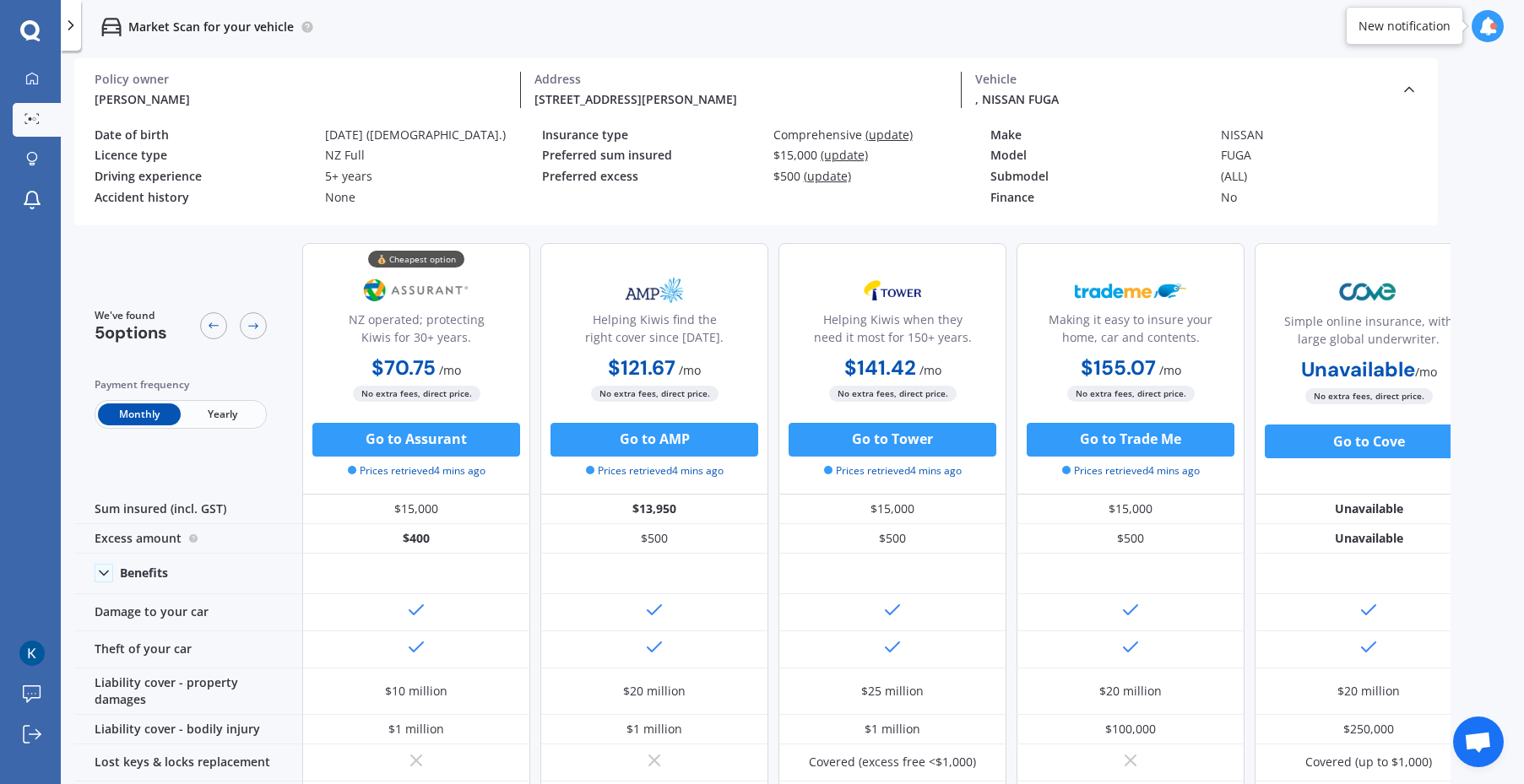 click on "Vehicle" at bounding box center [1181, 79] 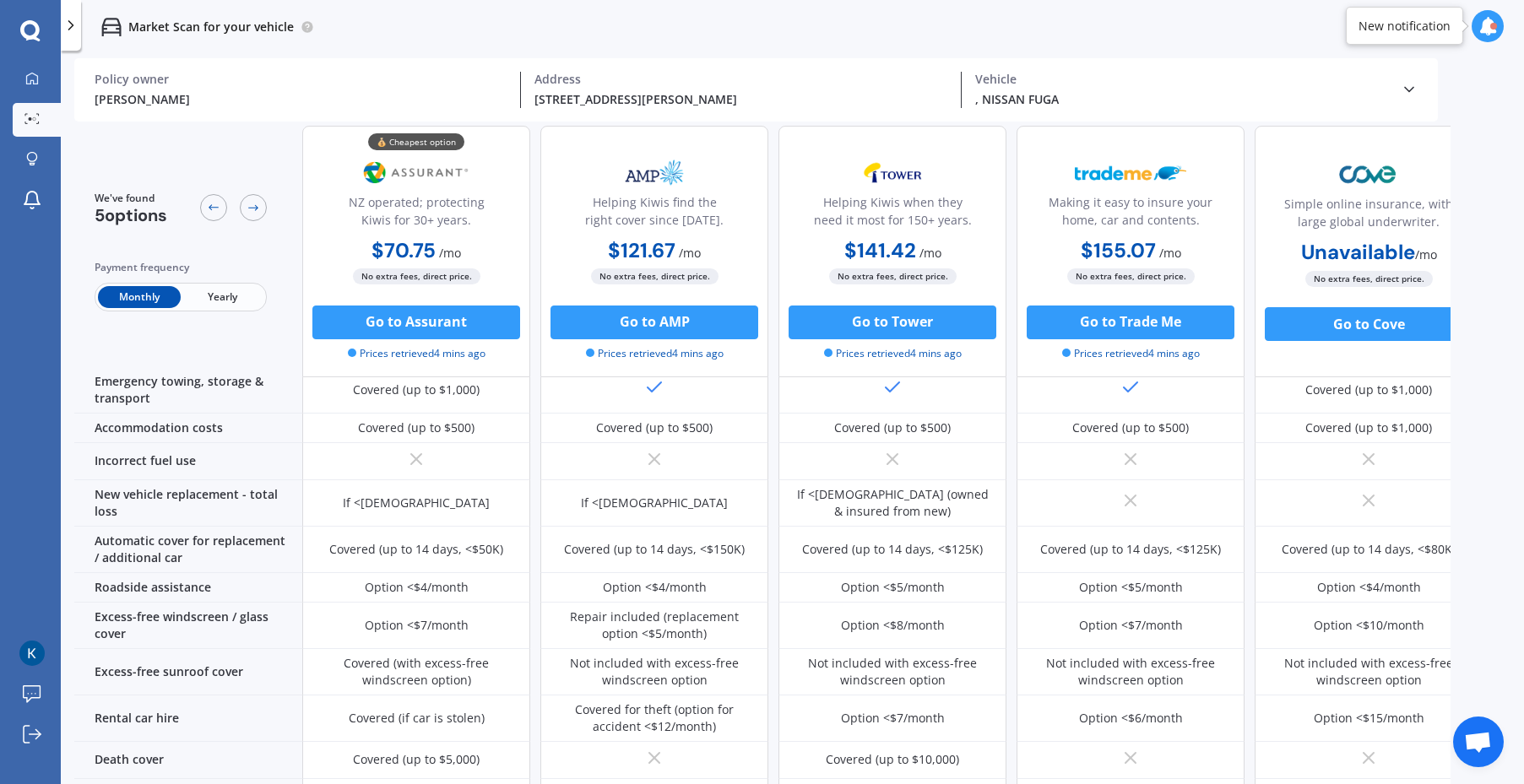 scroll, scrollTop: 737, scrollLeft: 0, axis: vertical 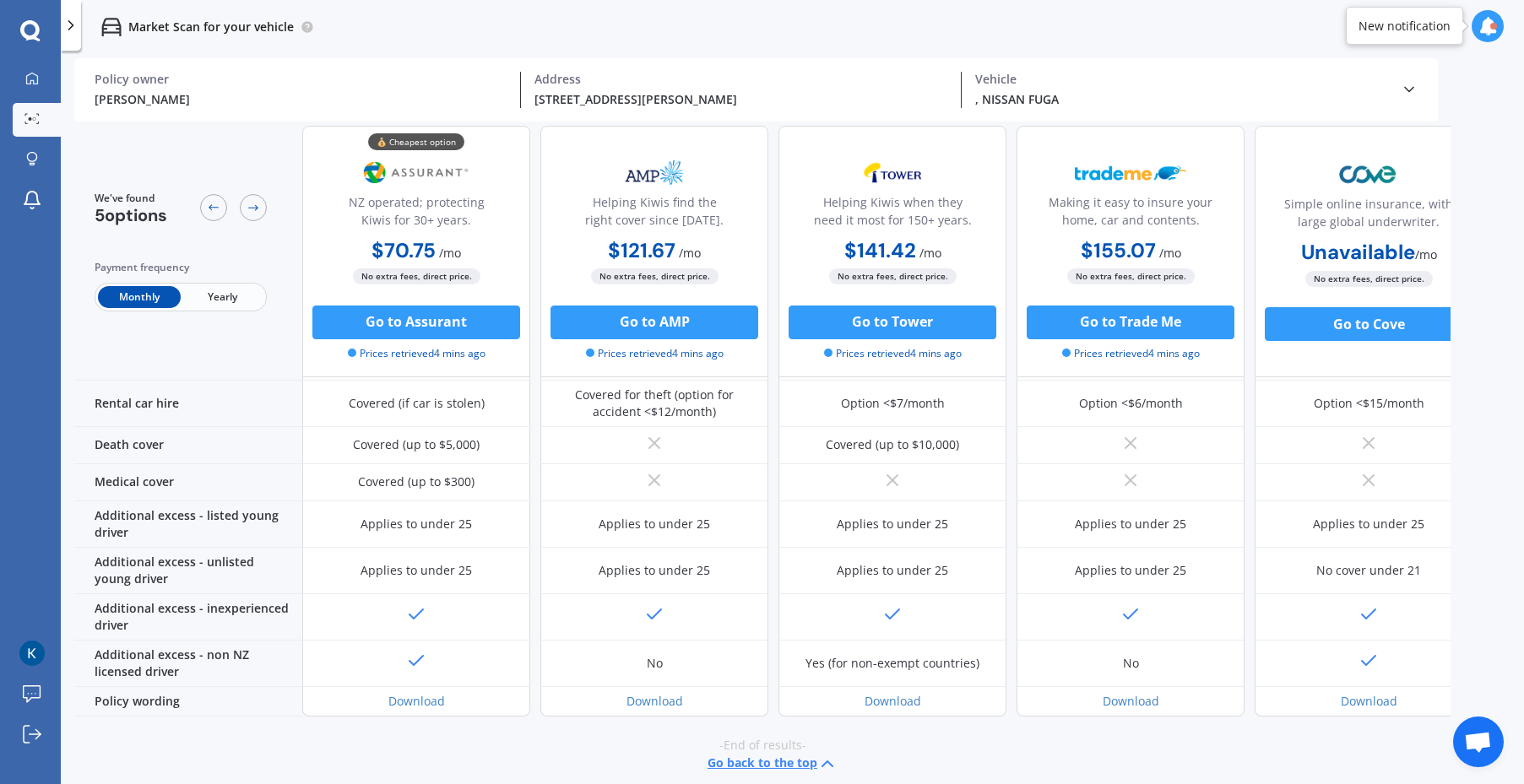 click at bounding box center [1478, 743] 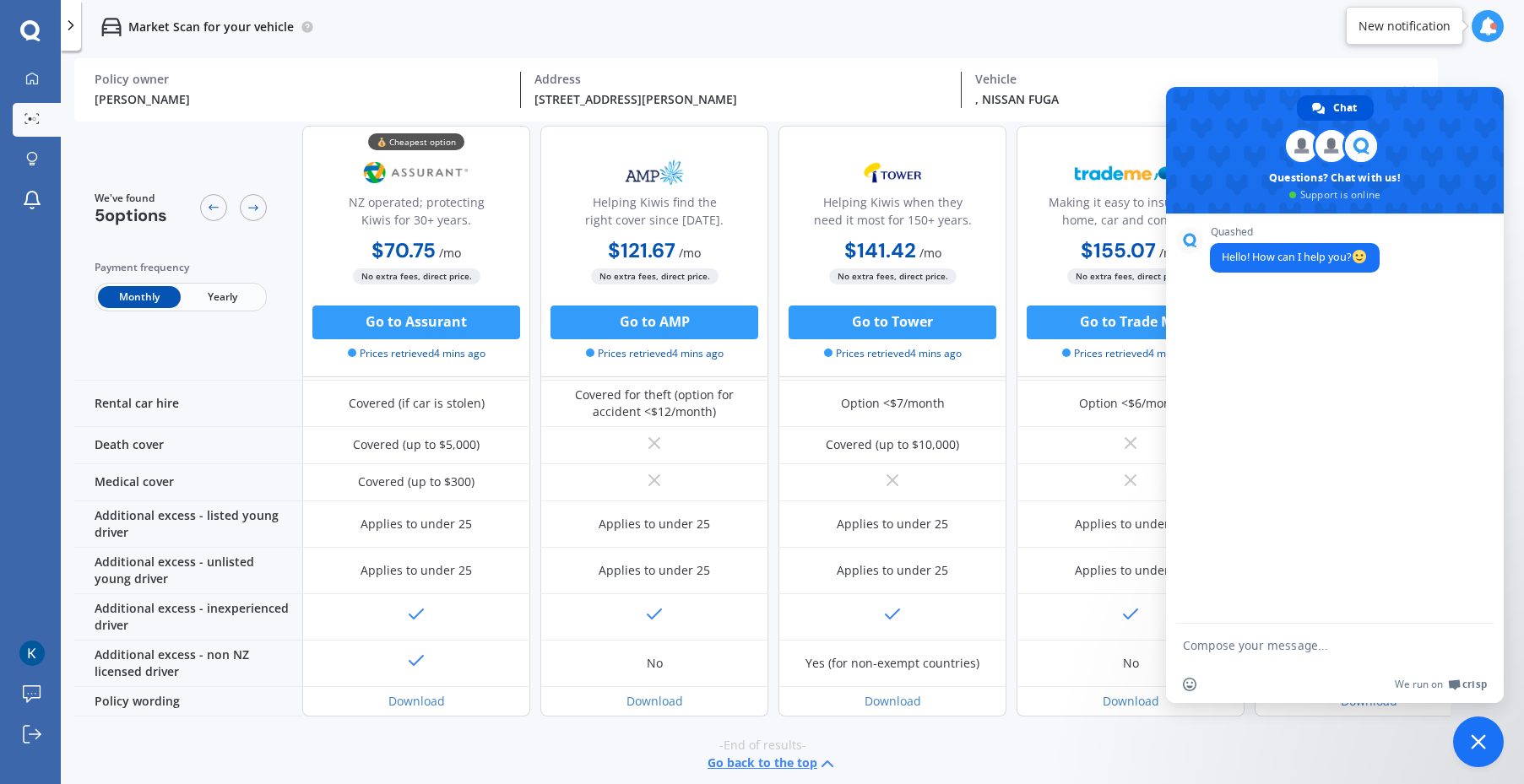 click on "Market Scan for your vehicle  Kangho Jeong Policy owner 1/1 Buchanan Street, Devonport, Auckland 0624 Address , NISSAN FUGA Vehicle Policy owner Kangho Jeong   Address 1/1 Buchanan Street, Devonport, Auckland ( 0624 )   , NISSAN FUGA   Address 1/1 Buchanan Street, Devonport, Auckland ( 0624 )   Date of birth 24/07/1974 (50 y.o.)   Licence type NZ Full   Driving experience 5+ years   Accident history None   Insurance type Comprehensive   (update) Preferred sum insured $15,000   (update) Preferred excess $500   (update) Make NISSAN   Model FUGA   Submodel (ALL)   Finance No   We've found 5  options Payment frequency Monthly Yearly 💰 Cheapest option NZ operated; protecting Kiwis for 30+ years. $70.75   /  mo $848.99   /  yr $70.75   /  mo No extra fees, direct price. Go to Assurant Prices retrieved  4 mins ago Helping Kiwis find the right cover since 1966. $121.67   /  mo $1,328.38   /  yr $121.67   /  mo No extra fees, direct price. Go to AMP Prices retrieved  4 mins ago $141.42   /  mo $1,534.69   /  yr   /" at bounding box center (792, 420) 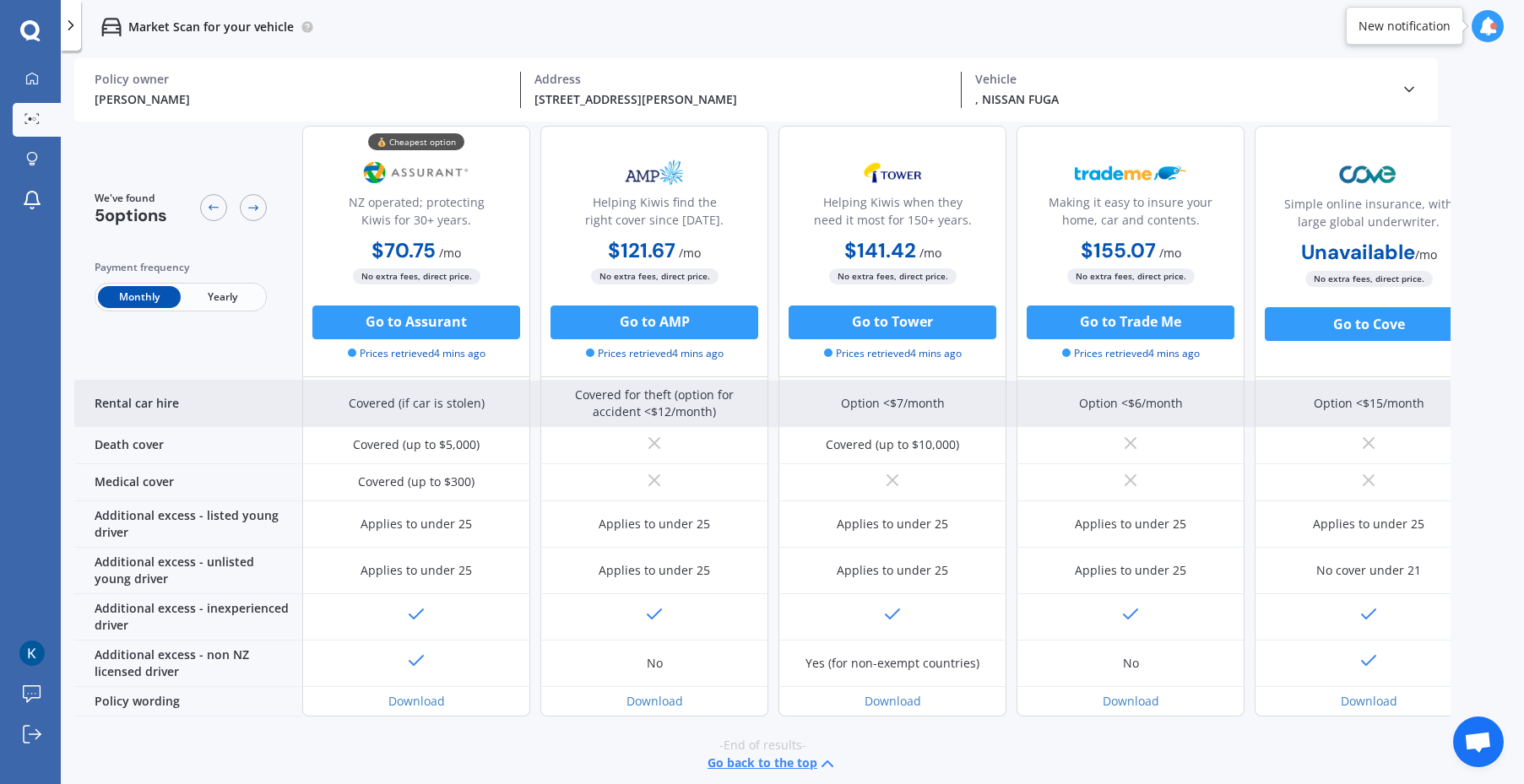 click on "Rental car hire" at bounding box center [188, 403] 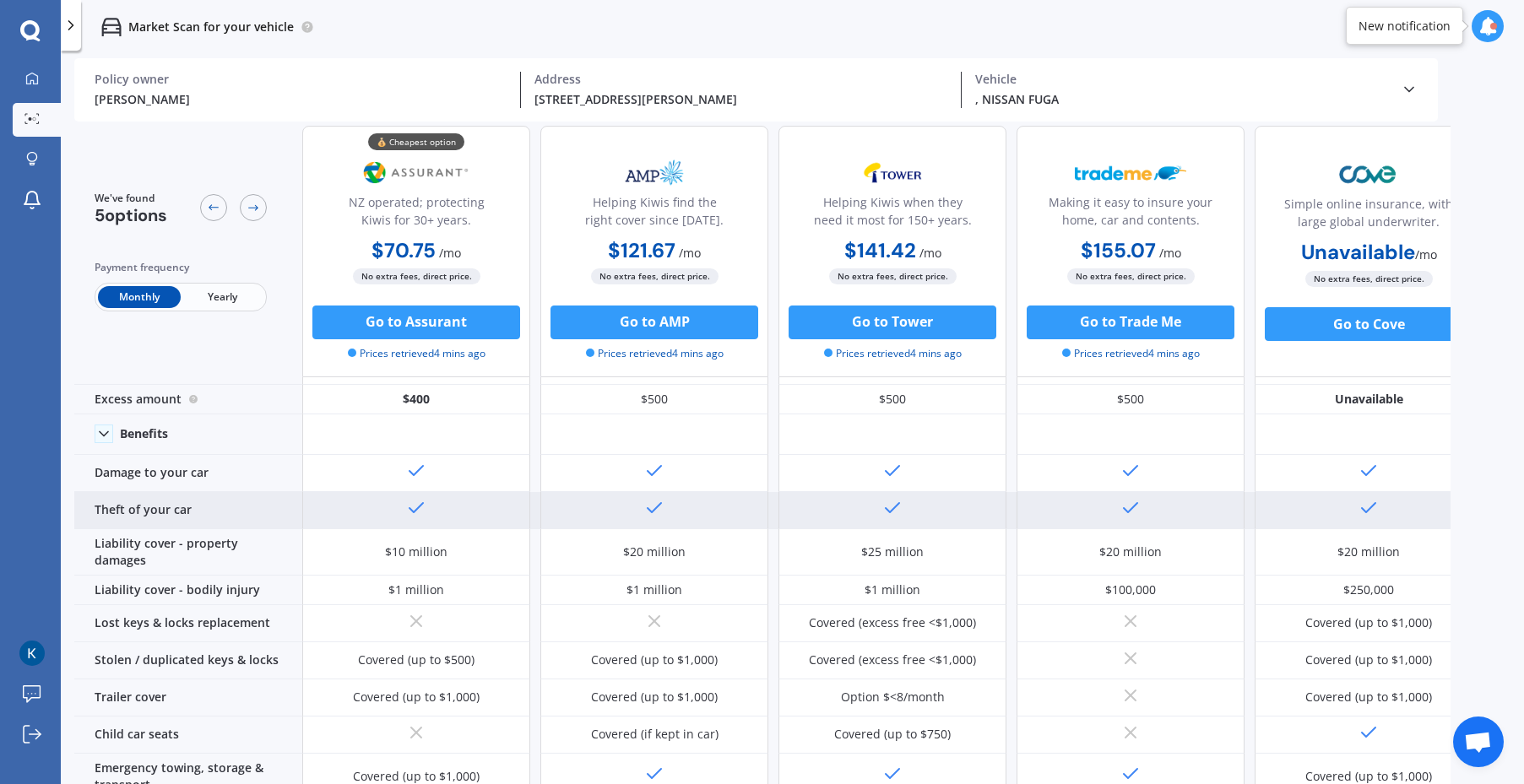 scroll, scrollTop: 0, scrollLeft: 0, axis: both 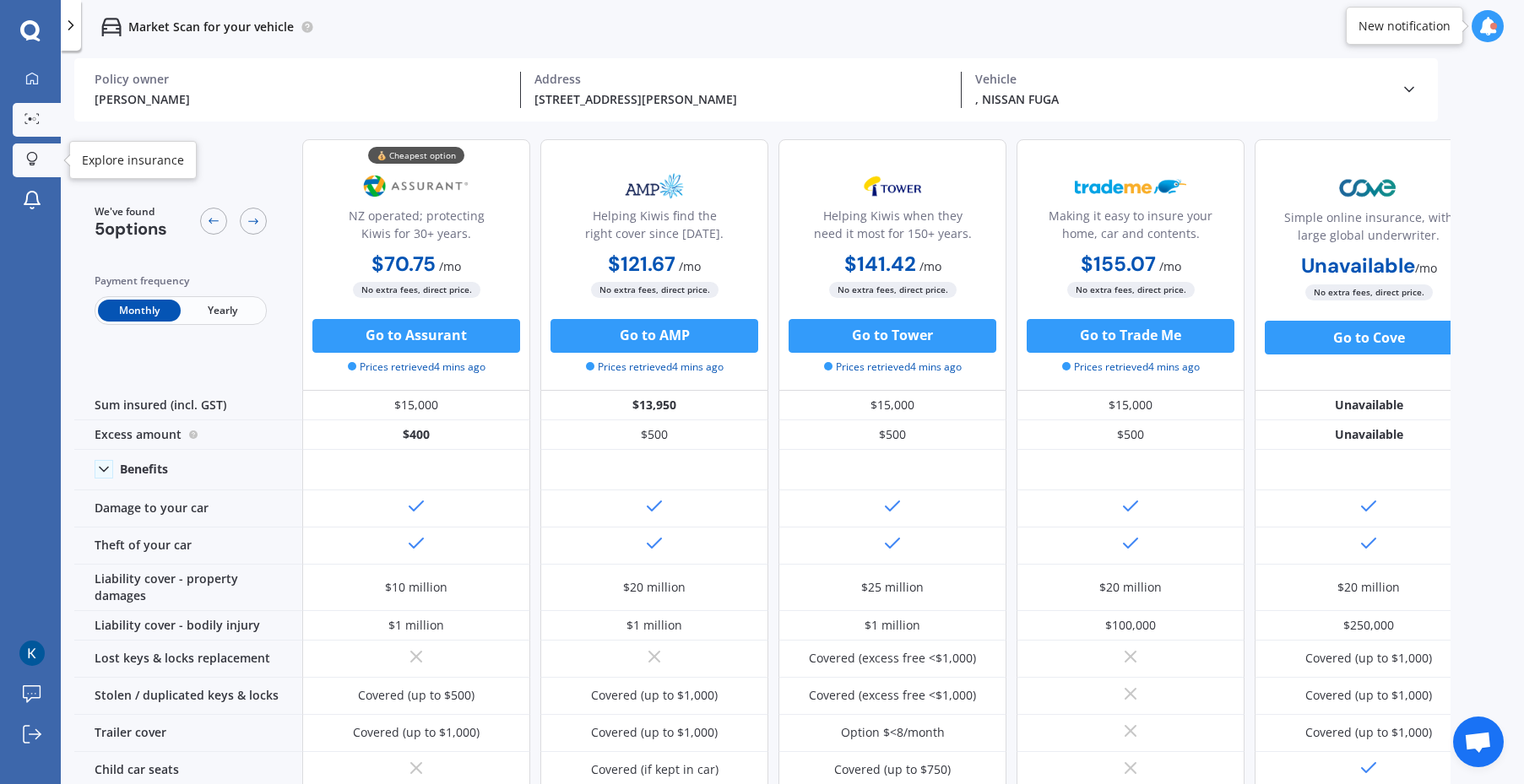 click on "Explore insurance" at bounding box center [36, 160] 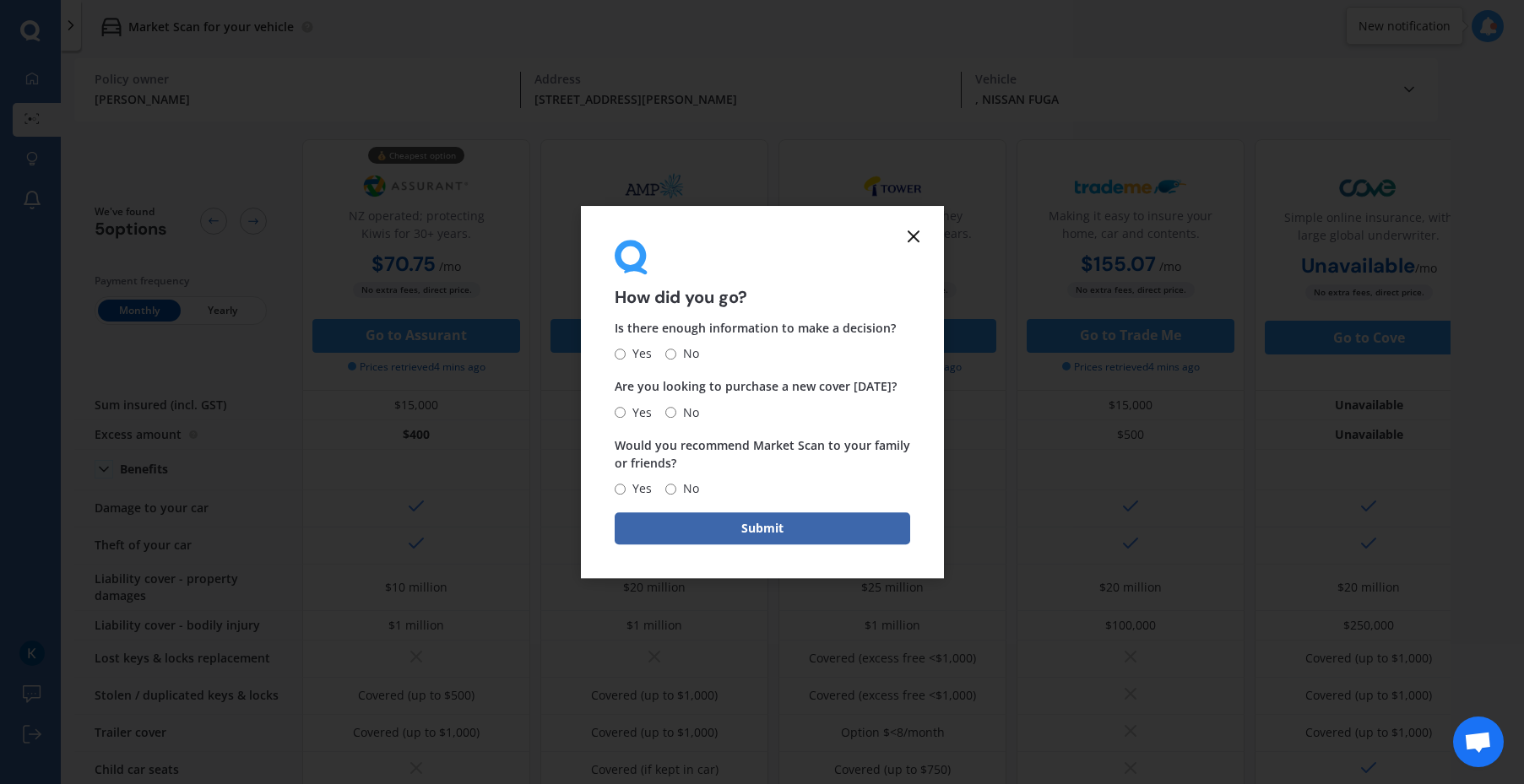 click on "Yes" at bounding box center [620, 354] 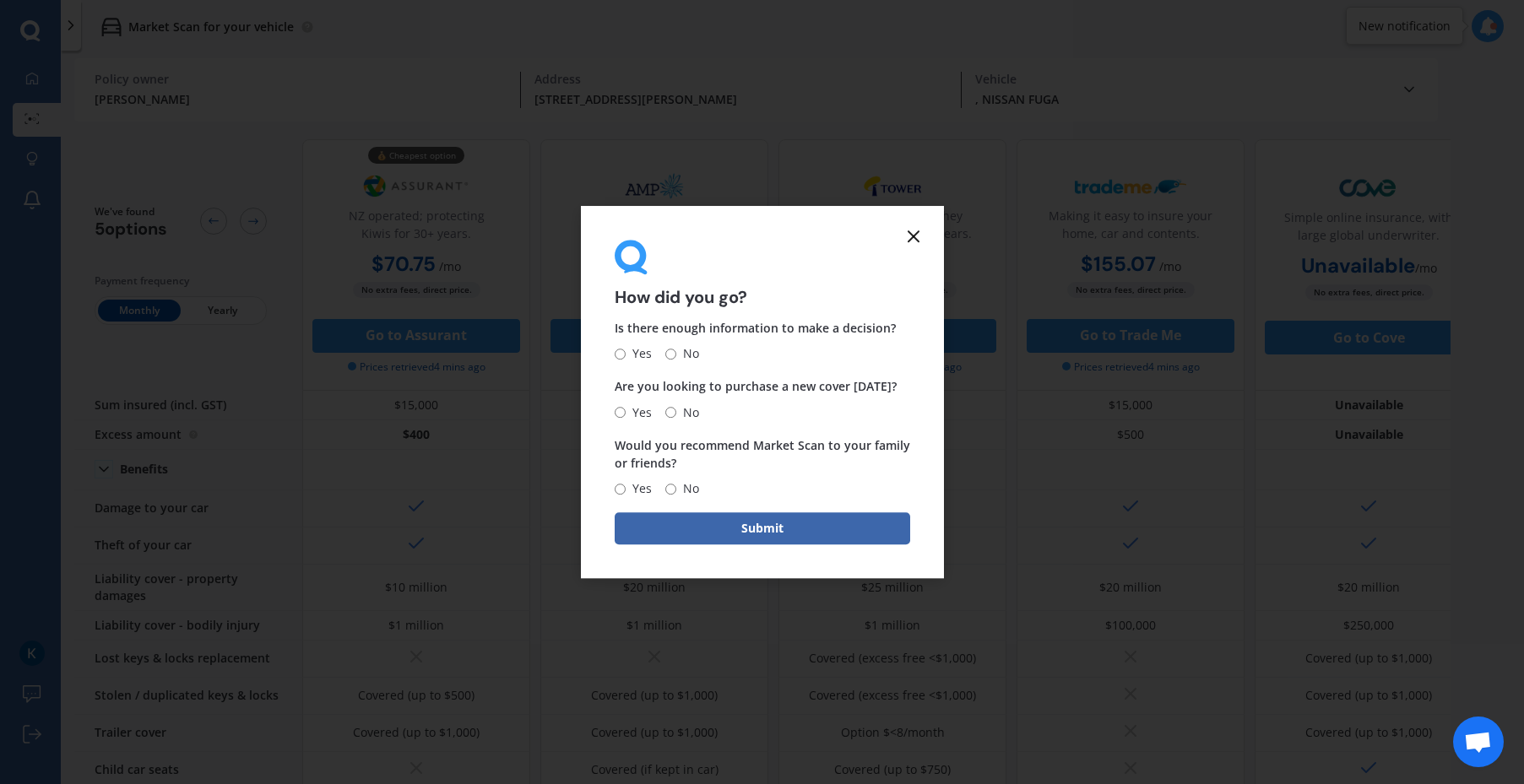 radio on "true" 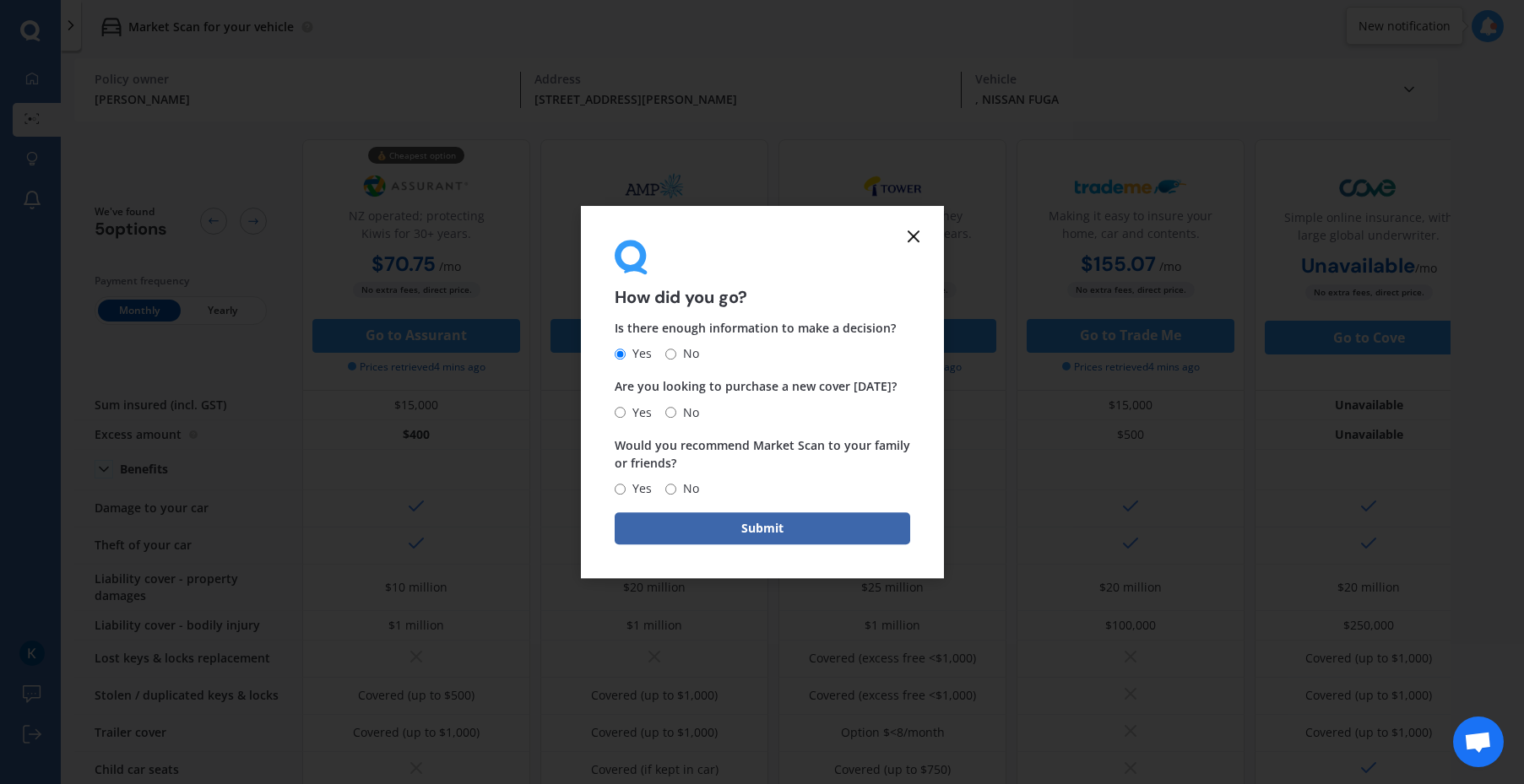 click on "Yes" at bounding box center [620, 412] 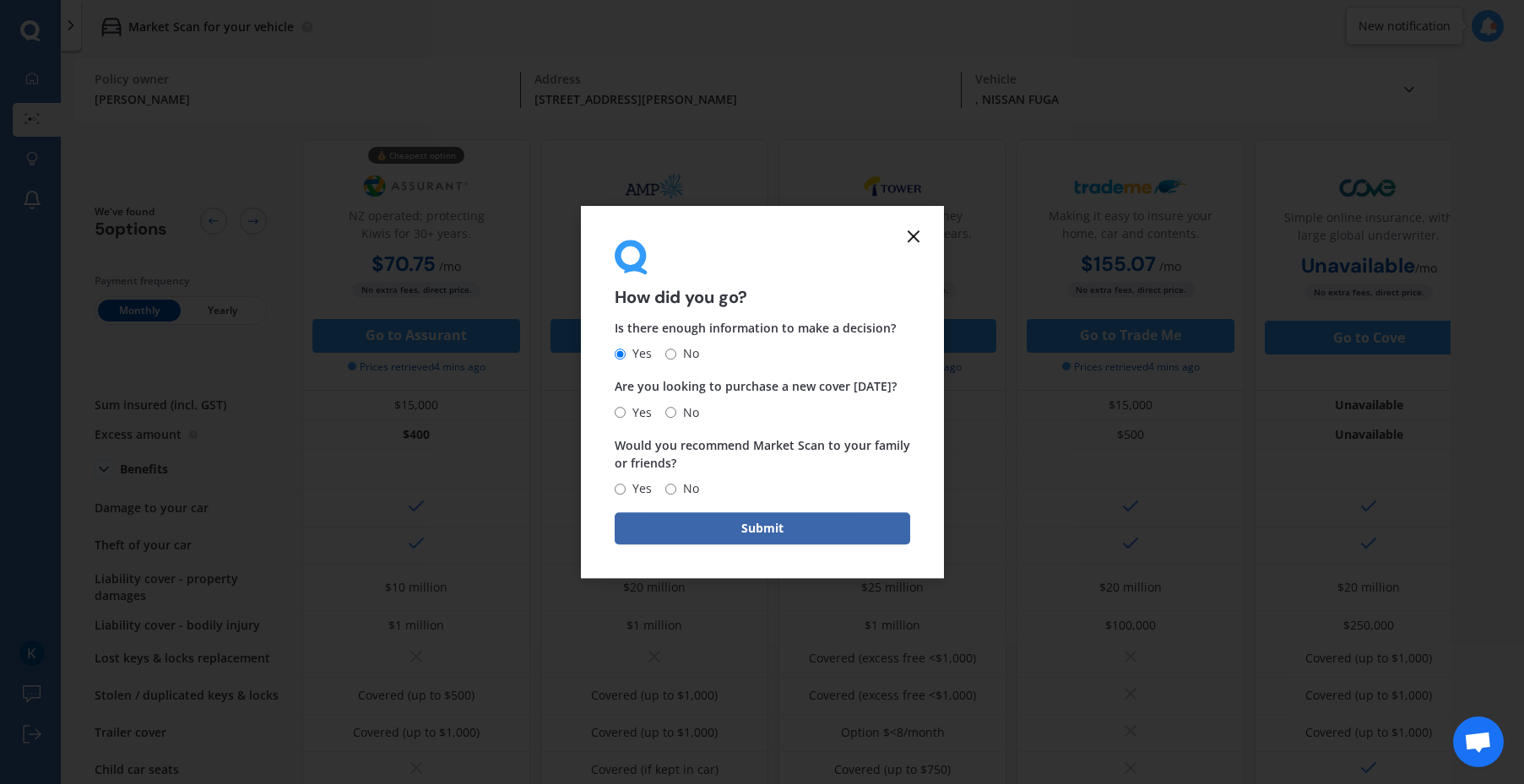 radio on "true" 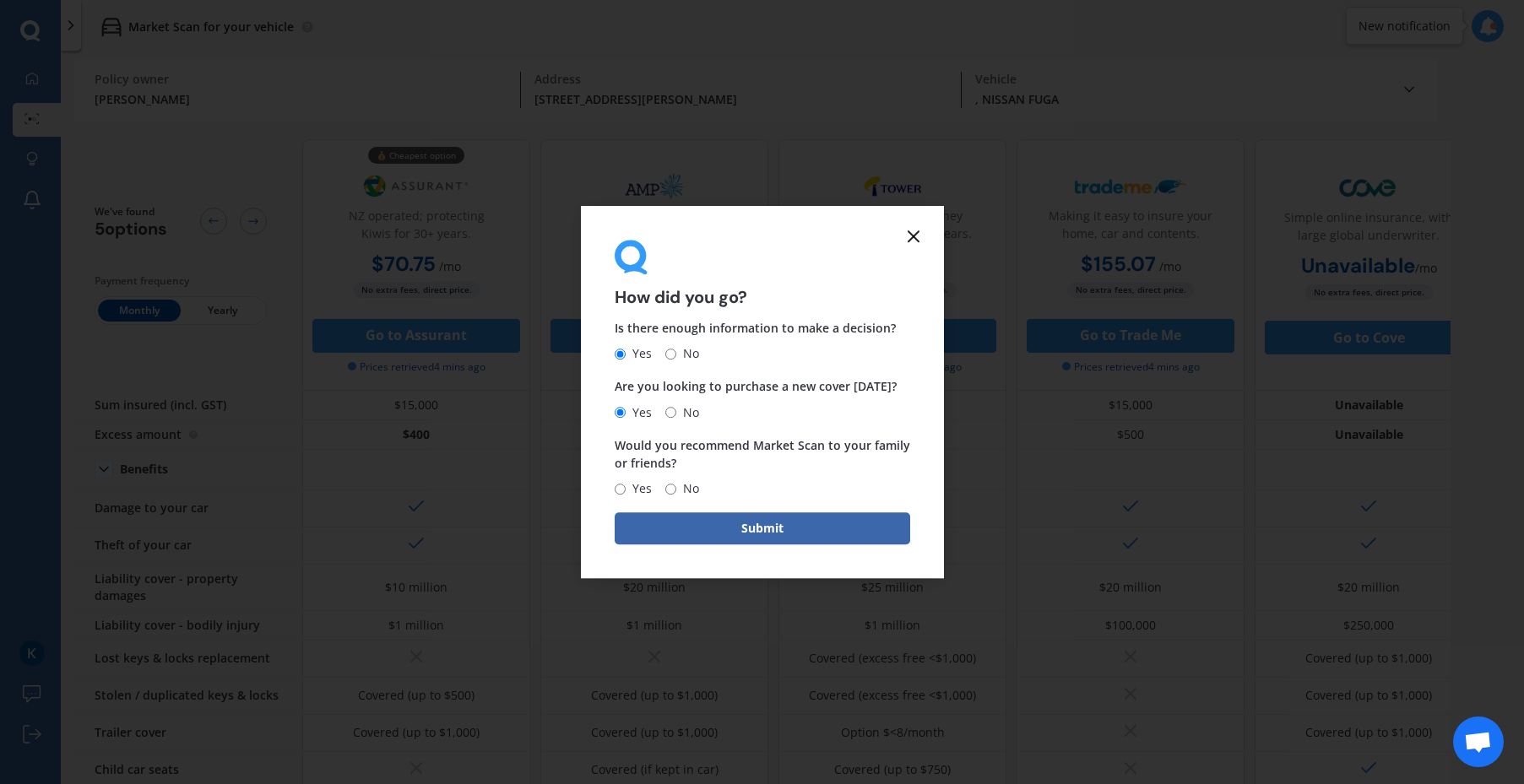click on "No" at bounding box center [670, 412] 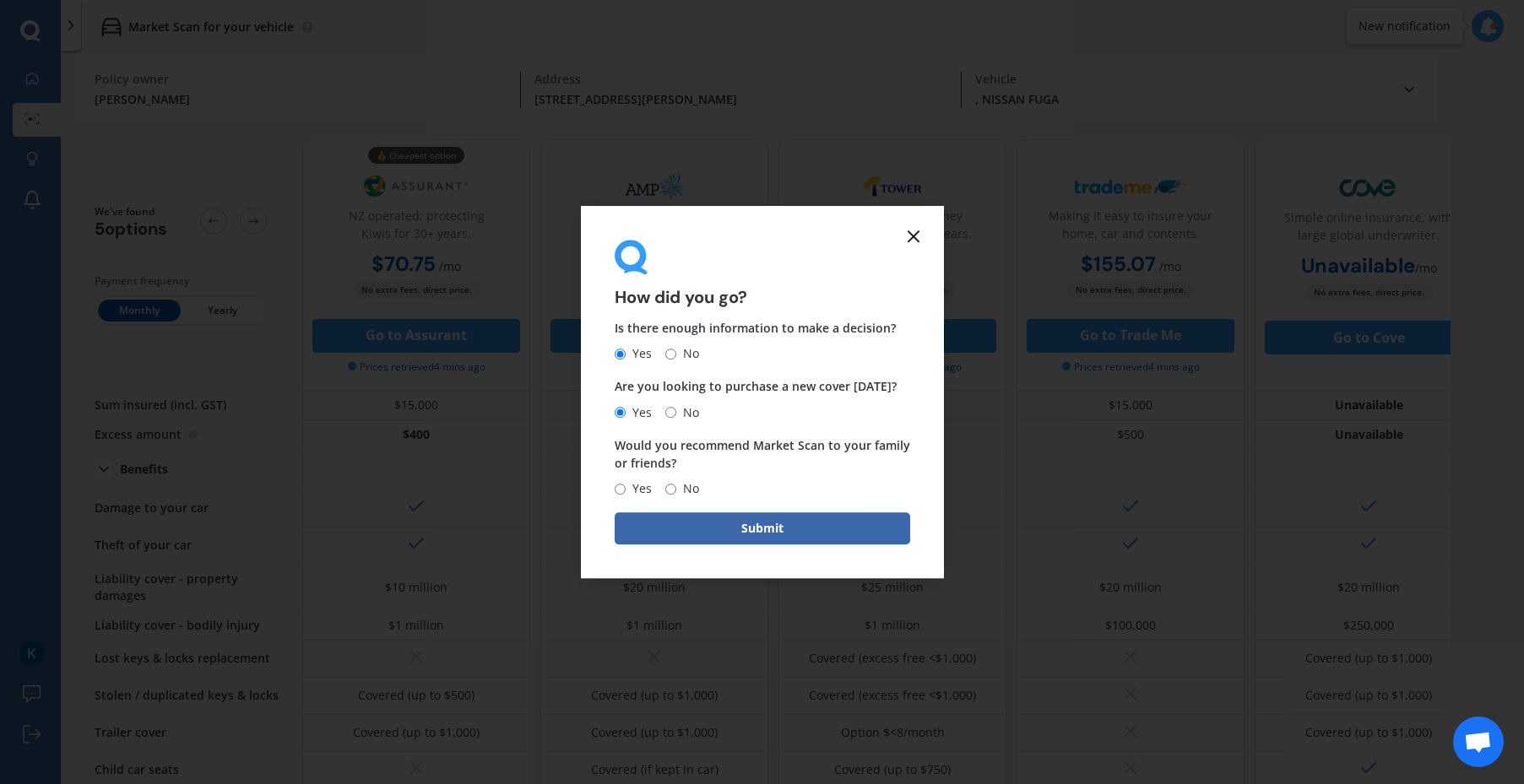 radio on "true" 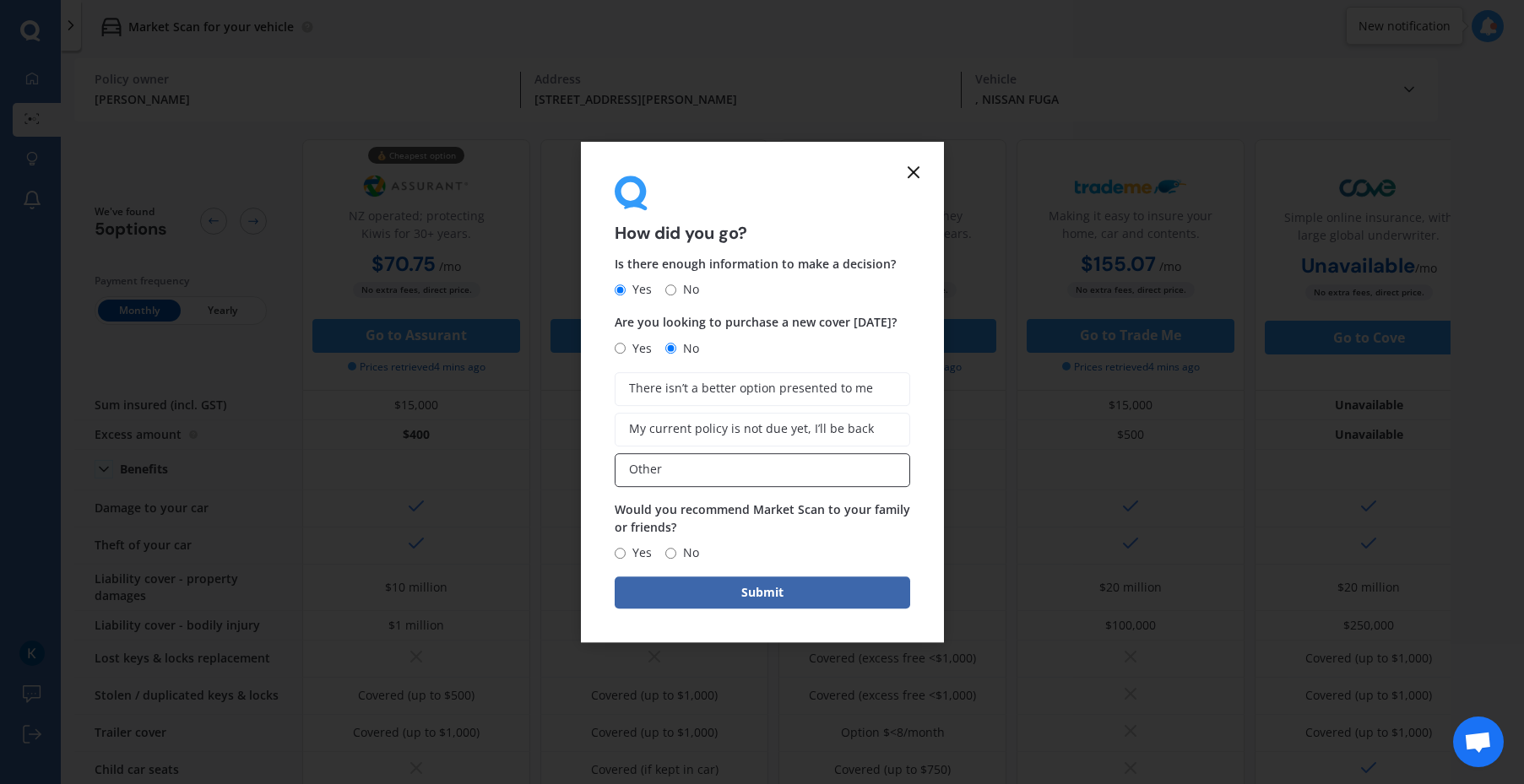 click on "Other" at bounding box center (762, 470) 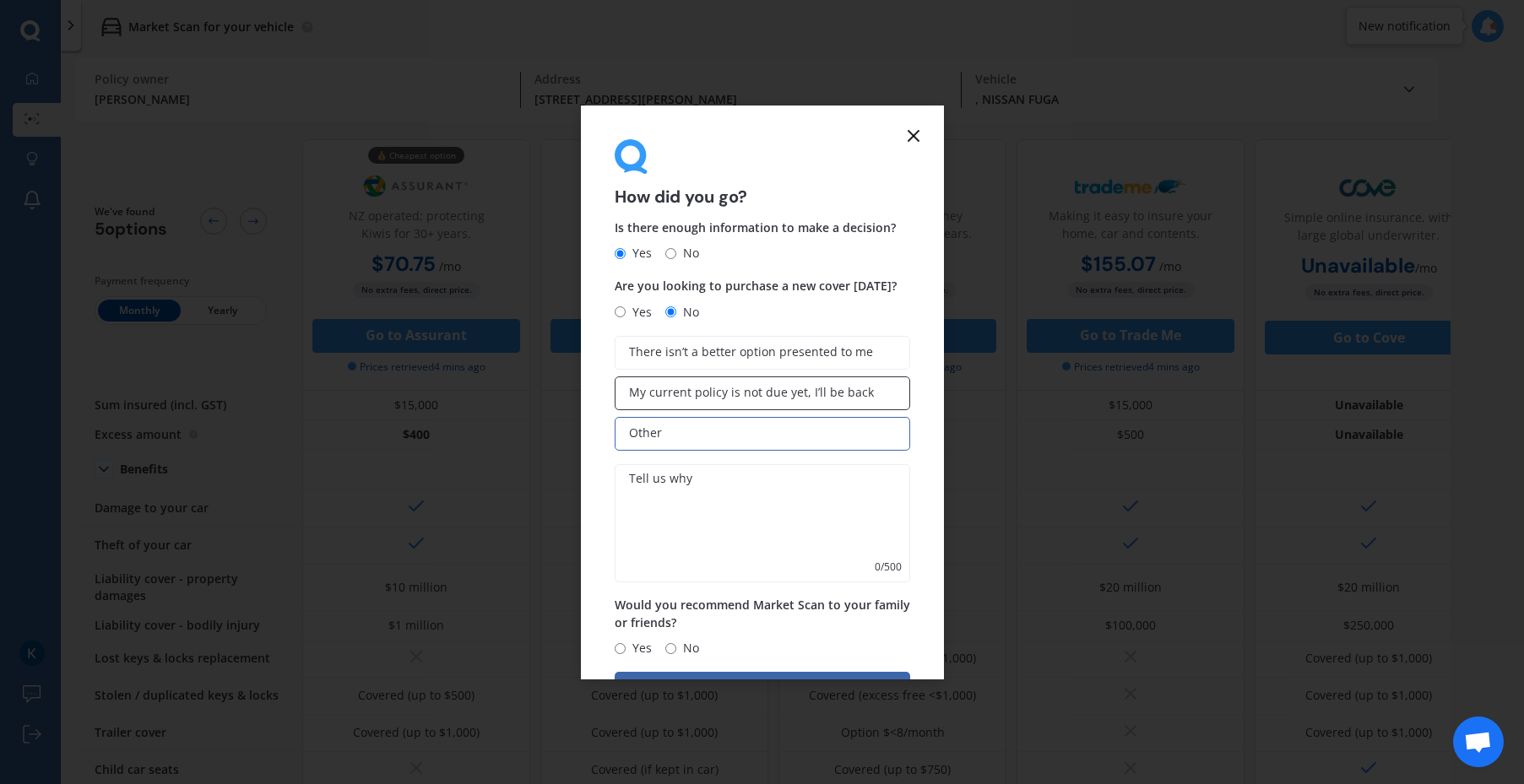 click on "My current policy is not due yet, I’ll be back" at bounding box center (751, 392) 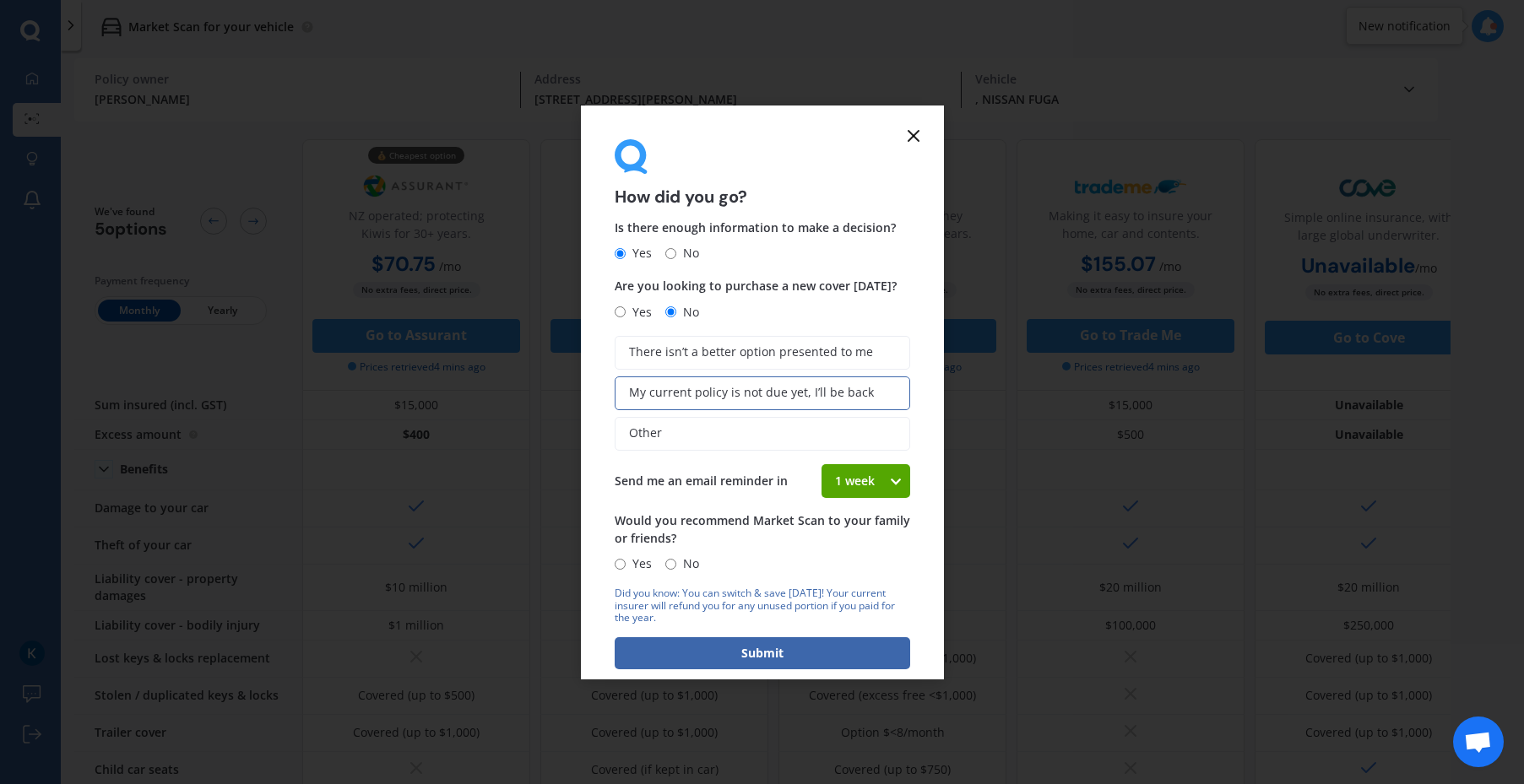 click on "Yes No" at bounding box center [657, 564] 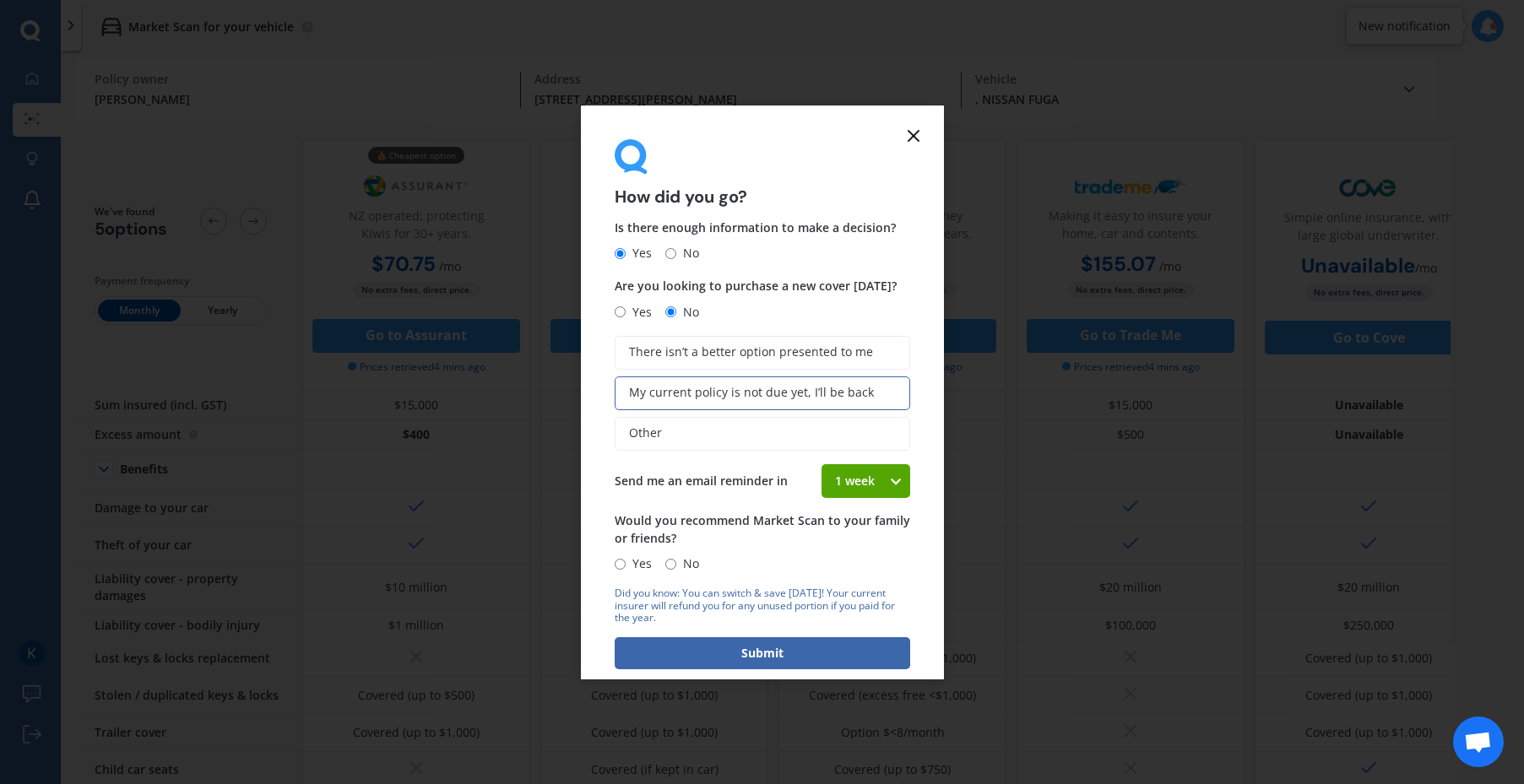 click on "No" at bounding box center (670, 564) 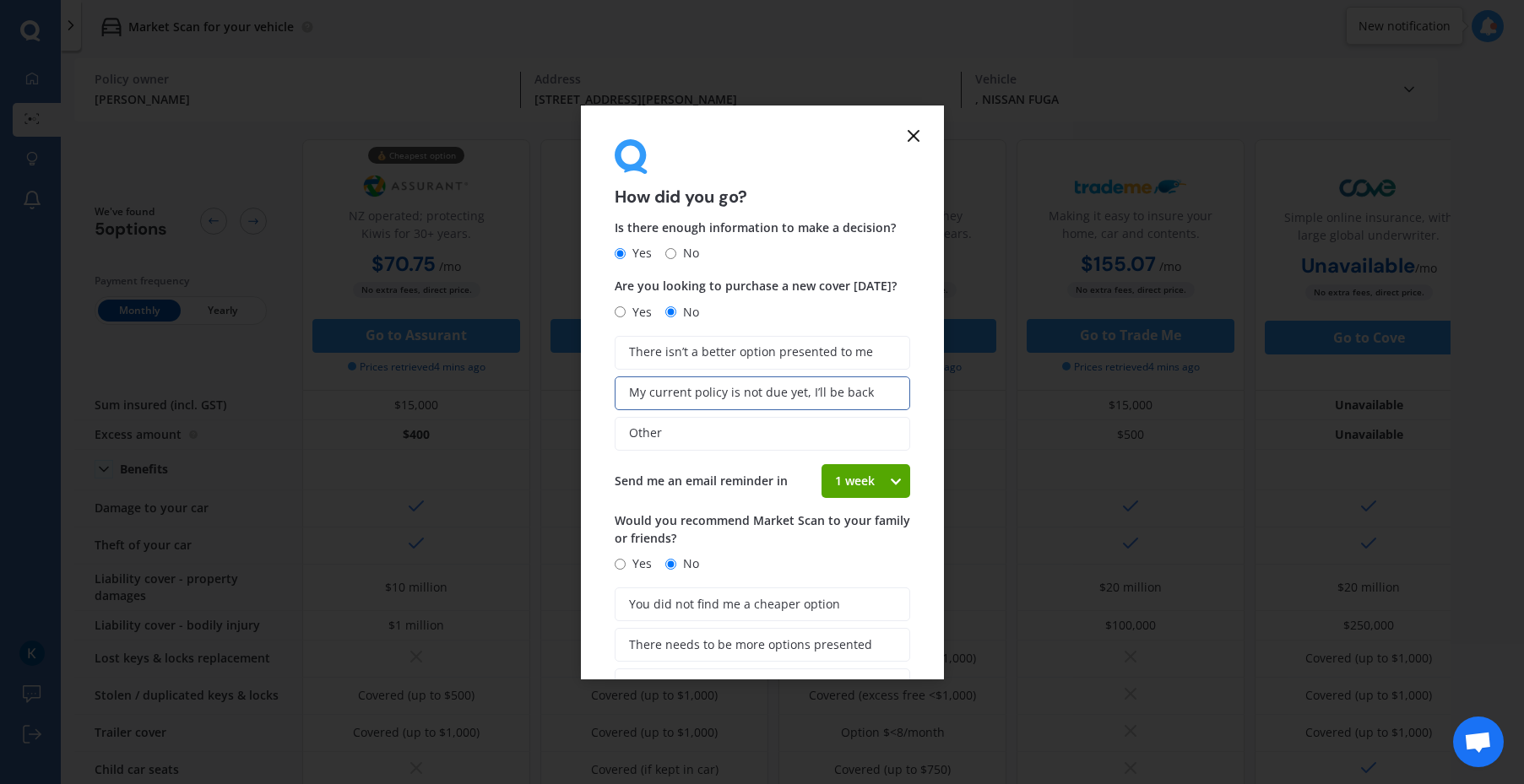 click on "No" at bounding box center (670, 564) 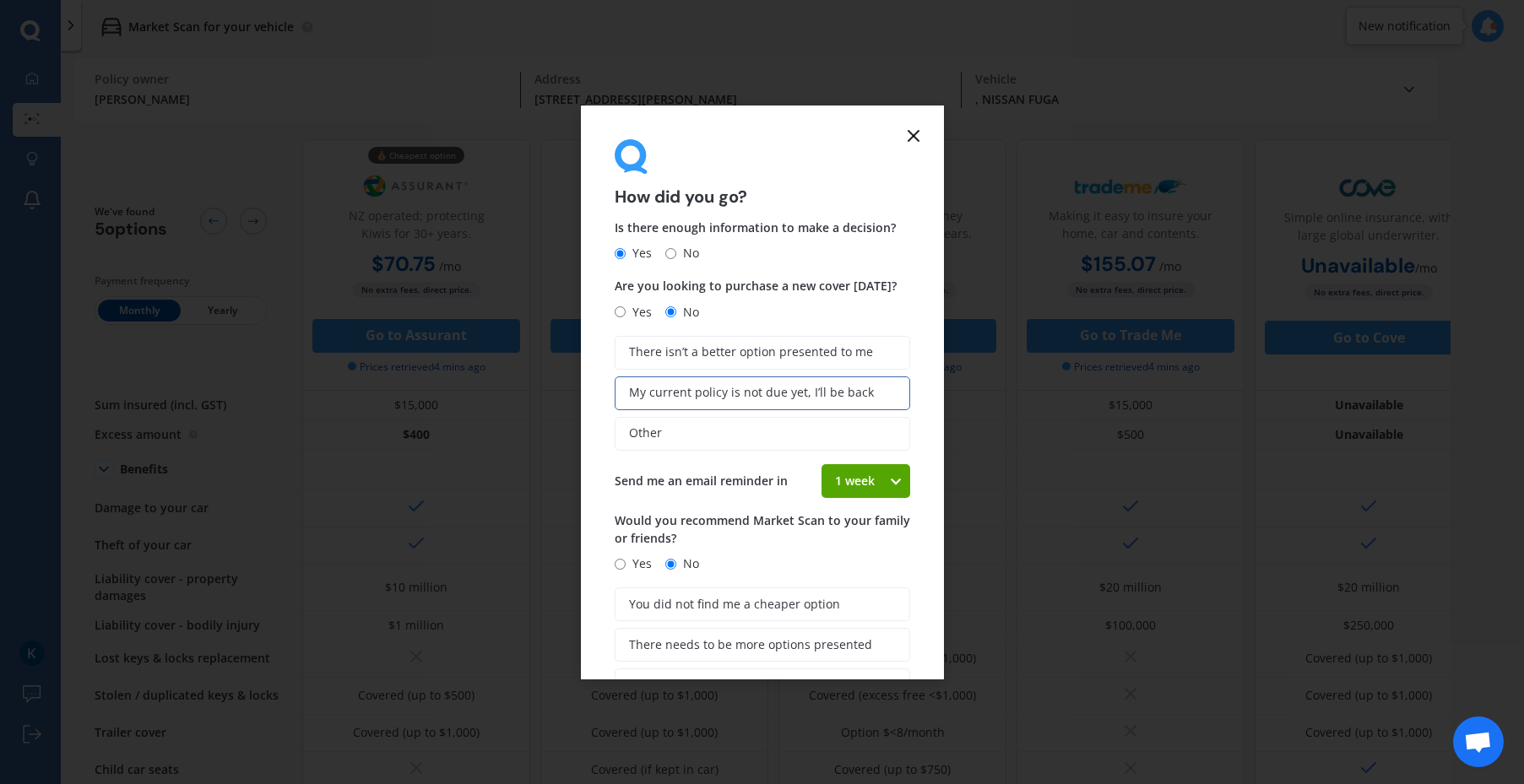 click on "Yes" at bounding box center (620, 564) 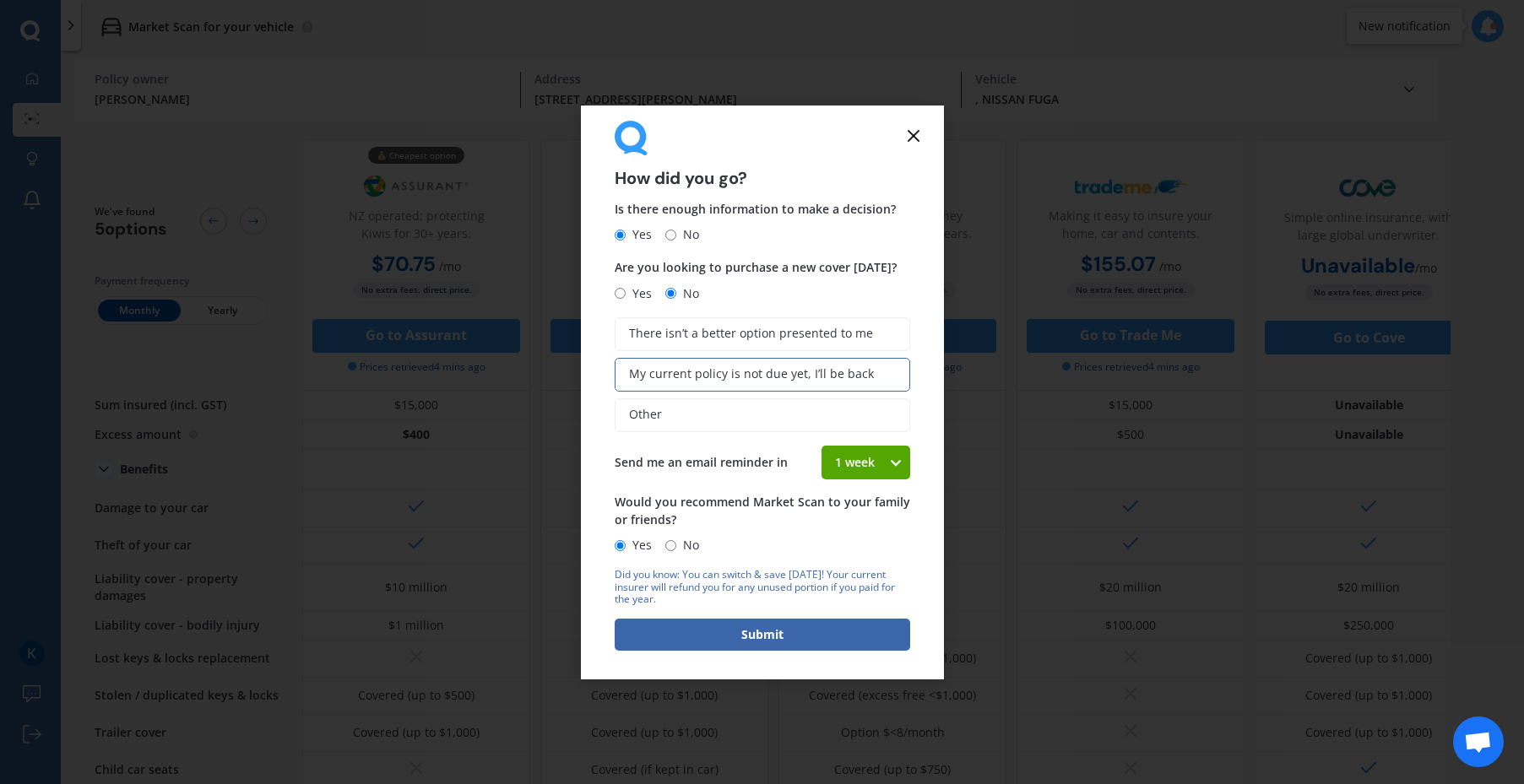 scroll, scrollTop: 24, scrollLeft: 0, axis: vertical 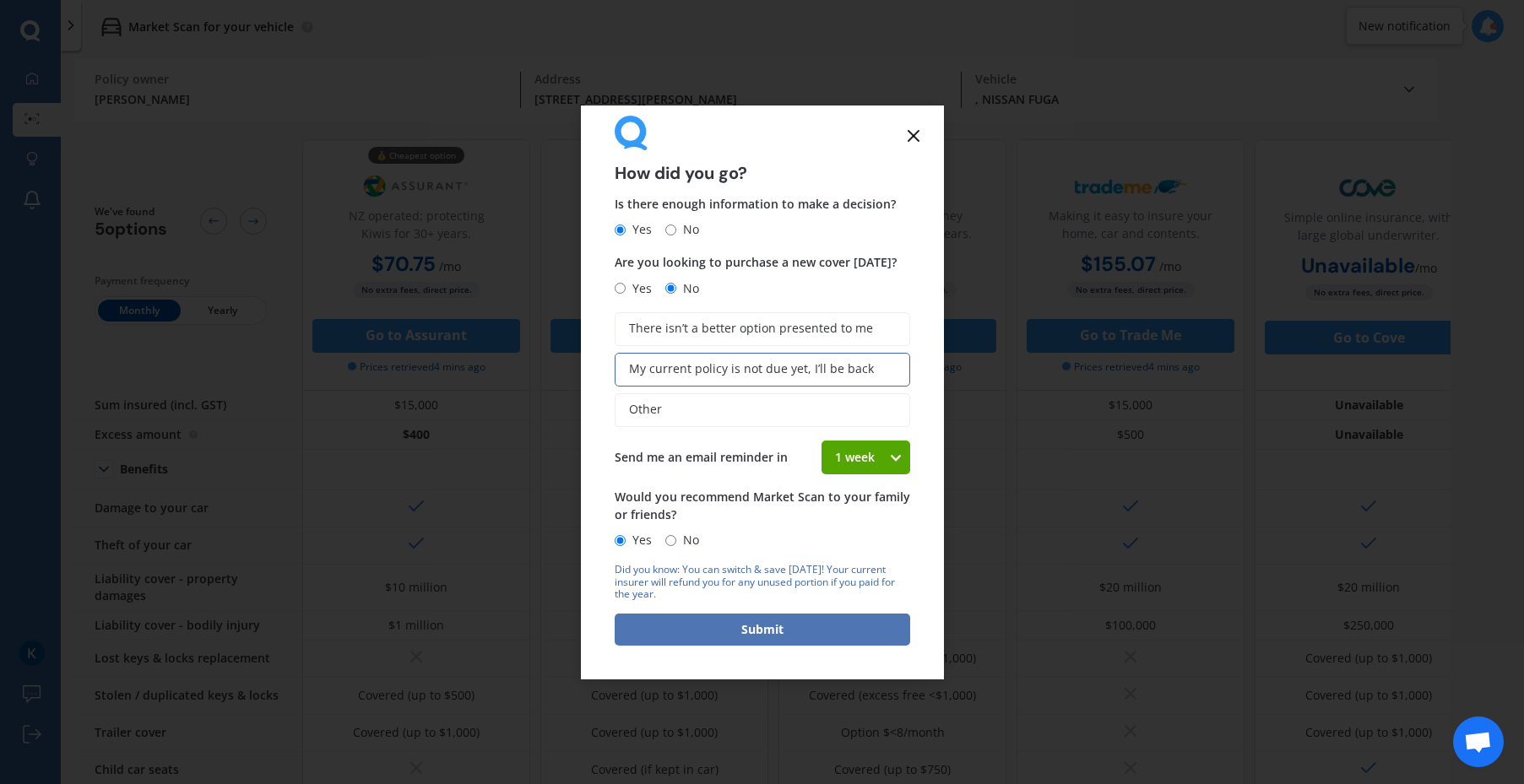 click on "Submit" at bounding box center [762, 630] 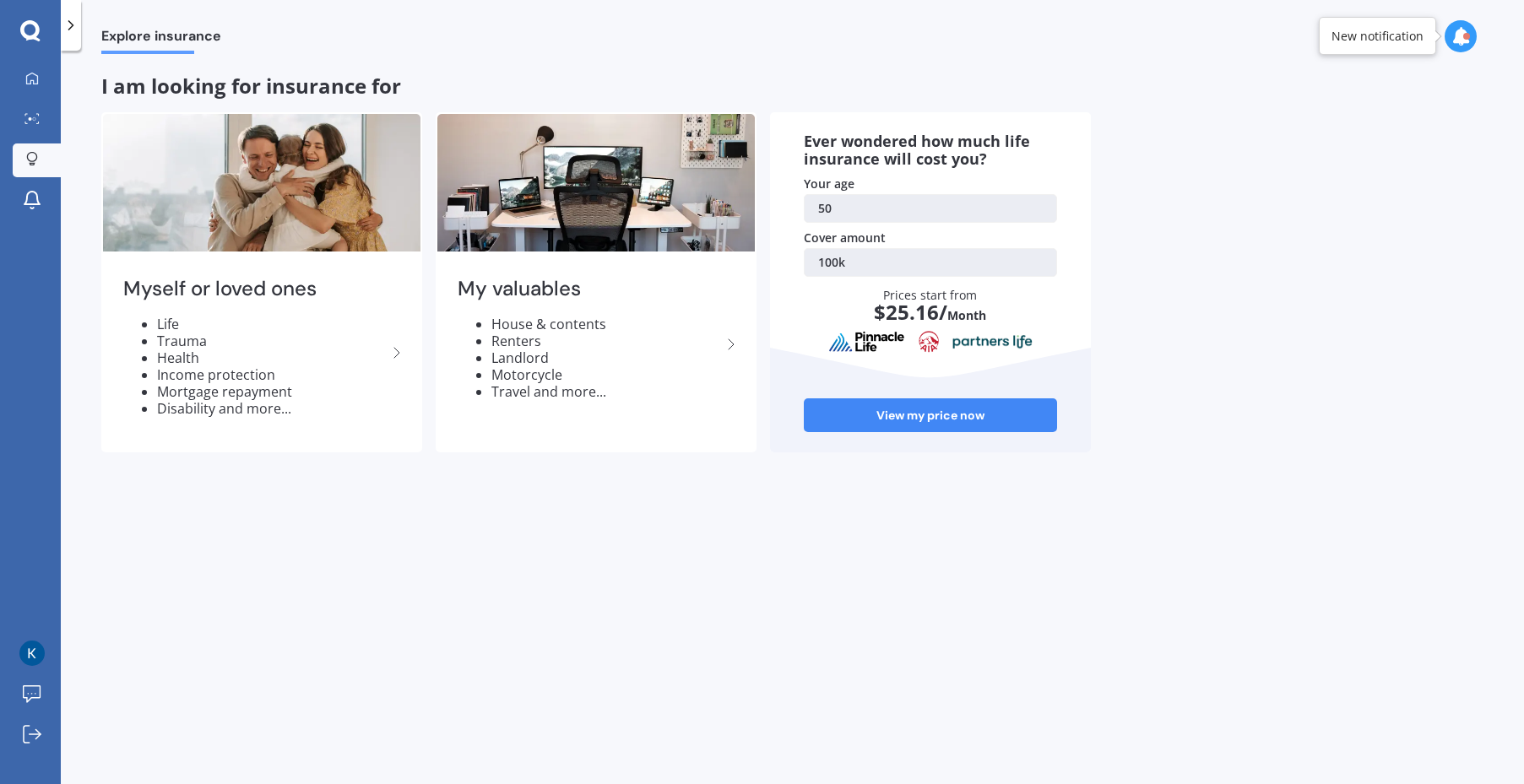 click on "Explore insurance I am looking for insurance for Myself or loved ones Life Trauma Health Income protection Mortgage repayment Disability and more... My valuables House & contents Renters Landlord Motorcycle Travel and more... Ever wondered how much life insurance will cost you? Your age 50 Cover amount 100k Prices start from $ 25.16 / Month View my price now" at bounding box center [792, 420] 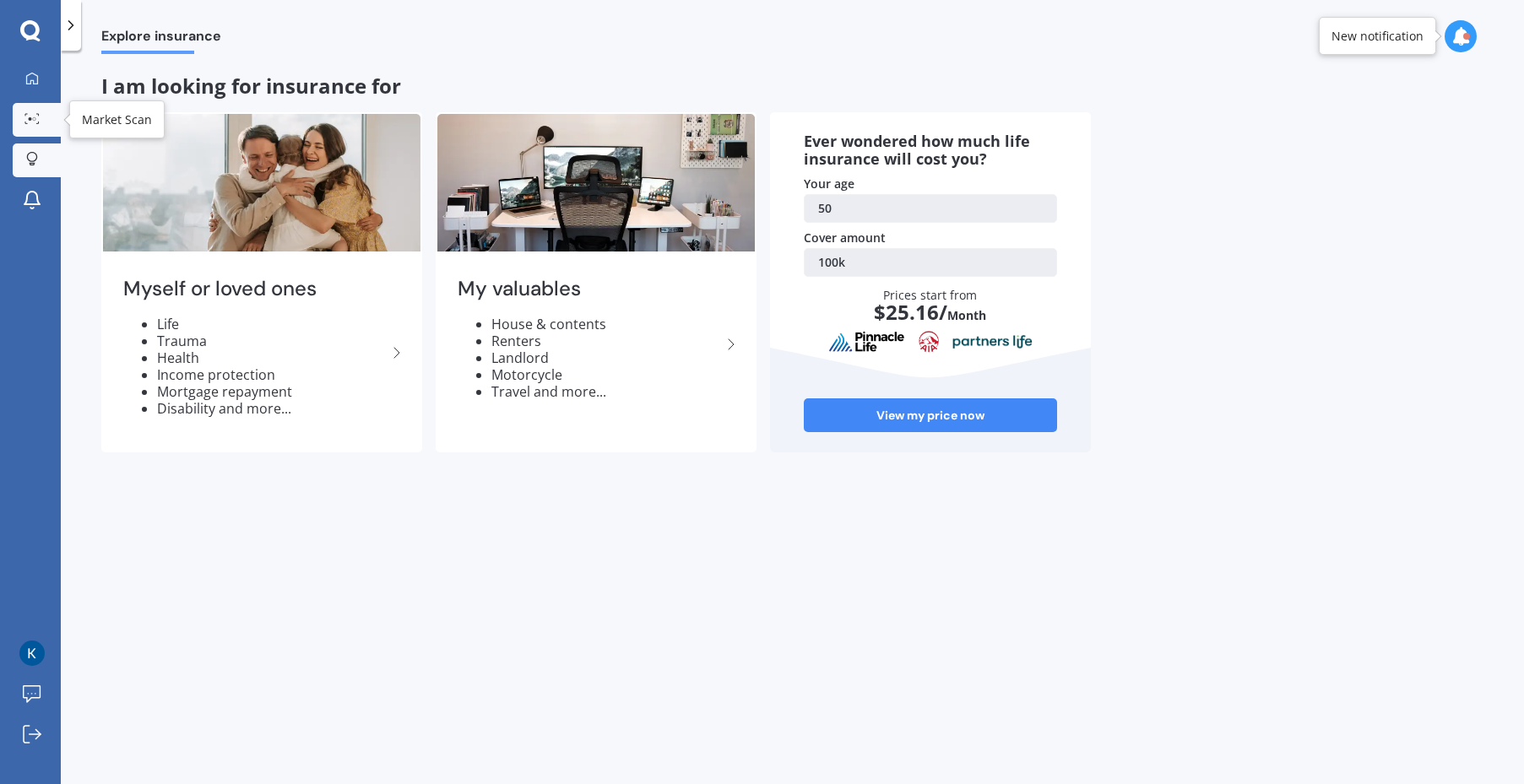 click on "Market Scan" at bounding box center (36, 120) 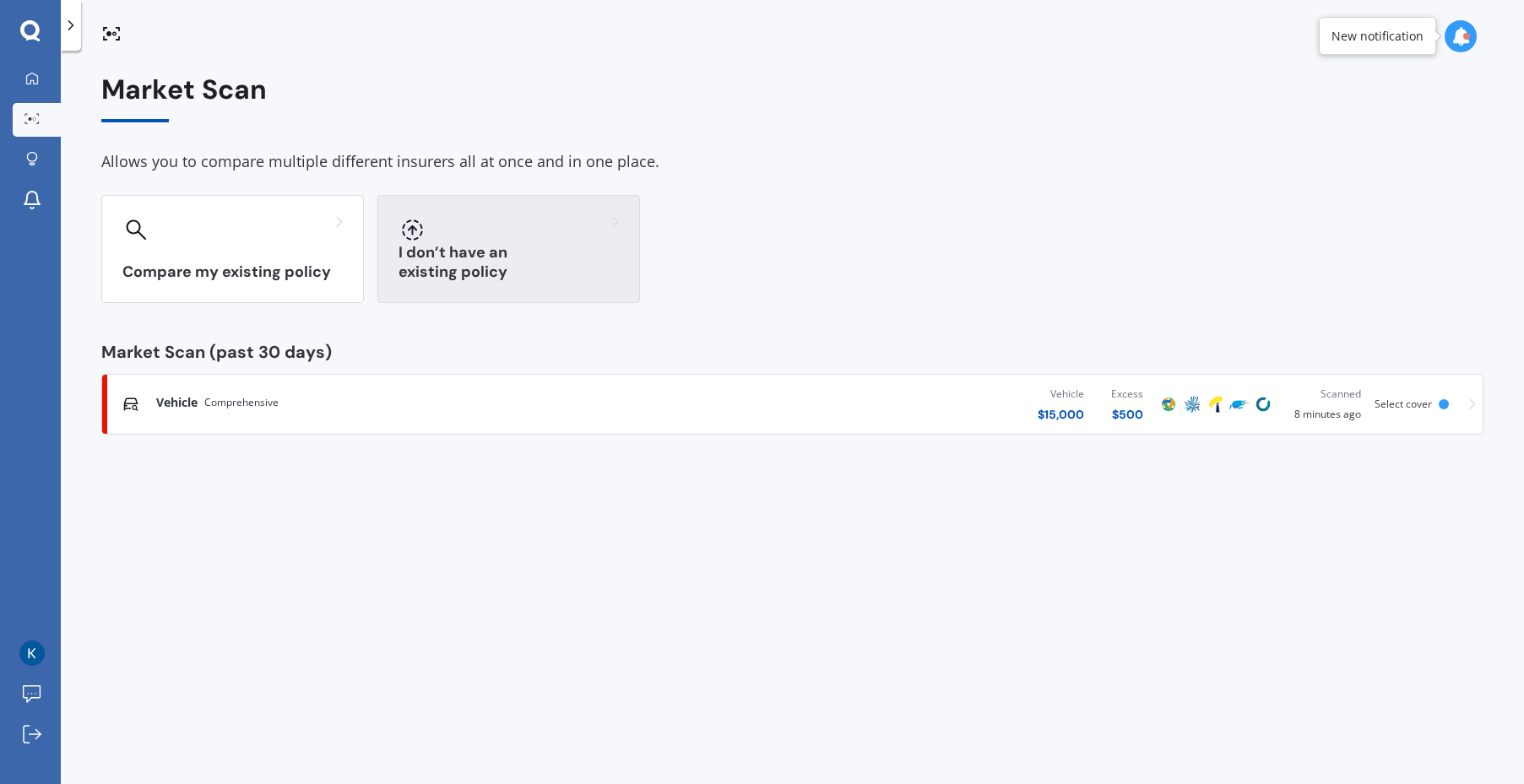 click on "I don’t have an existing policy" at bounding box center [508, 249] 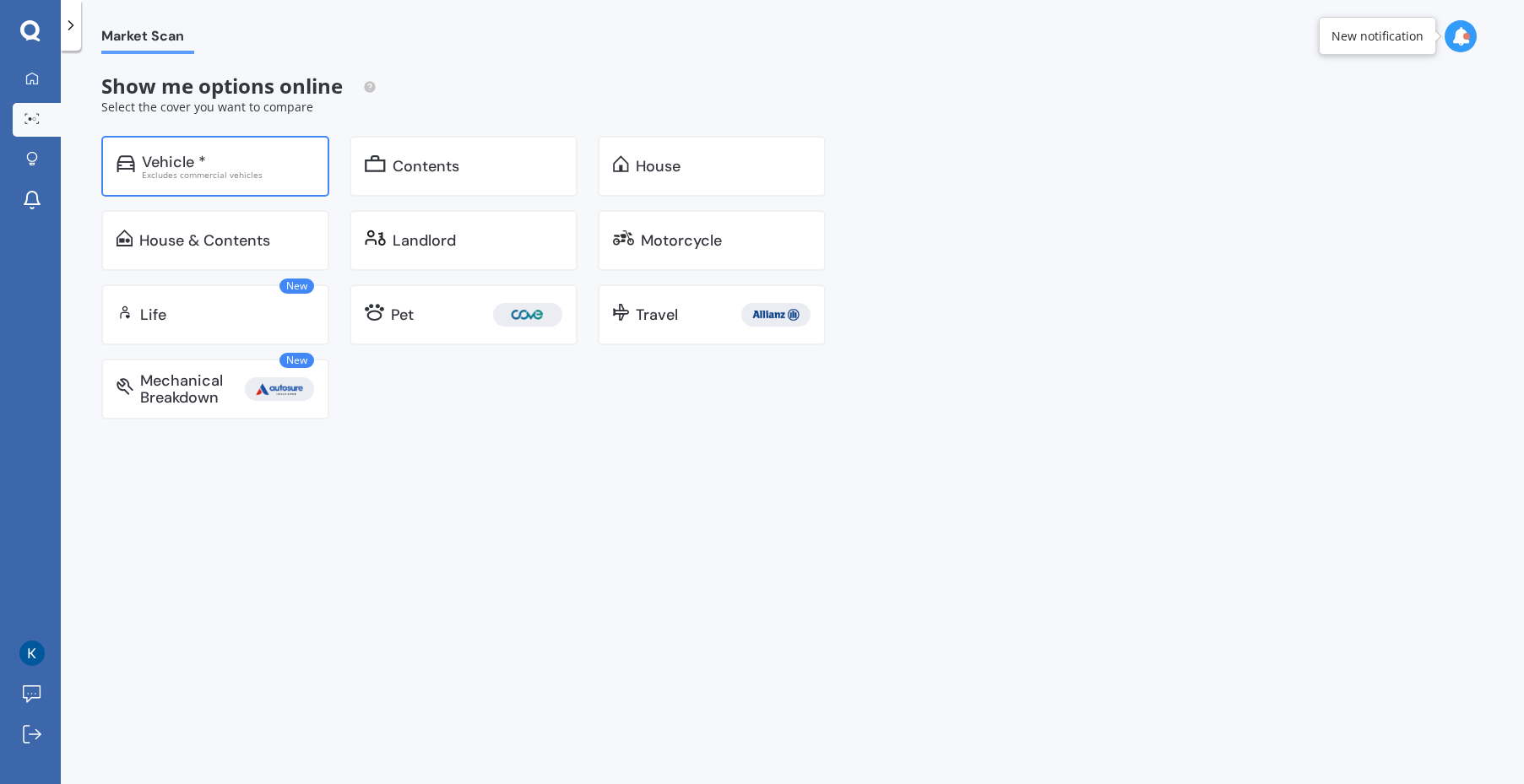 click on "Vehicle *" at bounding box center (228, 162) 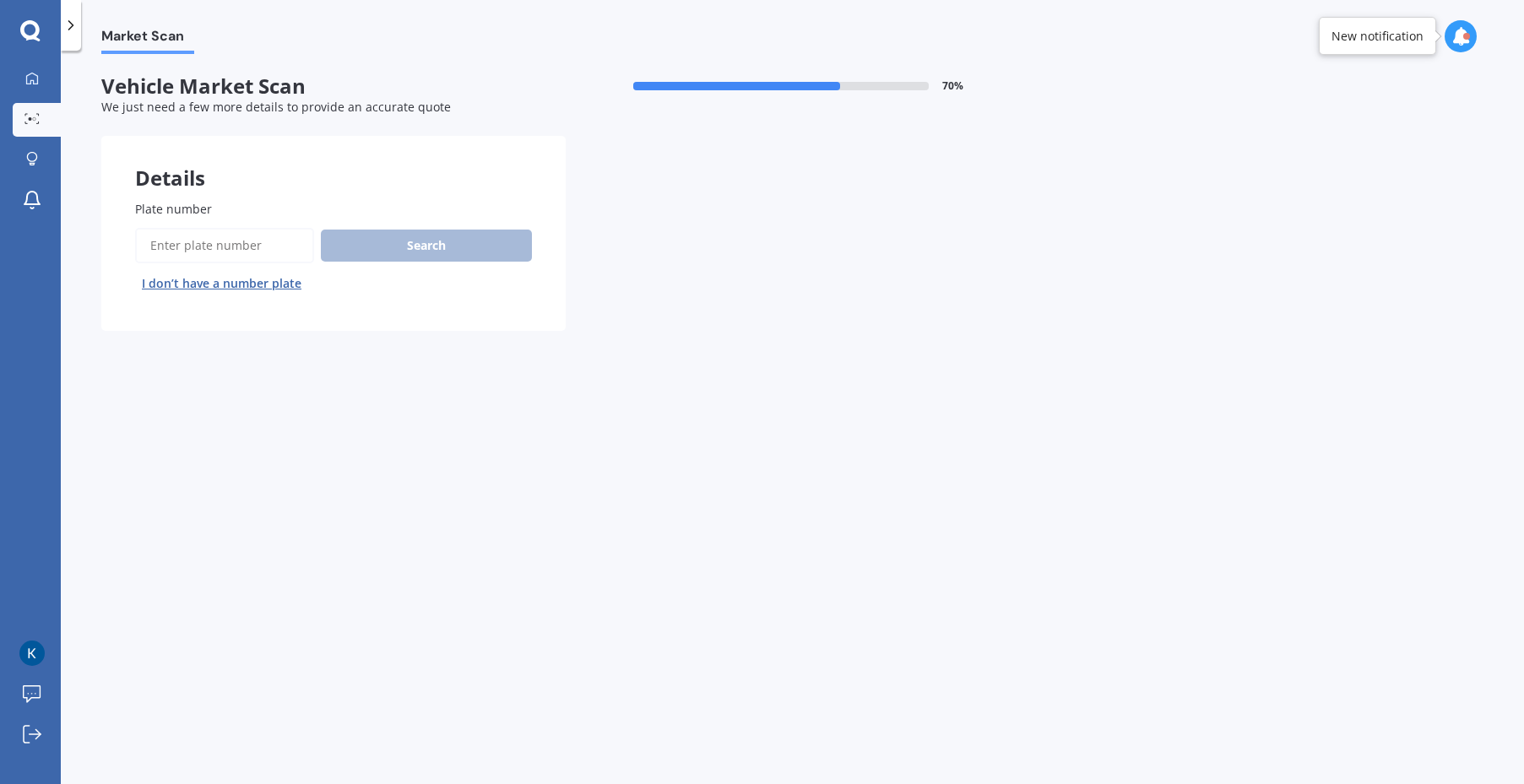 click on "I don’t have a number plate" at bounding box center [221, 284] 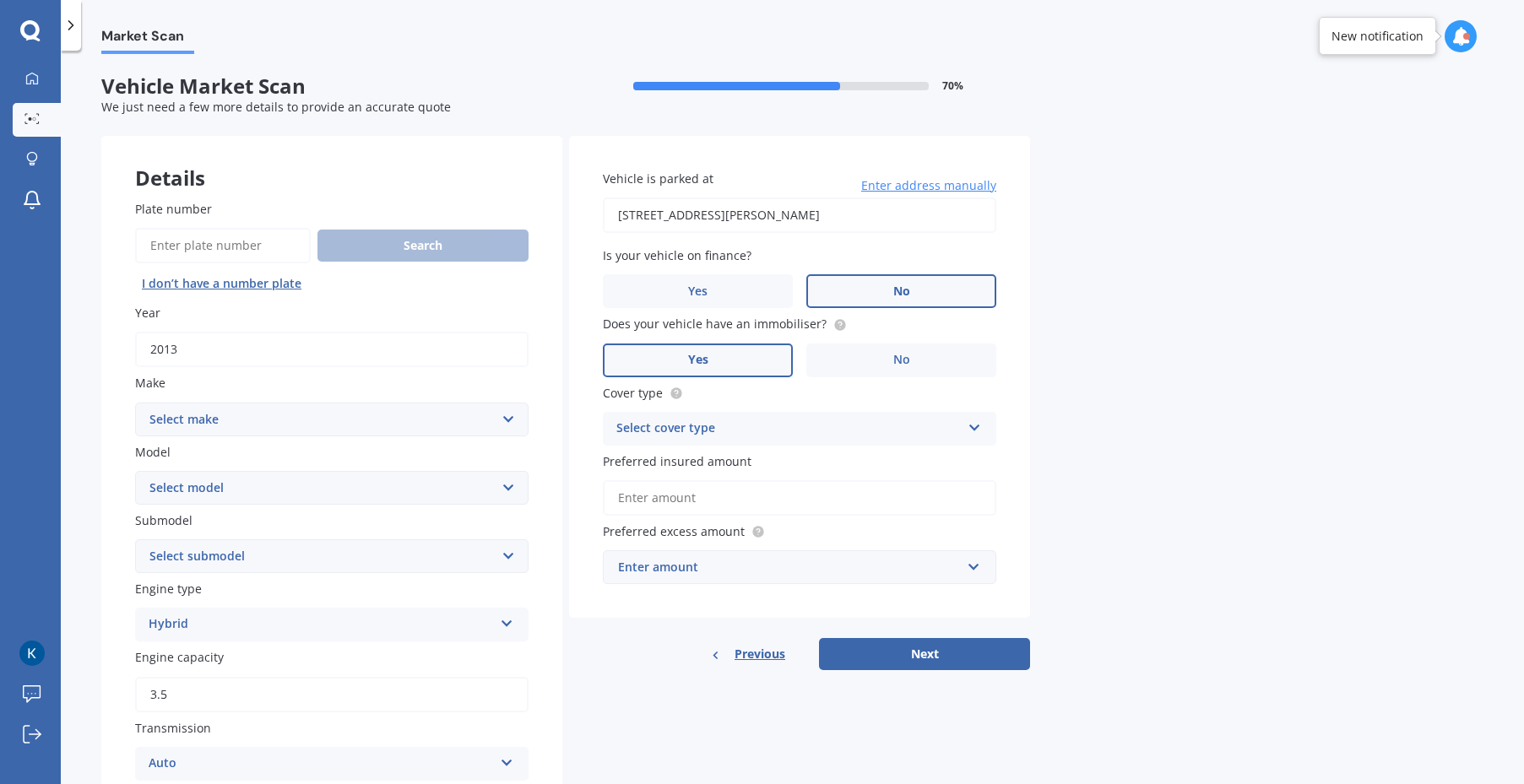 type 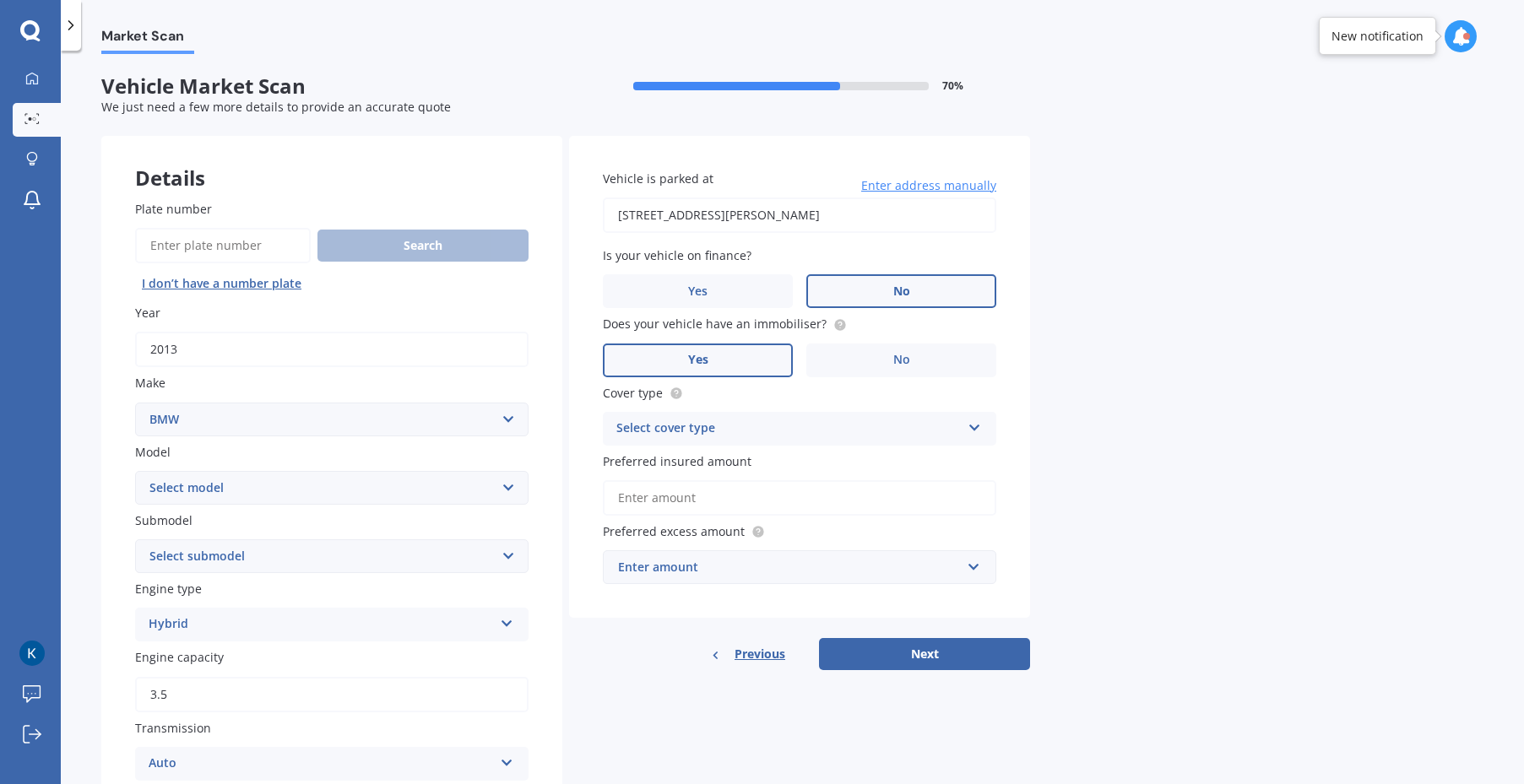 click on "Select make AC ALFA ROMEO ASTON MARTIN AUDI AUSTIN BEDFORD Bentley BMW BYD CADILLAC CAN-AM CHERY CHEVROLET CHRYSLER Citroen CRUISEAIR CUPRA DAEWOO DAIHATSU DAIMLER DAMON DIAHATSU DODGE EXOCET FACTORY FIVE FERRARI FIAT Fiord FLEETWOOD FORD FOTON FRASER GEELY GENESIS GEORGIE BOY GMC GREAT WALL GWM HAVAL HILLMAN HINO HOLDEN HOLIDAY RAMBLER HONDA HUMMER HYUNDAI INFINITI ISUZU IVECO JAC JAECOO JAGUAR JEEP KGM KIA LADA LAMBORGHINI LANCIA LANDROVER LDV LEXUS LINCOLN LOTUS LUNAR M.G M.G. MAHINDRA MASERATI MAZDA MCLAREN MERCEDES AMG Mercedes Benz MERCEDES-AMG MERCURY MINI MITSUBISHI MORGAN MORRIS NEWMAR NISSAN OMODA OPEL OXFORD PEUGEOT Plymouth Polestar PONTIAC PORSCHE PROTON RAM Range Rover Rayne RENAULT ROLLS ROYCE ROVER SAAB SATURN SEAT SHELBY SKODA SMART SSANGYONG SUBARU SUZUKI TATA TESLA TIFFIN Toyota TRIUMPH TVR Vauxhall VOLKSWAGEN VOLVO WESTFIELD WINNEBAGO ZX" at bounding box center (332, 419) 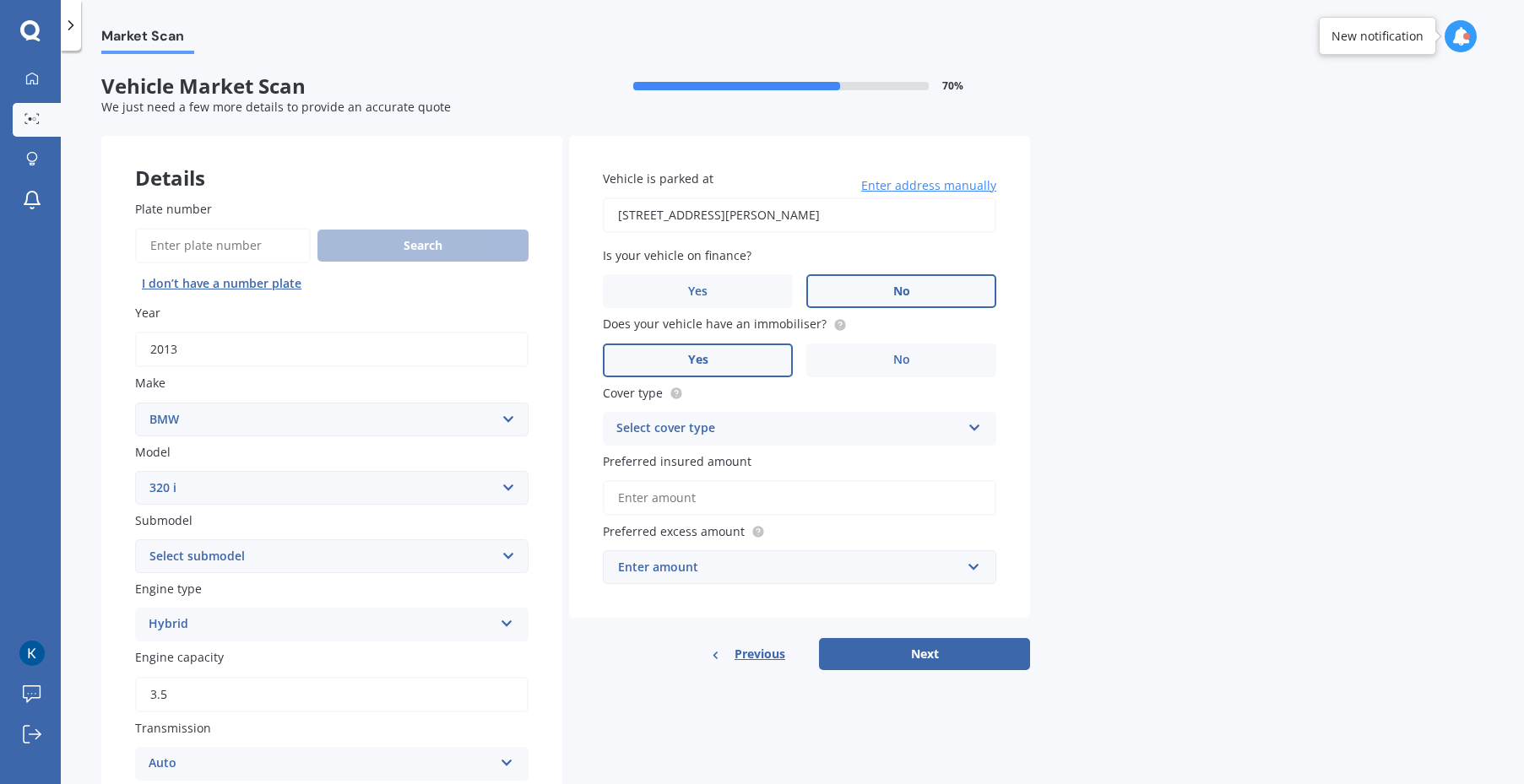 click on "Select model 116 116I 118 118D 120 130 218D 220I 225 250 316 318 320 320 i 323 325 328 330 335 335D 335i 340 420 428 430 435 518 520 523 523D 525 528 530 535 540 545 550 630 633 635 640D 640i 645i 650 728 730 733 735 740 745 750 760 840 850 i3 i3s i8 Ioniq iR iX IX3 M M135i M235 M240 M3 M340 M4 M4 Series M440i M5 M6 M7 X1 X2 X3 X4 X5 X6 X7 Z3 Z4 Z8" at bounding box center [332, 488] 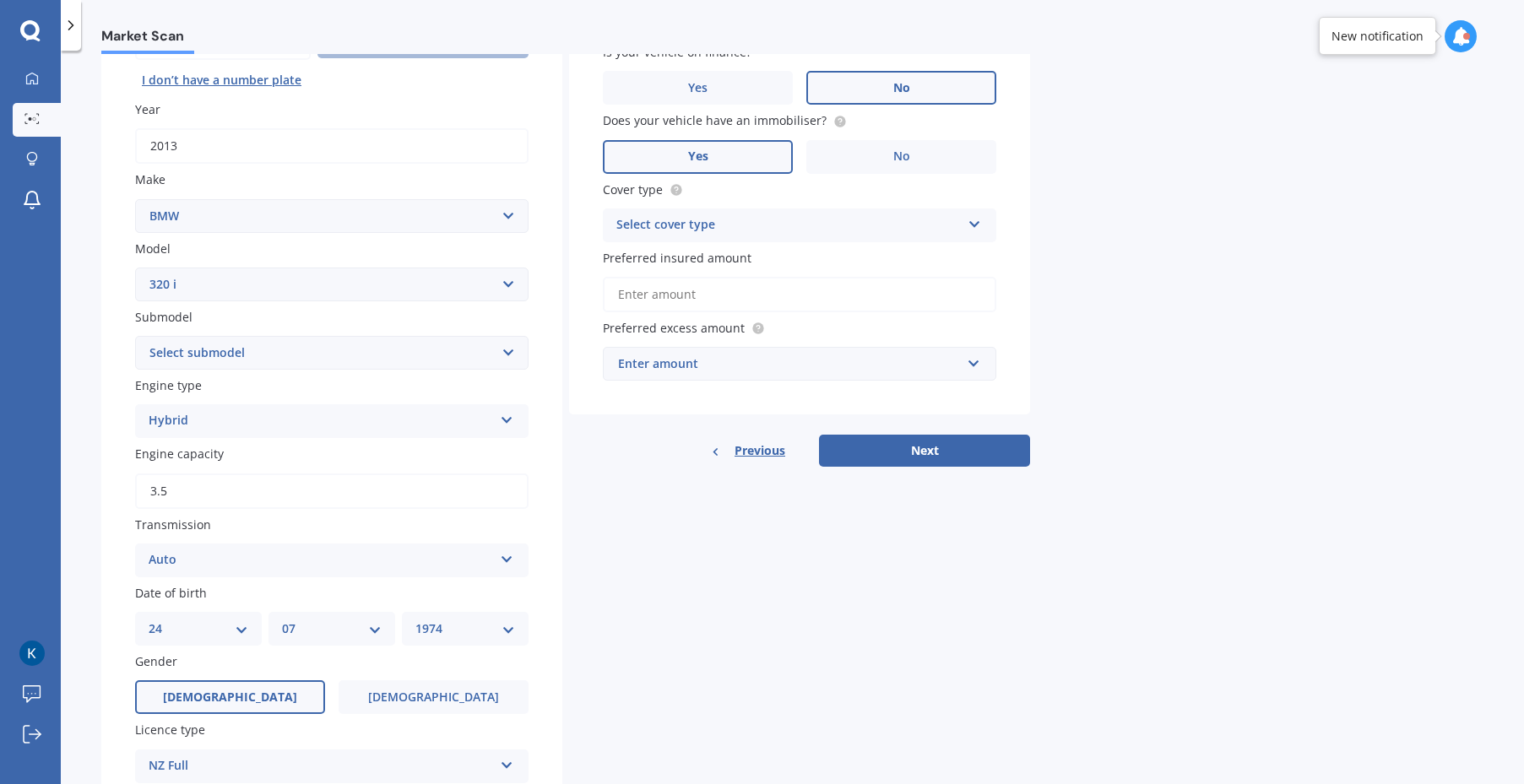 scroll, scrollTop: 211, scrollLeft: 0, axis: vertical 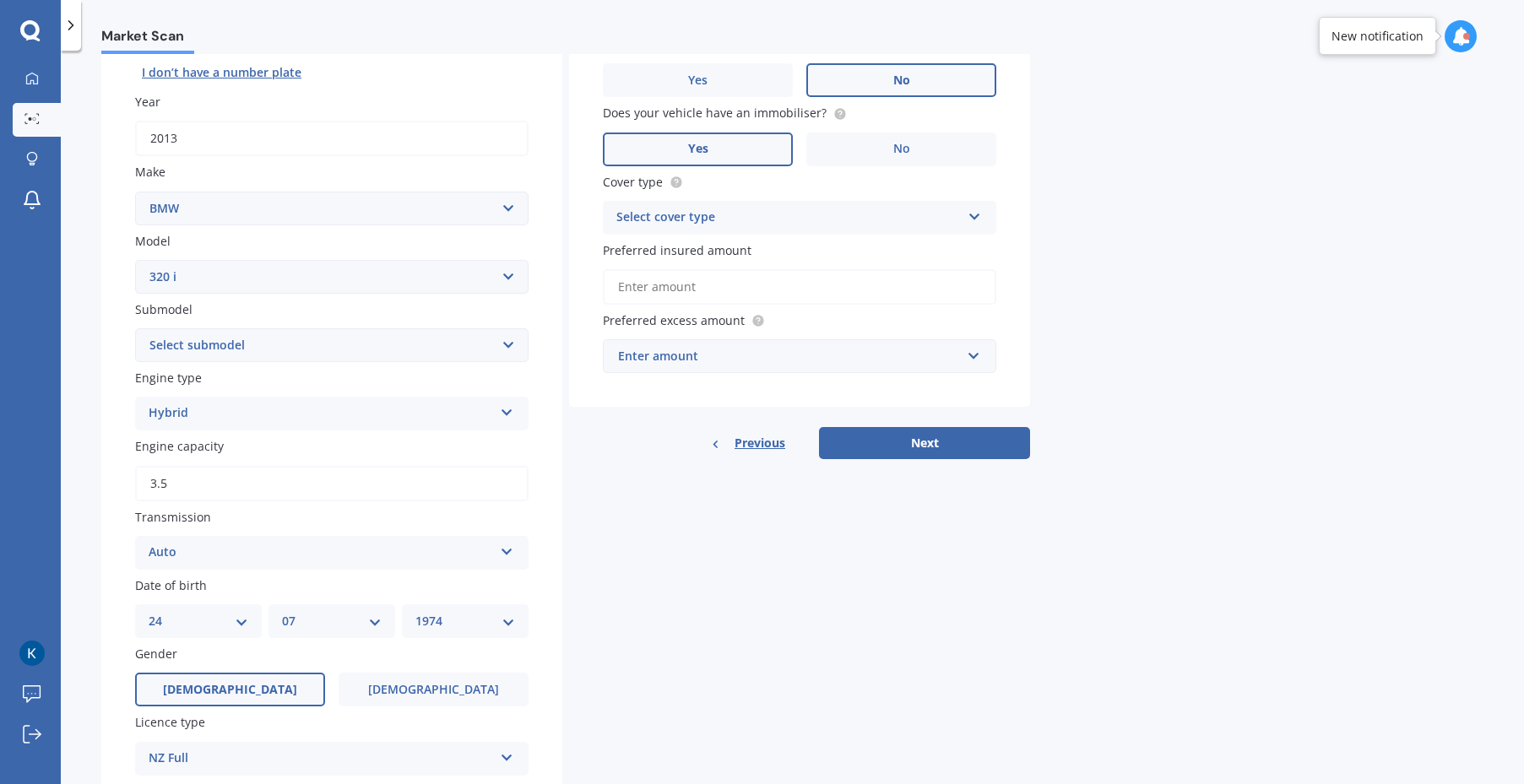 click on "Hybrid Petrol Diesel EV Hybrid" at bounding box center [332, 414] 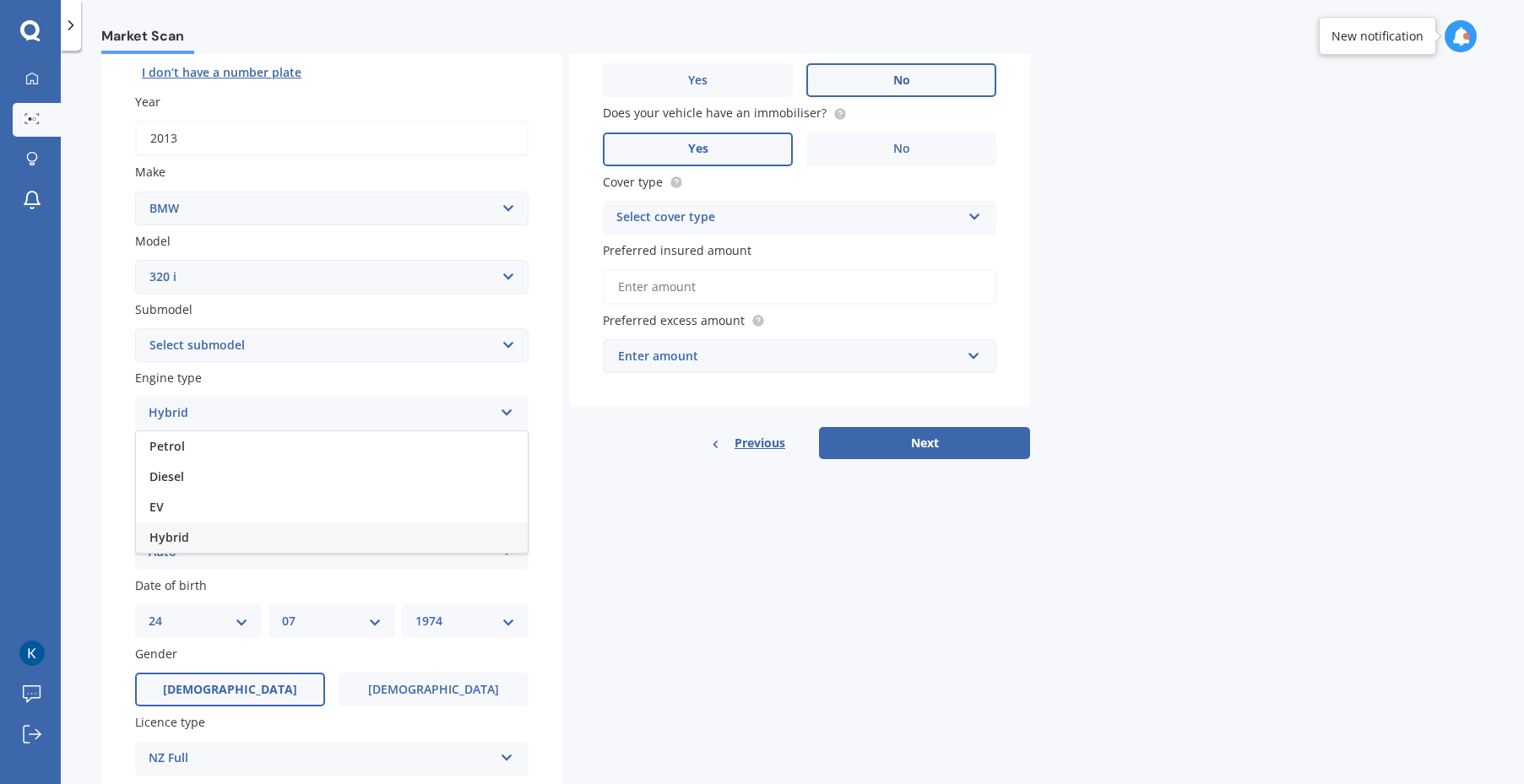 click on "Hybrid Petrol Diesel EV Hybrid" at bounding box center [332, 414] 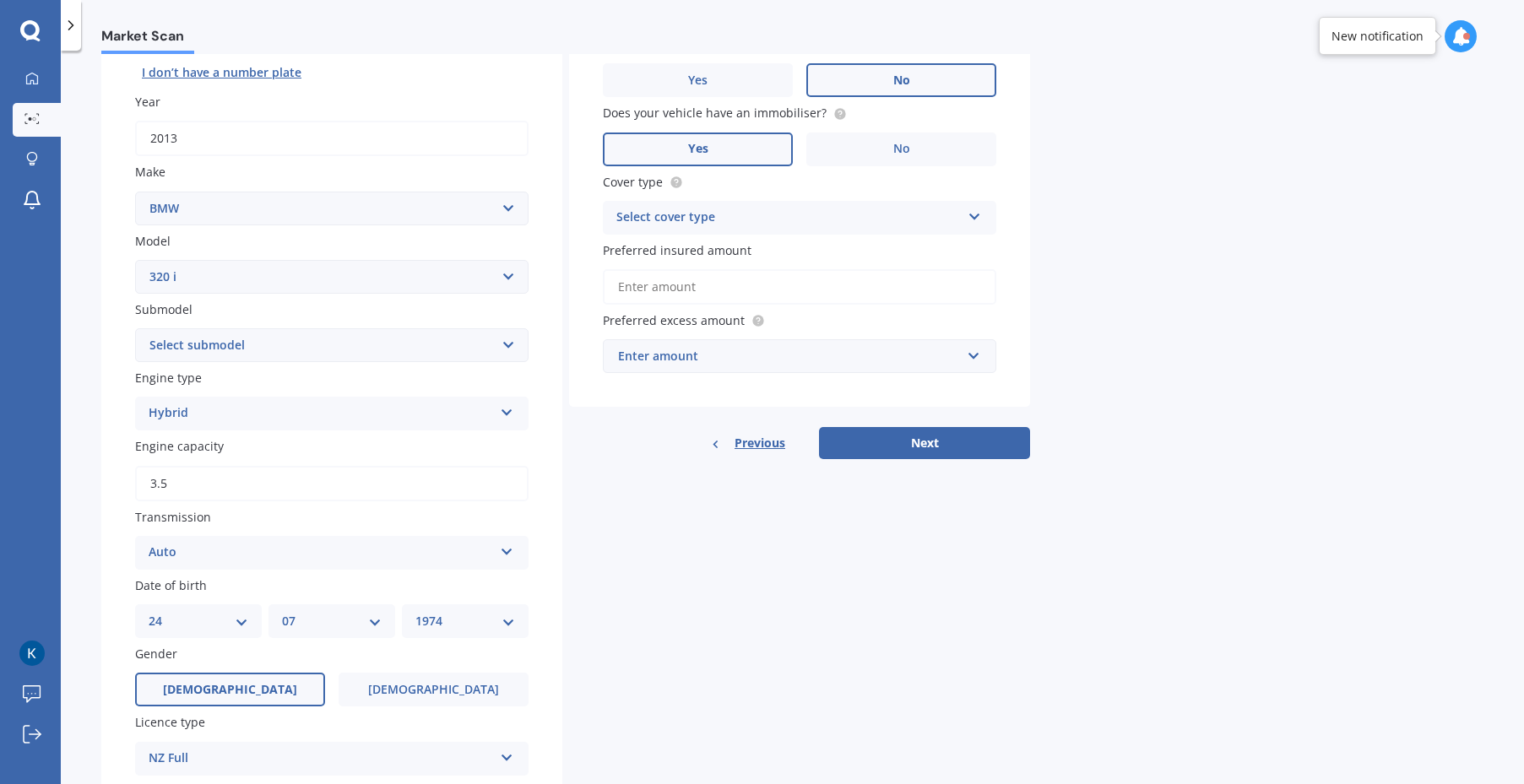 click on "Hybrid" at bounding box center [321, 414] 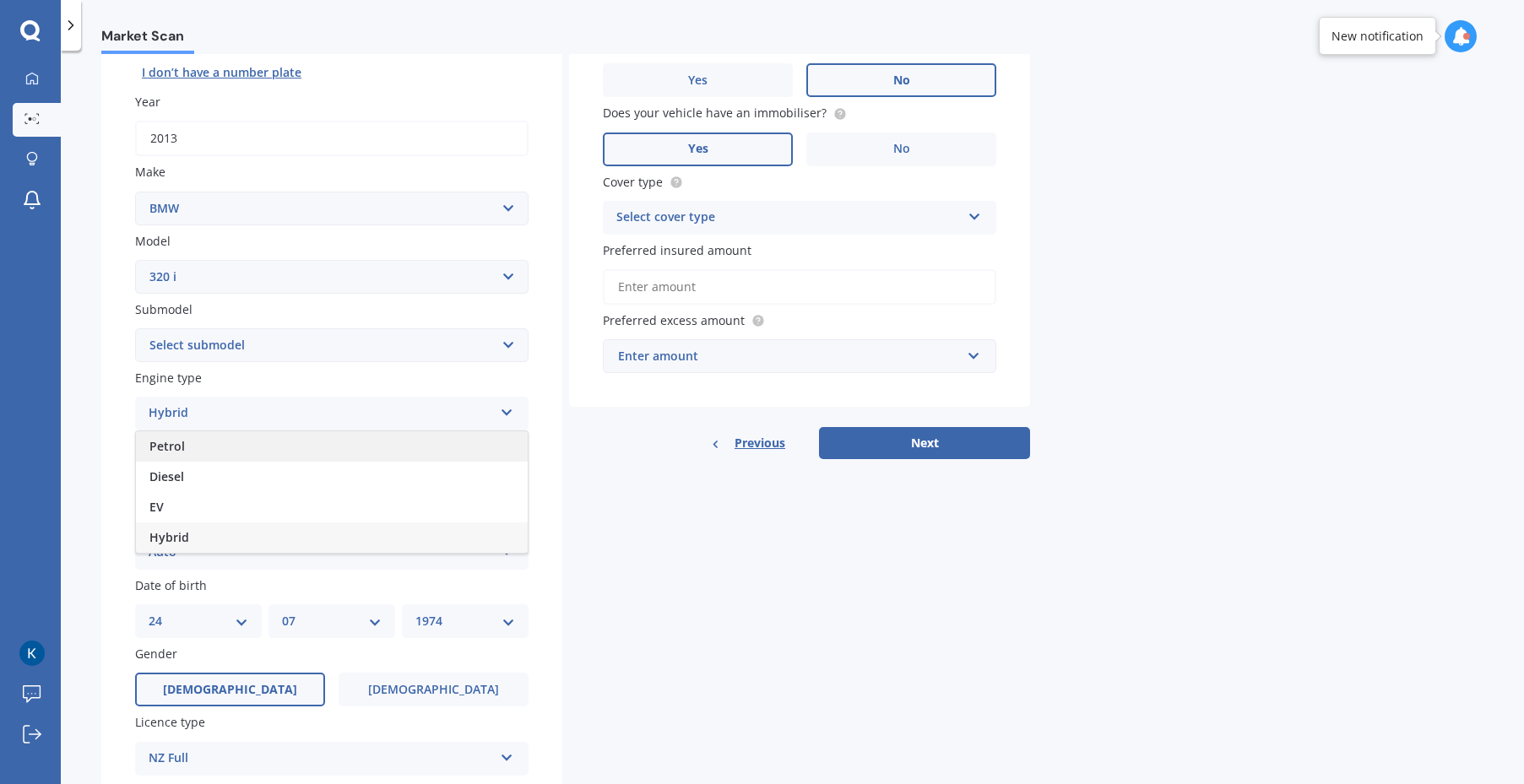 click on "Petrol" at bounding box center (332, 446) 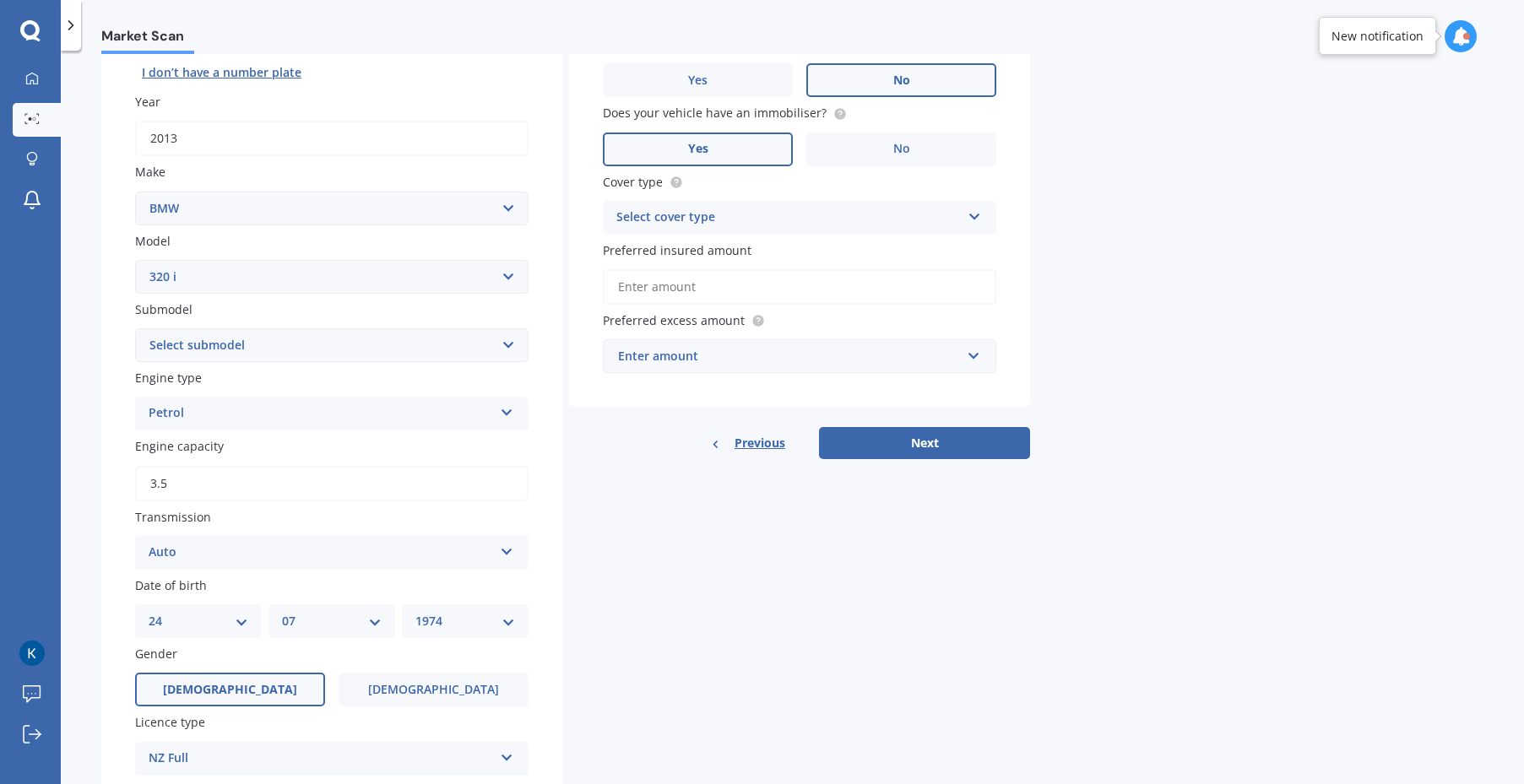drag, startPoint x: 543, startPoint y: 451, endPoint x: 552, endPoint y: 451, distance: 9 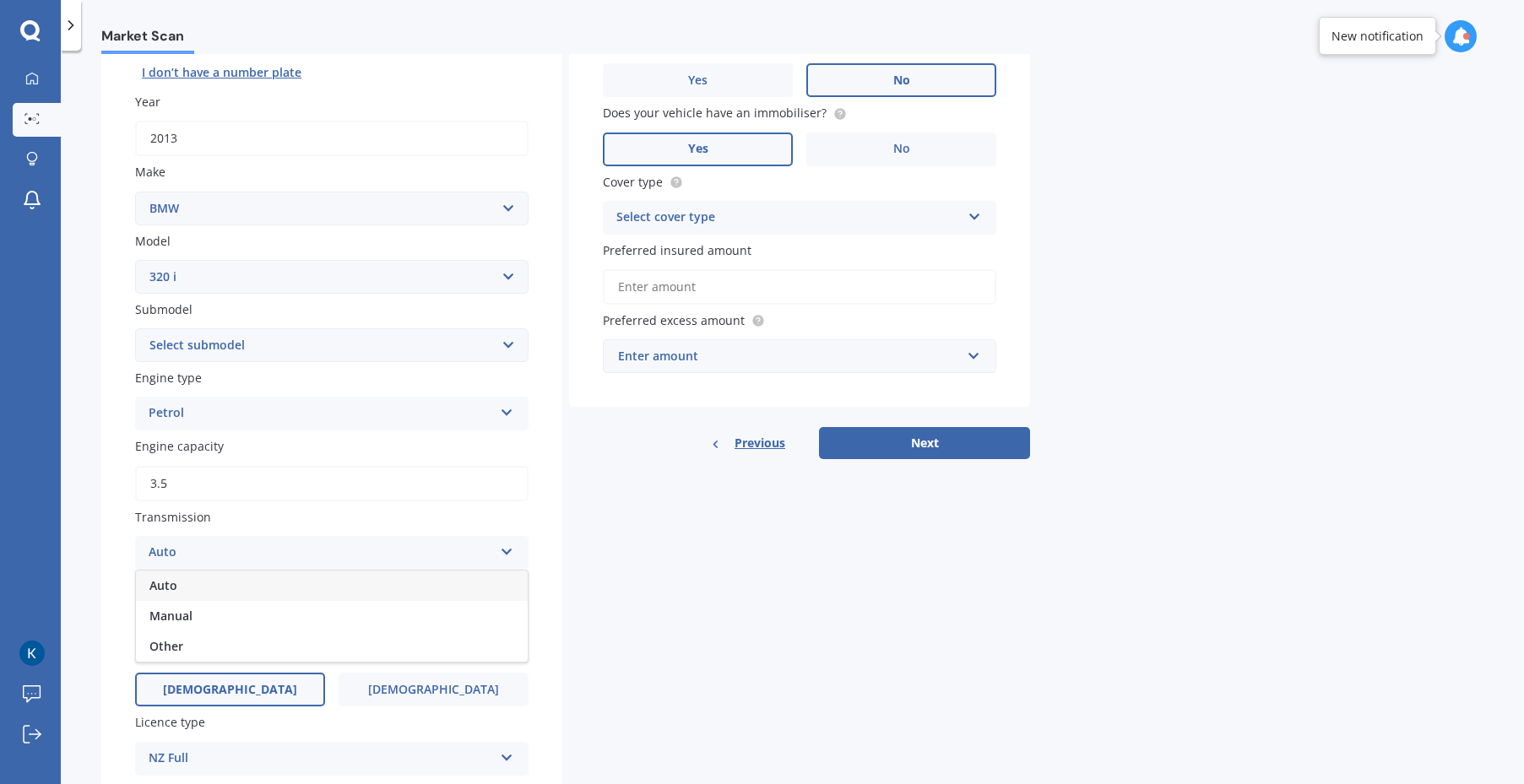 click on "3.5" at bounding box center (332, 484) 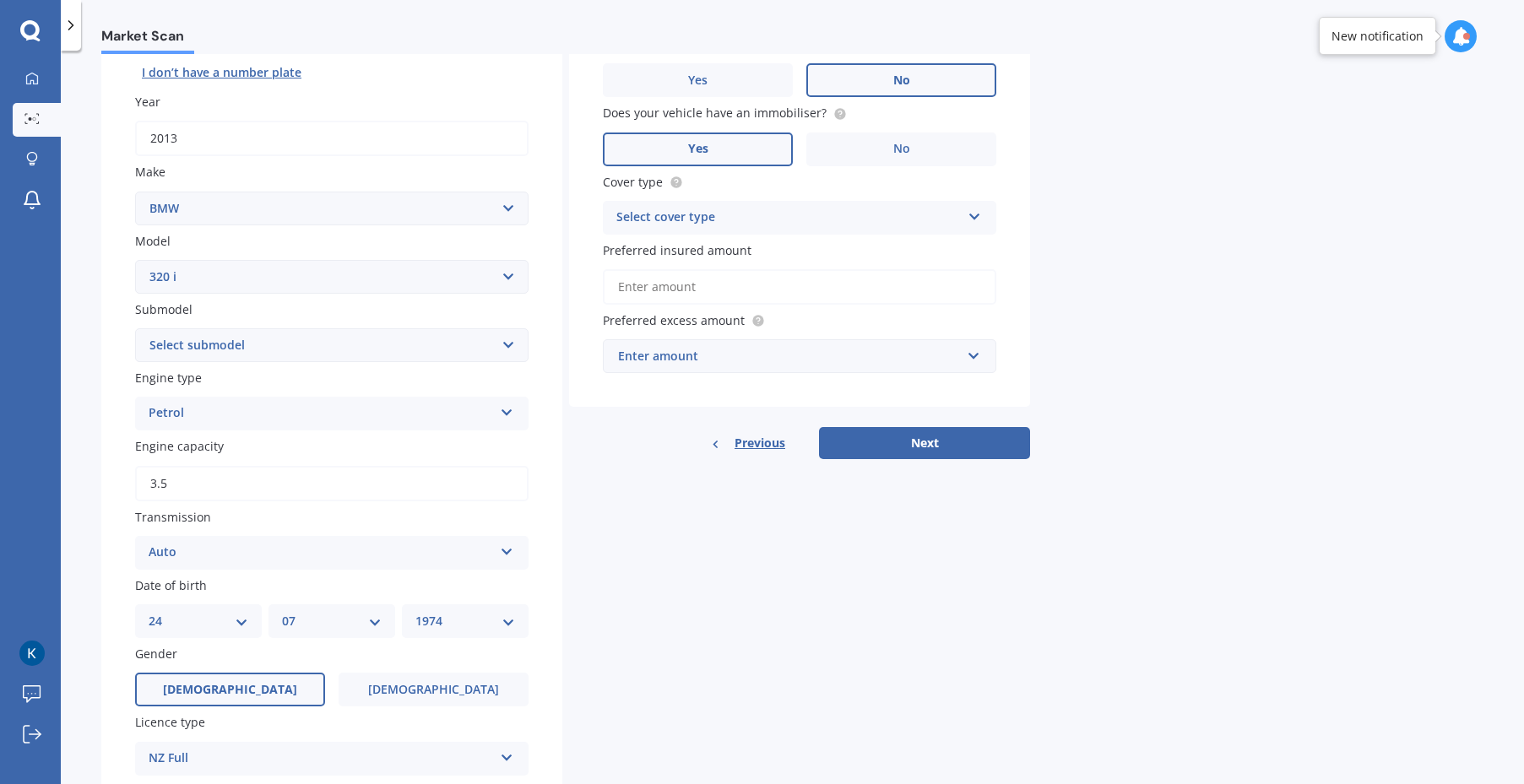click on "3.5" at bounding box center (332, 484) 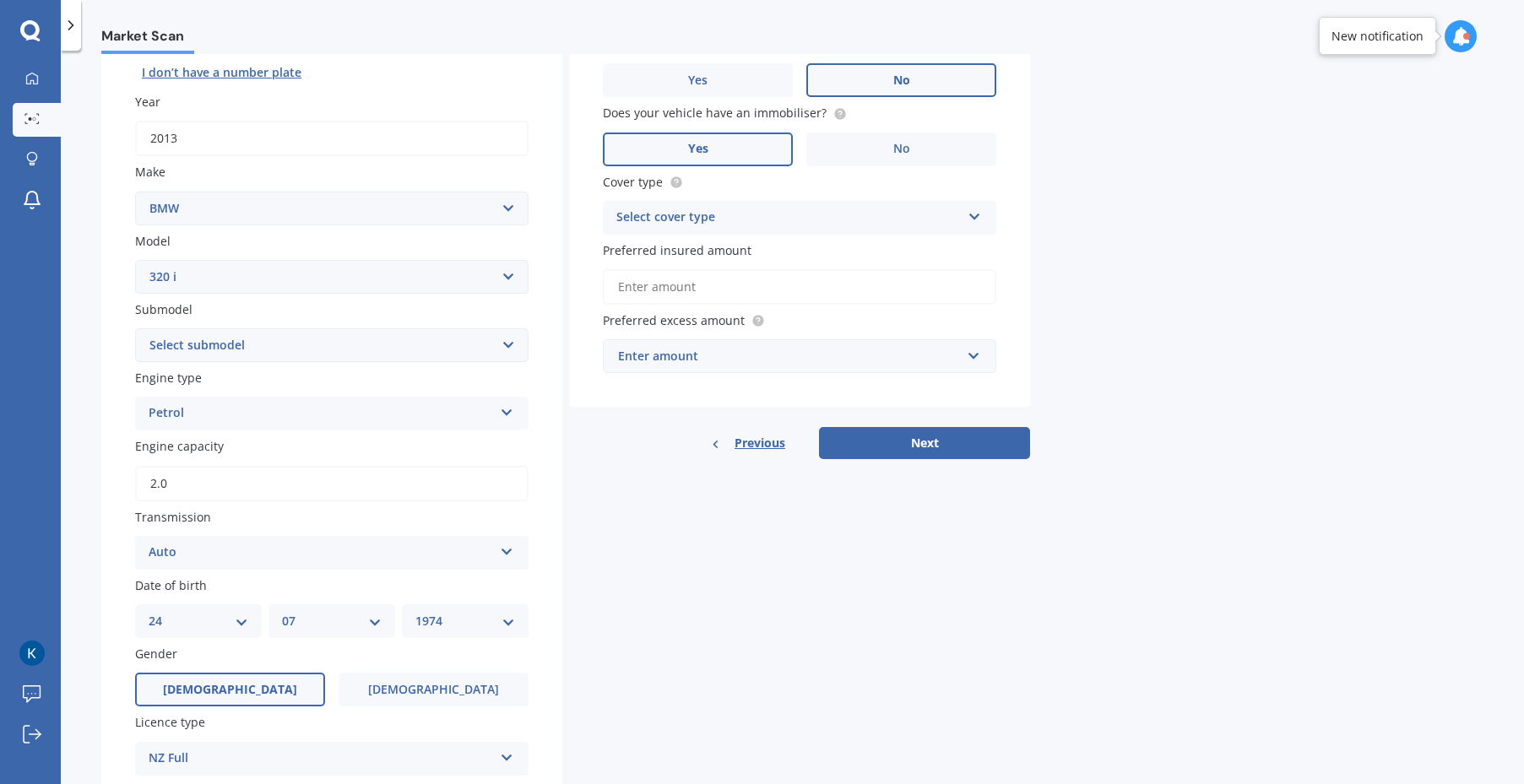 type on "2.0" 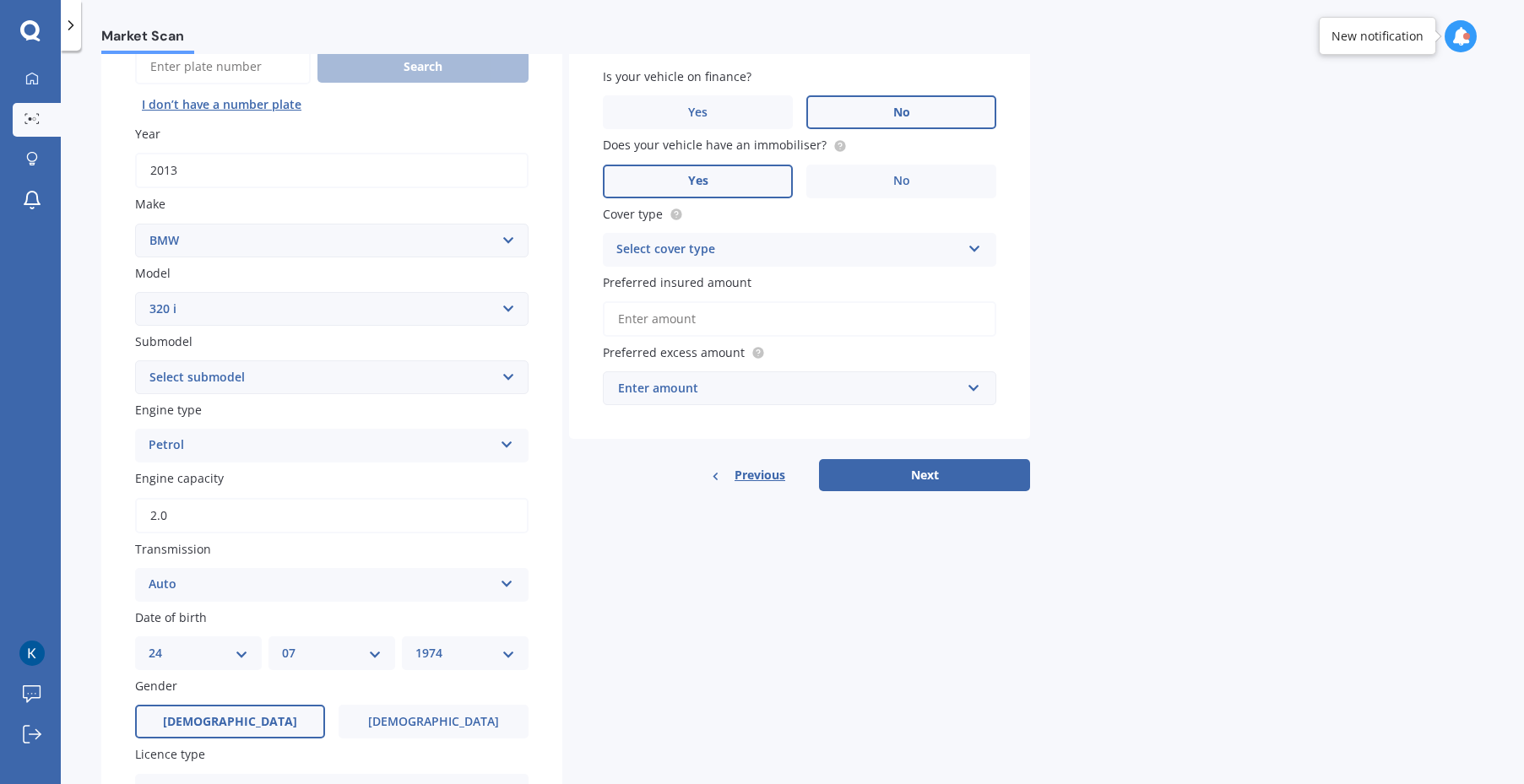scroll, scrollTop: 0, scrollLeft: 0, axis: both 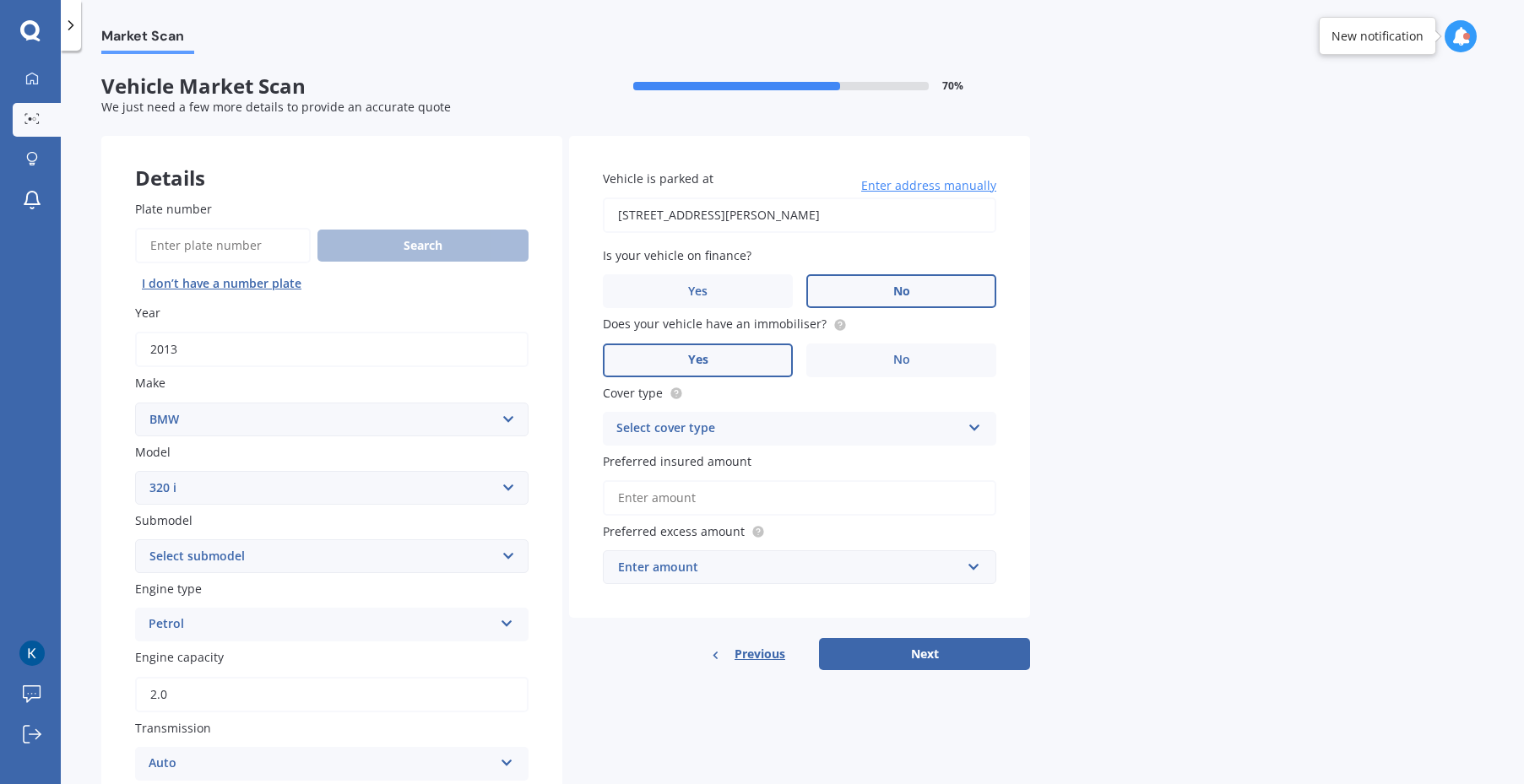 click on "Select cover type" at bounding box center (789, 429) 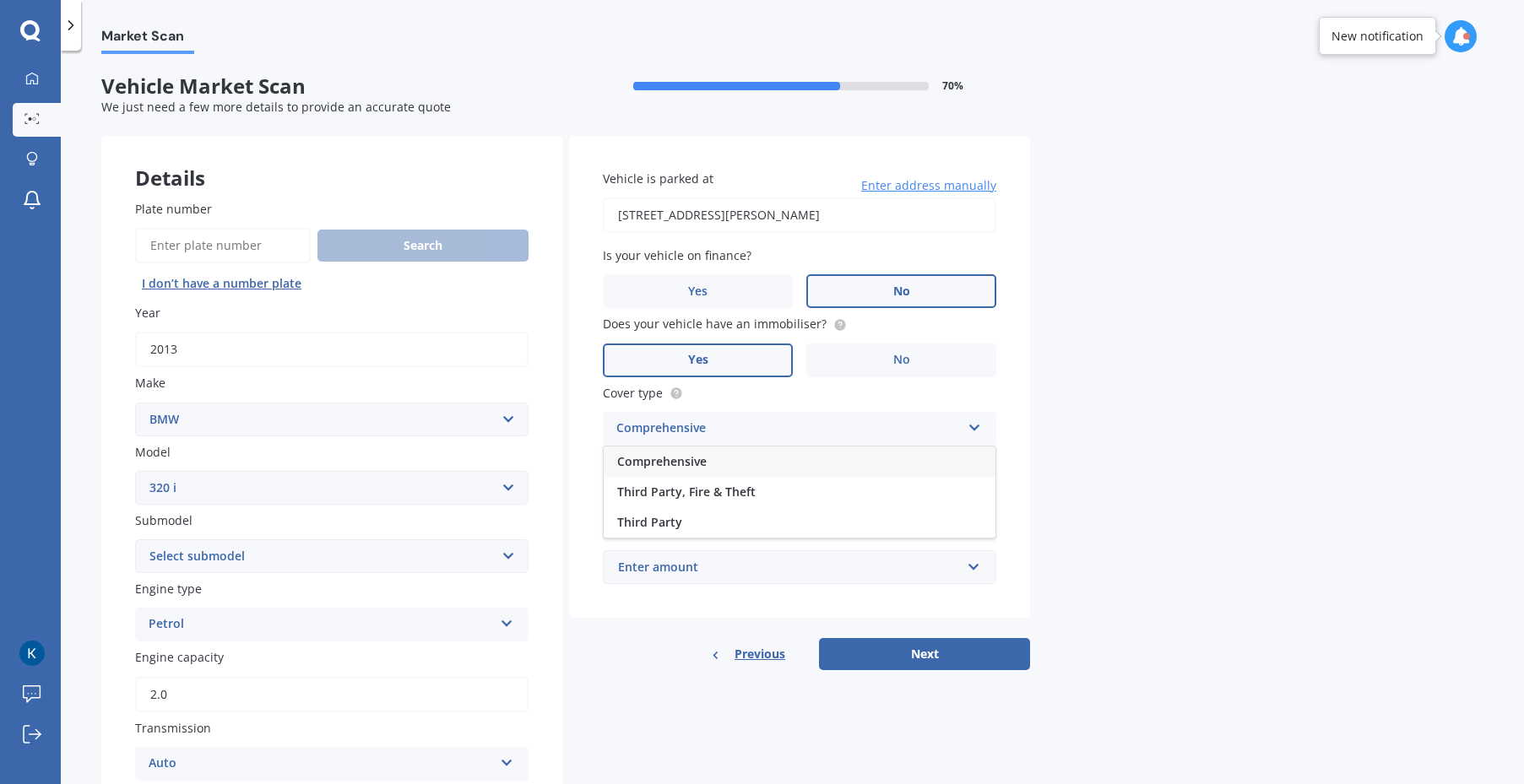 click on "Comprehensive" at bounding box center [662, 461] 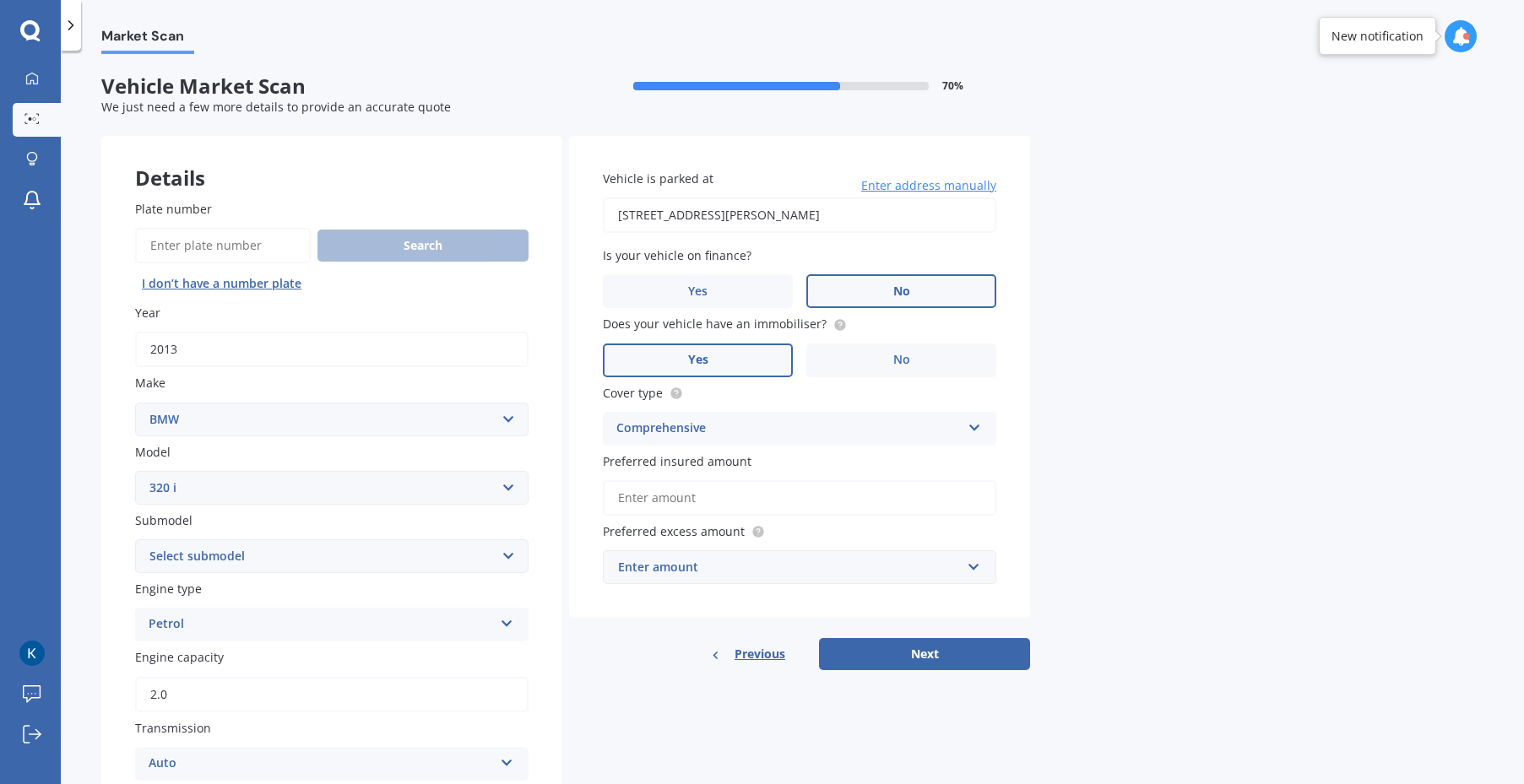click on "Preferred insured amount" at bounding box center (800, 498) 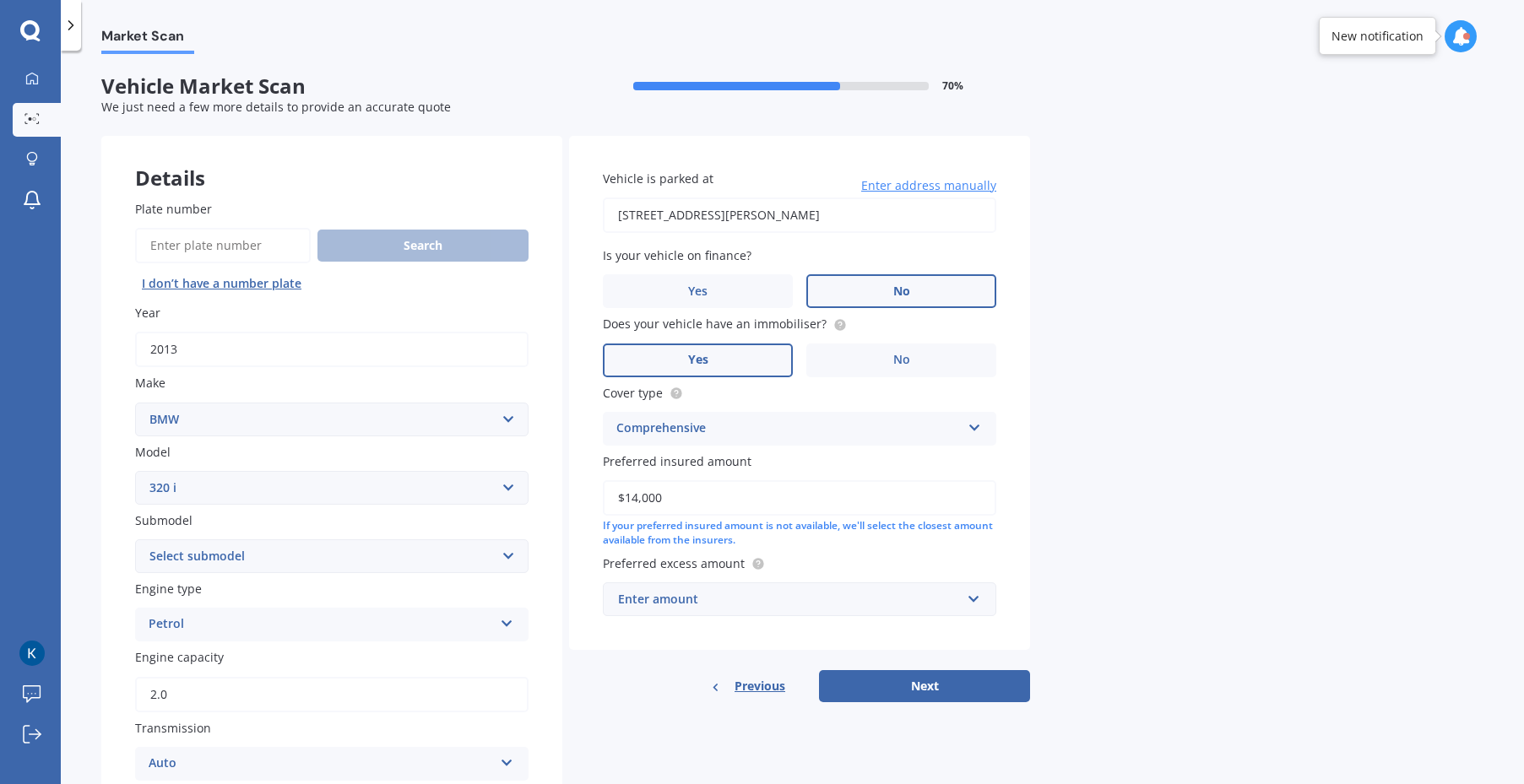 type on "$14,000" 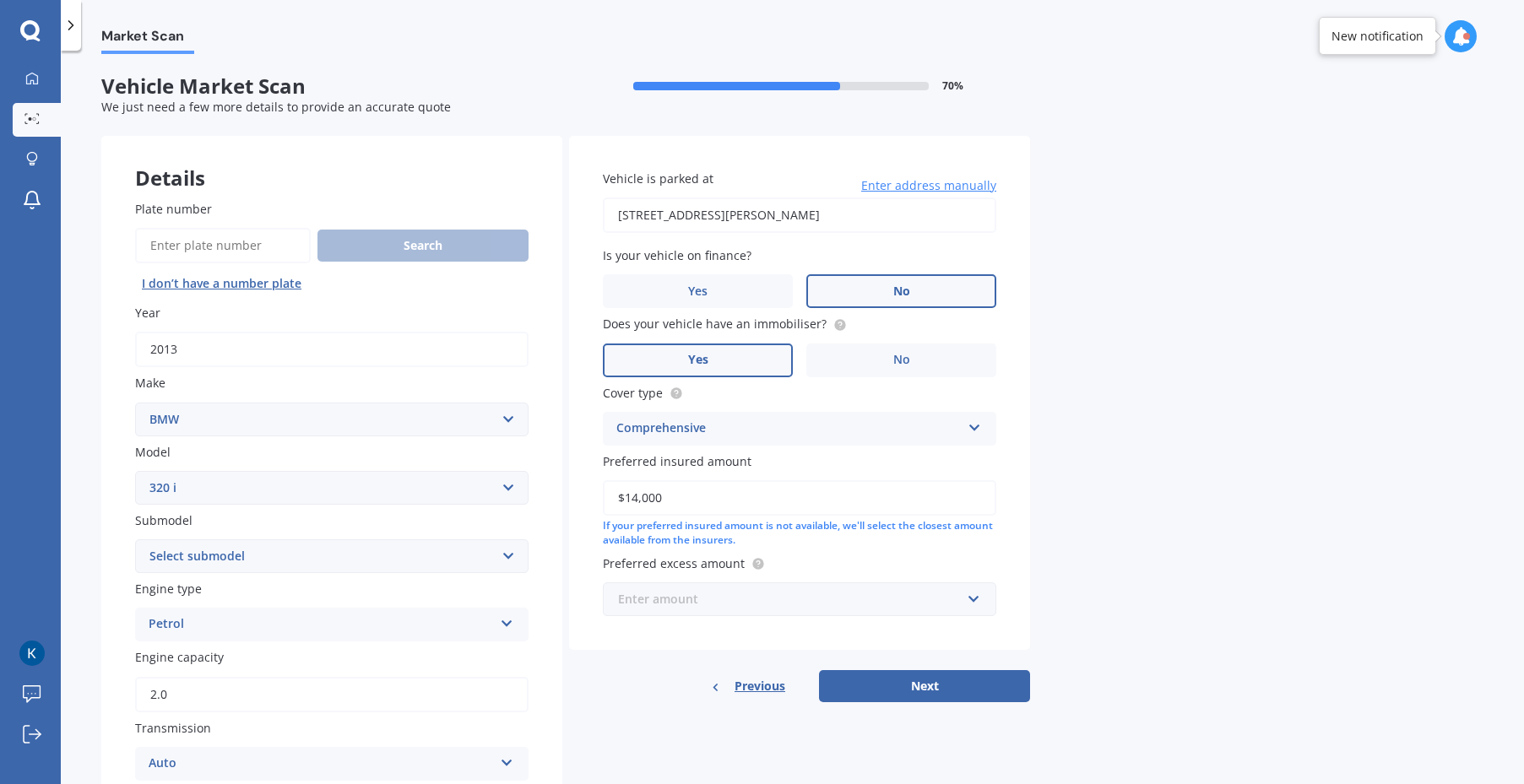 click at bounding box center (794, 599) 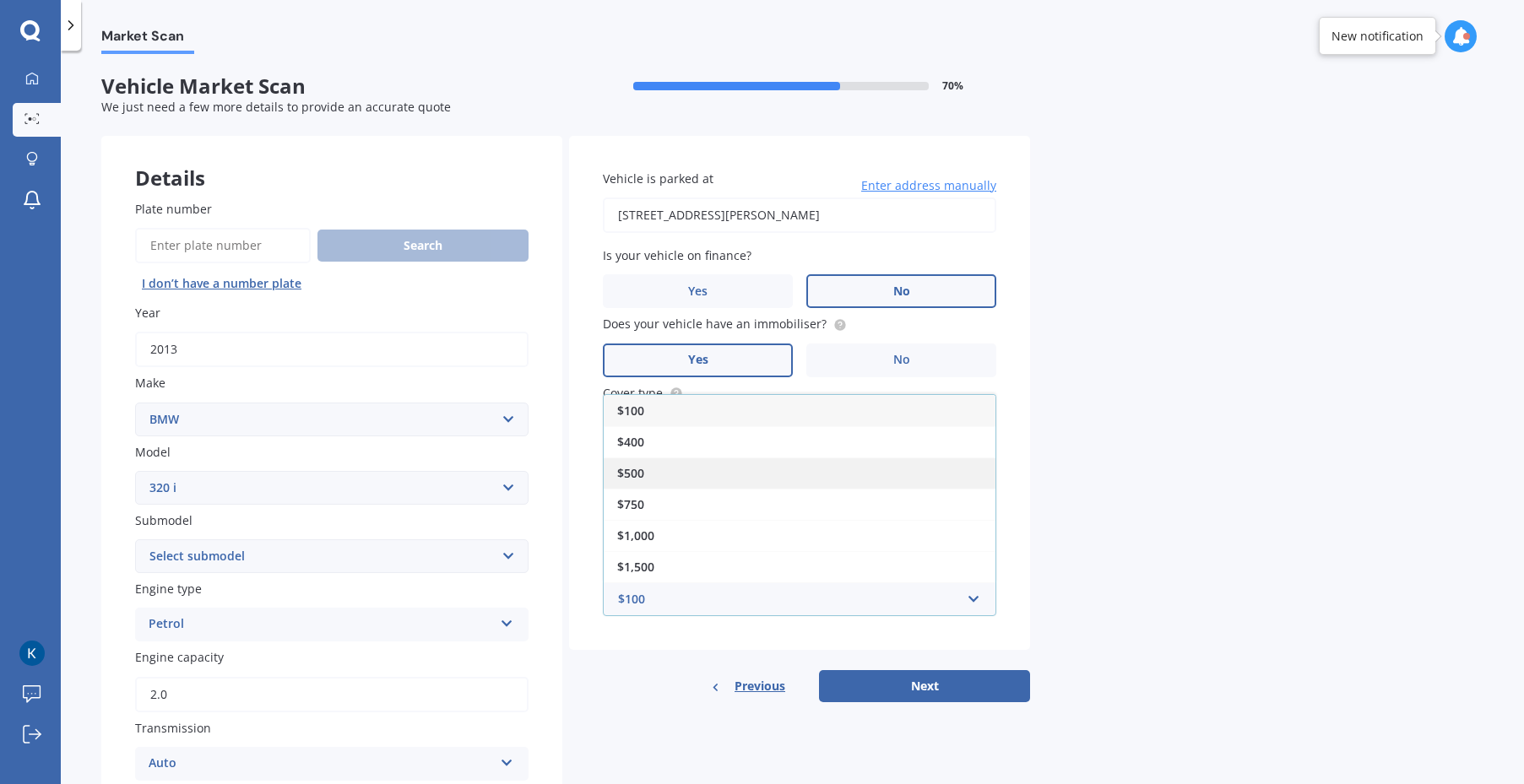 click on "$500" at bounding box center [800, 473] 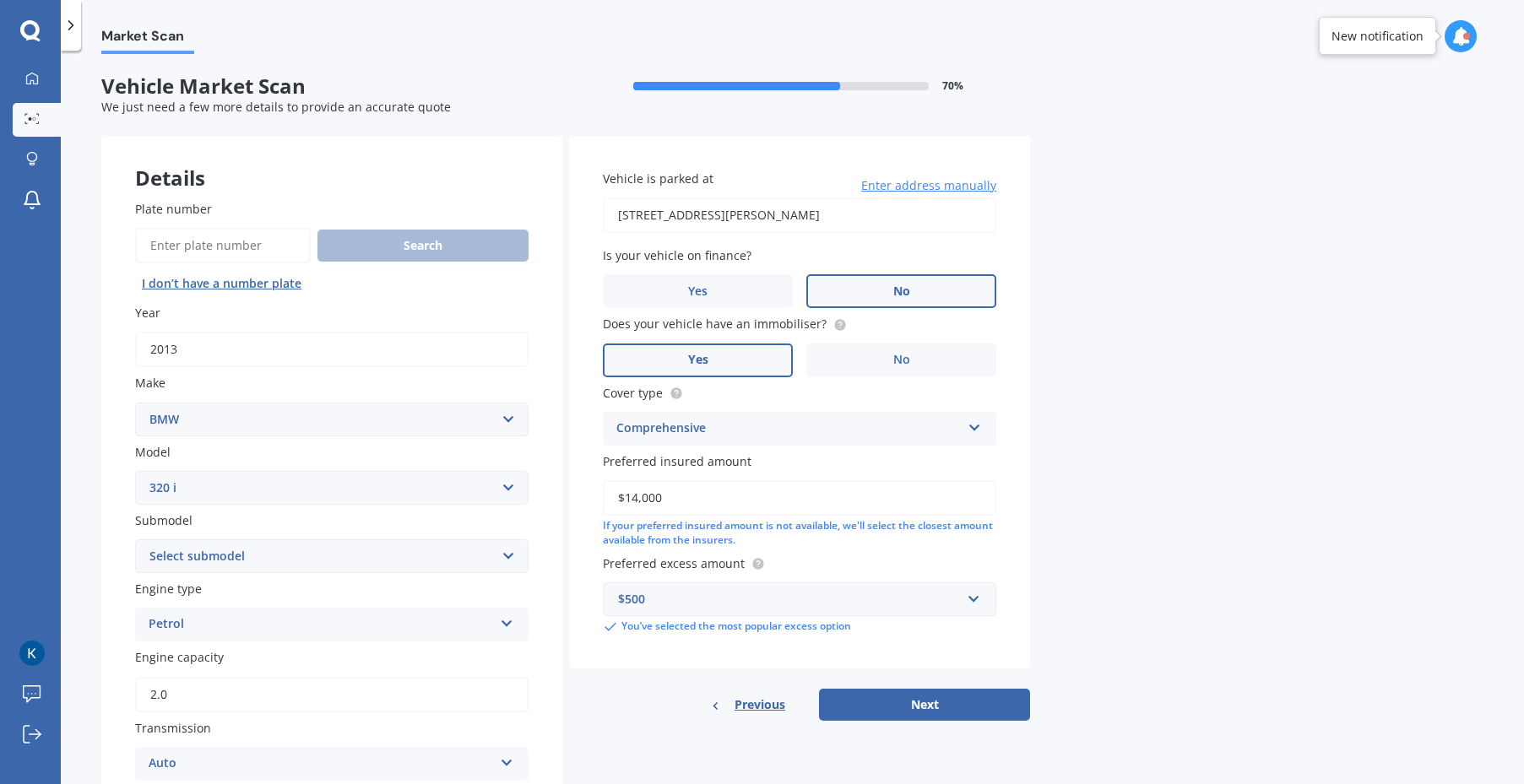 click on "Market Scan Vehicle Market Scan 70 % We just need a few more details to provide an accurate quote Details Plate number Search I don’t have a number plate Year 2013 Make Select make AC ALFA ROMEO ASTON MARTIN AUDI AUSTIN BEDFORD Bentley BMW BYD CADILLAC CAN-AM CHERY CHEVROLET CHRYSLER Citroen CRUISEAIR CUPRA DAEWOO DAIHATSU DAIMLER DAMON DIAHATSU DODGE EXOCET FACTORY FIVE FERRARI FIAT Fiord FLEETWOOD FORD FOTON FRASER GEELY GENESIS GEORGIE BOY GMC GREAT WALL GWM HAVAL HILLMAN HINO HOLDEN HOLIDAY RAMBLER HONDA HUMMER HYUNDAI INFINITI ISUZU IVECO JAC JAECOO JAGUAR JEEP KGM KIA LADA LAMBORGHINI LANCIA LANDROVER LDV LEXUS LINCOLN LOTUS LUNAR M.G M.G. MAHINDRA MASERATI MAZDA MCLAREN MERCEDES AMG Mercedes Benz MERCEDES-AMG MERCURY MINI MITSUBISHI MORGAN MORRIS NEWMAR NISSAN OMODA OPEL OXFORD PEUGEOT Plymouth Polestar PONTIAC PORSCHE PROTON RAM Range Rover Rayne RENAULT ROLLS ROYCE ROVER SAAB SATURN SEAT SHELBY SKODA SMART SSANGYONG SUBARU SUZUKI TATA TESLA TIFFIN Toyota TRIUMPH TVR Vauxhall VOLKSWAGEN VOLVO ZX 116" at bounding box center [792, 420] 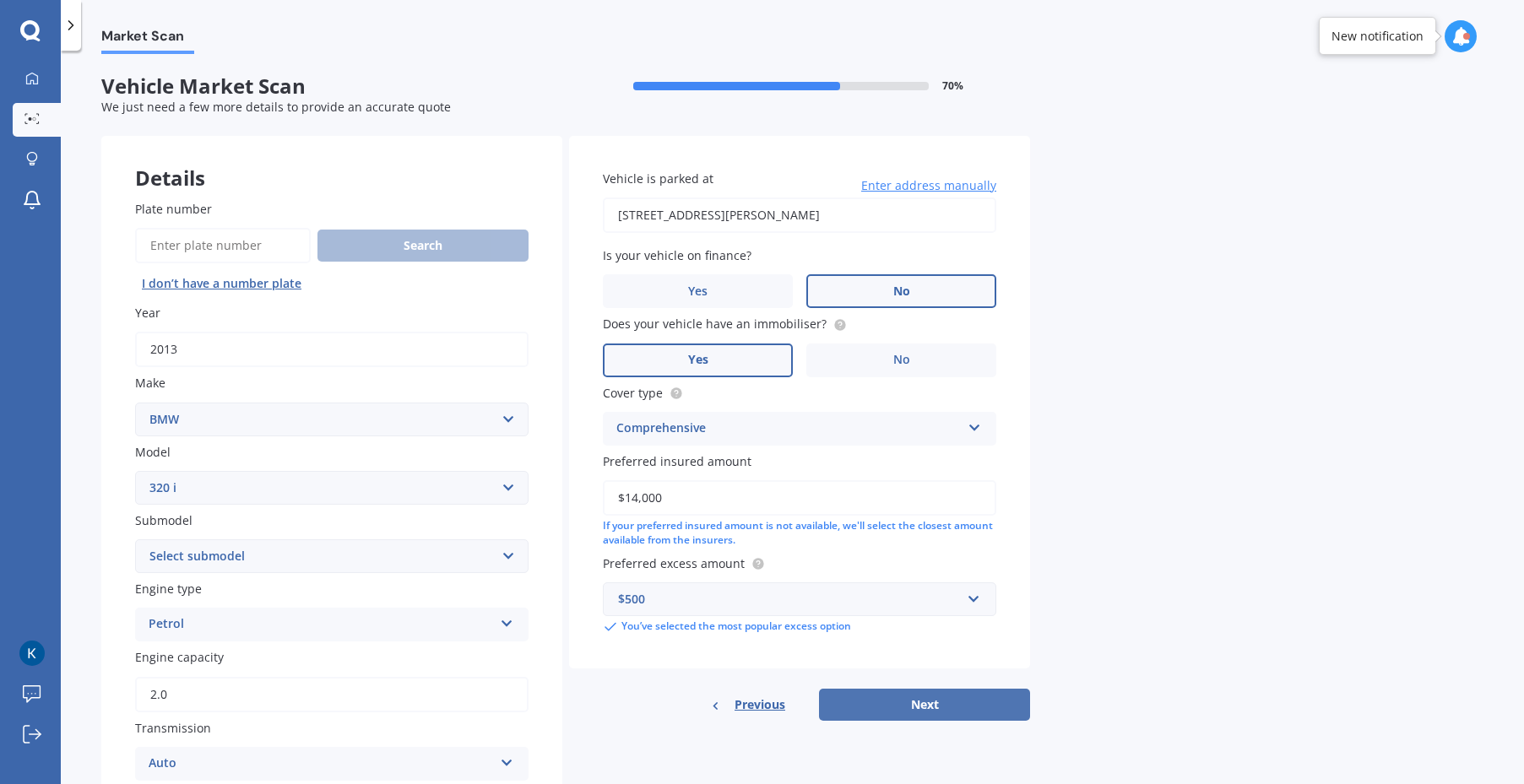click on "Next" at bounding box center [925, 705] 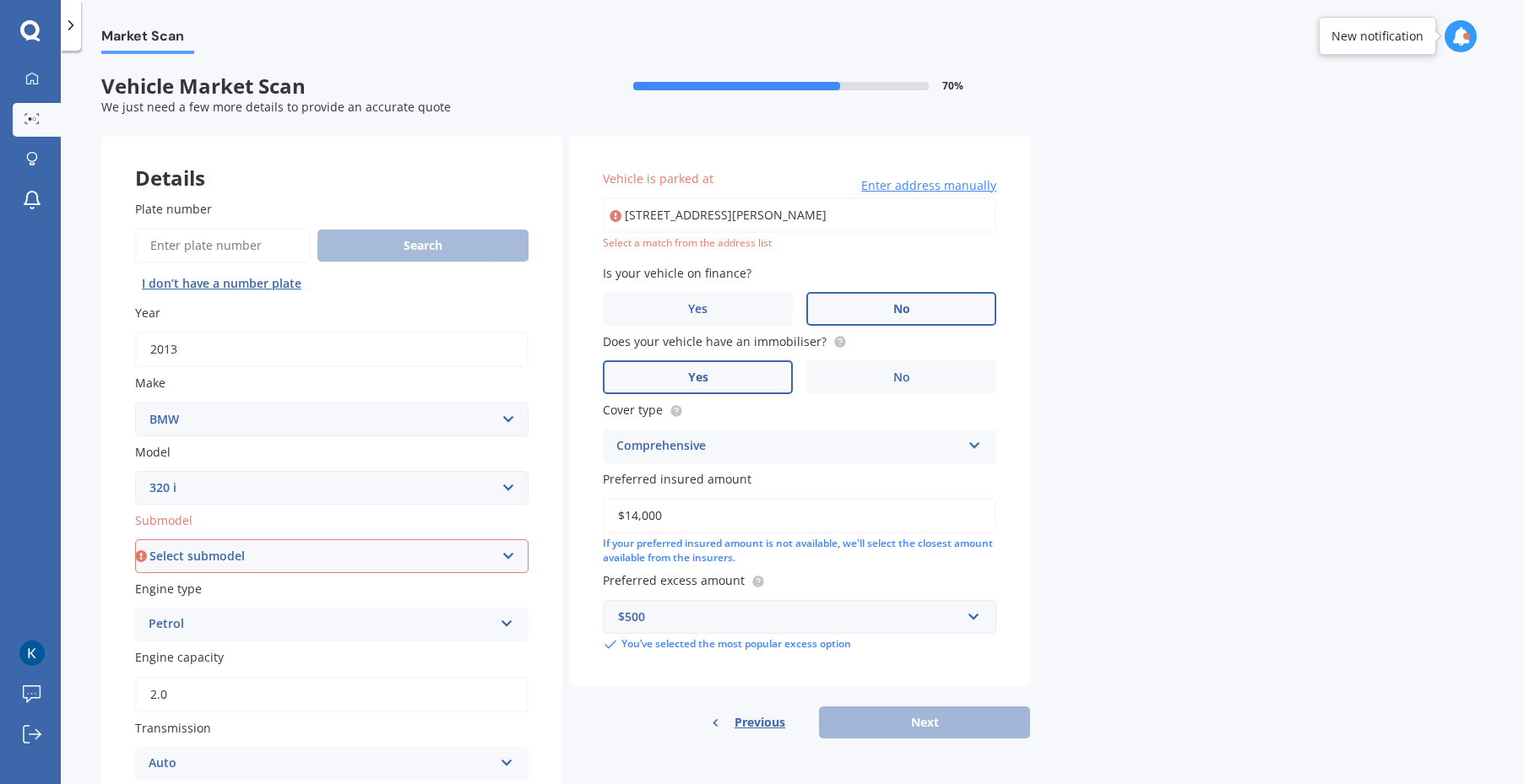 click on "1/1 Buchanan Street, Devonport, Auckland 0624" at bounding box center [800, 215] 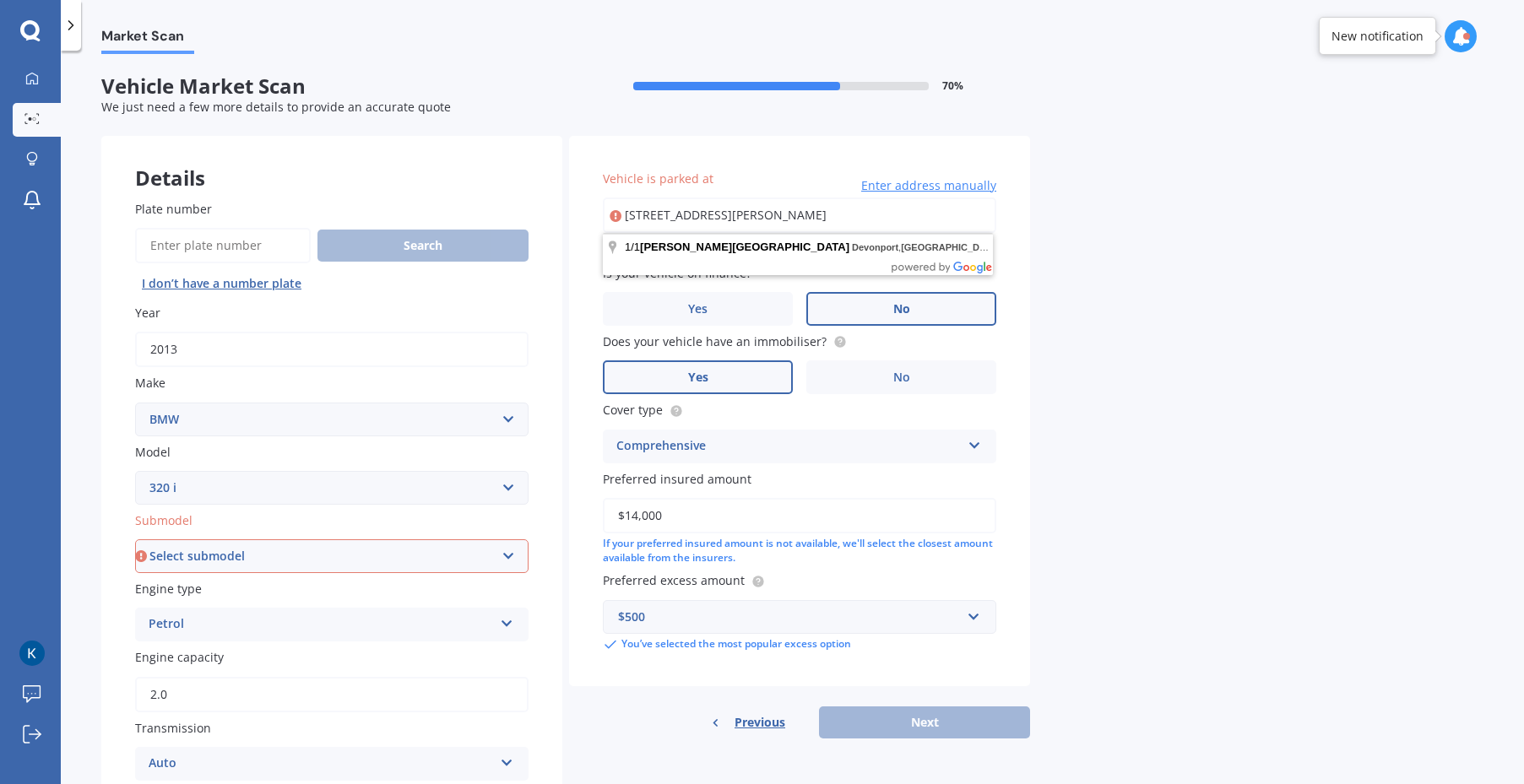click on "1/1 Buchanan Street, Devonport, Auckland 0624" at bounding box center (800, 215) 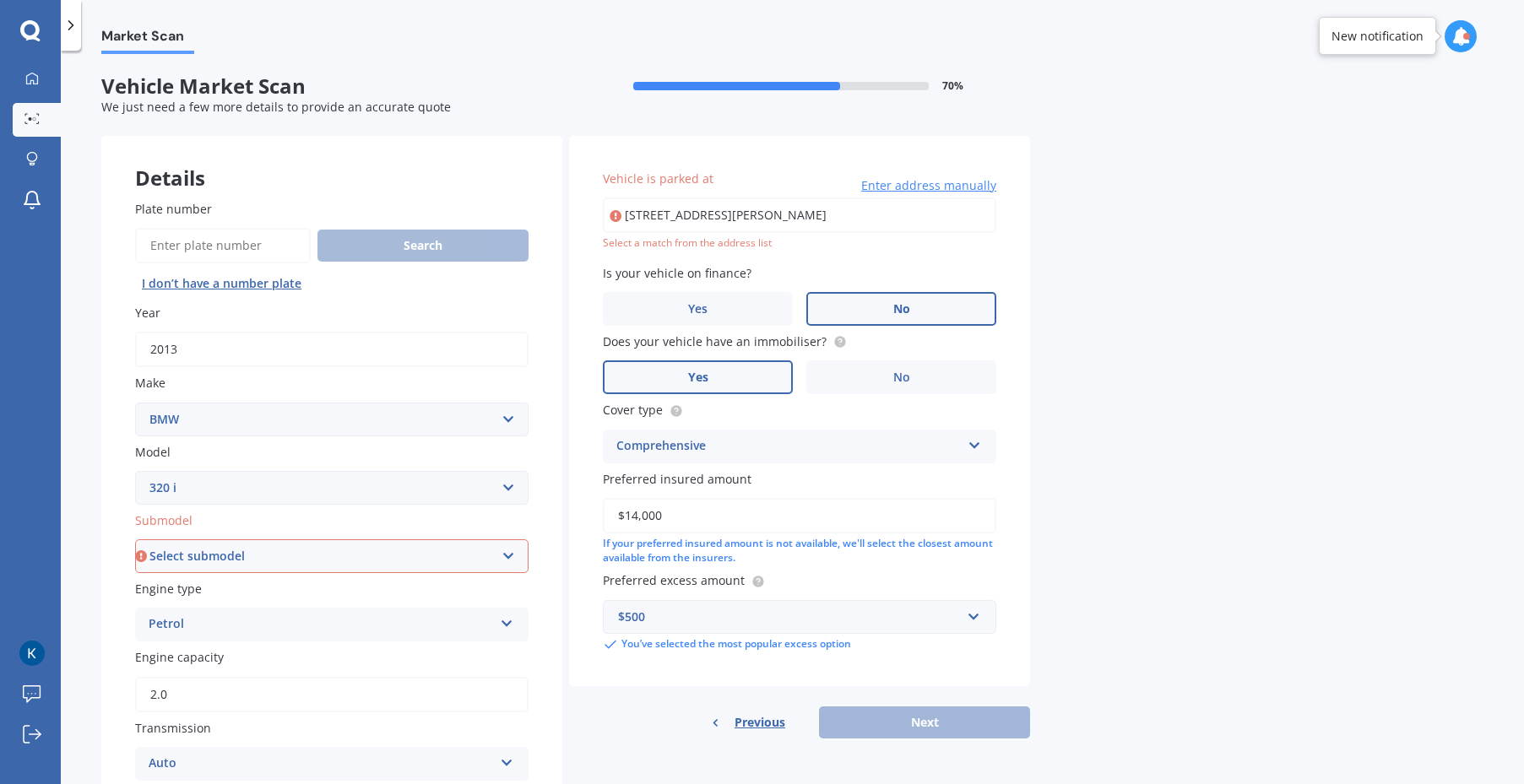 type on "1/1 Buchanan Street, Devonport, Auckland 0624" 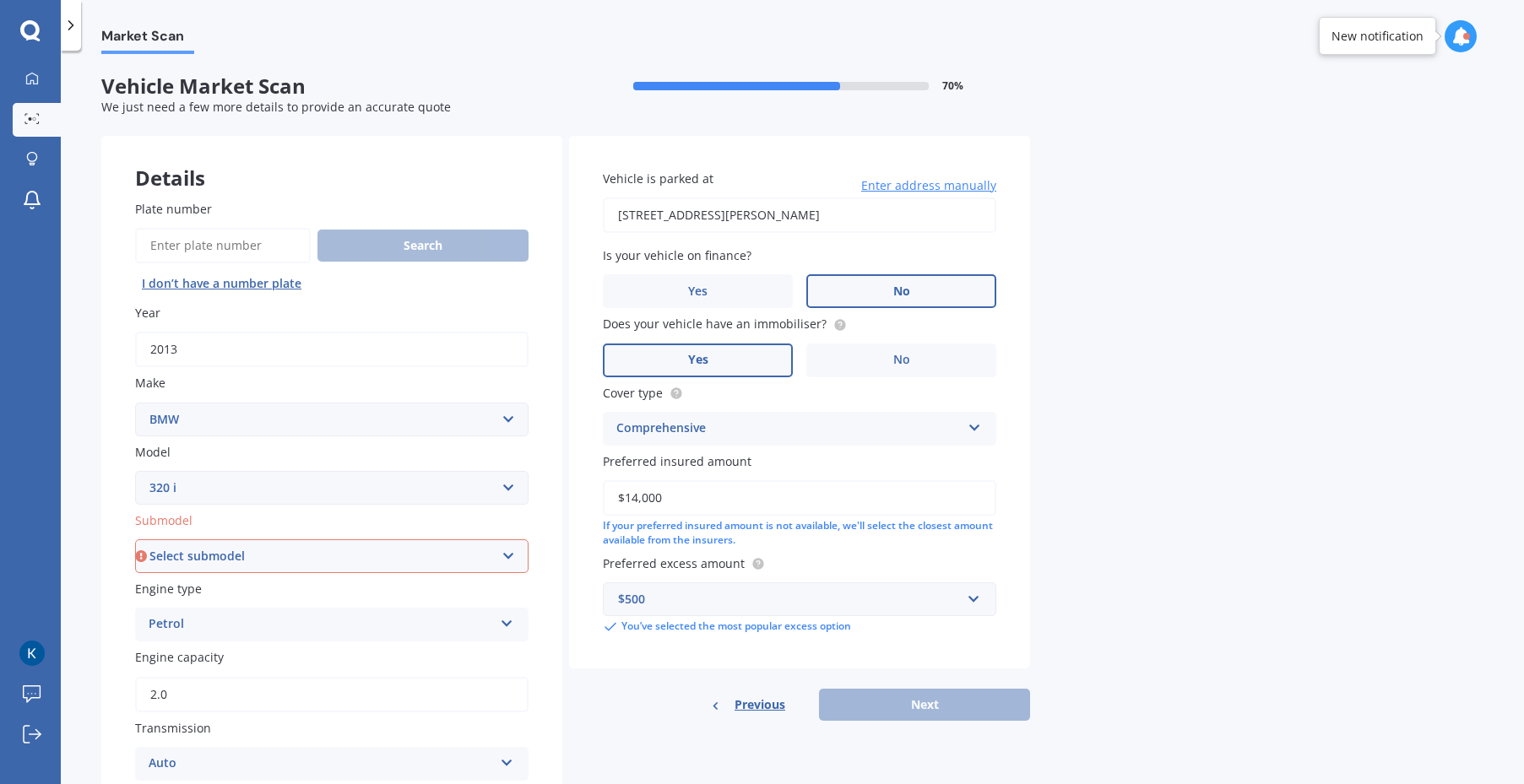 click on "Market Scan Vehicle Market Scan 70 % We just need a few more details to provide an accurate quote Details Plate number Search I don’t have a number plate Year 2013 Make Select make AC ALFA ROMEO ASTON MARTIN AUDI AUSTIN BEDFORD Bentley BMW BYD CADILLAC CAN-AM CHERY CHEVROLET CHRYSLER Citroen CRUISEAIR CUPRA DAEWOO DAIHATSU DAIMLER DAMON DIAHATSU DODGE EXOCET FACTORY FIVE FERRARI FIAT Fiord FLEETWOOD FORD FOTON FRASER GEELY GENESIS GEORGIE BOY GMC GREAT WALL GWM HAVAL HILLMAN HINO HOLDEN HOLIDAY RAMBLER HONDA HUMMER HYUNDAI INFINITI ISUZU IVECO JAC JAECOO JAGUAR JEEP KGM KIA LADA LAMBORGHINI LANCIA LANDROVER LDV LEXUS LINCOLN LOTUS LUNAR M.G M.G. MAHINDRA MASERATI MAZDA MCLAREN MERCEDES AMG Mercedes Benz MERCEDES-AMG MERCURY MINI MITSUBISHI MORGAN MORRIS NEWMAR NISSAN OMODA OPEL OXFORD PEUGEOT Plymouth Polestar PONTIAC PORSCHE PROTON RAM Range Rover Rayne RENAULT ROLLS ROYCE ROVER SAAB SATURN SEAT SHELBY SKODA SMART SSANGYONG SUBARU SUZUKI TATA TESLA TIFFIN Toyota TRIUMPH TVR Vauxhall VOLKSWAGEN VOLVO ZX 116" at bounding box center [792, 420] 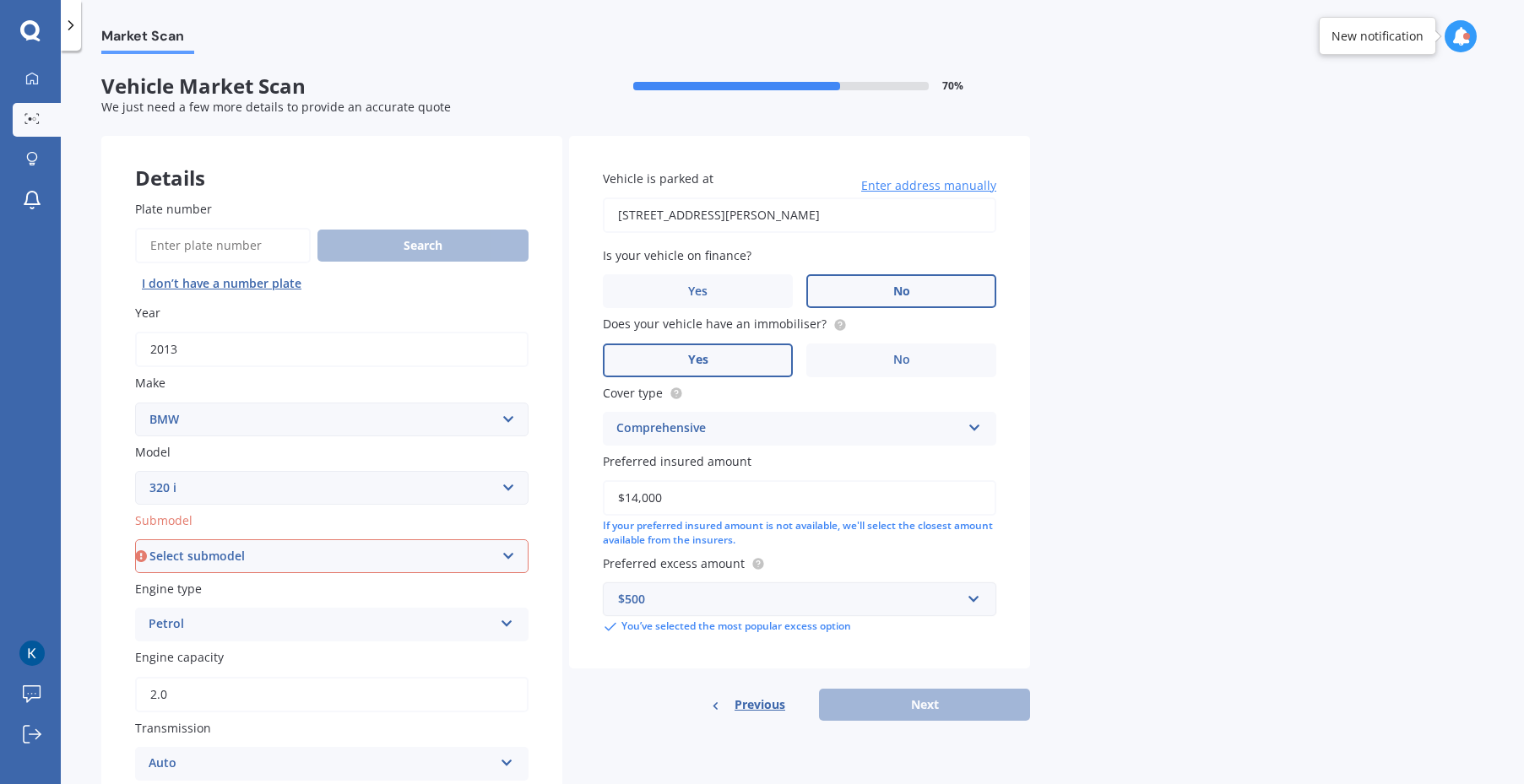 click on "$500" at bounding box center (789, 599) 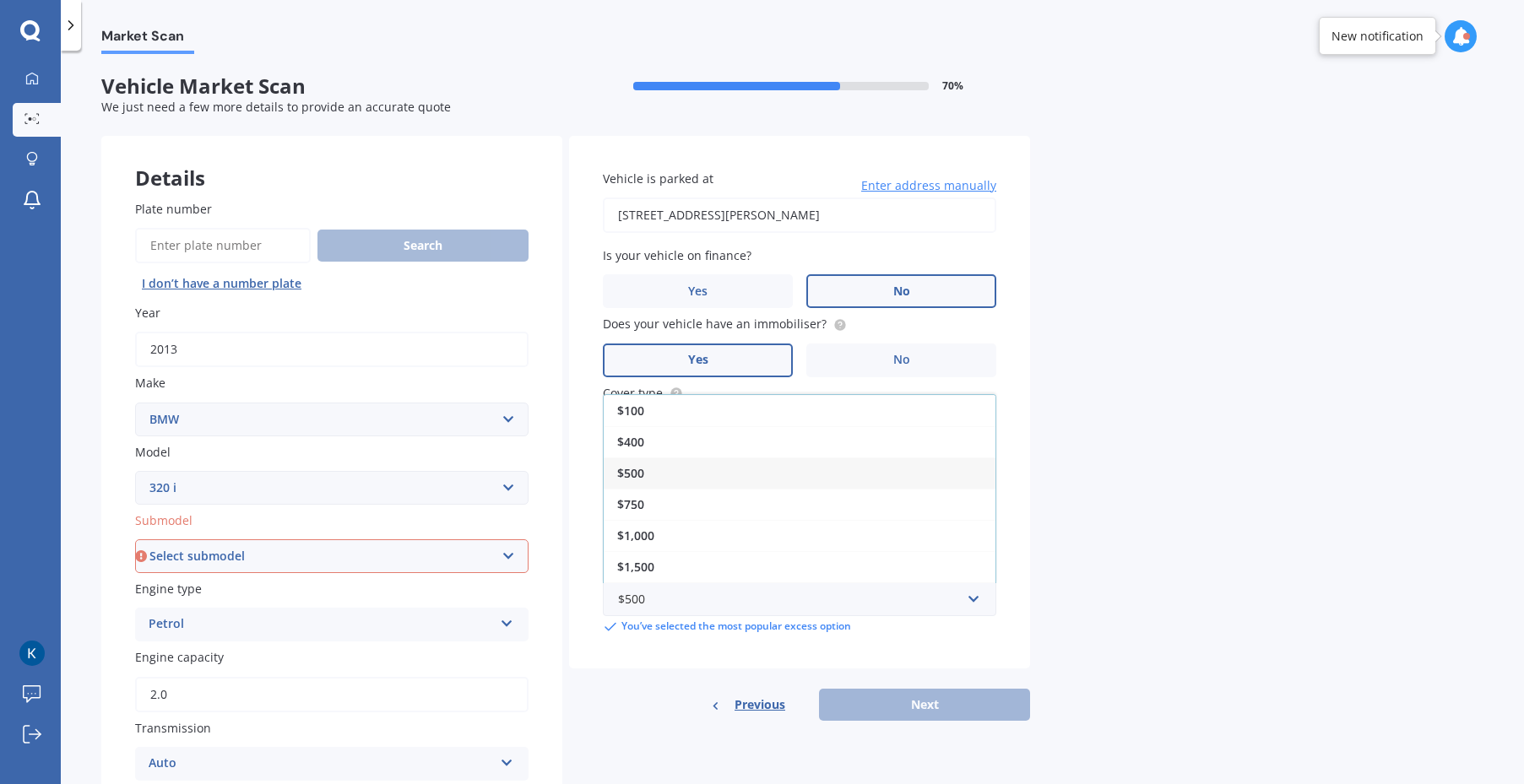 click on "Select submodel GT Turbo 5 Dr Liftback" at bounding box center (332, 556) 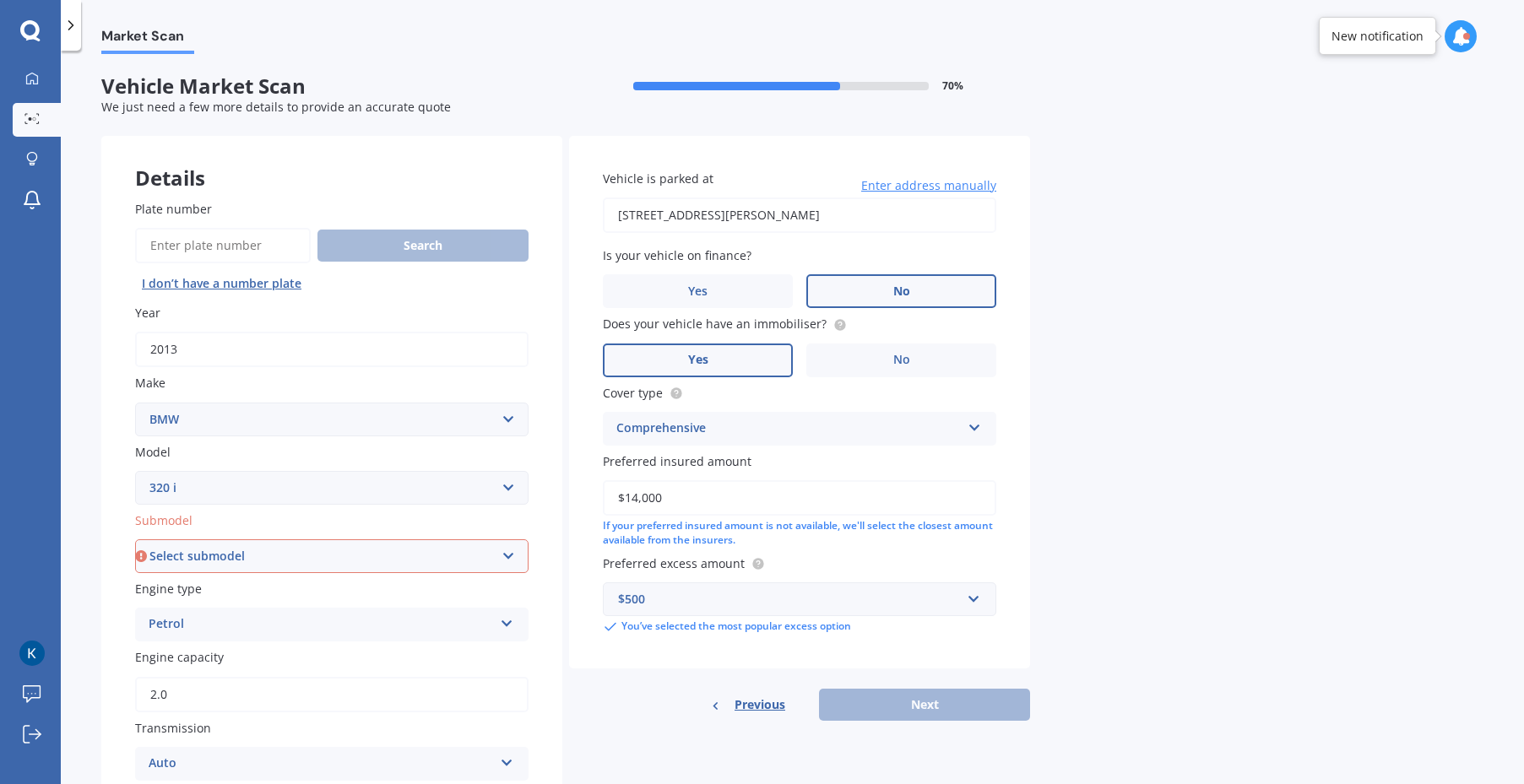 select on "GT TURBO 5 DR LIFTBACK" 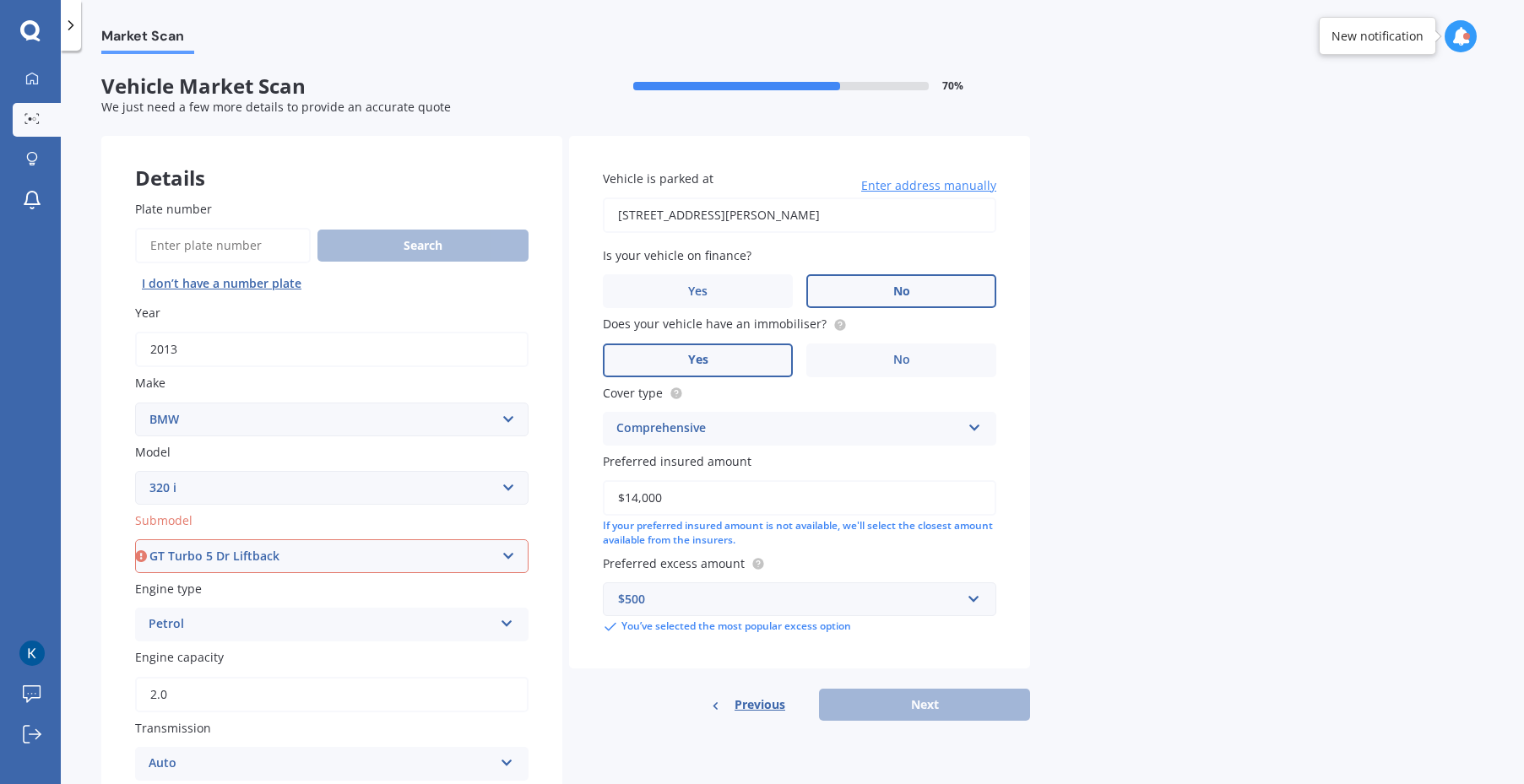 click on "Select submodel GT Turbo 5 Dr Liftback" at bounding box center (332, 556) 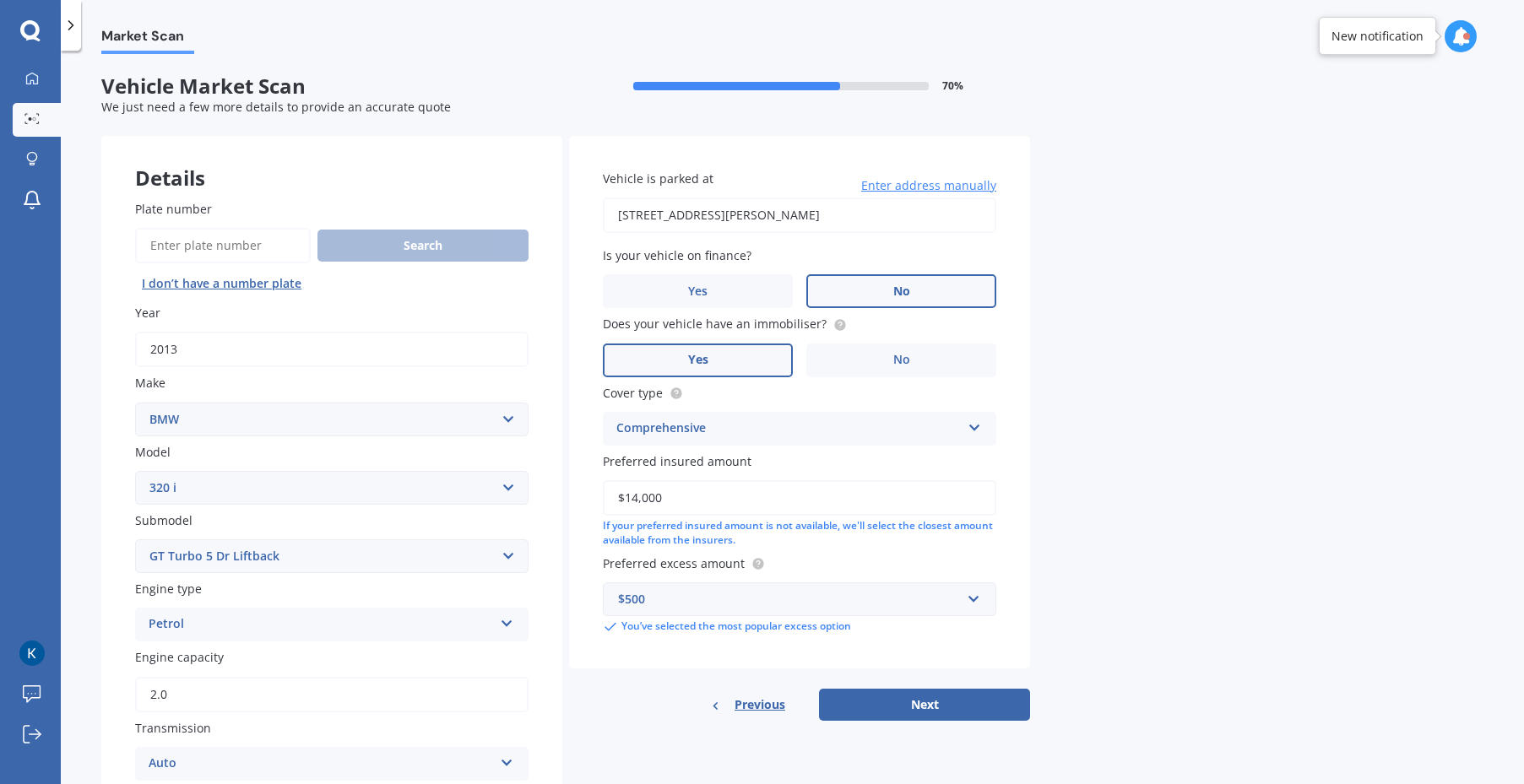 click on "Select model 116 116I 118 118D 120 130 218D 220I 225 250 316 318 320 320 i 323 325 328 330 335 335D 335i 340 420 428 430 435 518 520 523 523D 525 528 530 535 540 545 550 630 633 635 640D 640i 645i 650 728 730 733 735 740 745 750 760 840 850 i3 i3s i8 Ioniq iR iX IX3 M M135i M235 M240 M3 M340 M4 M4 Series M440i M5 M6 M7 X1 X2 X3 X4 X5 X6 X7 Z3 Z4 Z8" at bounding box center [332, 488] 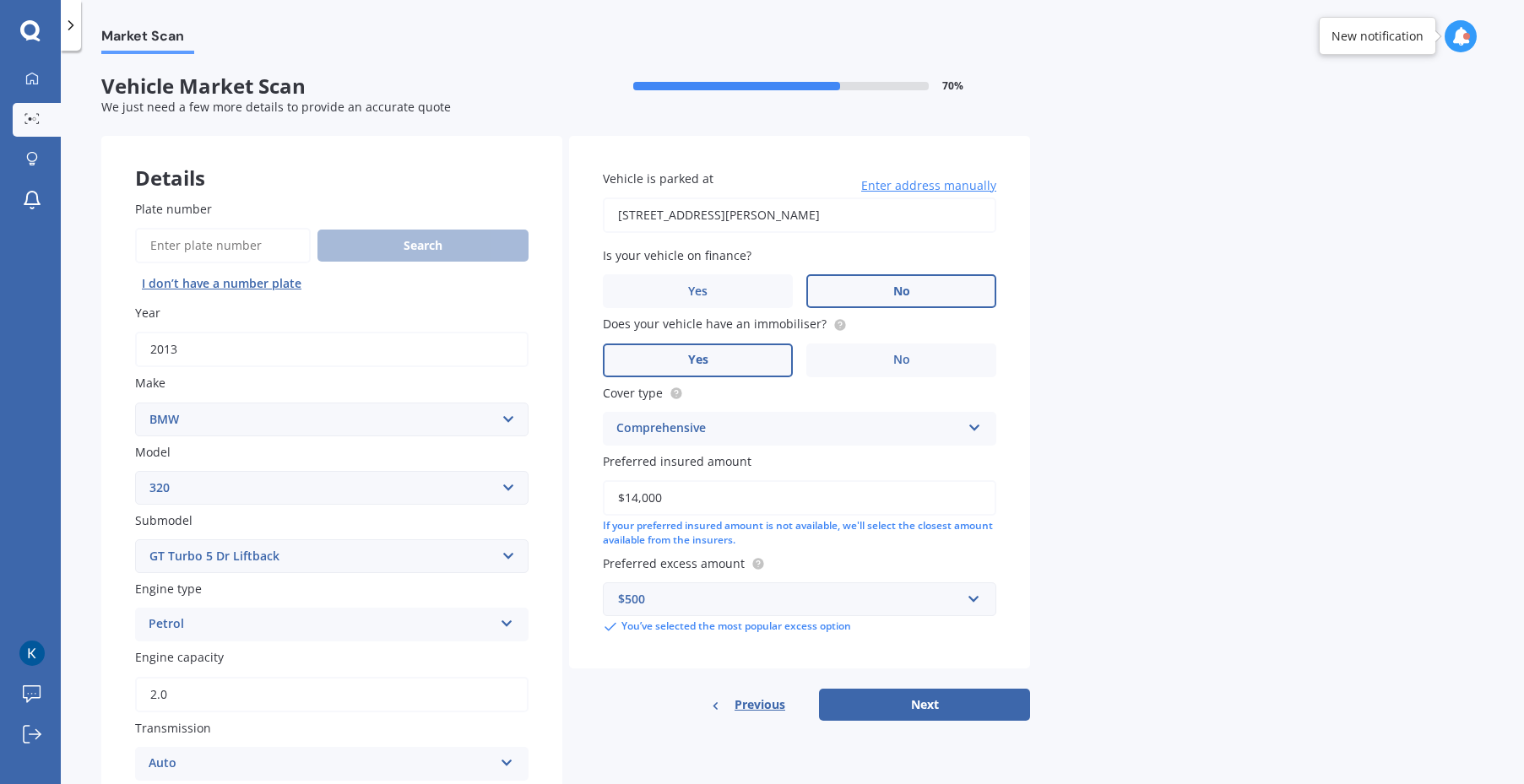 click on "Select model 116 116I 118 118D 120 130 218D 220I 225 250 316 318 320 320 i 323 325 328 330 335 335D 335i 340 420 428 430 435 518 520 523 523D 525 528 530 535 540 545 550 630 633 635 640D 640i 645i 650 728 730 733 735 740 745 750 760 840 850 i3 i3s i8 Ioniq iR iX IX3 M M135i M235 M240 M3 M340 M4 M4 Series M440i M5 M6 M7 X1 X2 X3 X4 X5 X6 X7 Z3 Z4 Z8" at bounding box center [332, 488] 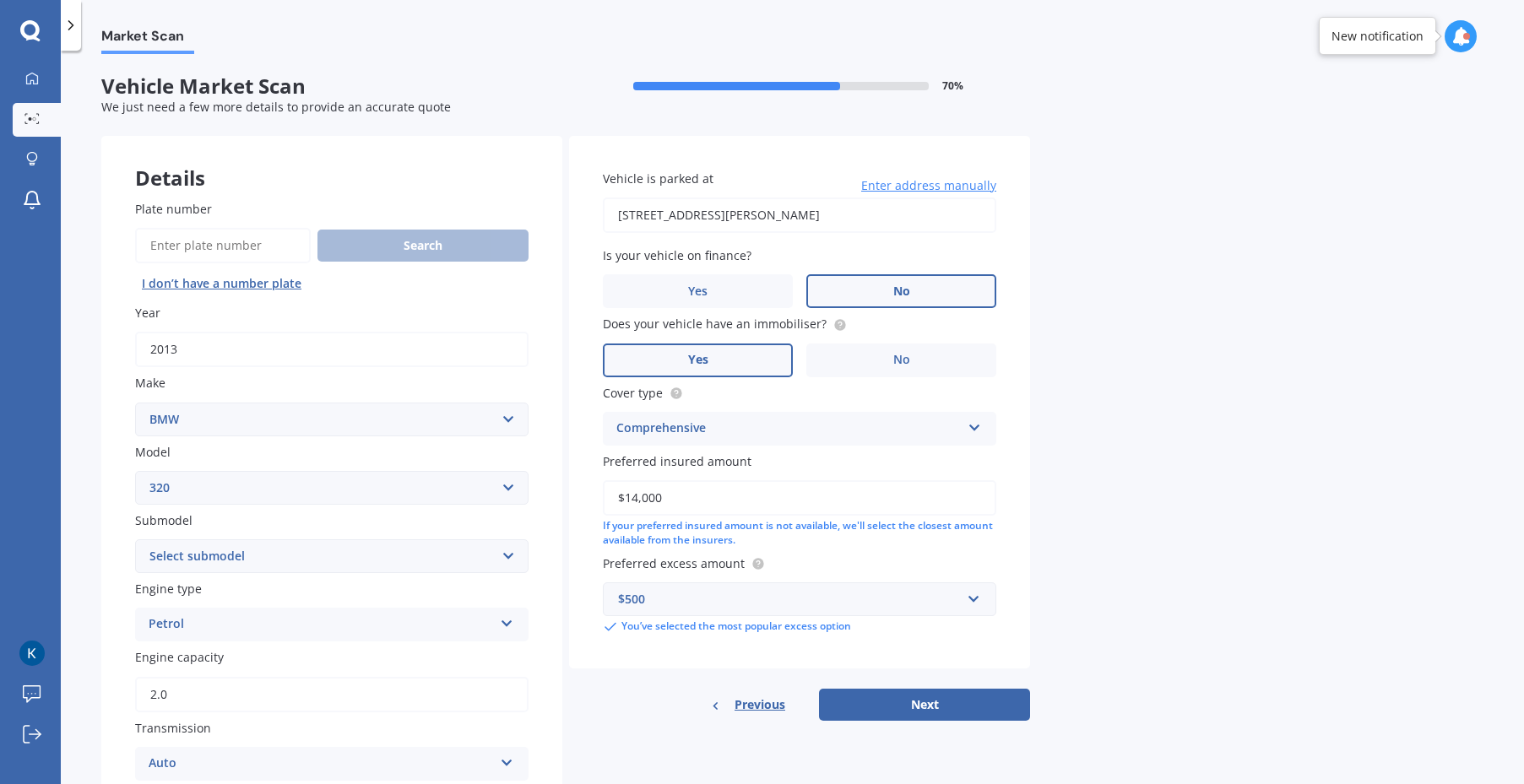 drag, startPoint x: 524, startPoint y: 544, endPoint x: 486, endPoint y: 565, distance: 43.41659 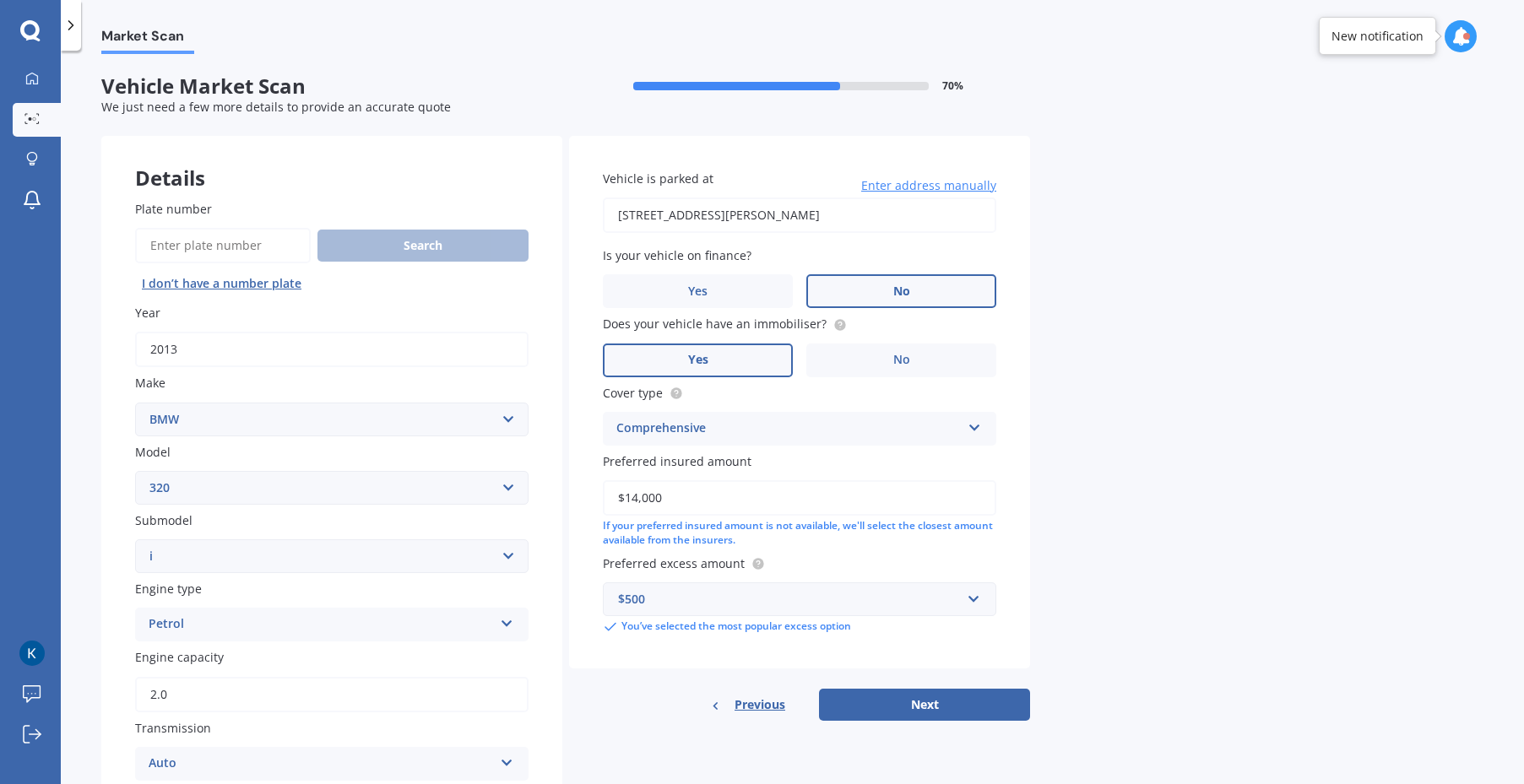 click on "Select submodel (All other) Ci d i I NON TURBO" at bounding box center (332, 556) 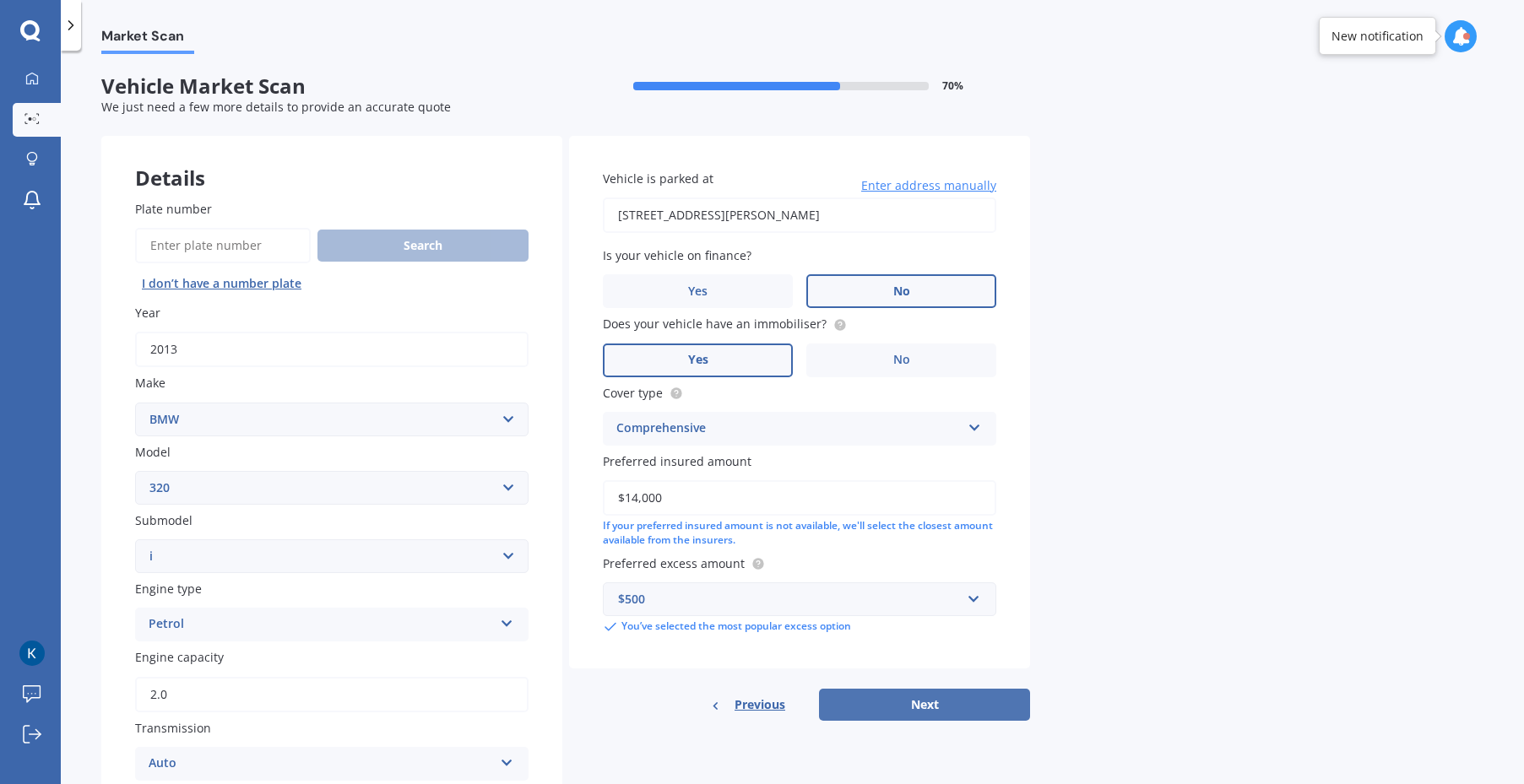 click on "Next" at bounding box center (925, 705) 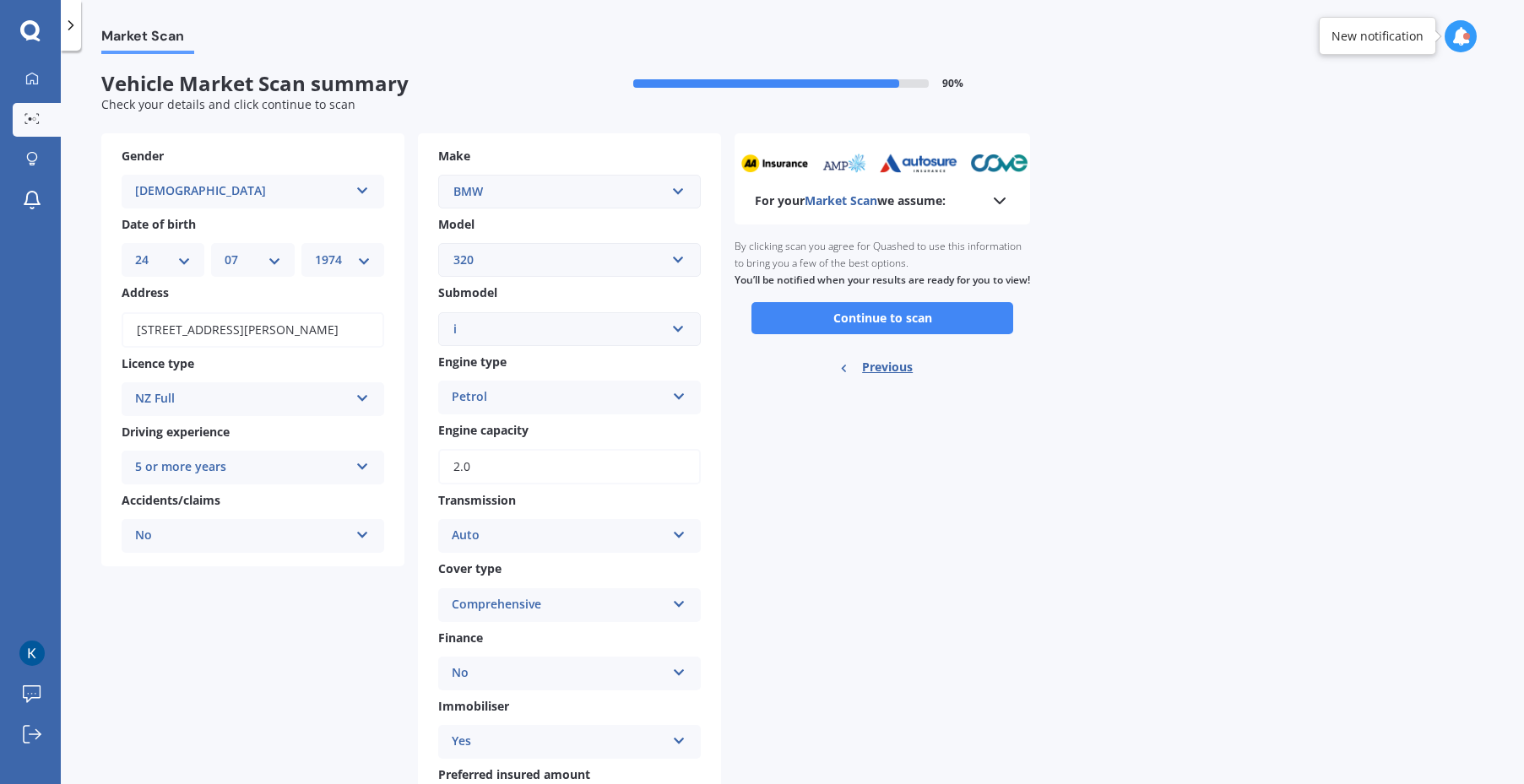scroll, scrollTop: 0, scrollLeft: 0, axis: both 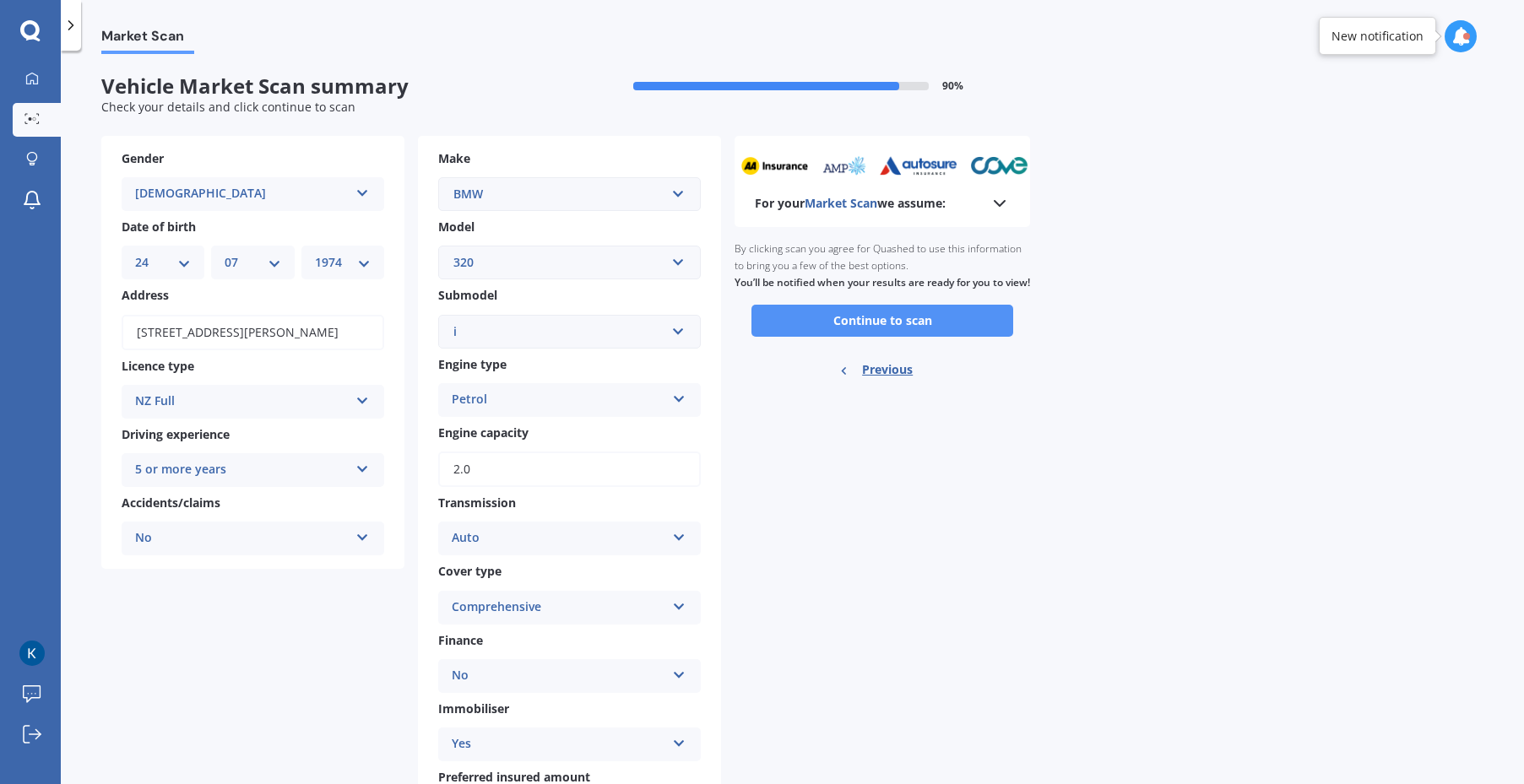 click on "Continue to scan" at bounding box center [882, 321] 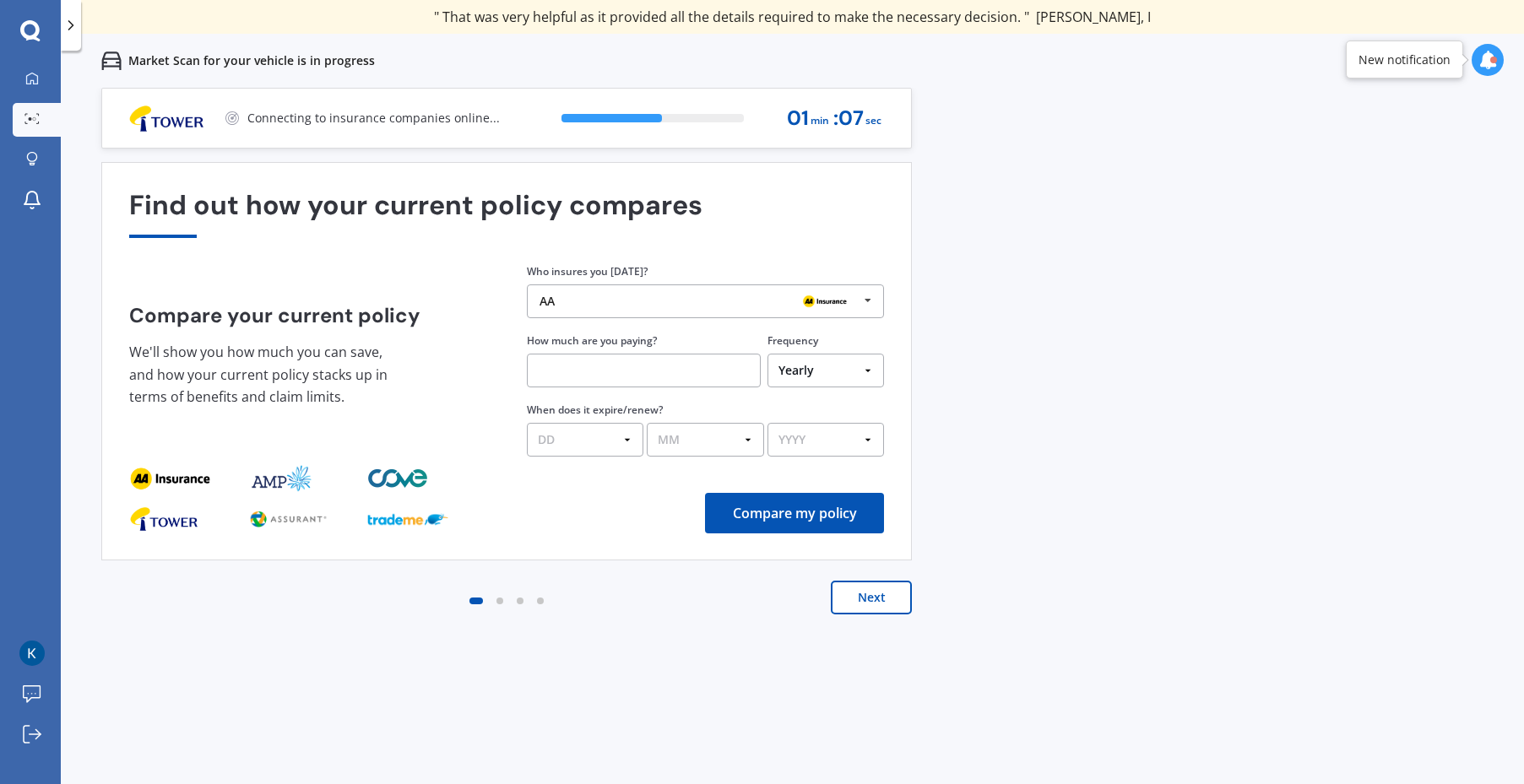 click on "Previous 60,000+ Kiwis have signed up to shop and save on insurance with us " Helpful tool, just that my current insurance is cheaper. " Casey, H " I have already recommended Quashed to many family and friends. This is fantastic. Thank you. " Quinn, M " A very useful tool and is easy to use. Highly recommended! " Yang, Z " Useful tool to check whether our current prices are competitive - which they are. " Kate, G " My current car insurance was half of the cheapest quoted here, so I'll stick with them. " Hayley, N " Gave exactly the same results. " Phillip, S " It's pretty accurate. Good service. " Mala, P " That was very helpful as it provided all the details required to make the necessary decision. " Tony, I " I've already recommended to a number of people. " Vanessa, J " Good to know my existing cover is so good! " Sheridan, J " Excellent site! I saved $300 off my existing policy. " Lian, G " Great stuff team! first time using it, and it was very clear and concise. " Lewis, B   Next 55 % 01 min :  07 sec" at bounding box center [792, 454] 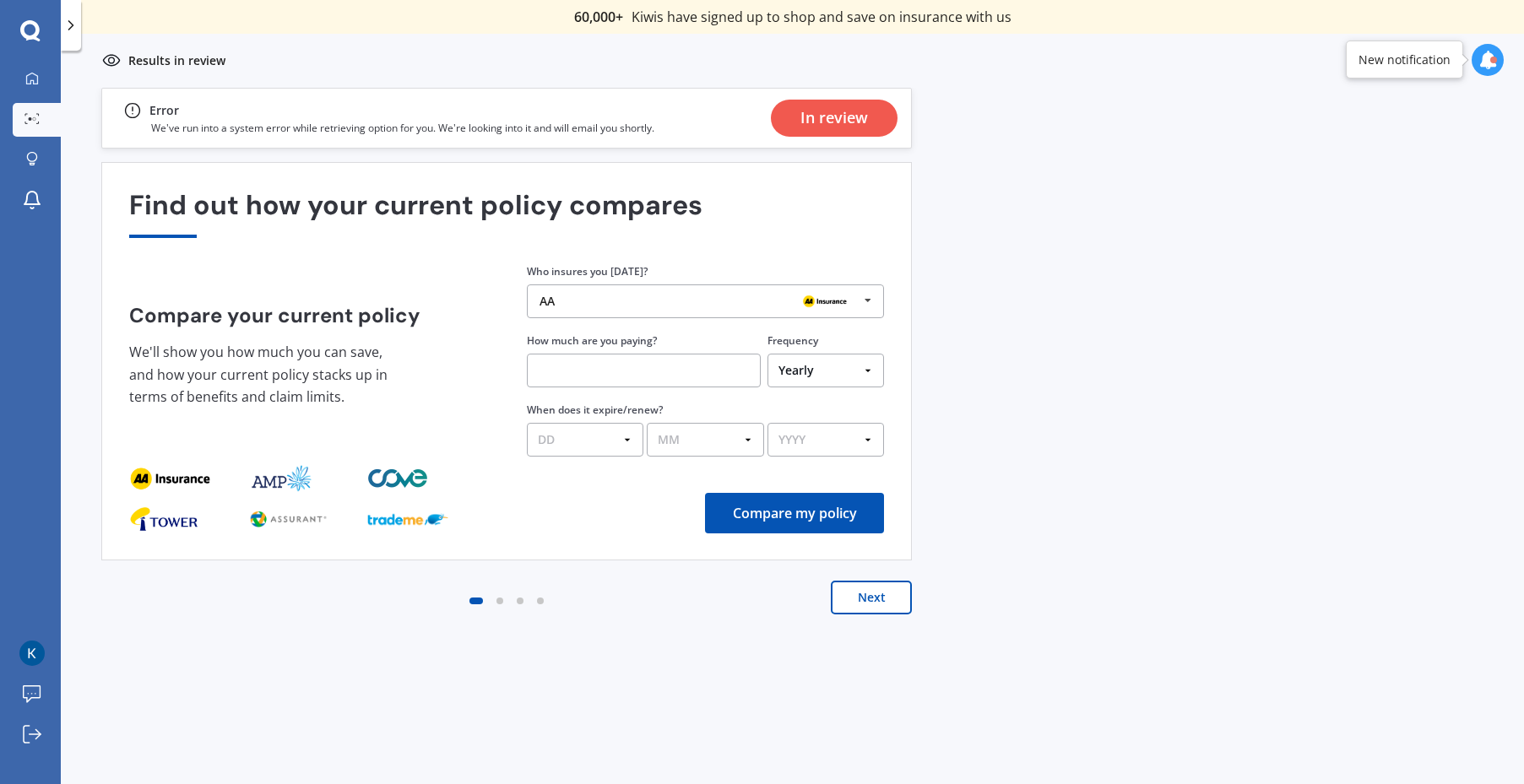click on "In review" at bounding box center (834, 118) 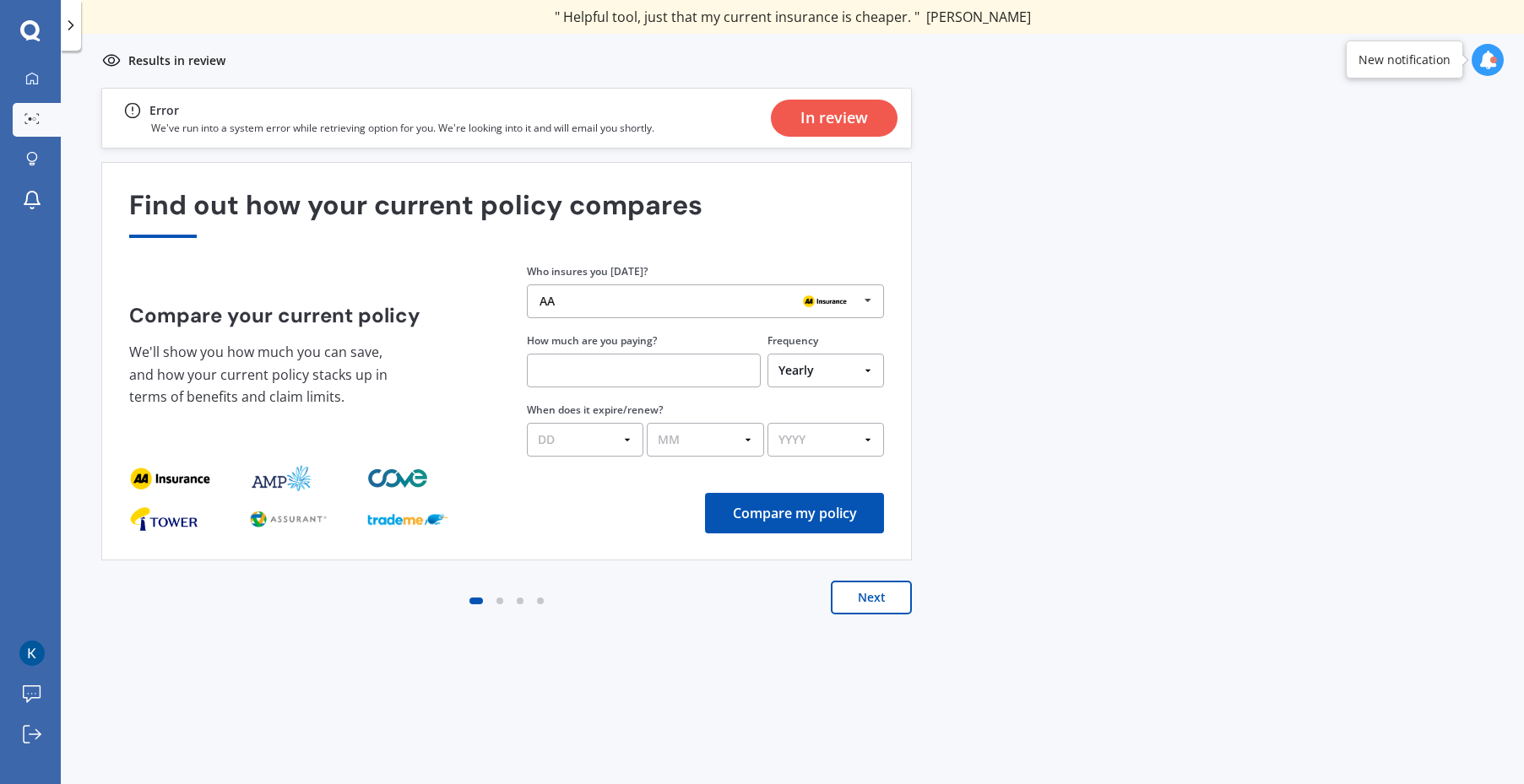 click on "Next" at bounding box center (871, 597) 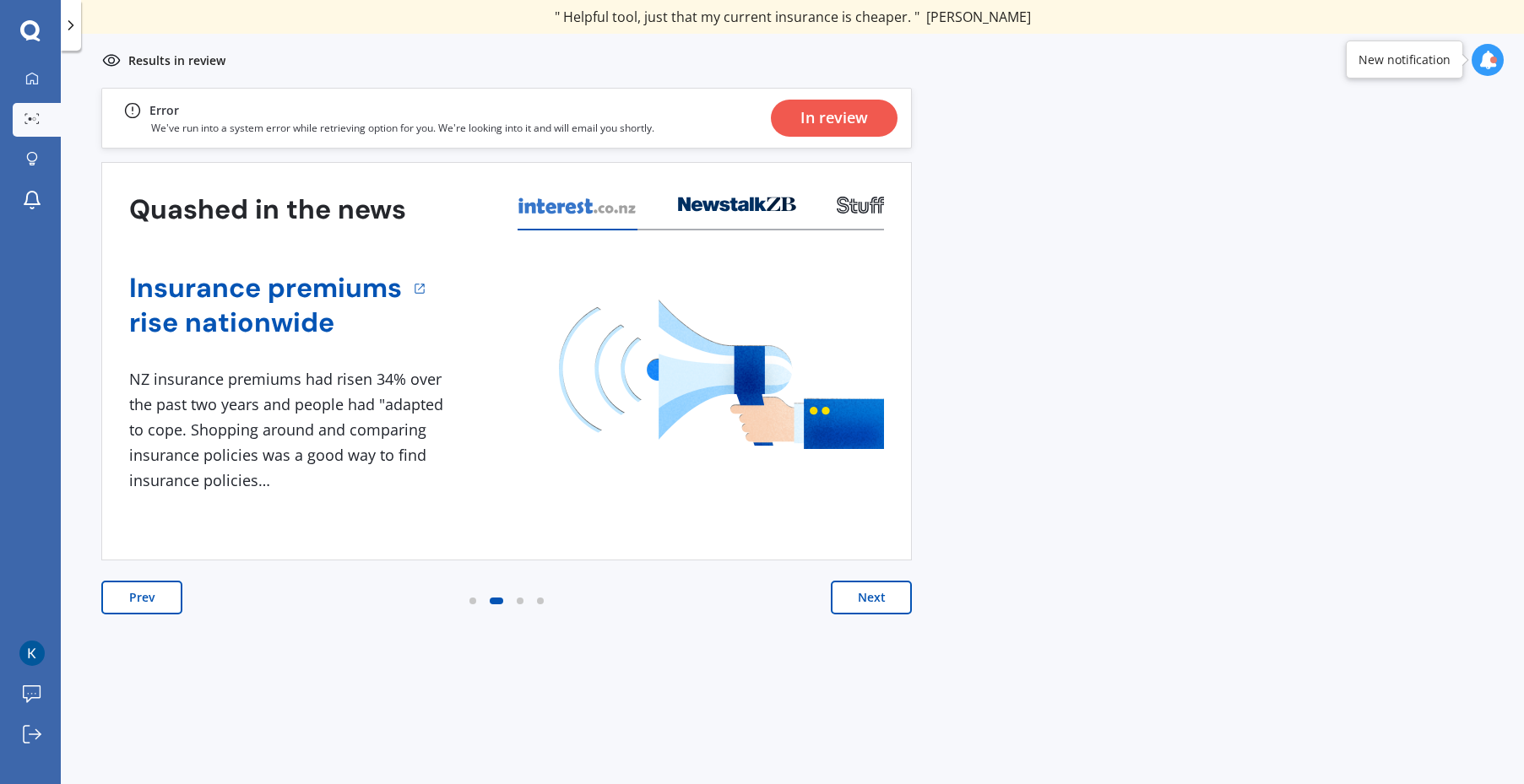 click on "Next" at bounding box center (871, 597) 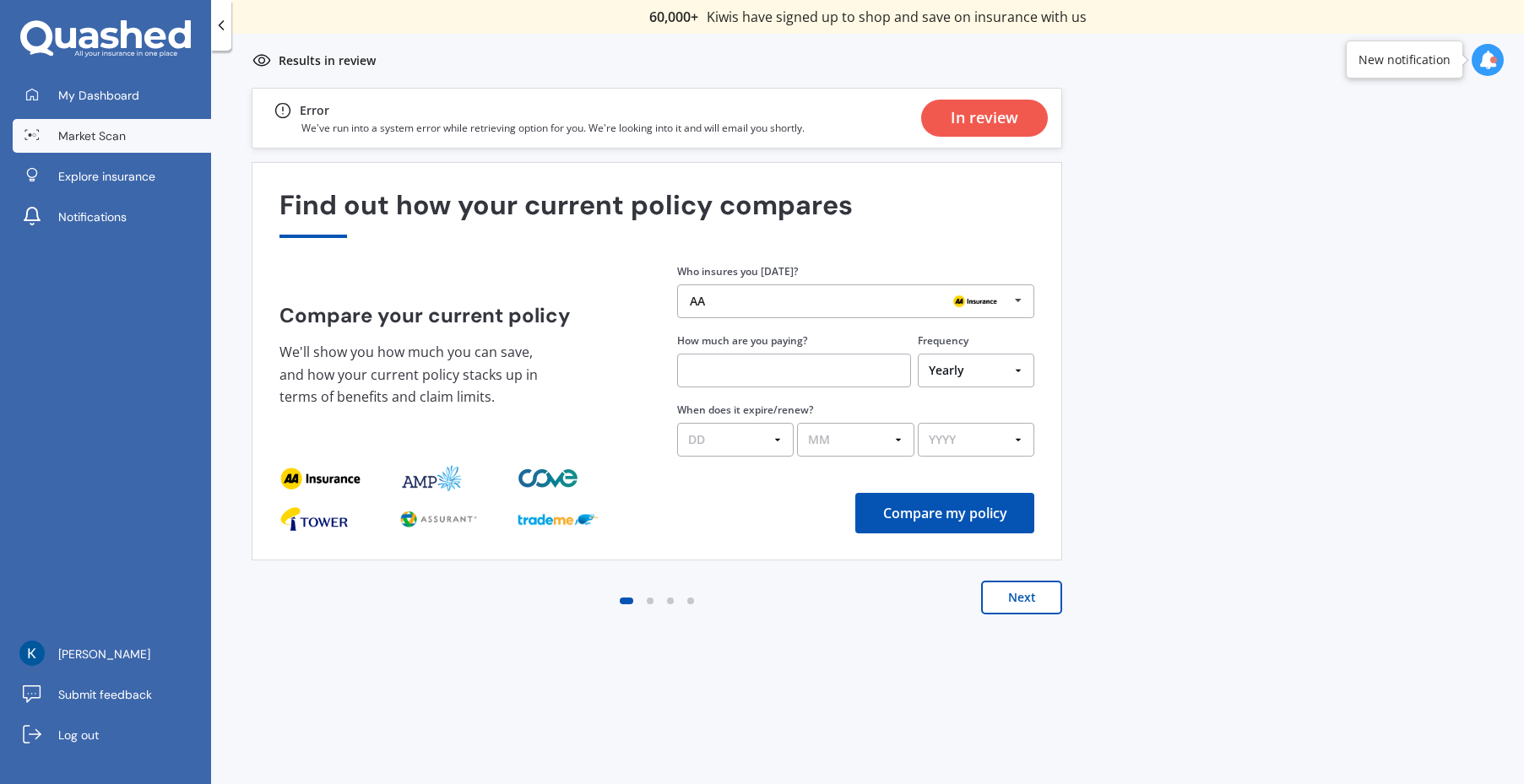 scroll, scrollTop: 0, scrollLeft: 0, axis: both 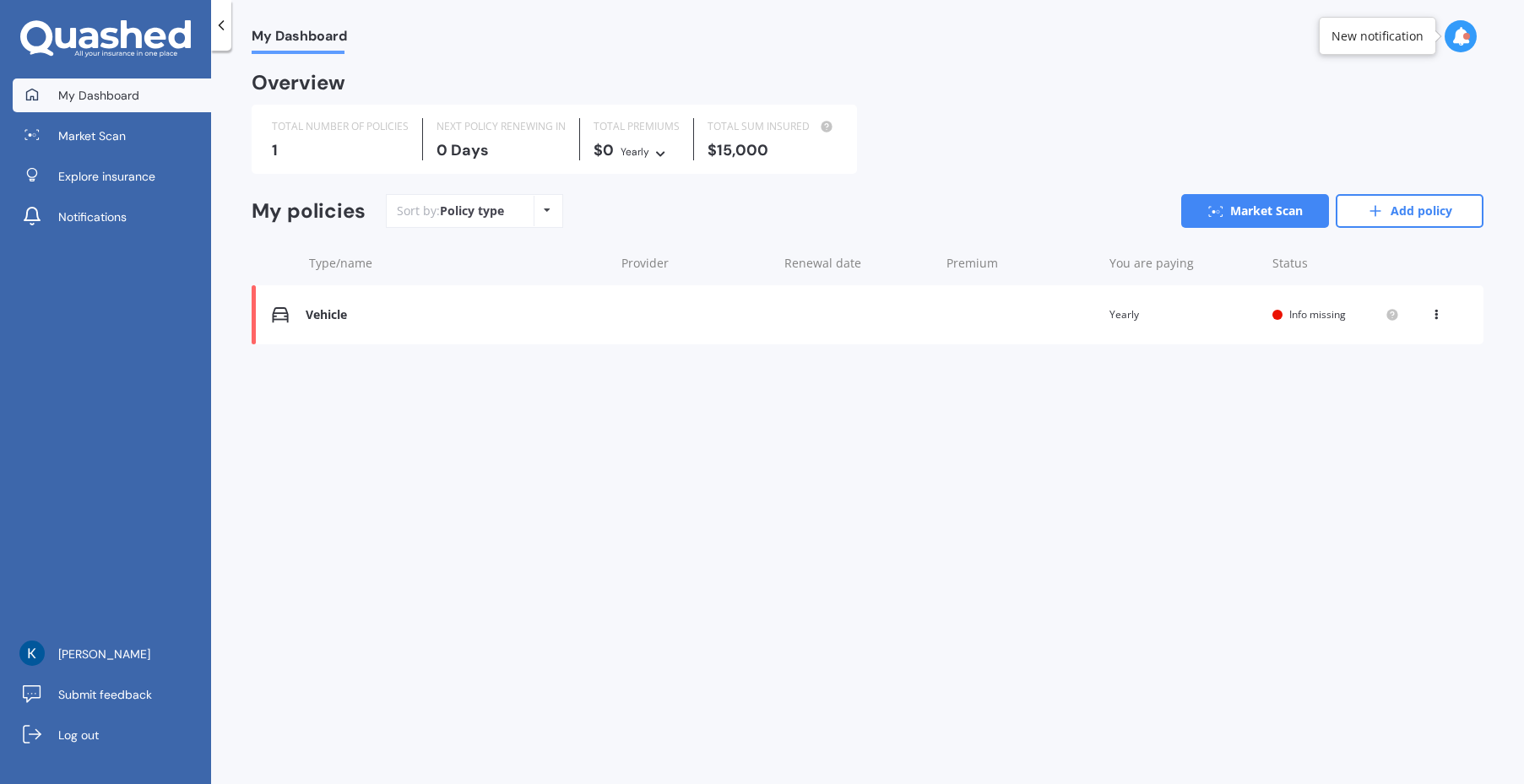 click on "Vehicle Renewal date Premium You are paying Yearly Status Info missing View option View policy Delete" at bounding box center [867, 315] 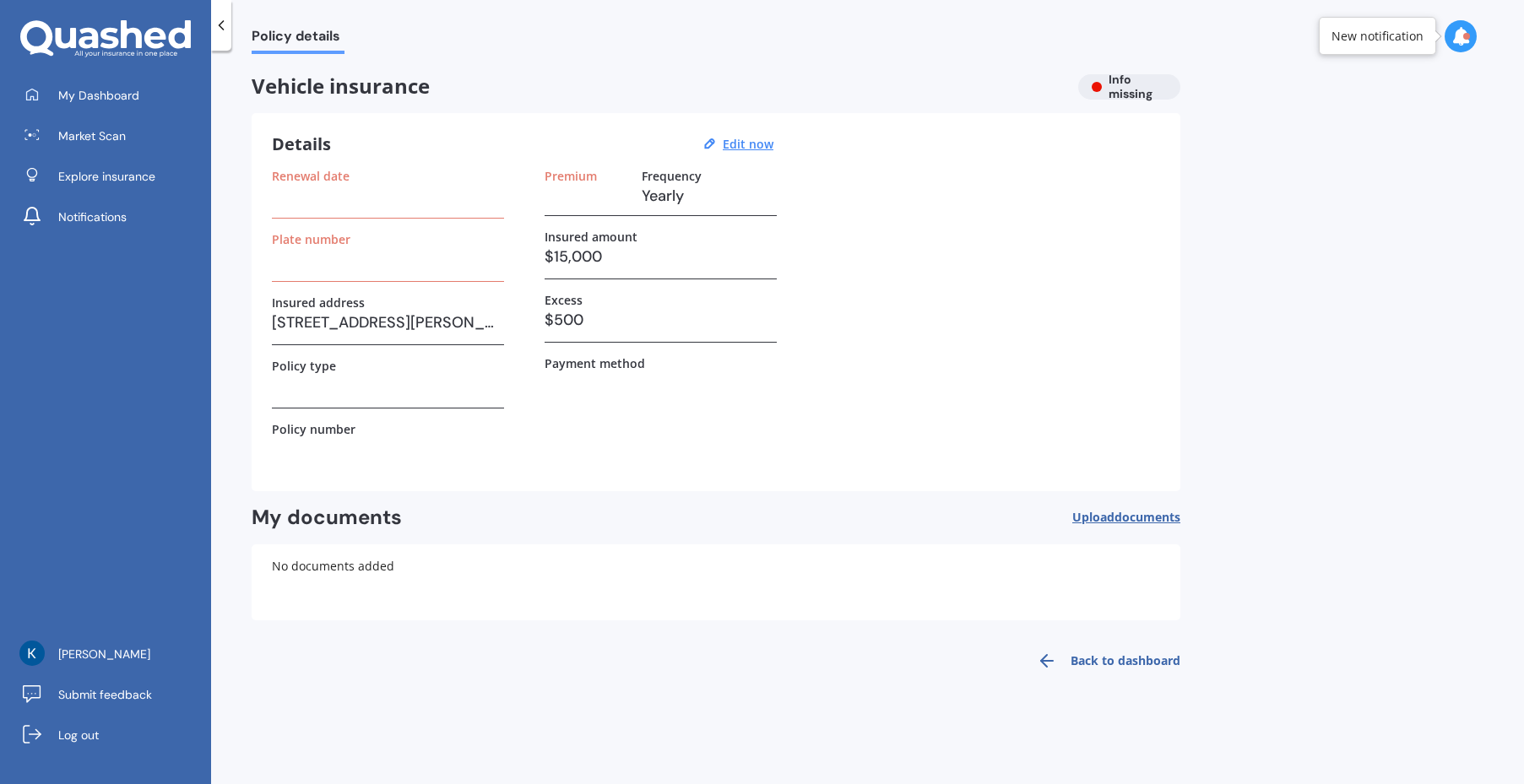 click at bounding box center (388, 196) 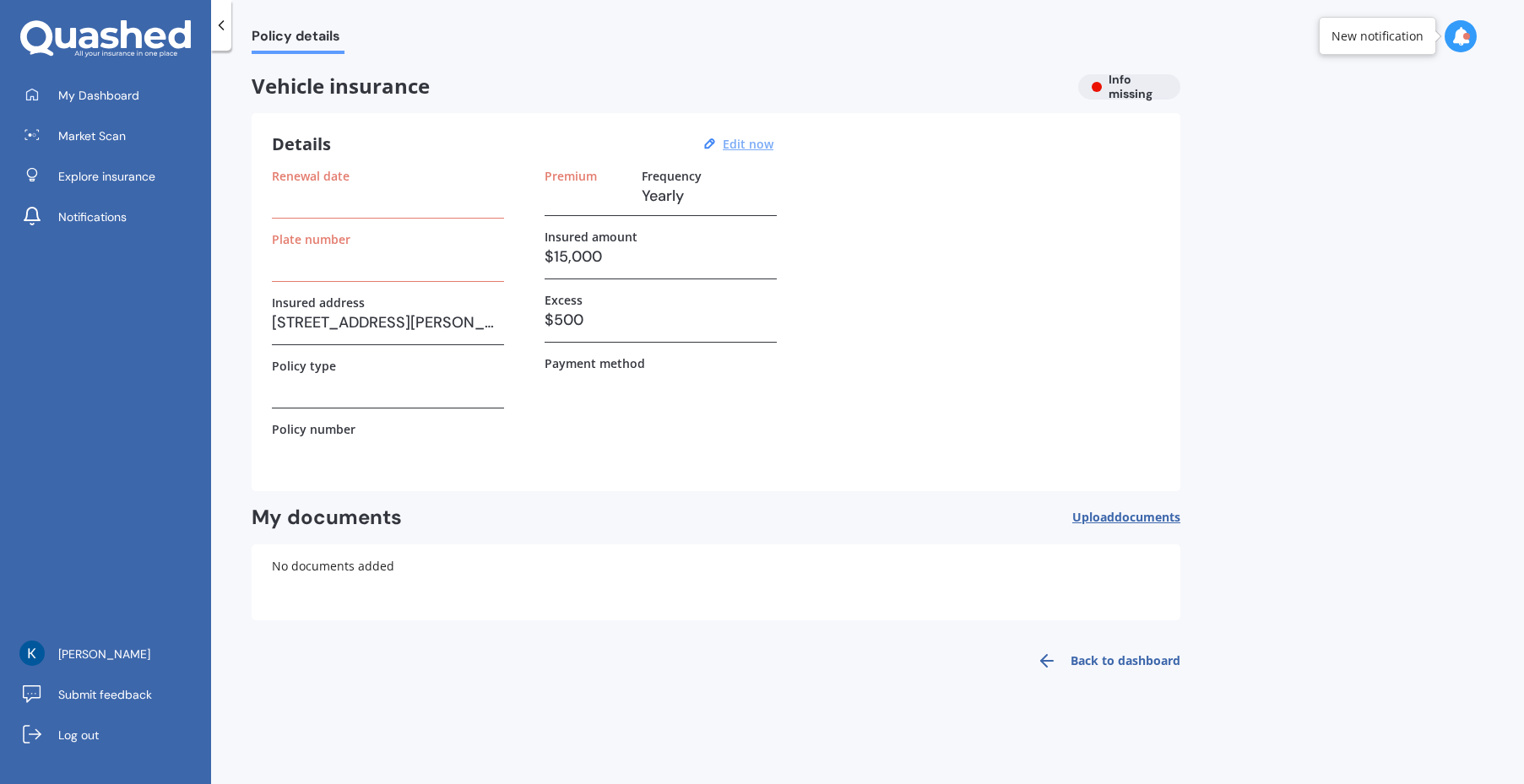 click on "Edit now" at bounding box center [748, 143] 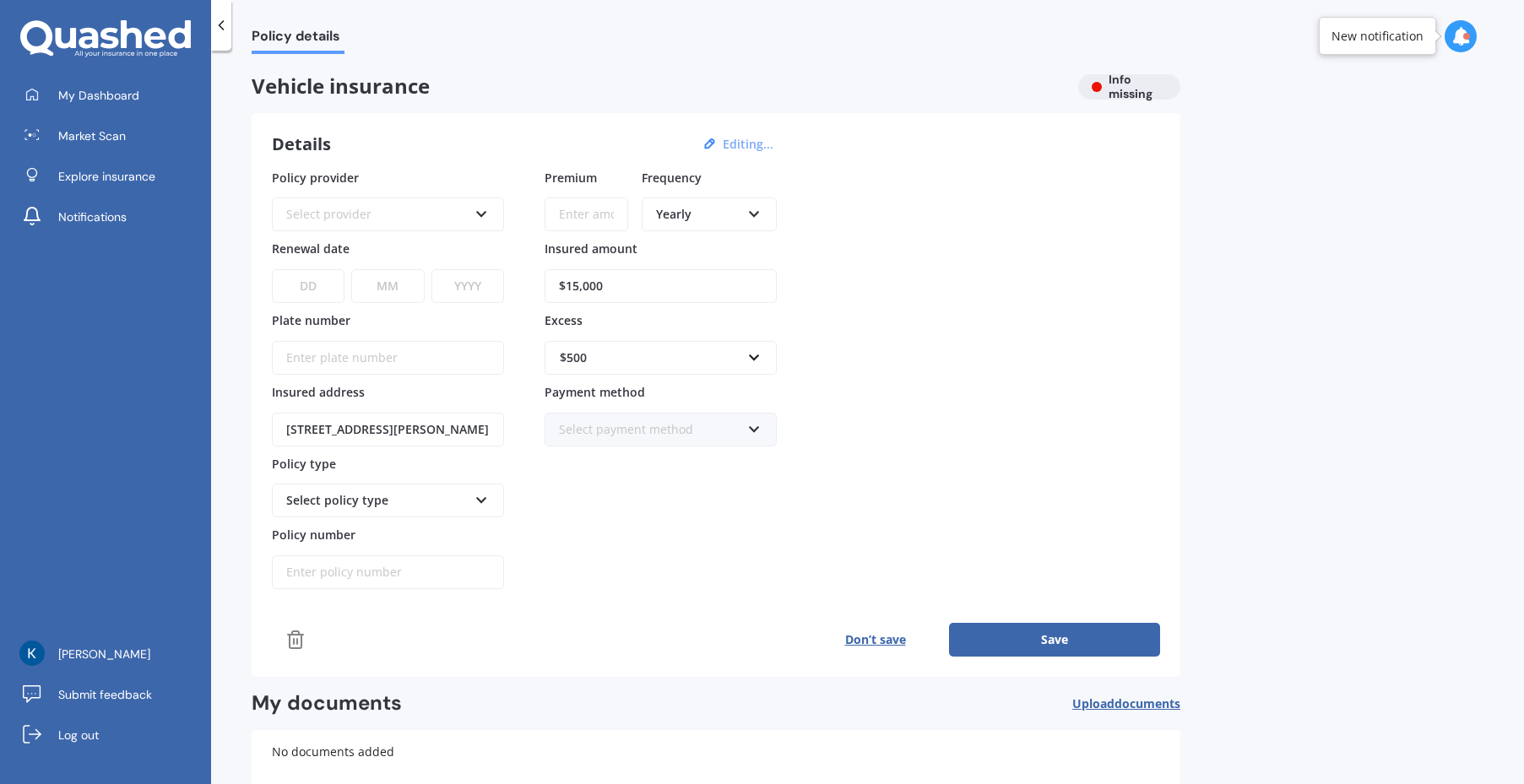drag, startPoint x: 885, startPoint y: 313, endPoint x: 860, endPoint y: 331, distance: 30.805844 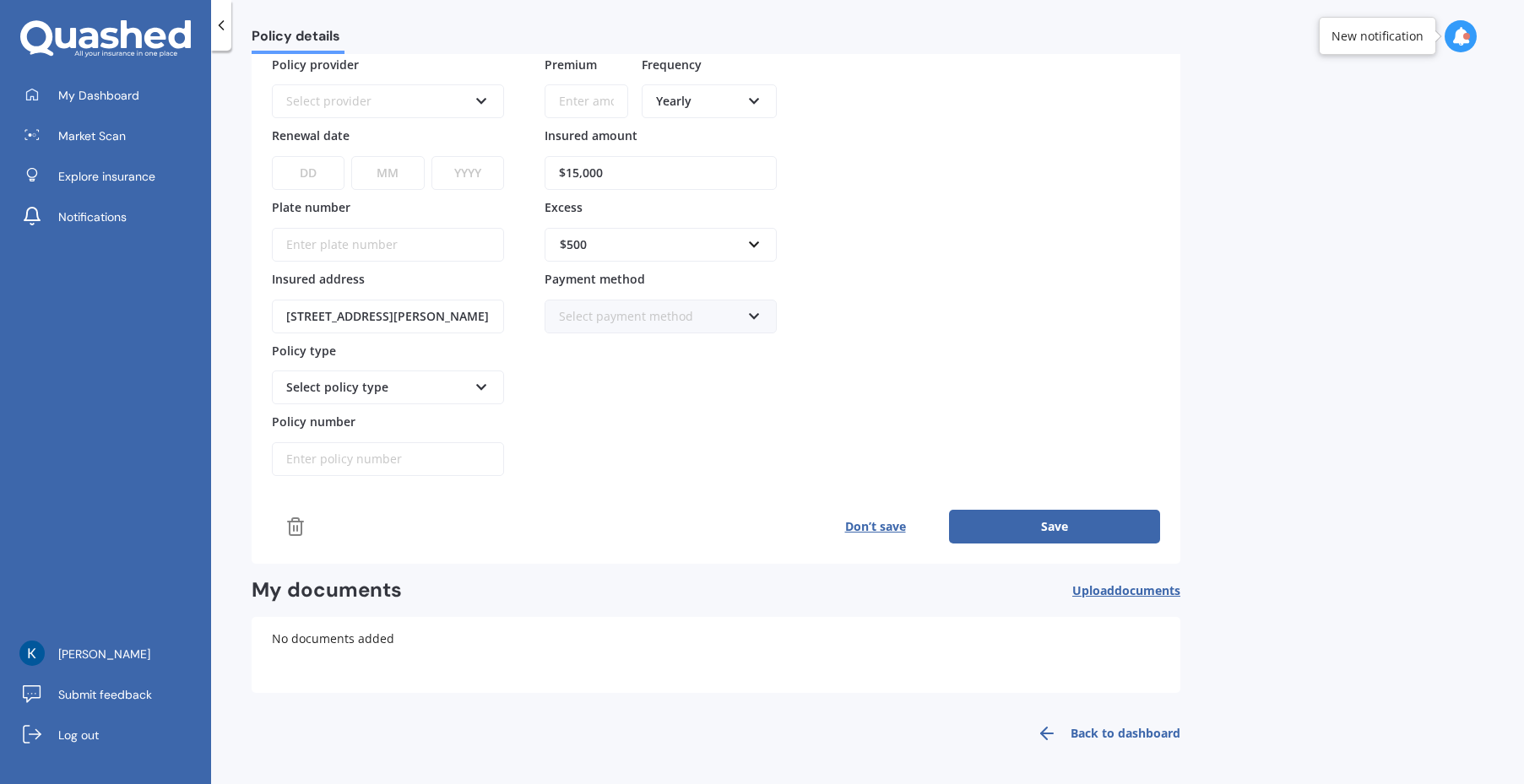 scroll, scrollTop: 0, scrollLeft: 0, axis: both 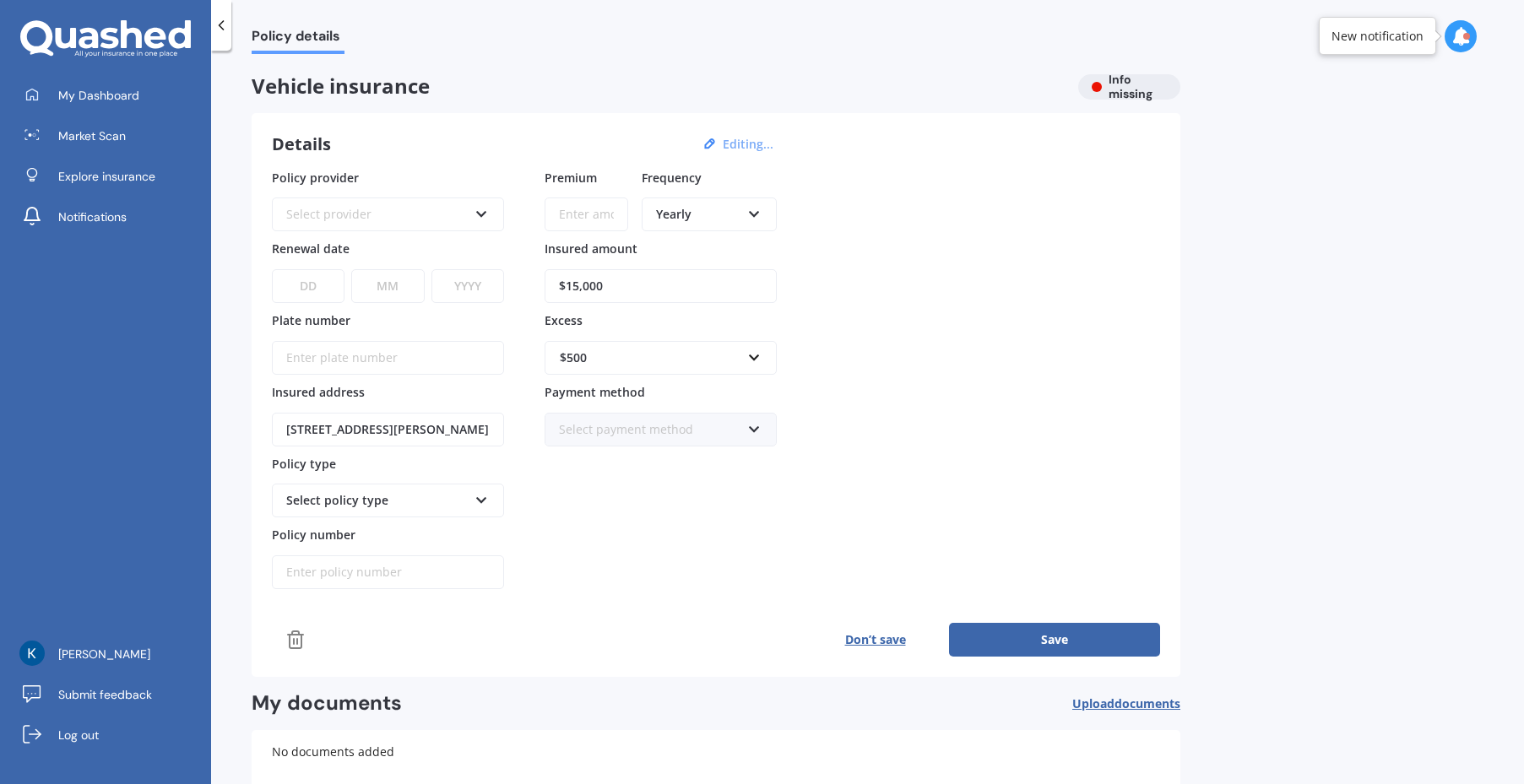 click 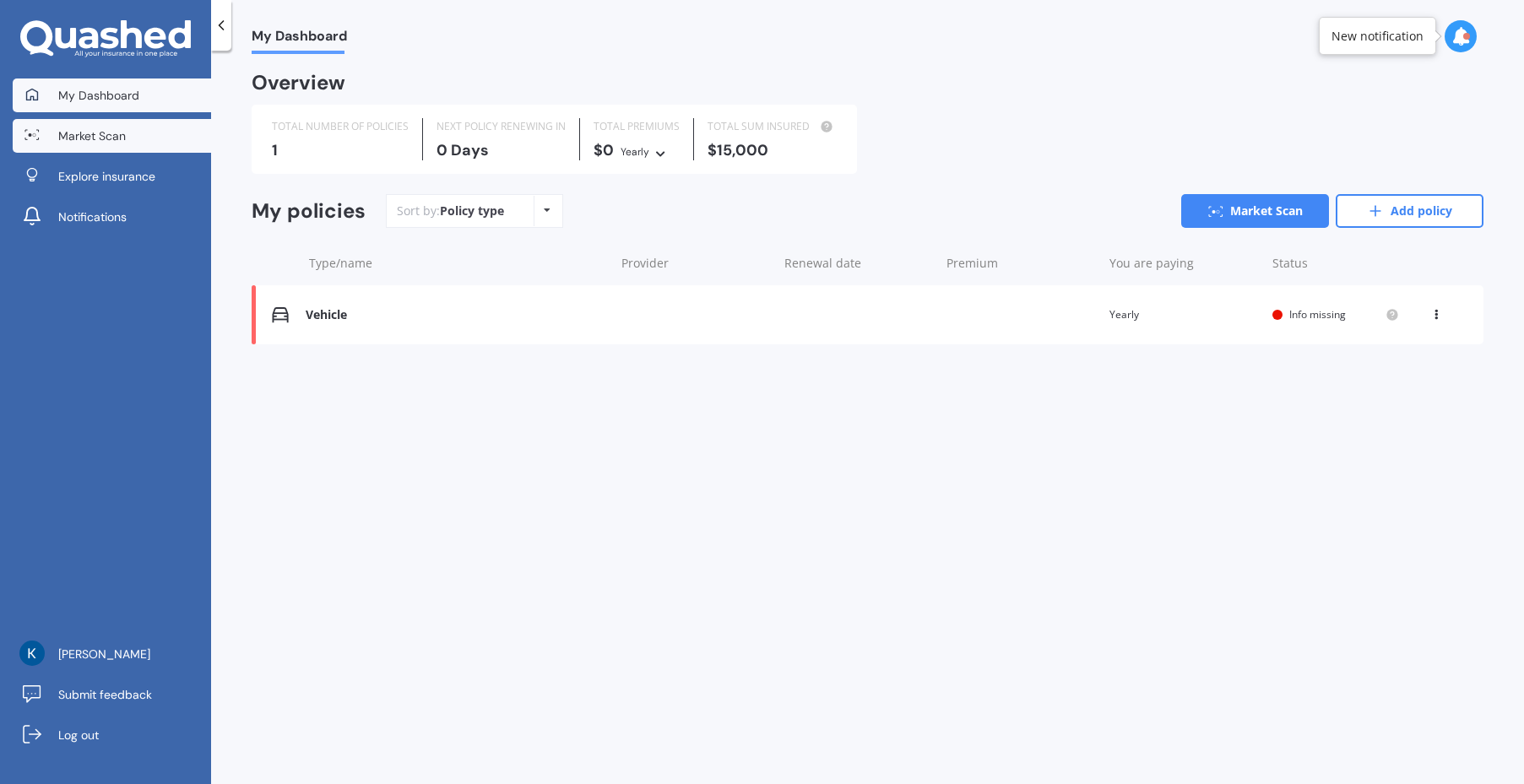 click on "Market Scan" at bounding box center [92, 136] 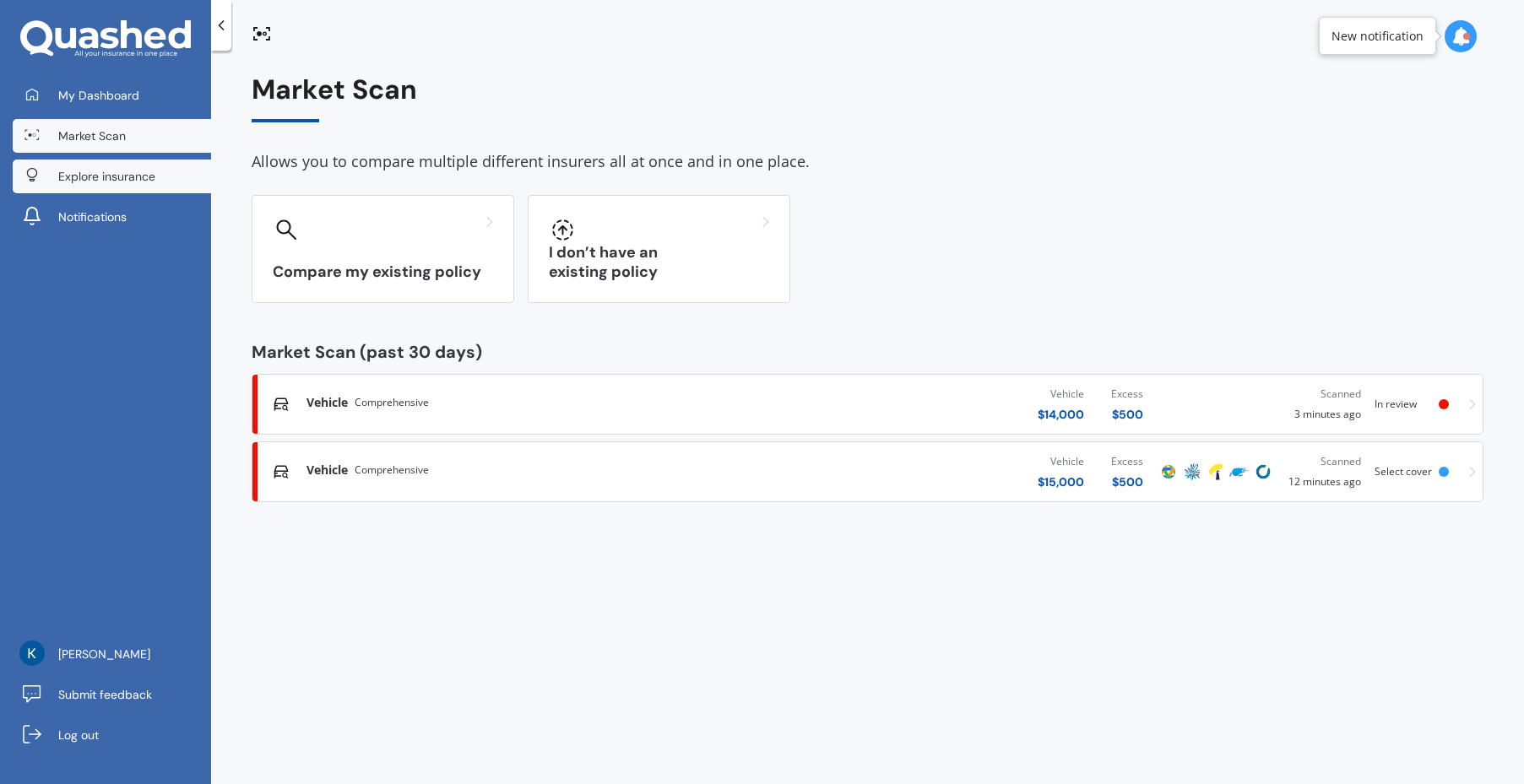 click on "Explore insurance" at bounding box center (106, 176) 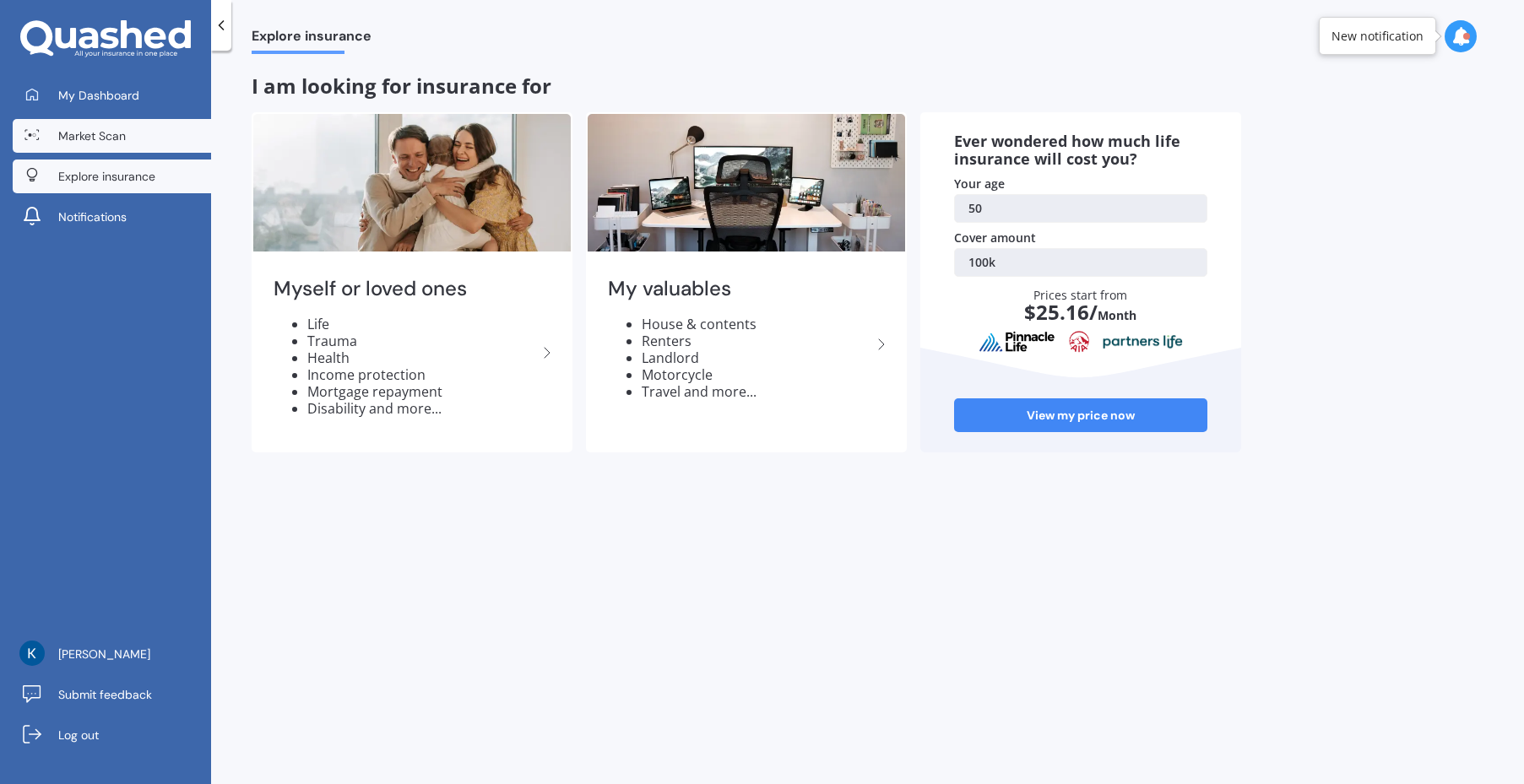 click on "Market Scan" at bounding box center (92, 136) 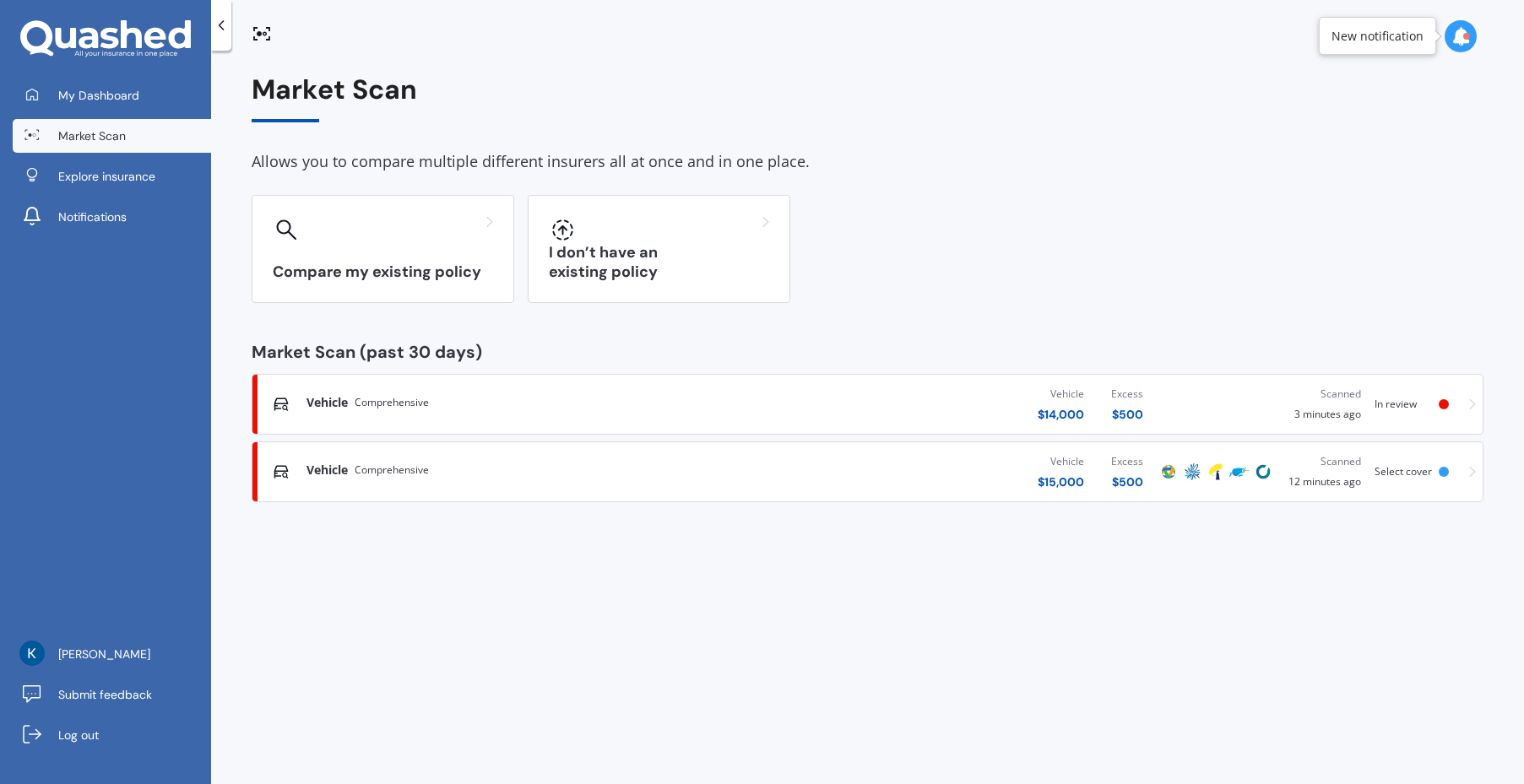 click on "$ 15,000" at bounding box center [1060, 482] 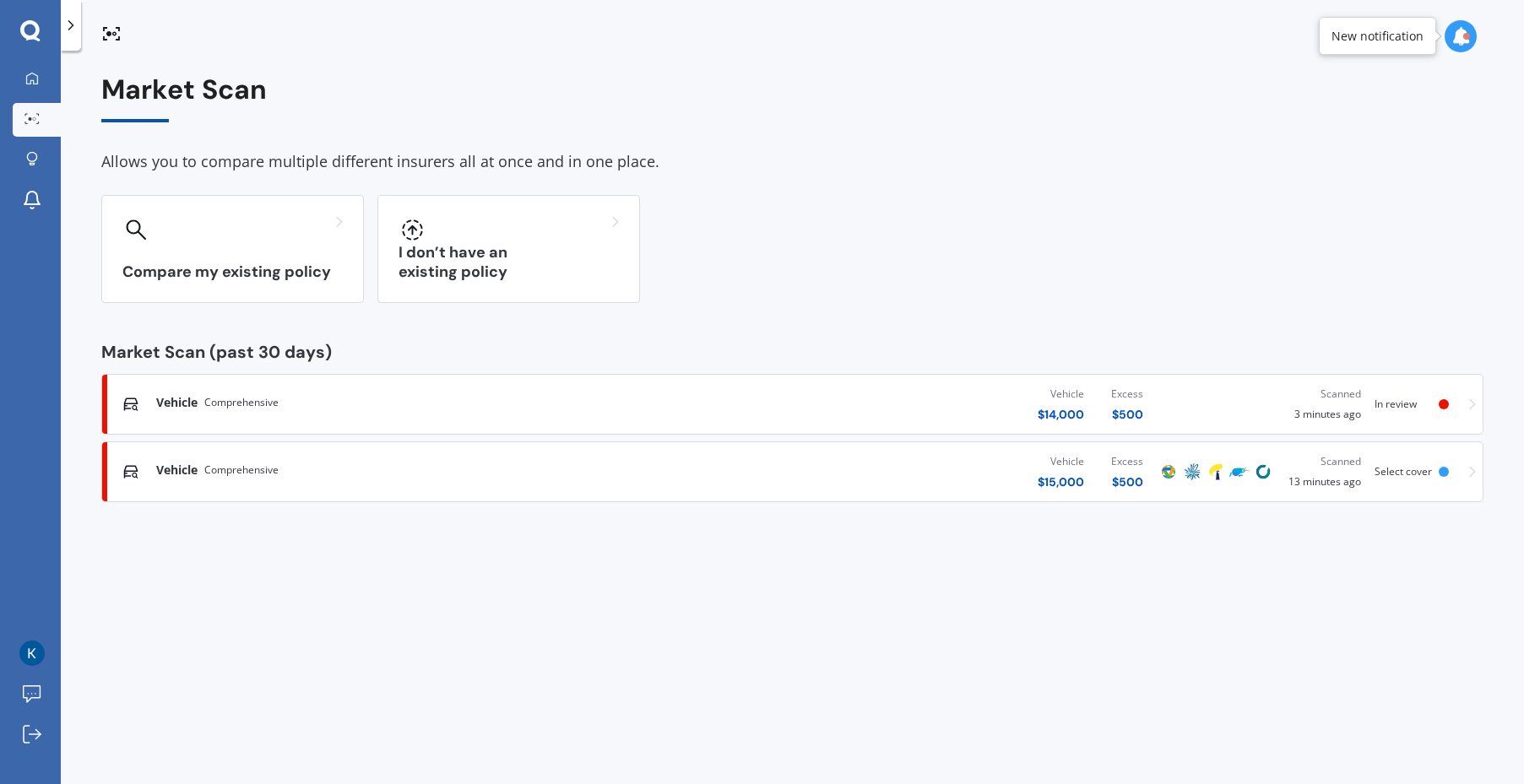 click on "Vehicle Comprehensive Vehicle $ 14,000 Excess $ 500 Scanned 3 minutes ago In review" at bounding box center [792, 404] 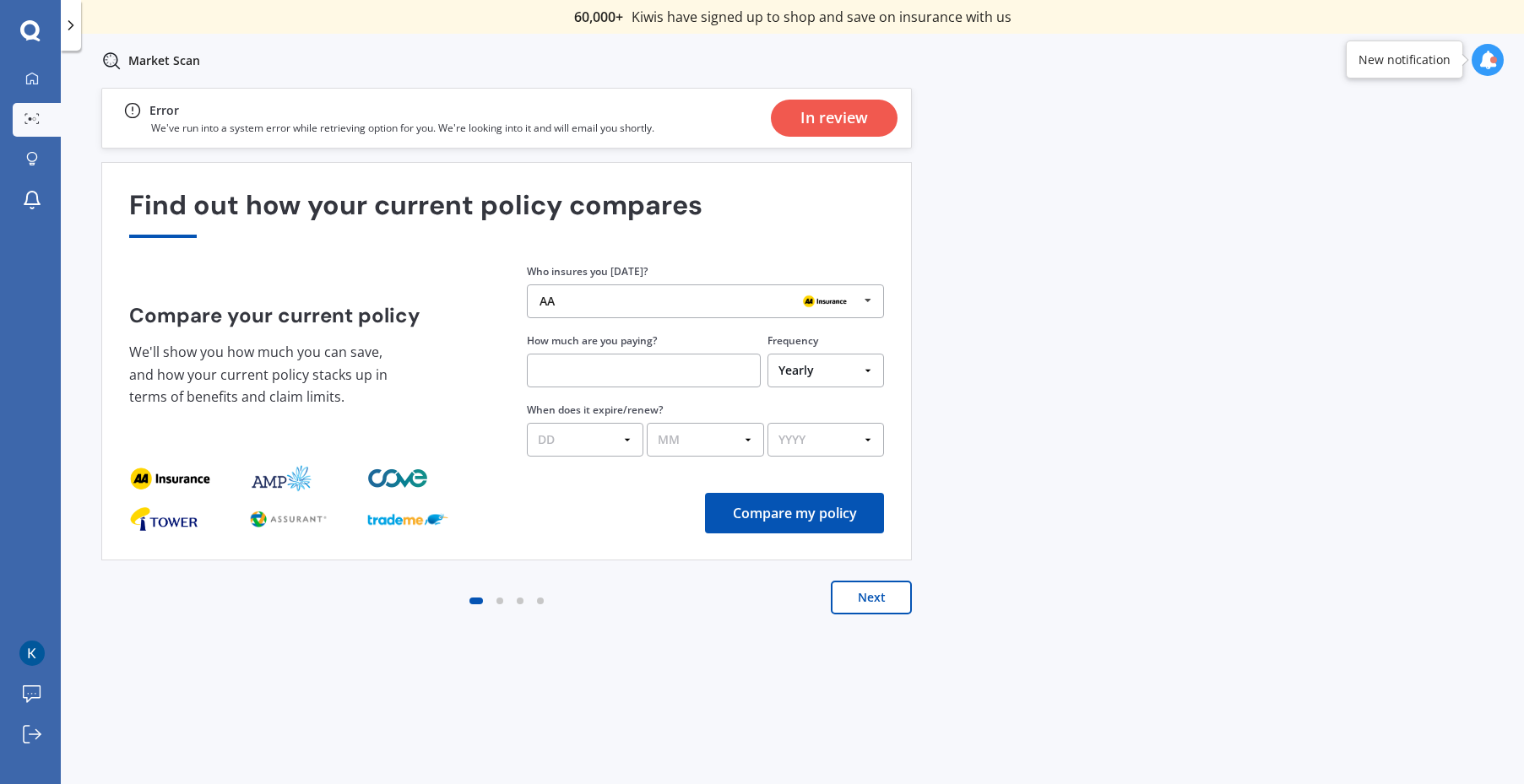 click on "In review" at bounding box center (834, 118) 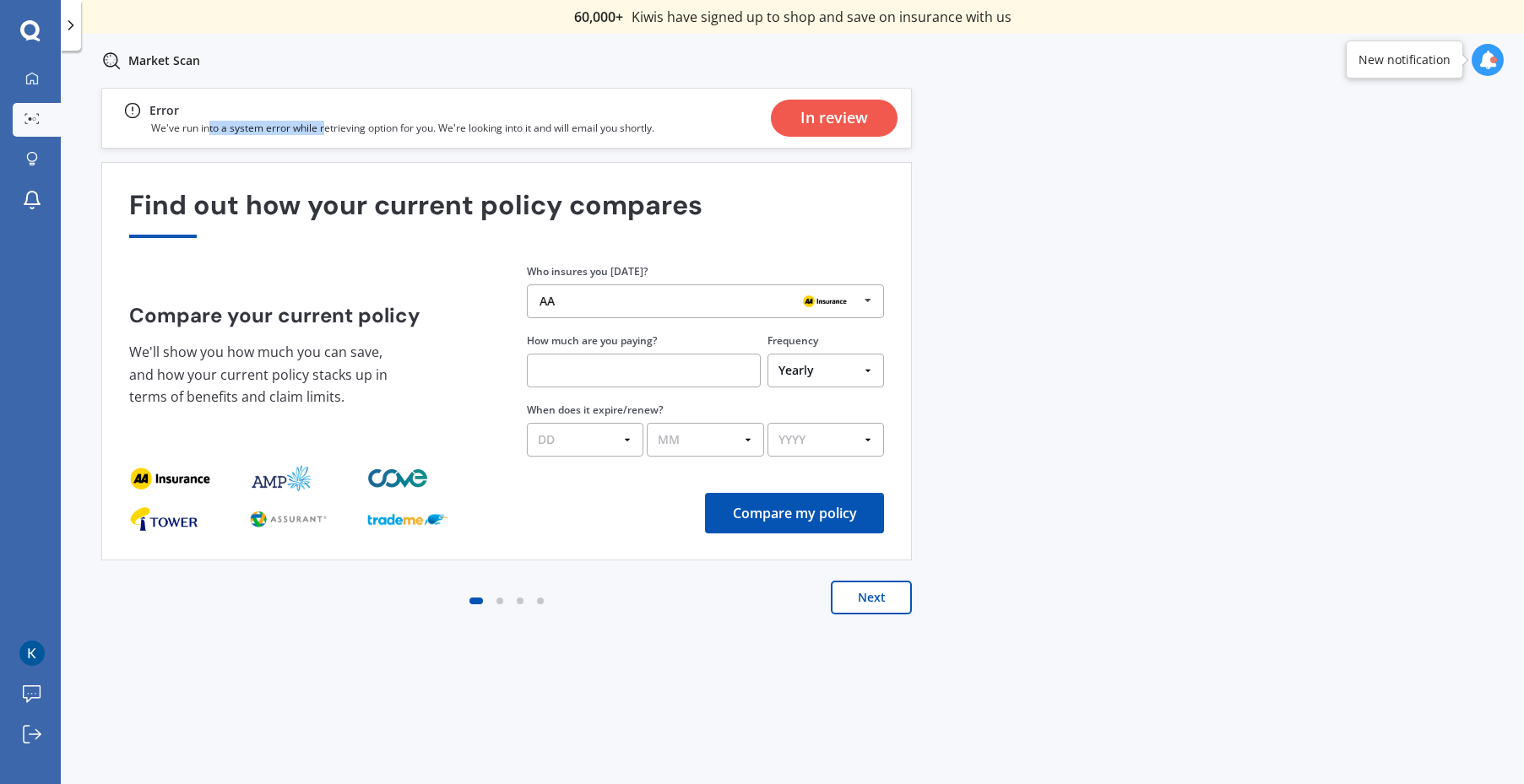 drag, startPoint x: 209, startPoint y: 126, endPoint x: 329, endPoint y: 127, distance: 120.00417 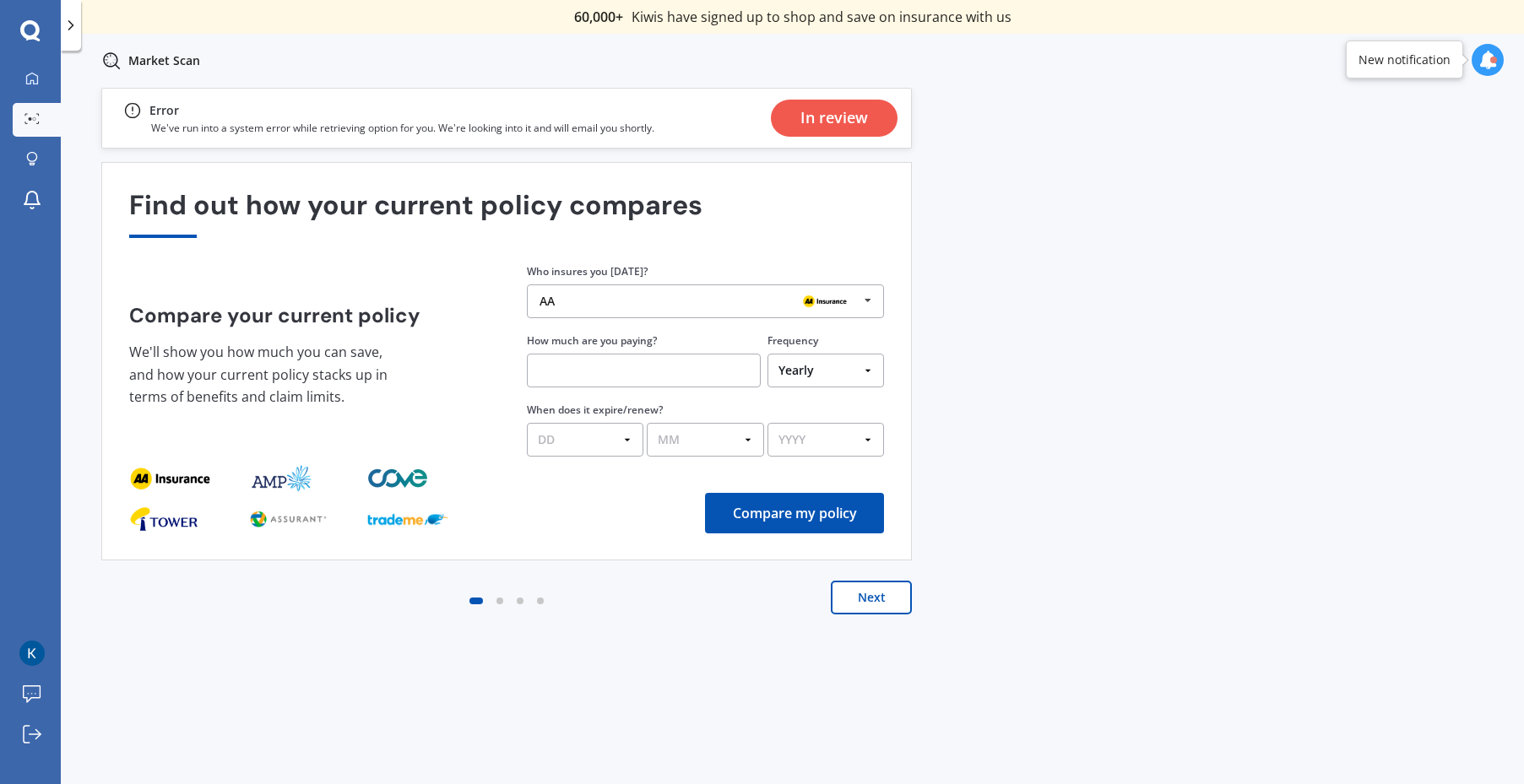 click on "We've run into a system error while retrieving option for you. We're looking into it and will email you shortly." at bounding box center [403, 127] 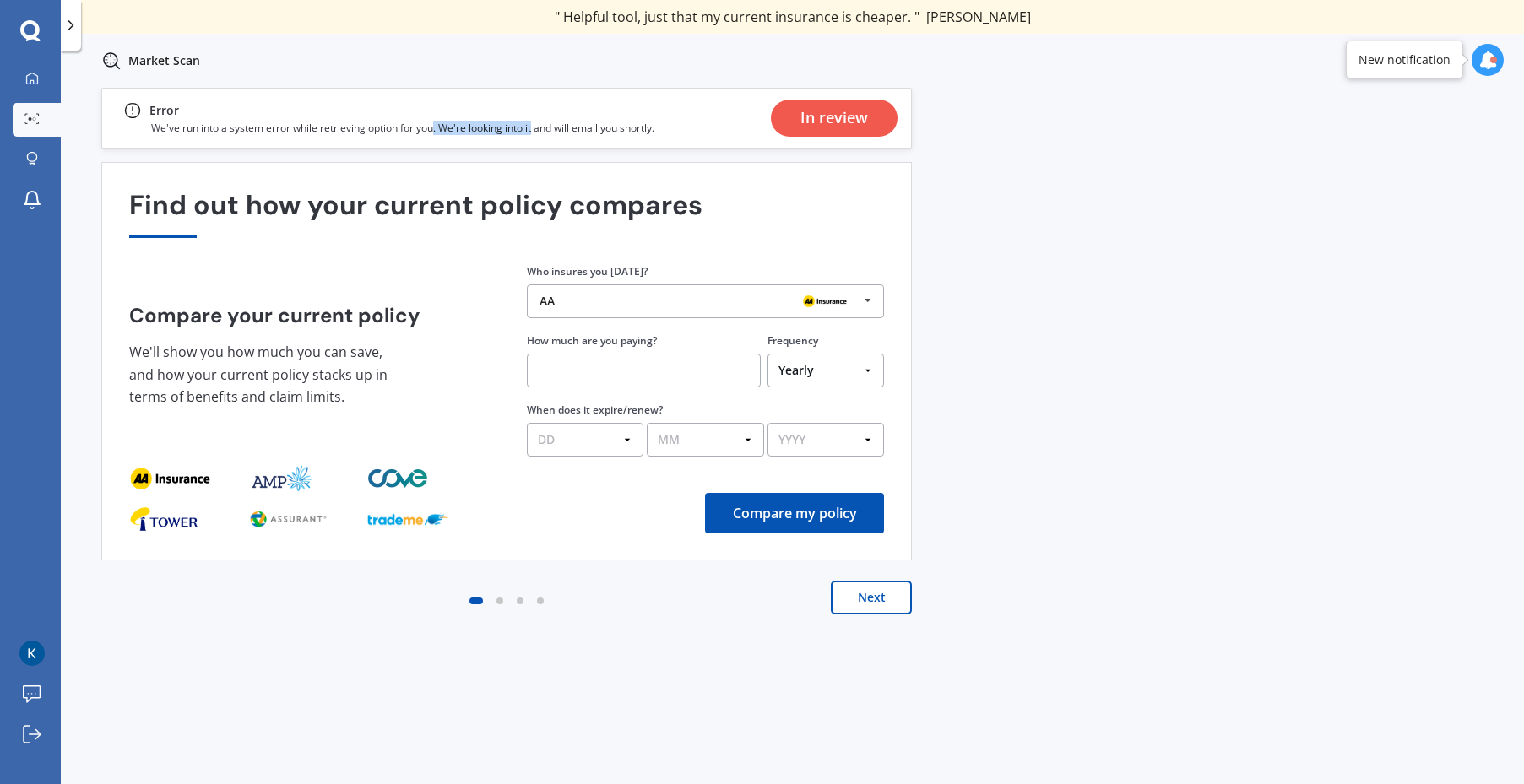 drag, startPoint x: 434, startPoint y: 127, endPoint x: 535, endPoint y: 127, distance: 101 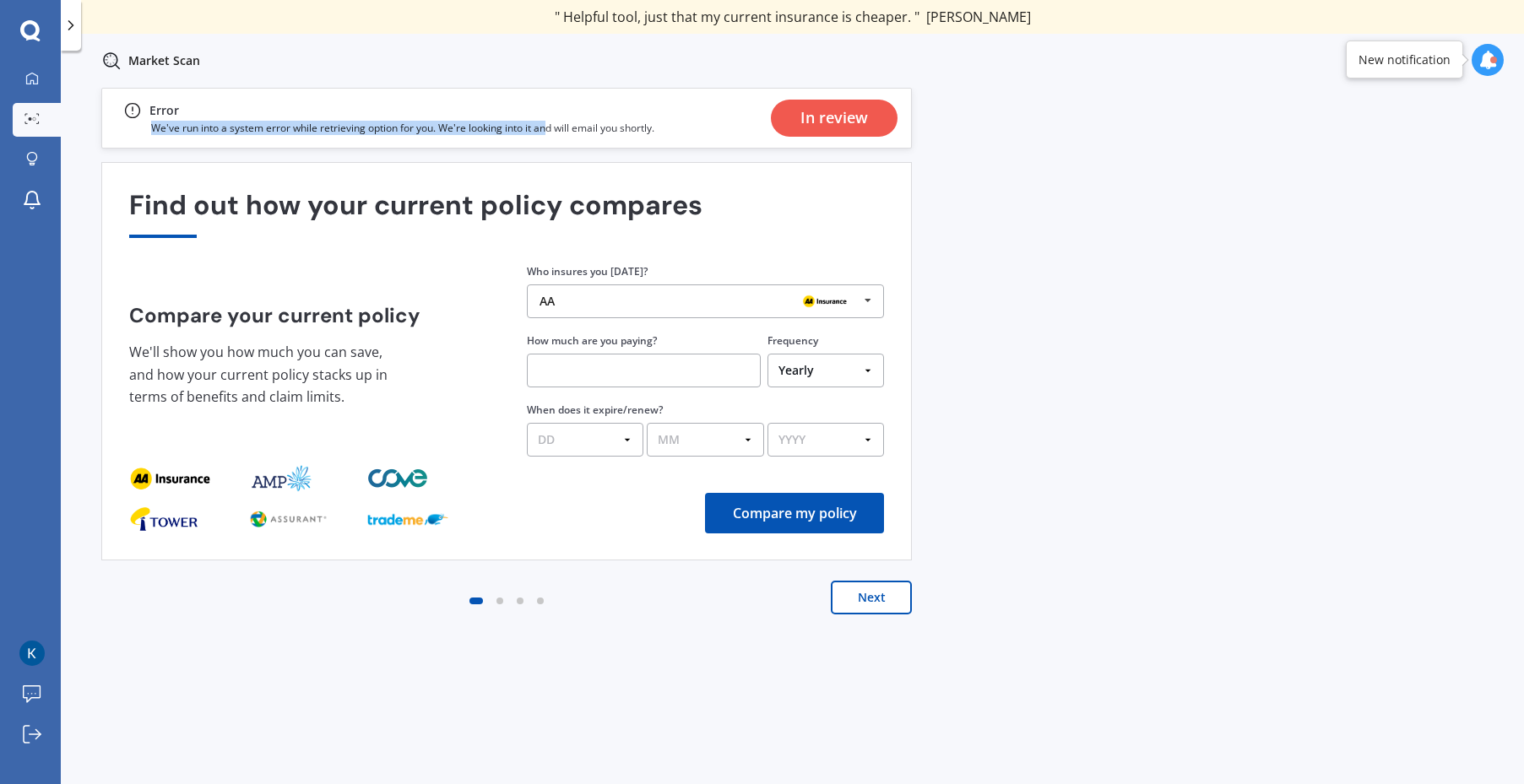 drag, startPoint x: 549, startPoint y: 127, endPoint x: 729, endPoint y: 116, distance: 180.3358 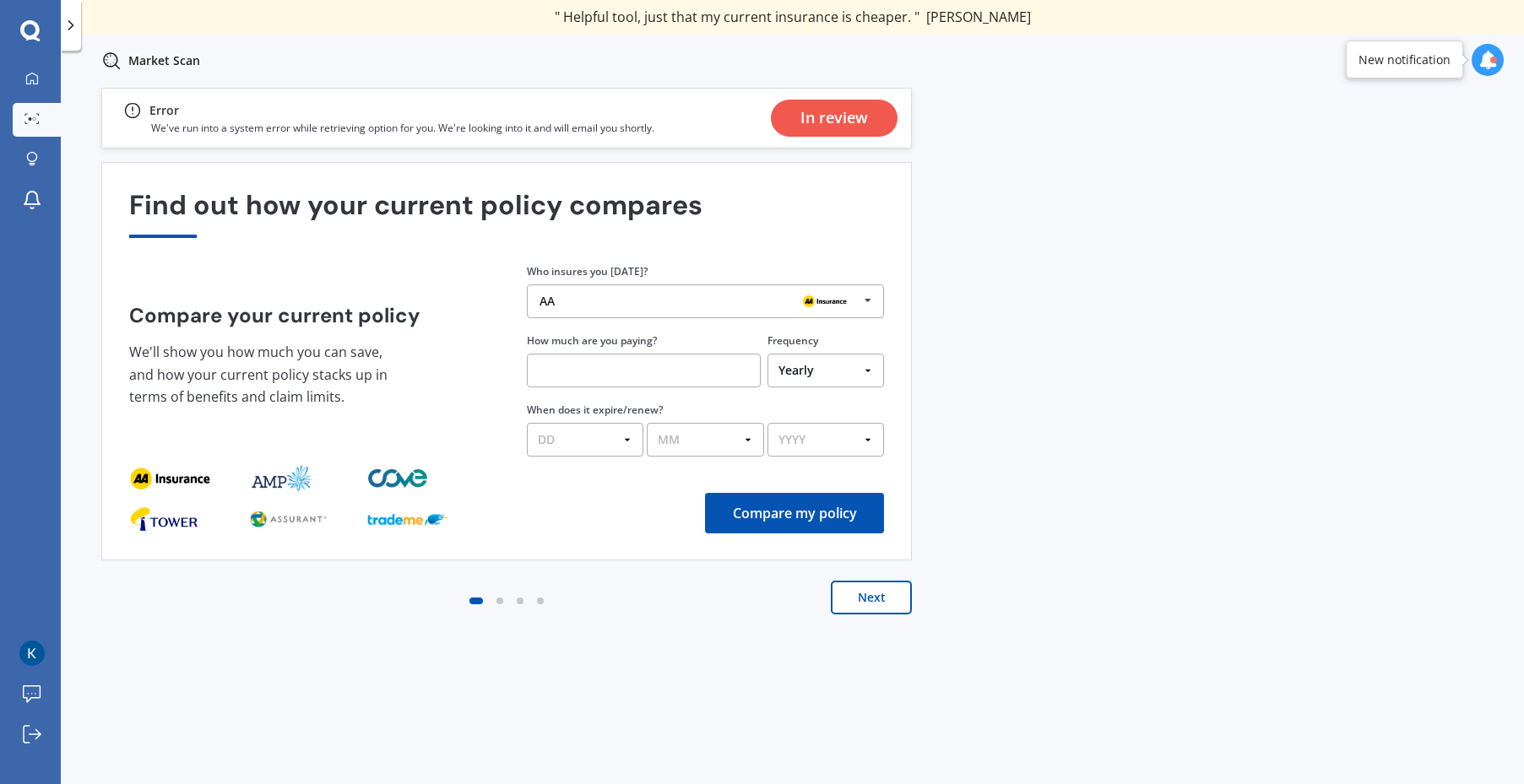 click on "In review" at bounding box center (834, 118) 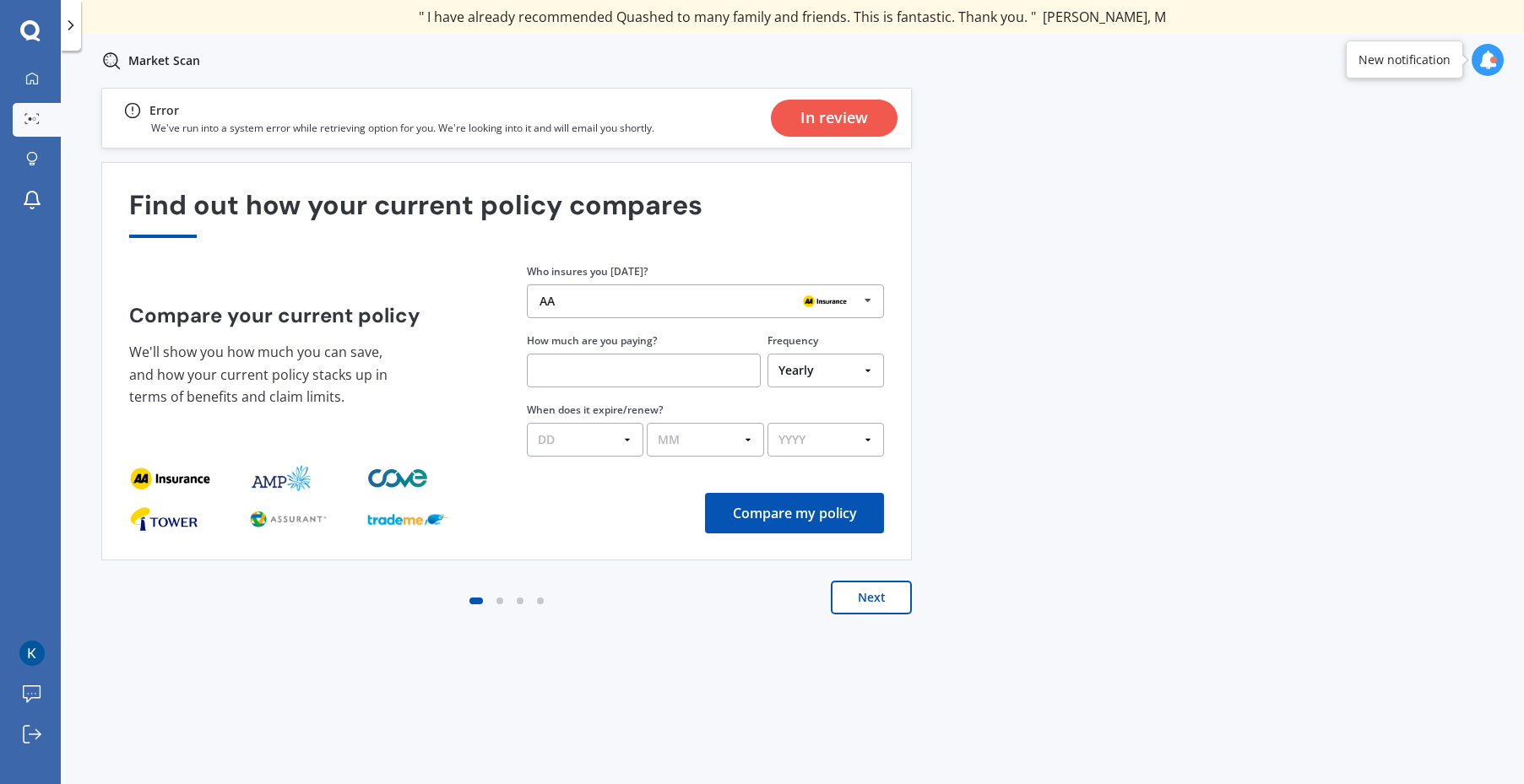 click 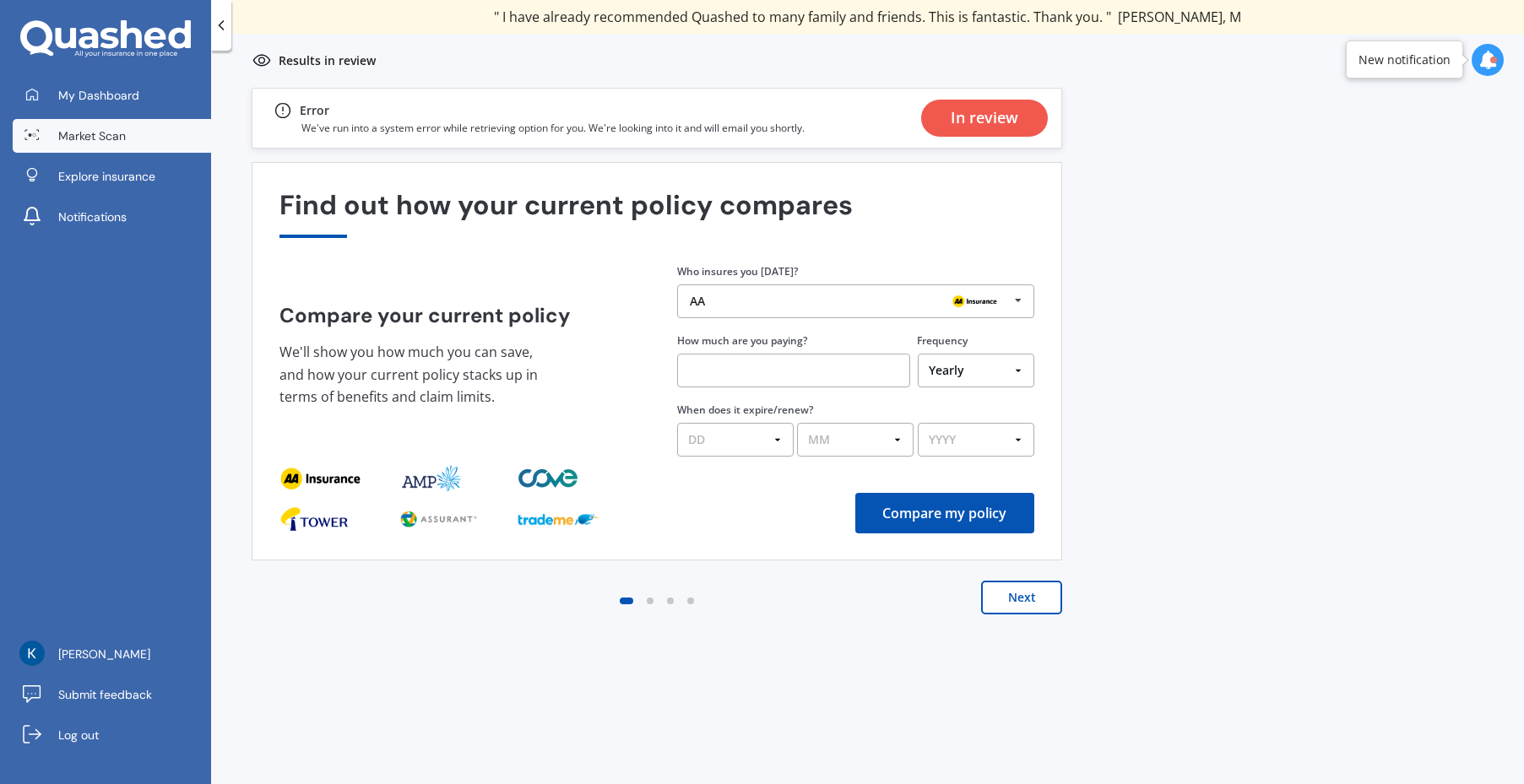 click on "My Dashboard Market Scan Explore insurance Notifications Kangho Jeong Submit feedback Log out" at bounding box center (106, 392) 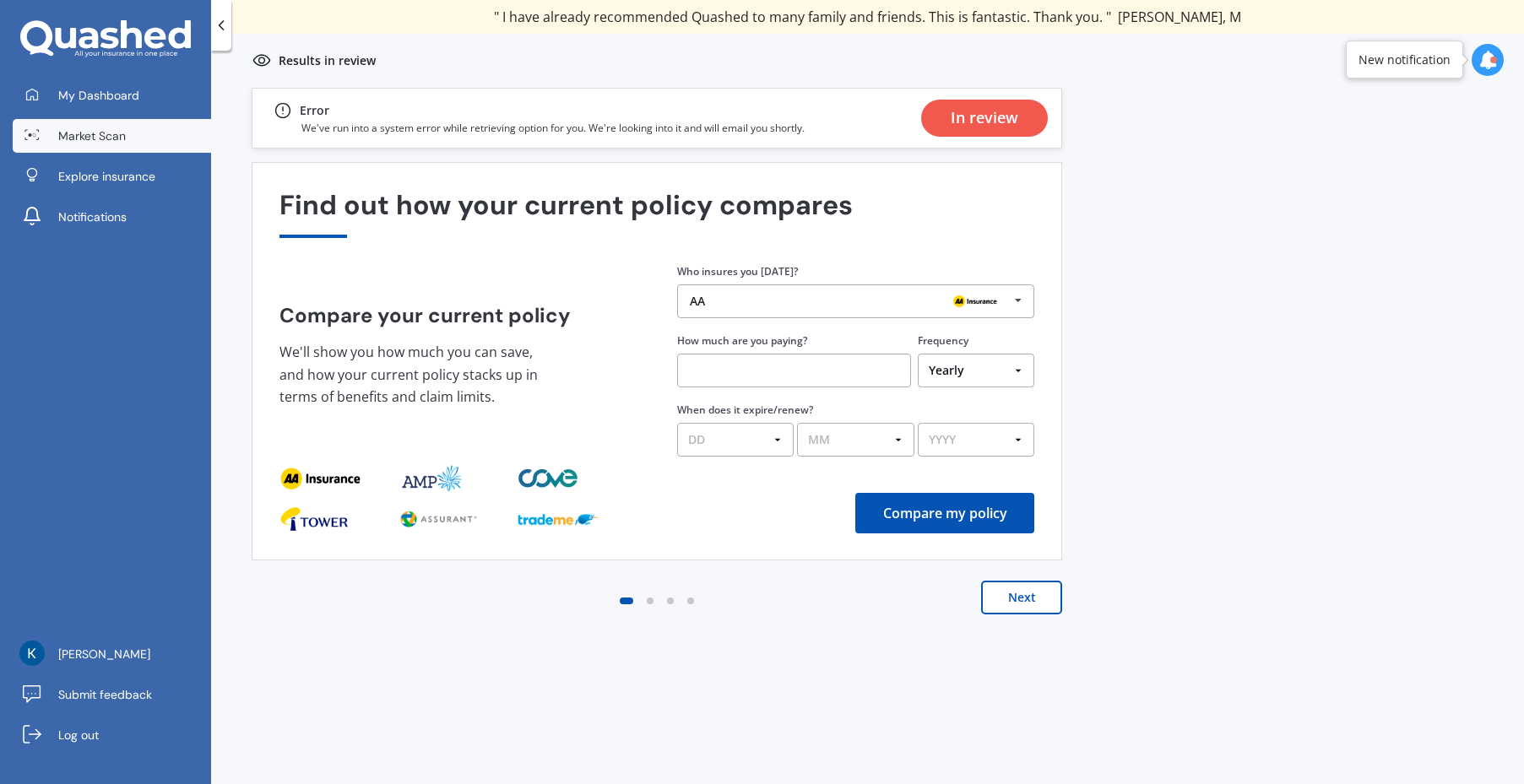 click 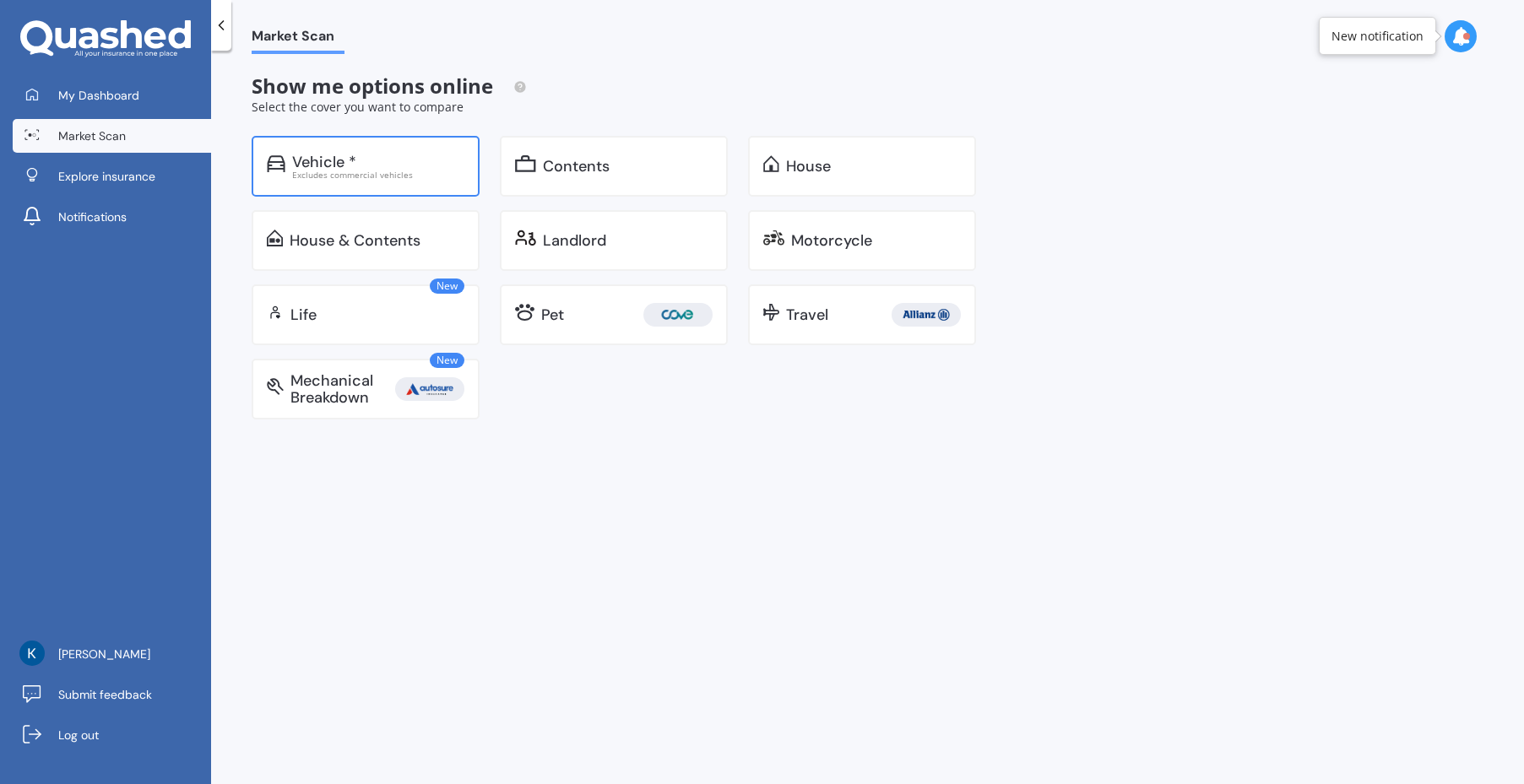 click on "Vehicle *" at bounding box center (324, 162) 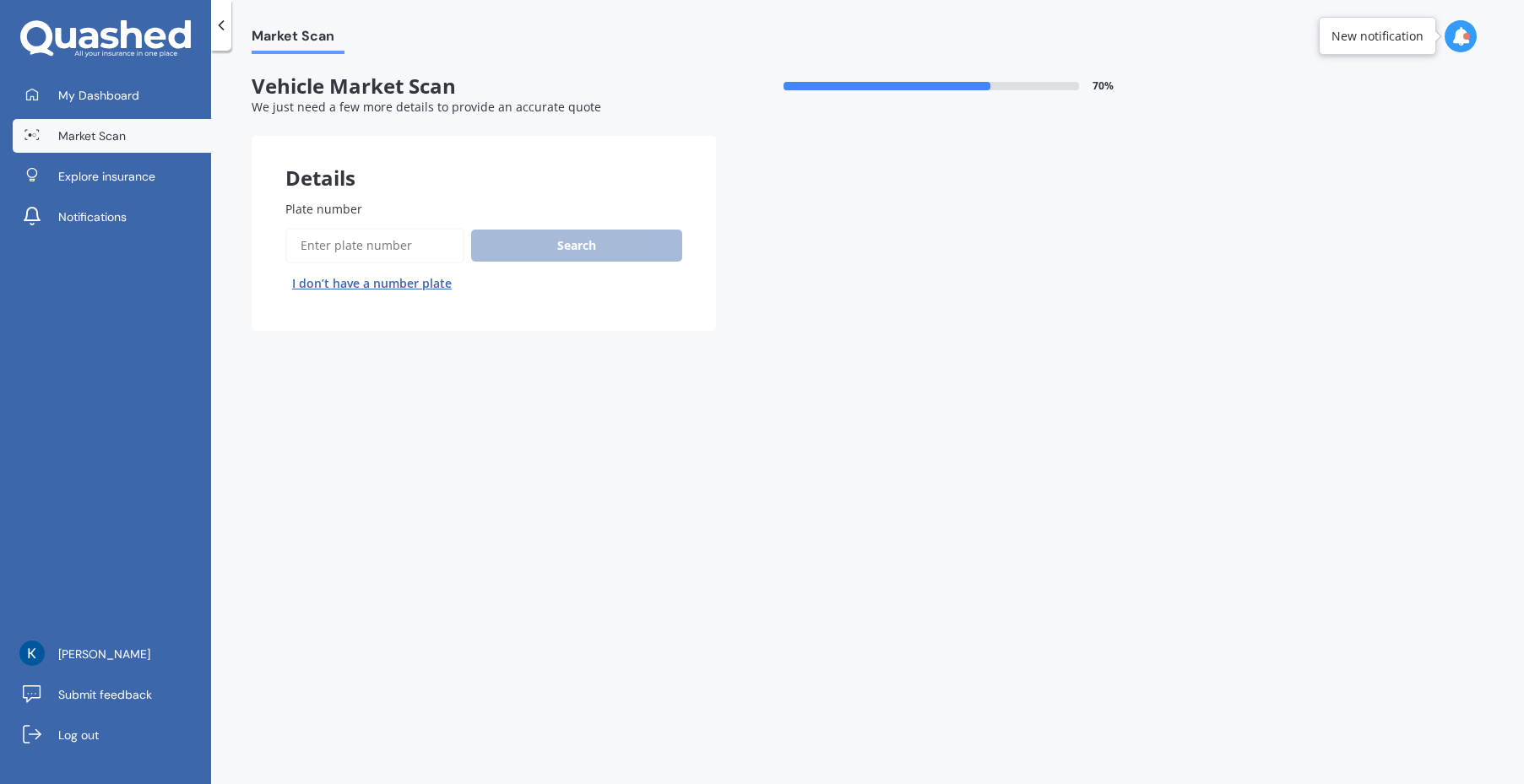 click on "Plate number" at bounding box center (375, 246) 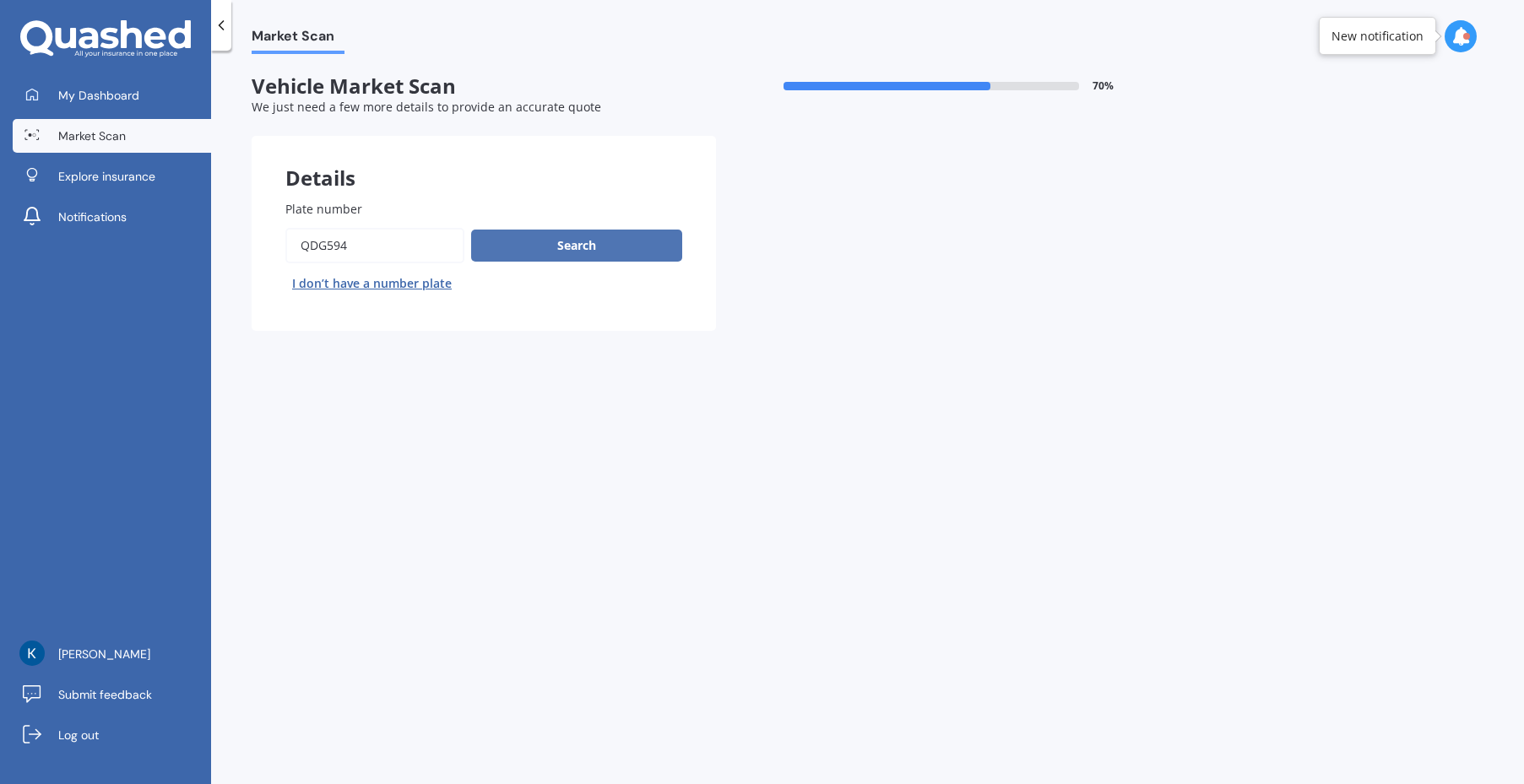 type on "QDG594" 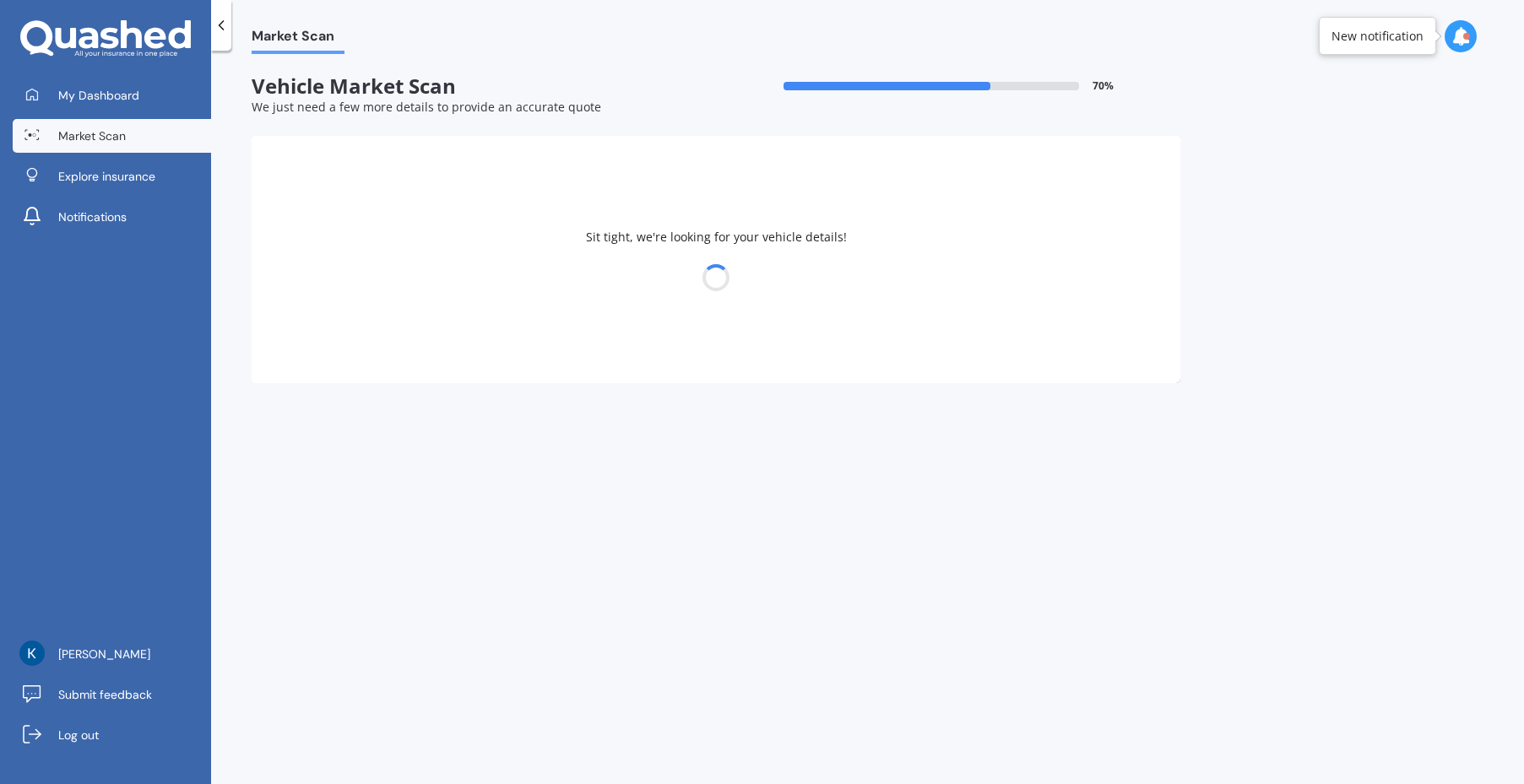 select on "HONDA" 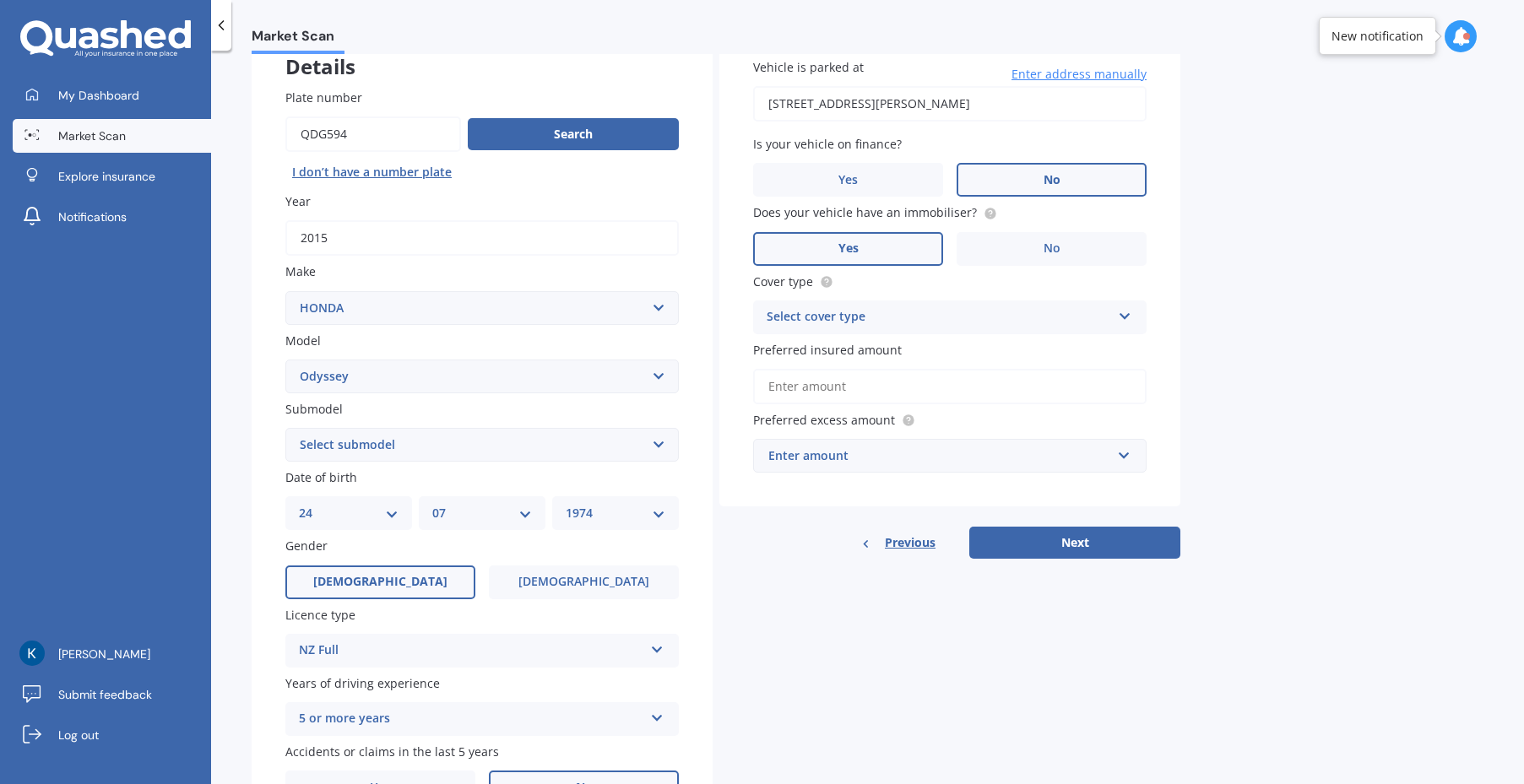 scroll, scrollTop: 209, scrollLeft: 0, axis: vertical 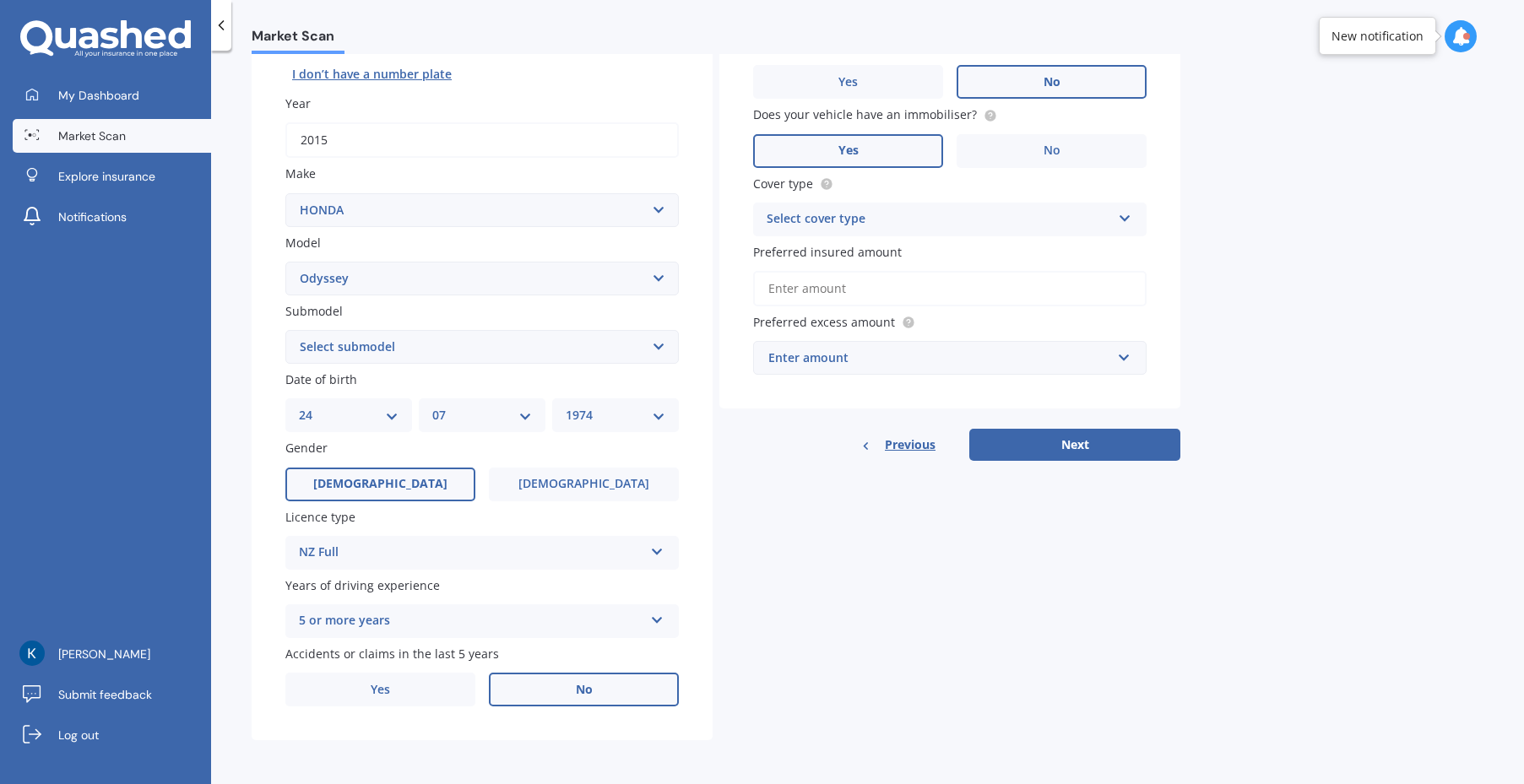 click on "Select cover type" at bounding box center (939, 219) 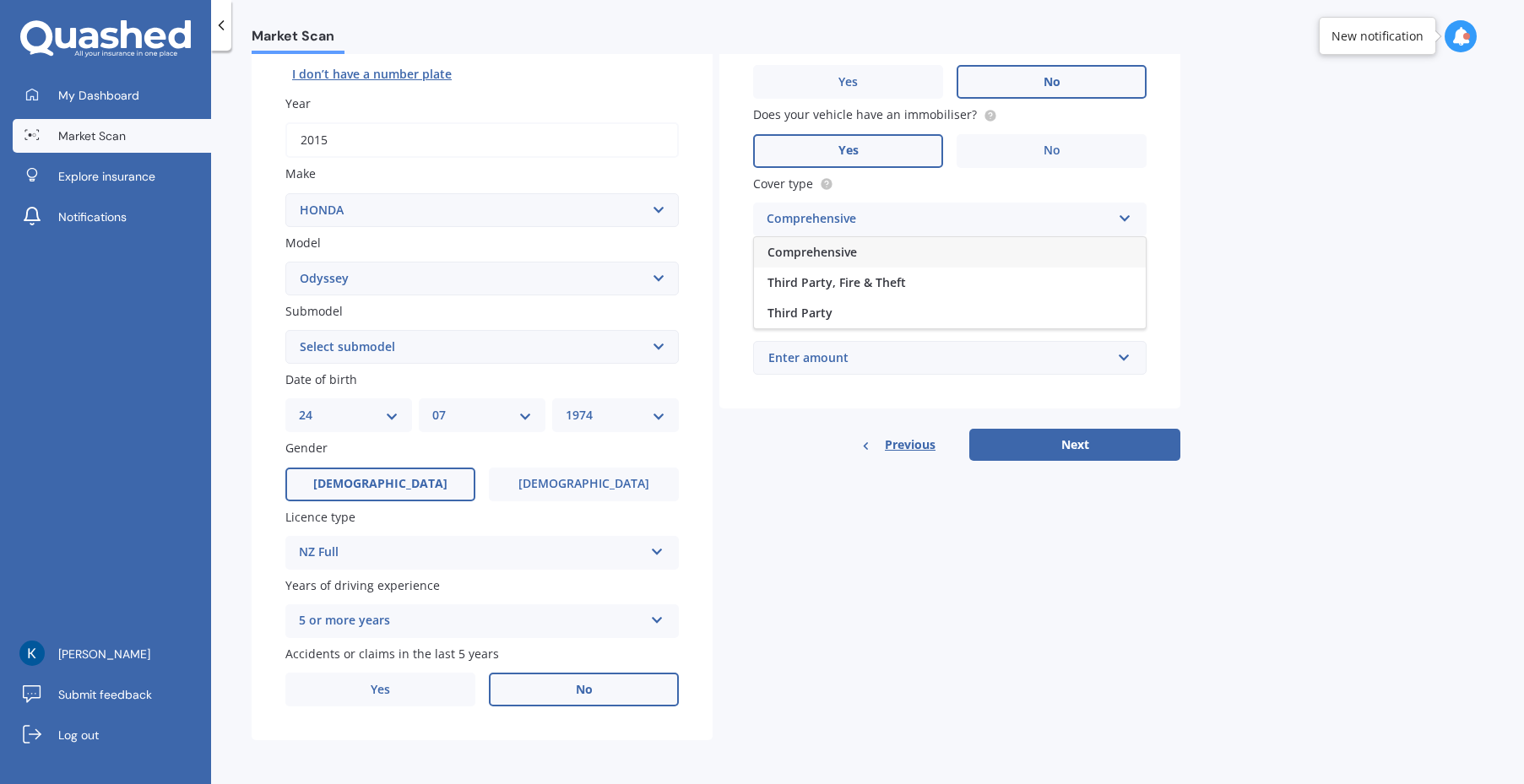 click on "Comprehensive" at bounding box center (950, 252) 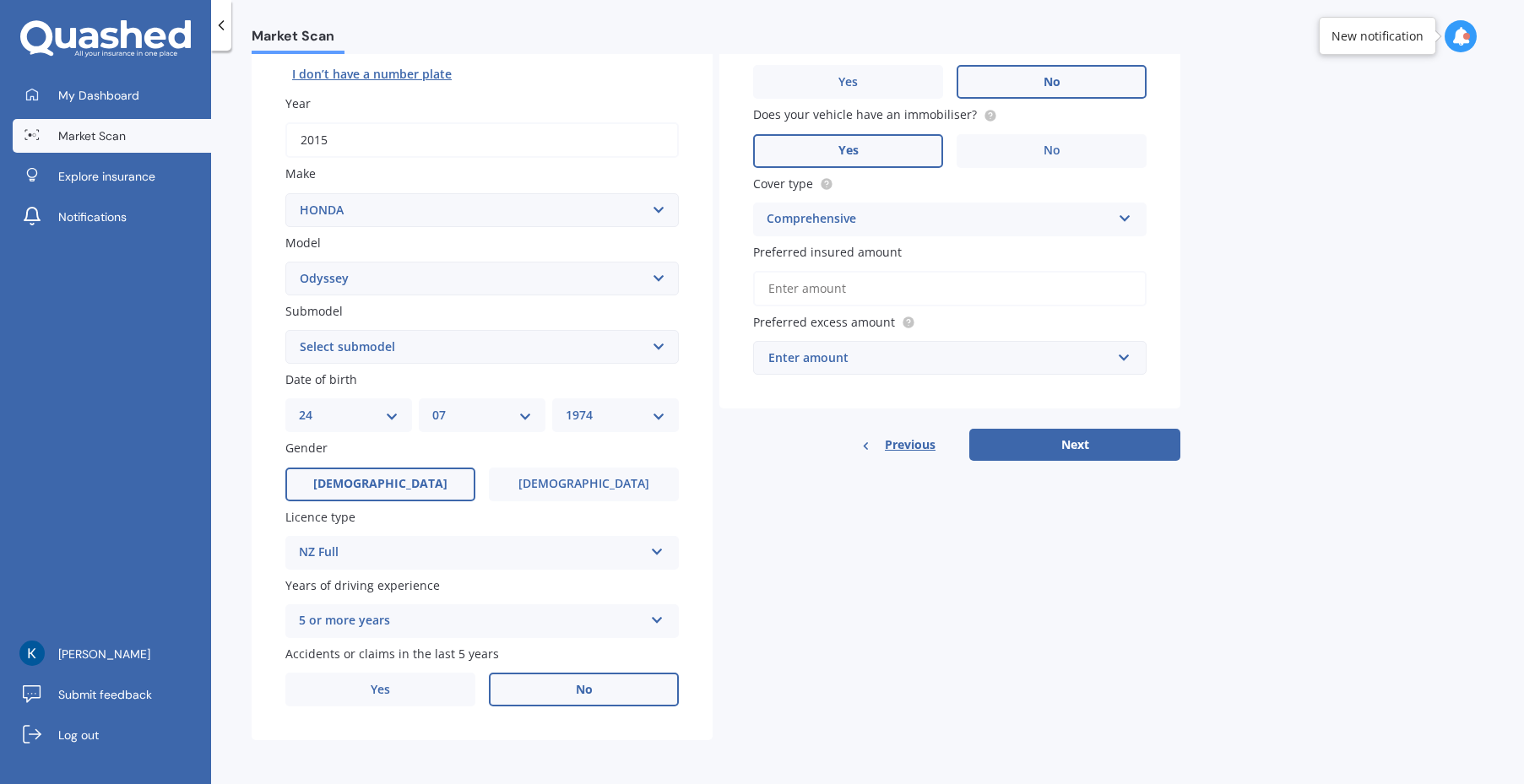 click on "Preferred insured amount" at bounding box center (950, 289) 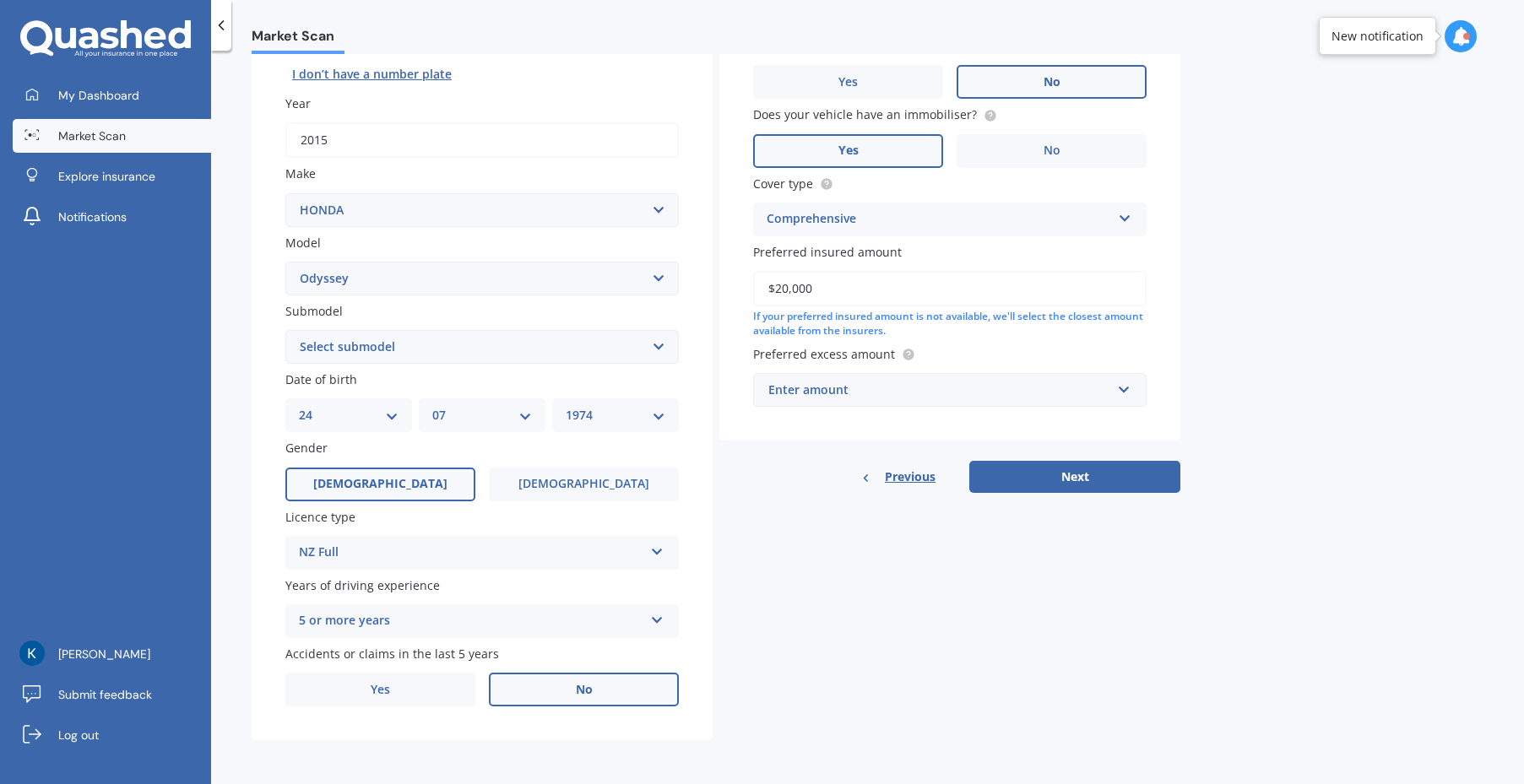 type on "$20,000" 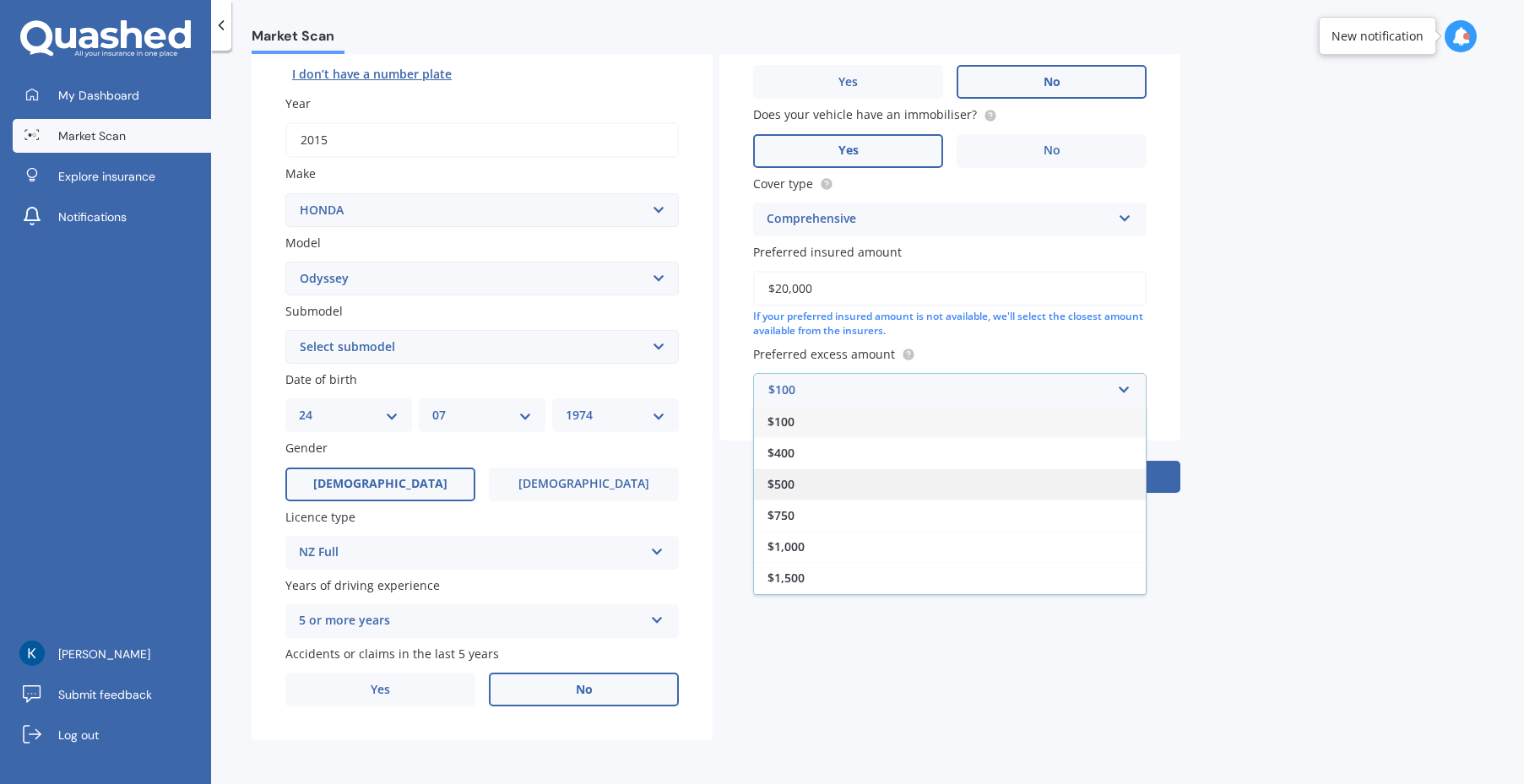click on "$500" at bounding box center [950, 484] 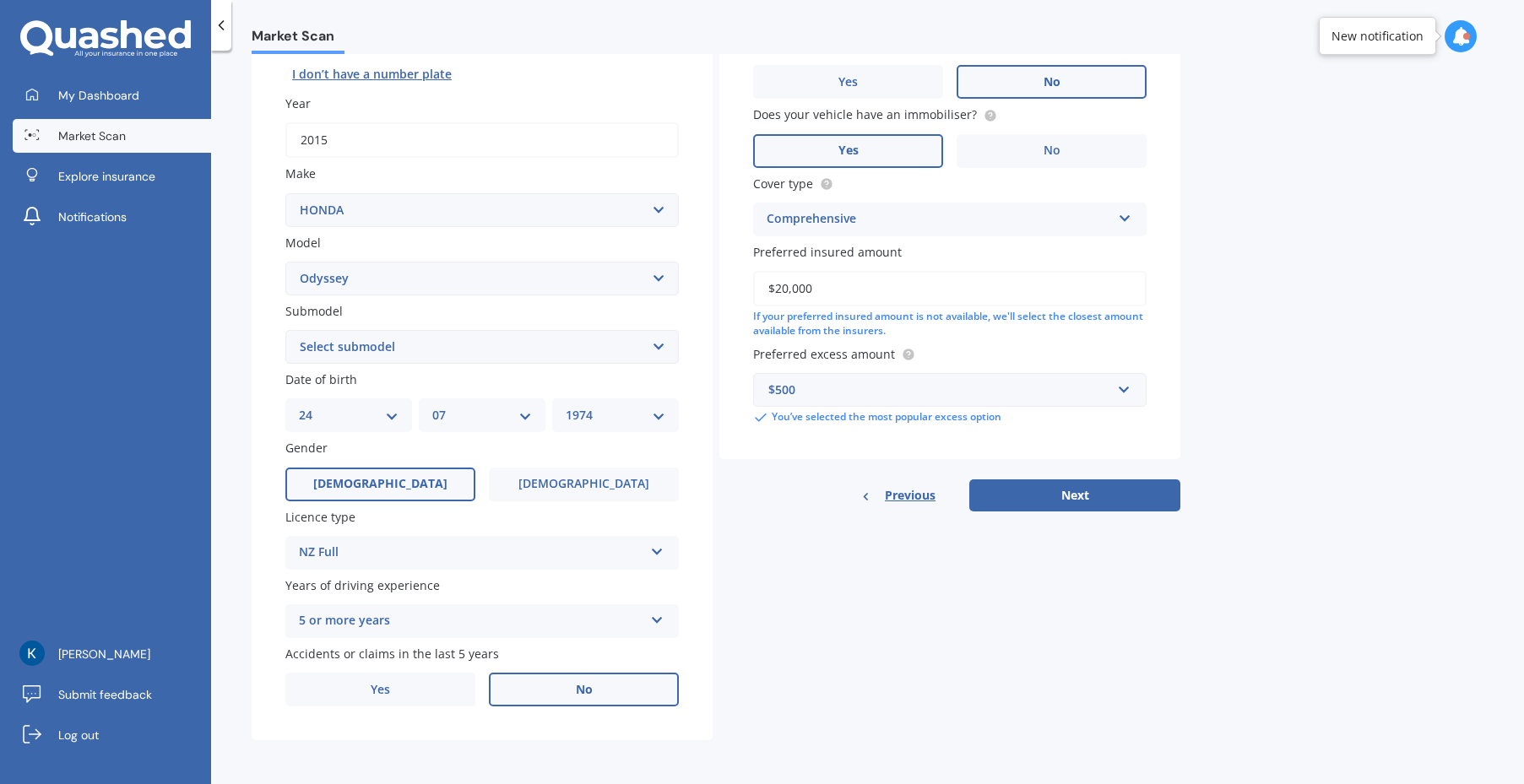 click on "Market Scan Vehicle Market Scan 70 % We just need a few more details to provide an accurate quote Details Plate number Search I don’t have a number plate Year 2015 Make Select make AC ALFA ROMEO ASTON MARTIN AUDI AUSTIN BEDFORD Bentley BMW BYD CADILLAC CAN-AM CHERY CHEVROLET CHRYSLER Citroen CRUISEAIR CUPRA DAEWOO DAIHATSU DAIMLER DAMON DIAHATSU DODGE EXOCET FACTORY FIVE FERRARI FIAT Fiord FLEETWOOD FORD FOTON FRASER GEELY GENESIS GEORGIE BOY GMC GREAT WALL GWM HAVAL HILLMAN HINO HOLDEN HOLIDAY RAMBLER HONDA HUMMER HYUNDAI INFINITI ISUZU IVECO JAC JAECOO JAGUAR JEEP KGM KIA LADA LAMBORGHINI LANCIA LANDROVER LDV LEXUS LINCOLN LOTUS LUNAR M.G M.G. MAHINDRA MASERATI MAZDA MCLAREN MERCEDES AMG Mercedes Benz MERCEDES-AMG MERCURY MINI MITSUBISHI MORGAN MORRIS NEWMAR NISSAN OMODA OPEL OXFORD PEUGEOT Plymouth Polestar PONTIAC PORSCHE PROTON RAM Range Rover Rayne RENAULT ROLLS ROYCE ROVER SAAB SATURN SEAT SHELBY SKODA SMART SSANGYONG SUBARU SUZUKI TATA TESLA TIFFIN Toyota TRIUMPH TVR Vauxhall VOLKSWAGEN VOLVO ZX CRX" at bounding box center [867, 420] 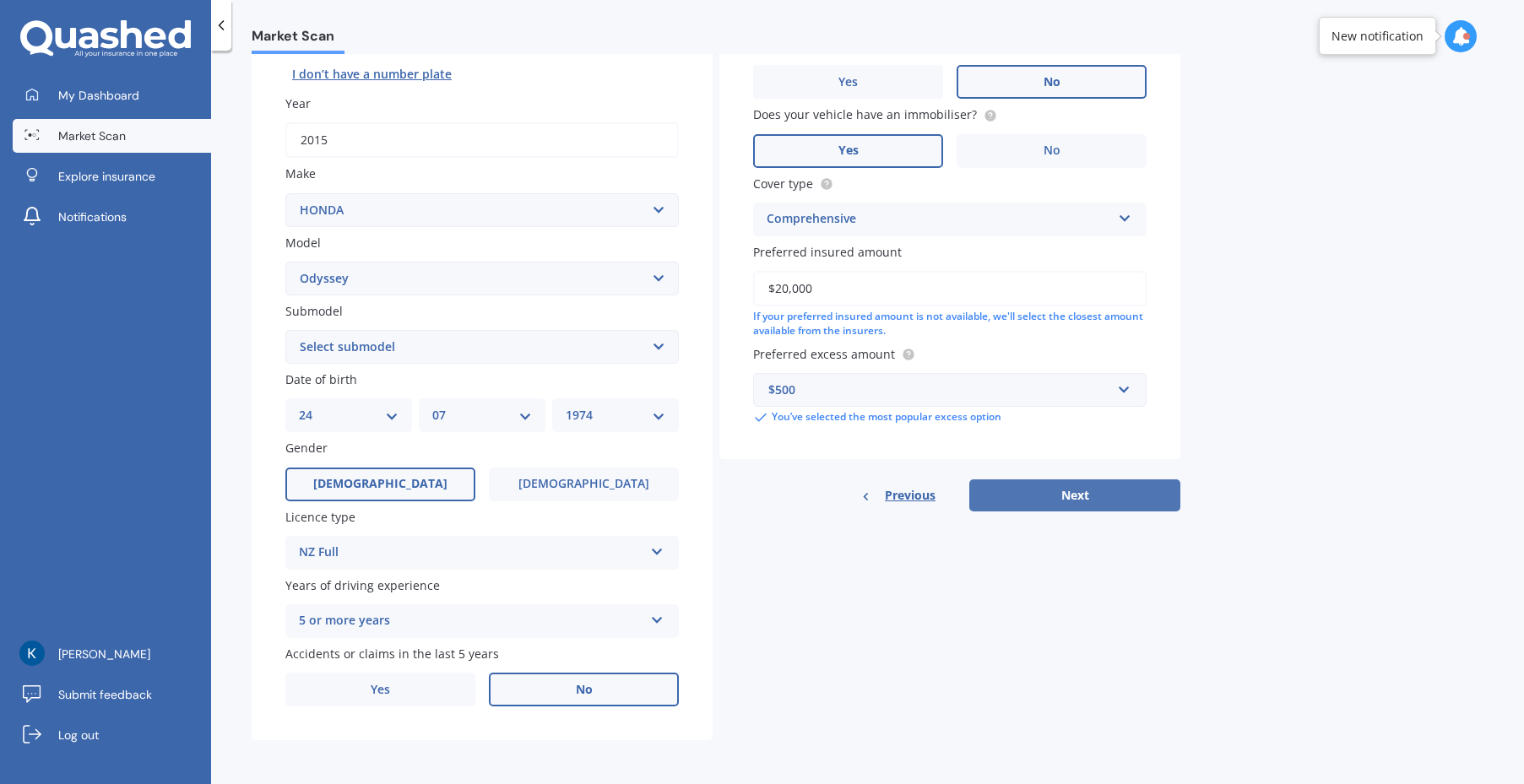 click on "Next" at bounding box center [1075, 495] 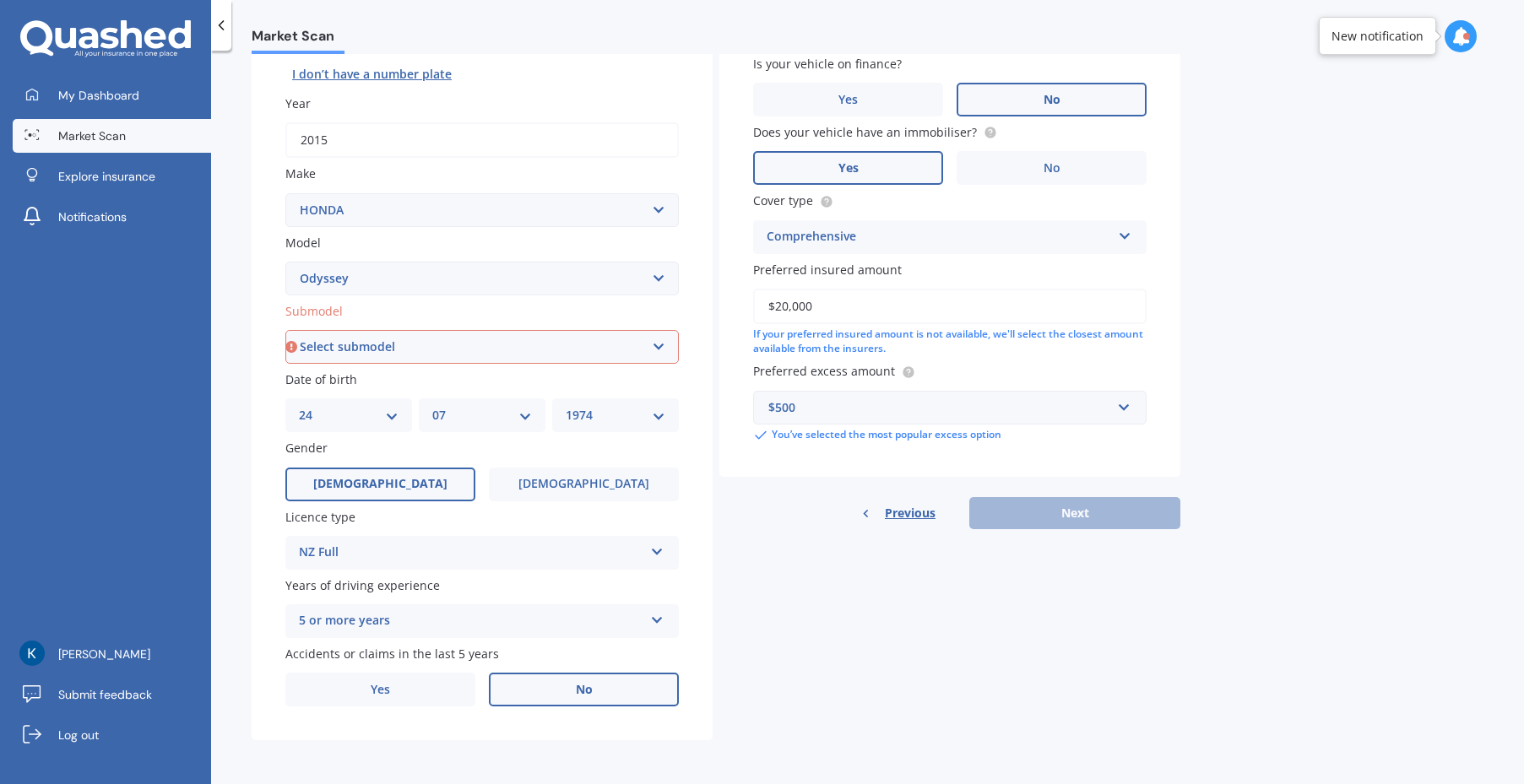click on "Select submodel (all other) 2.2 litre 2.3 litre 2.4 litre L S V6 3.0 litre" at bounding box center (482, 347) 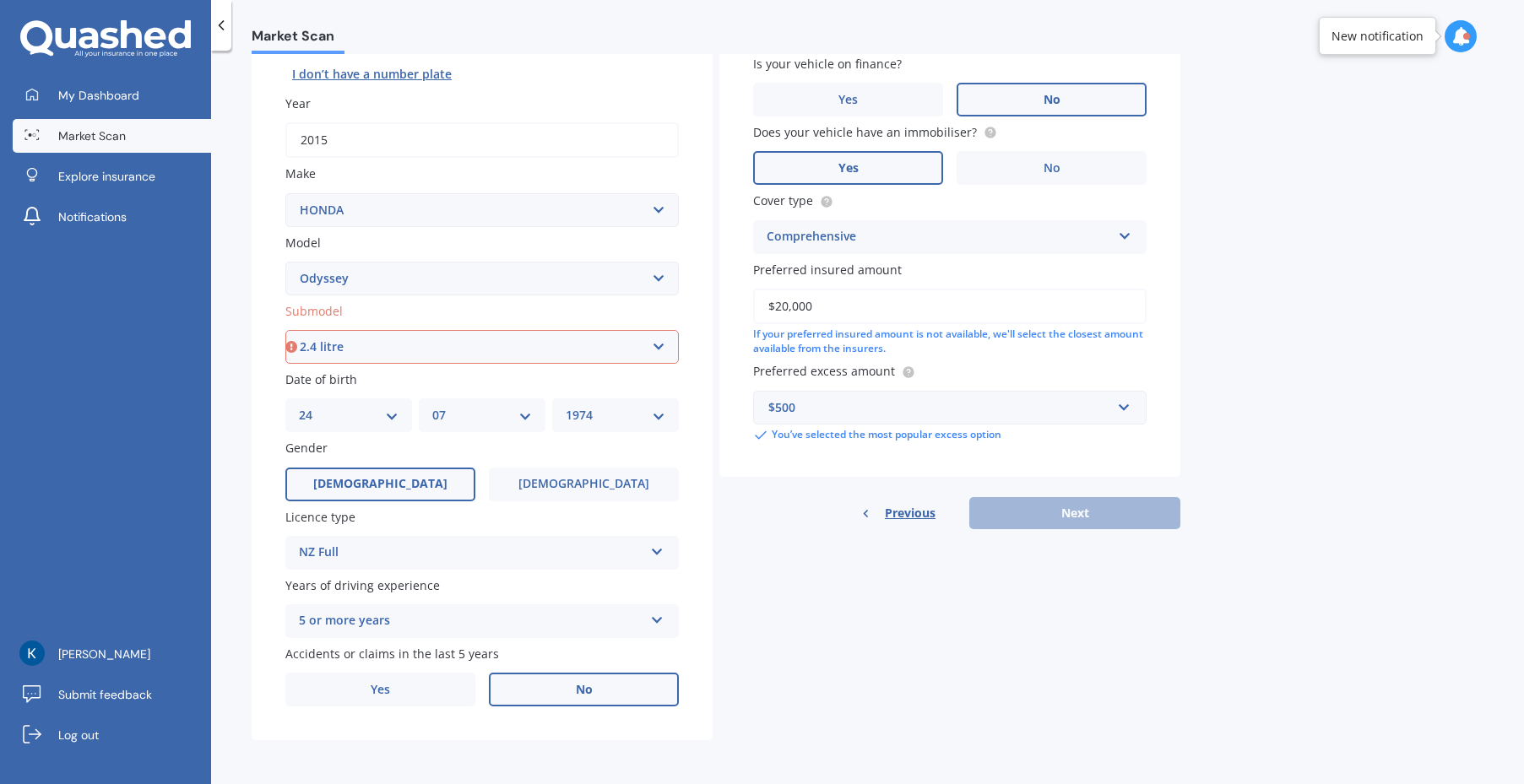 click on "Select submodel (all other) 2.2 litre 2.3 litre 2.4 litre L S V6 3.0 litre" at bounding box center [482, 347] 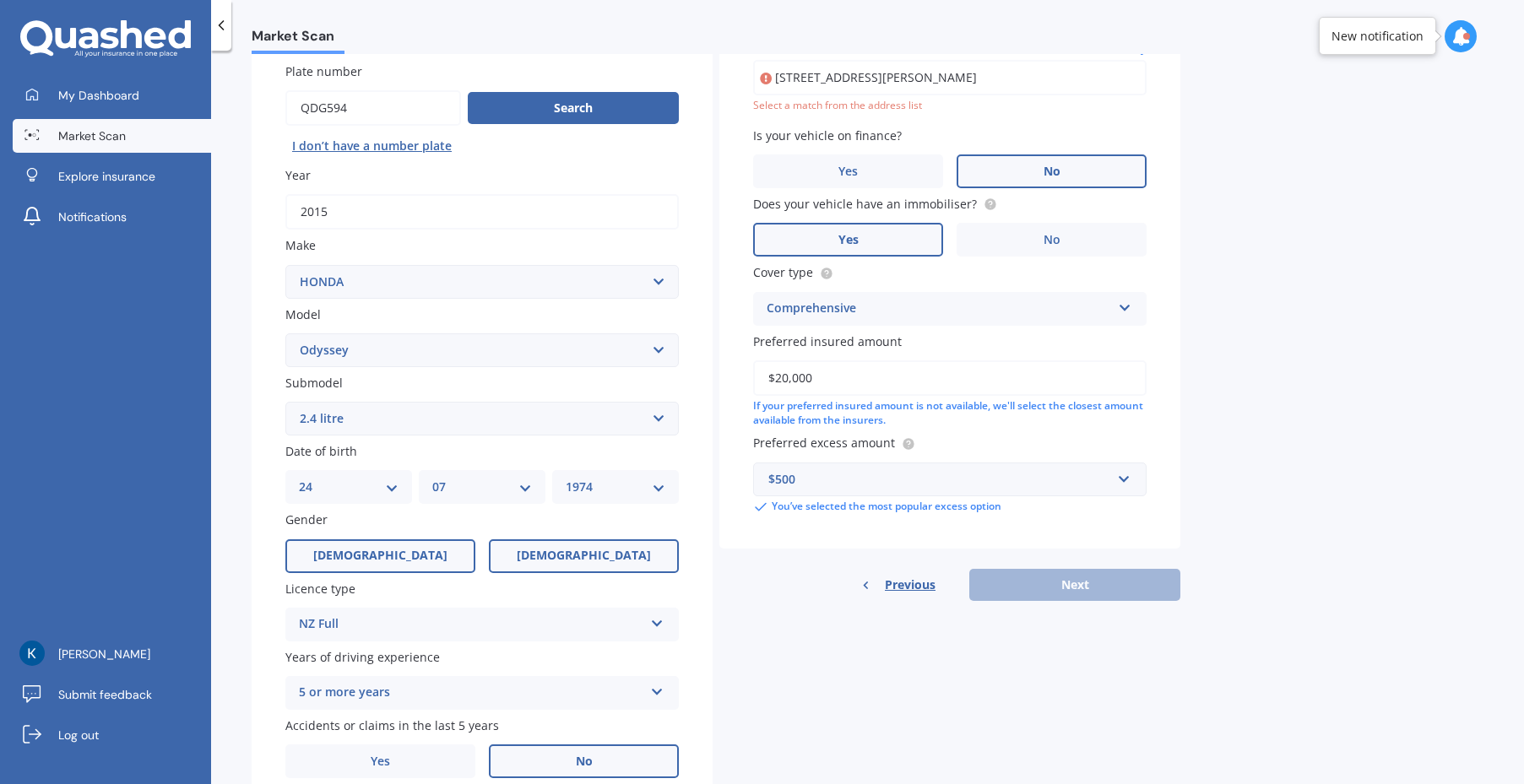 scroll, scrollTop: 116, scrollLeft: 0, axis: vertical 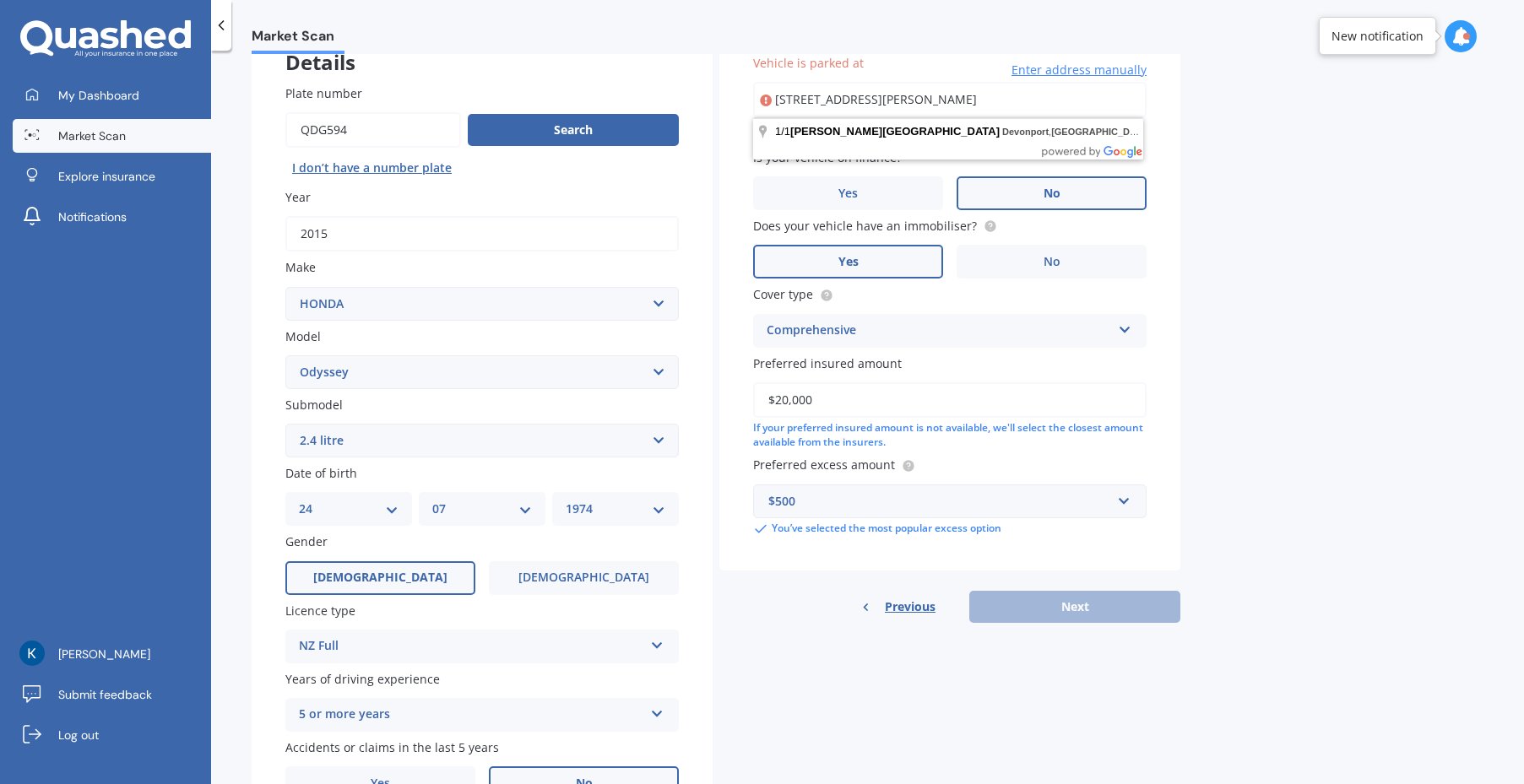 click on "1/1 Buchanan Street, Devonport, Auckland 0624" at bounding box center (950, 100) 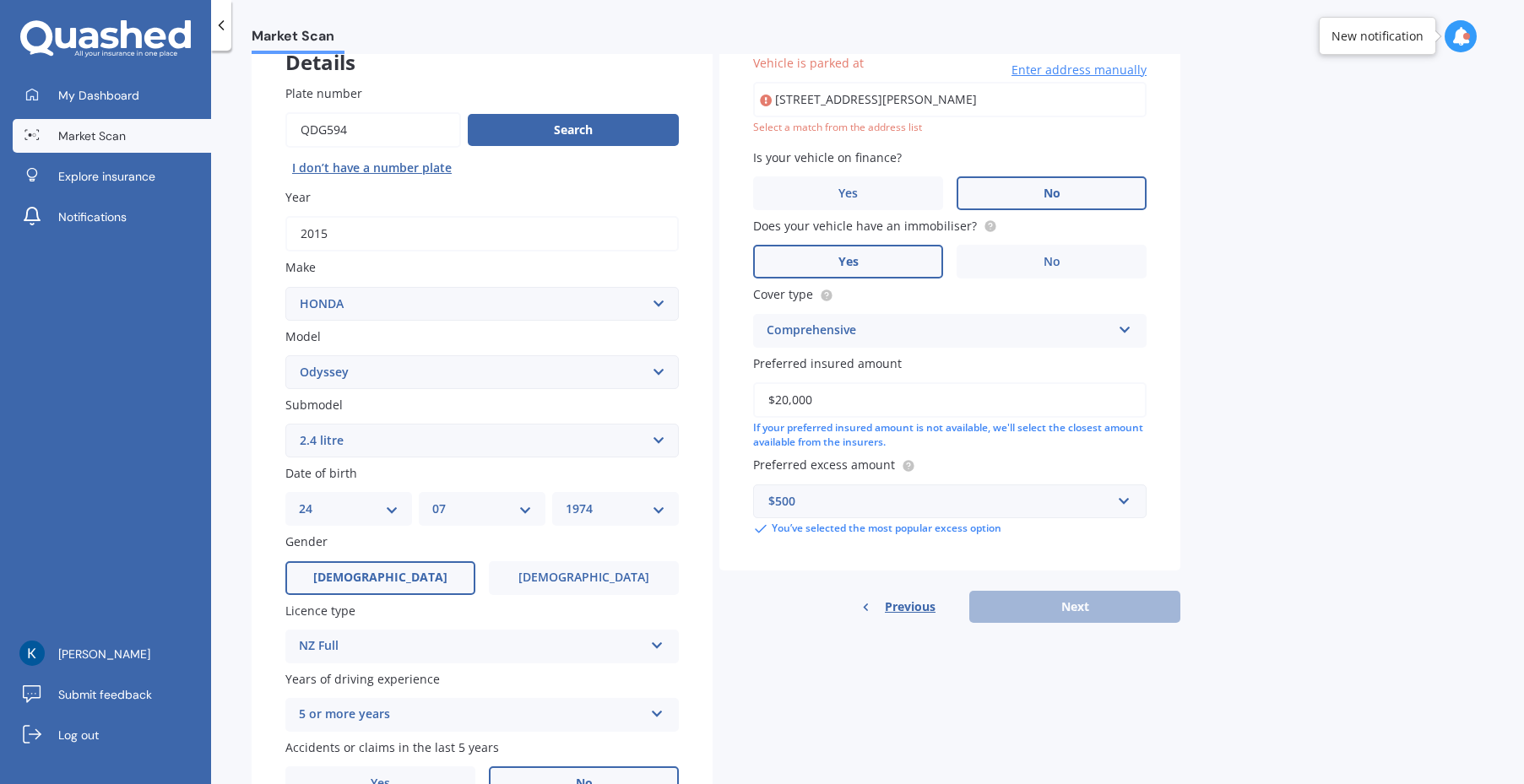 type on "1/1 Buchanan Street, Devonport, Auckland 0624" 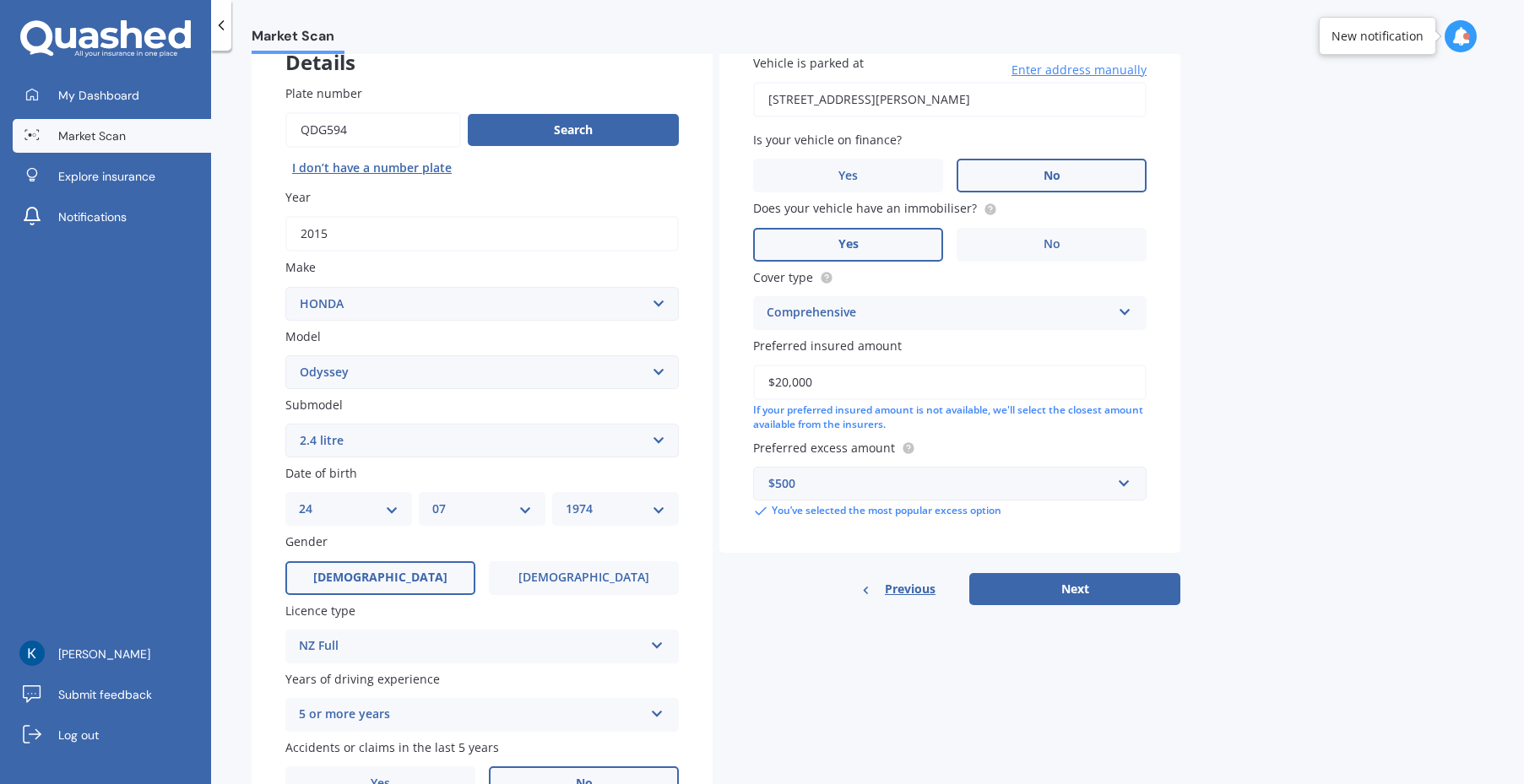 click on "Market Scan Vehicle Market Scan 70 % We just need a few more details to provide an accurate quote Details Plate number Search I don’t have a number plate Year 2015 Make Select make AC ALFA ROMEO ASTON MARTIN AUDI AUSTIN BEDFORD Bentley BMW BYD CADILLAC CAN-AM CHERY CHEVROLET CHRYSLER Citroen CRUISEAIR CUPRA DAEWOO DAIHATSU DAIMLER DAMON DIAHATSU DODGE EXOCET FACTORY FIVE FERRARI FIAT Fiord FLEETWOOD FORD FOTON FRASER GEELY GENESIS GEORGIE BOY GMC GREAT WALL GWM HAVAL HILLMAN HINO HOLDEN HOLIDAY RAMBLER HONDA HUMMER HYUNDAI INFINITI ISUZU IVECO JAC JAECOO JAGUAR JEEP KGM KIA LADA LAMBORGHINI LANCIA LANDROVER LDV LEXUS LINCOLN LOTUS LUNAR M.G M.G. MAHINDRA MASERATI MAZDA MCLAREN MERCEDES AMG Mercedes Benz MERCEDES-AMG MERCURY MINI MITSUBISHI MORGAN MORRIS NEWMAR NISSAN OMODA OPEL OXFORD PEUGEOT Plymouth Polestar PONTIAC PORSCHE PROTON RAM Range Rover Rayne RENAULT ROLLS ROYCE ROVER SAAB SATURN SEAT SHELBY SKODA SMART SSANGYONG SUBARU SUZUKI TATA TESLA TIFFIN Toyota TRIUMPH TVR Vauxhall VOLKSWAGEN VOLVO ZX CRX" at bounding box center (867, 420) 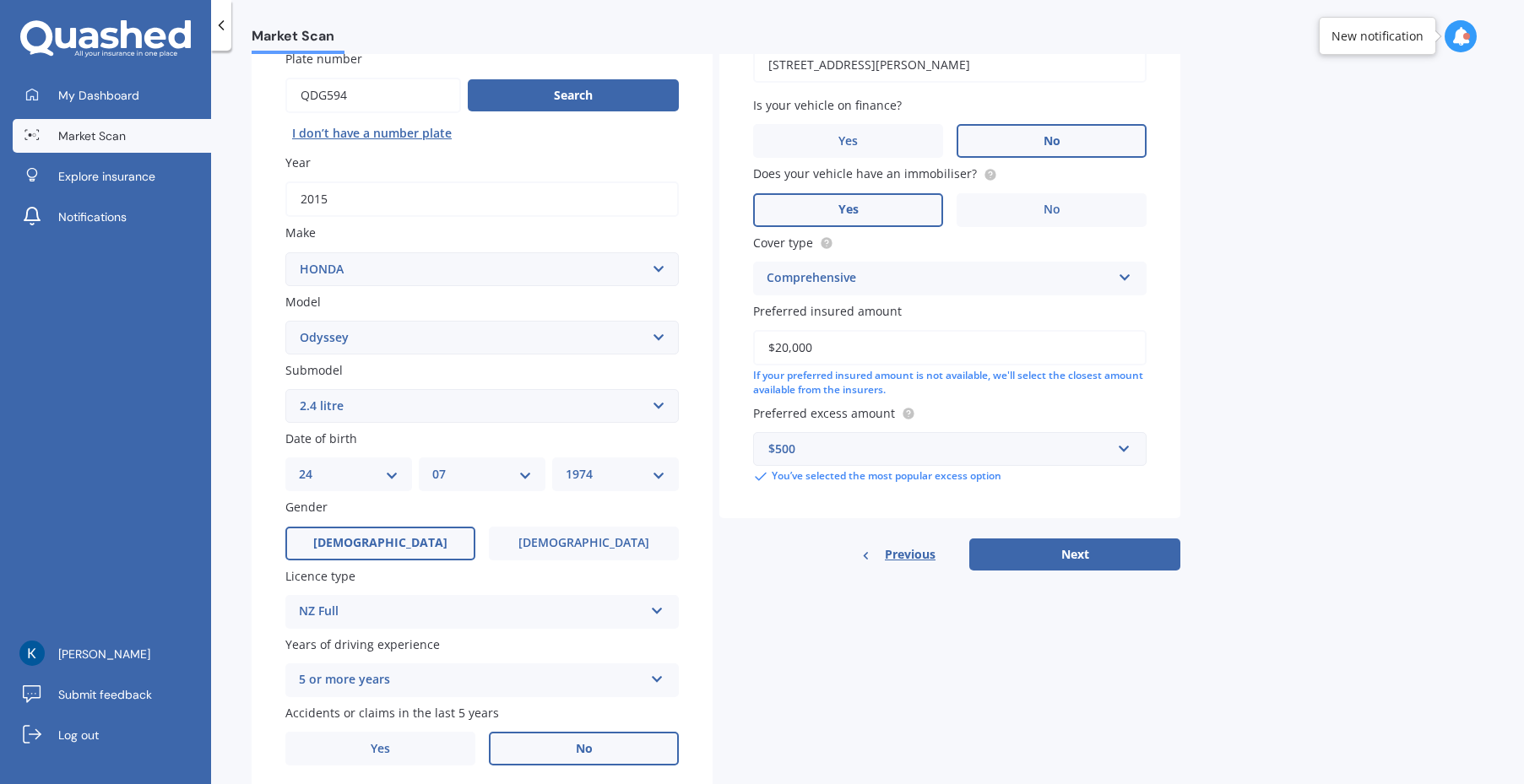 scroll, scrollTop: 209, scrollLeft: 0, axis: vertical 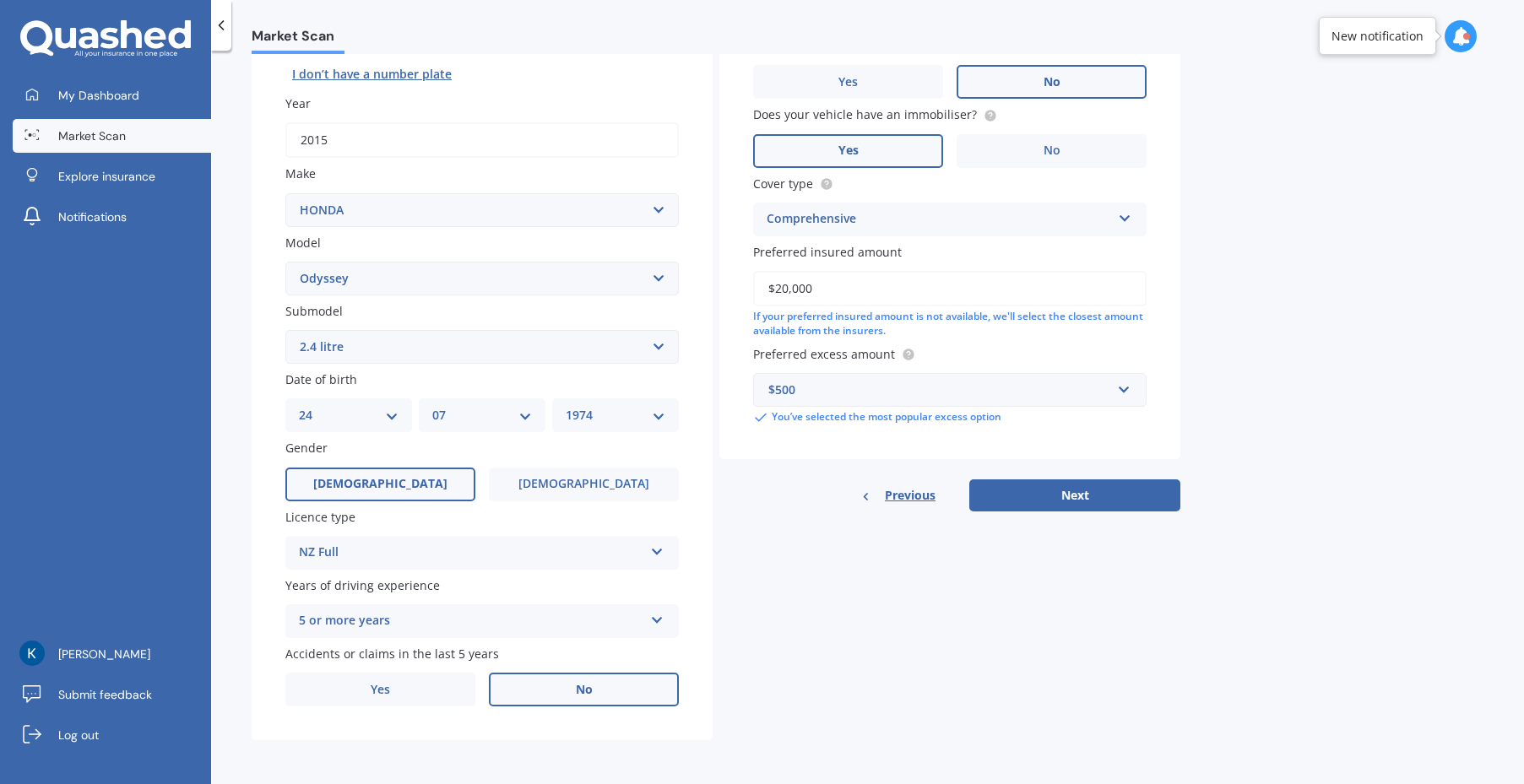 click on "$20,000" at bounding box center (950, 289) 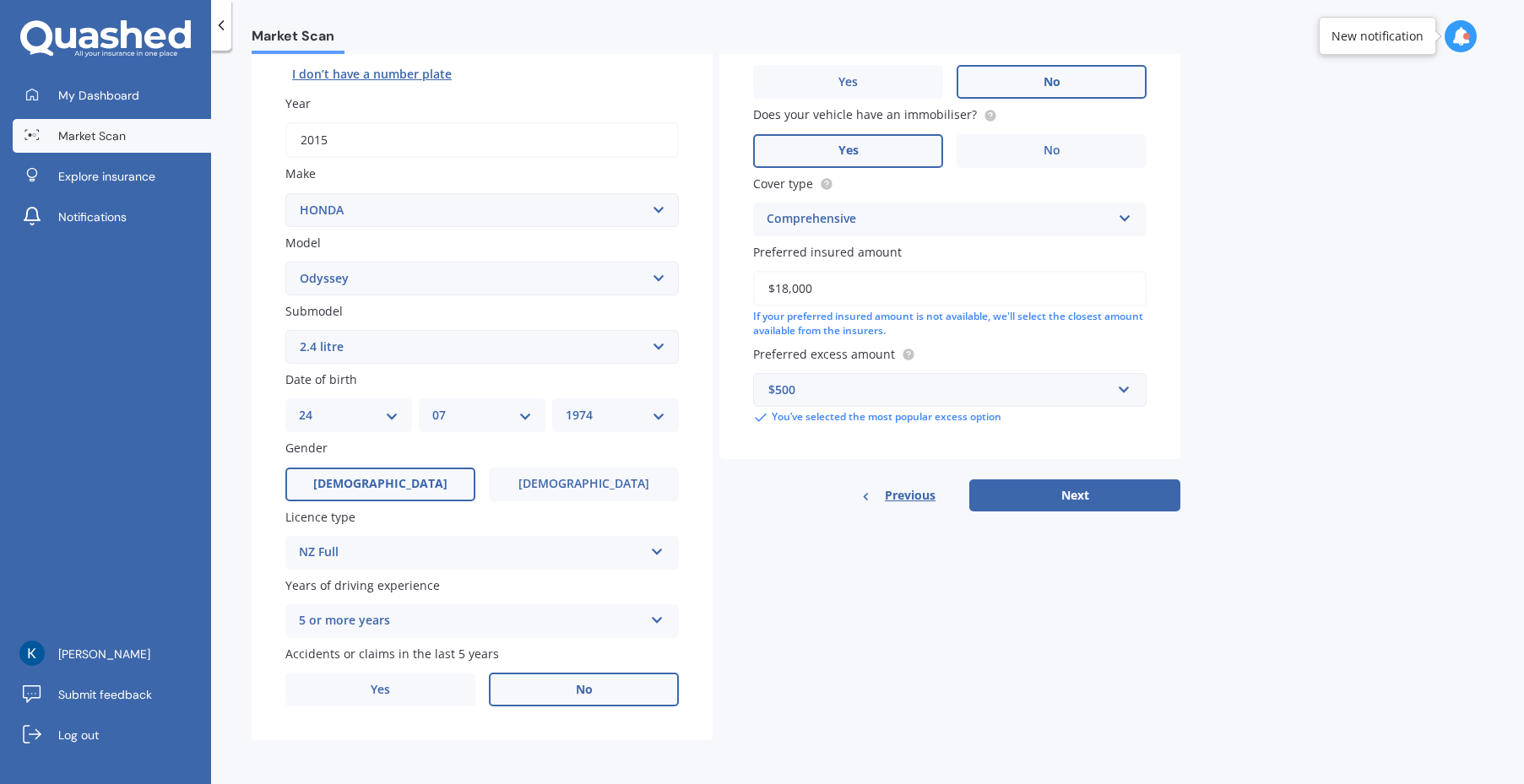type on "$18,000" 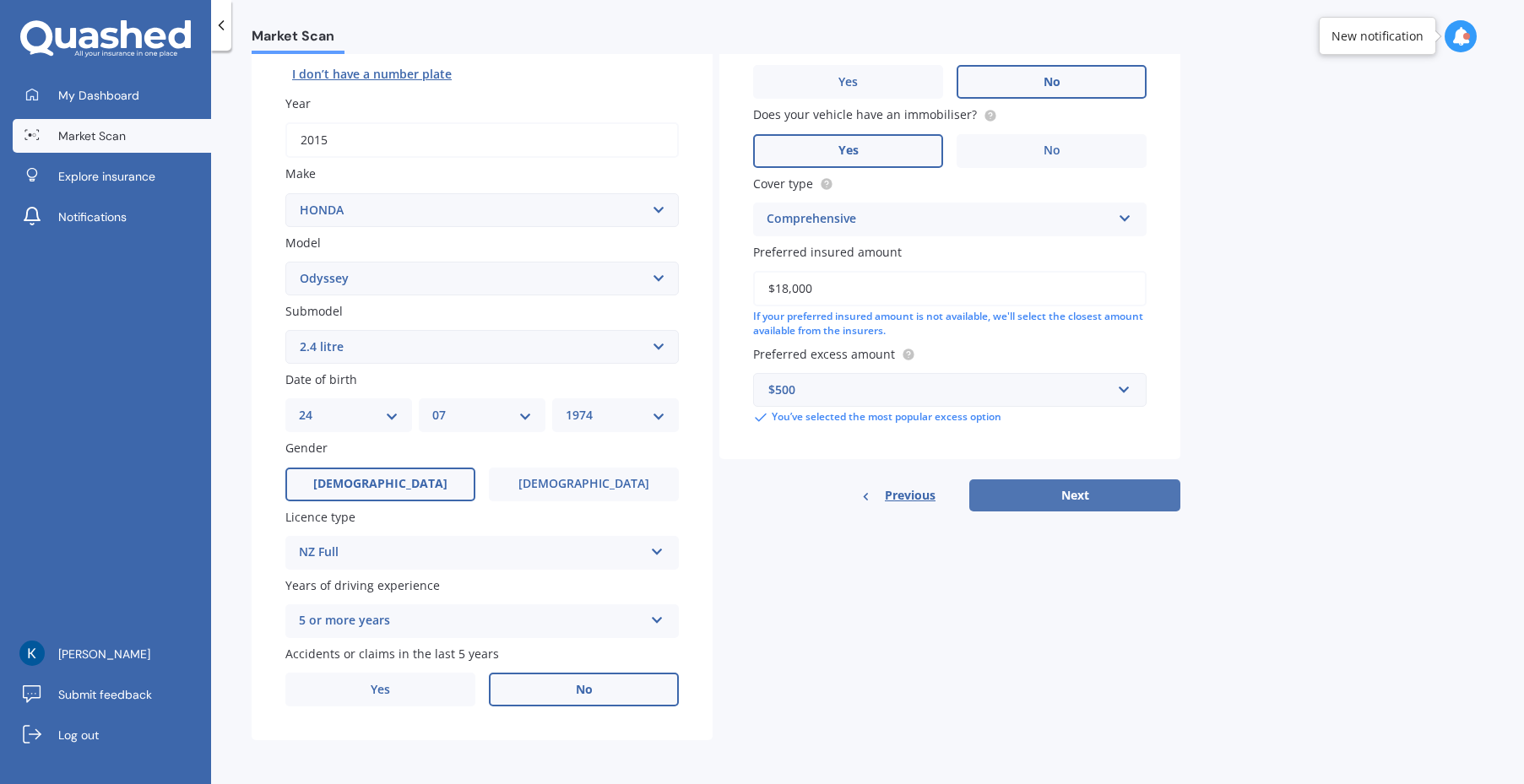 click on "Next" at bounding box center (1075, 495) 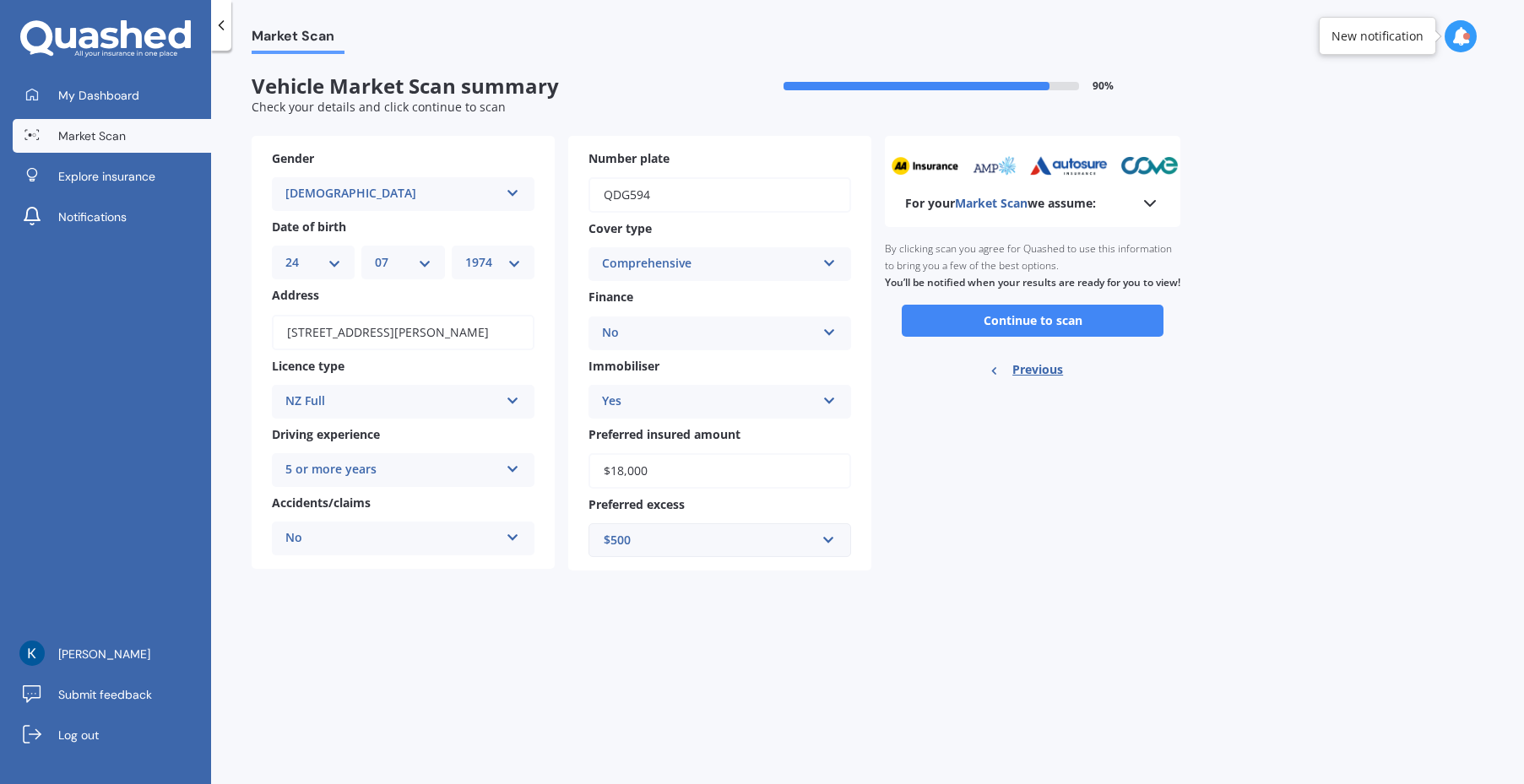 scroll, scrollTop: 0, scrollLeft: 0, axis: both 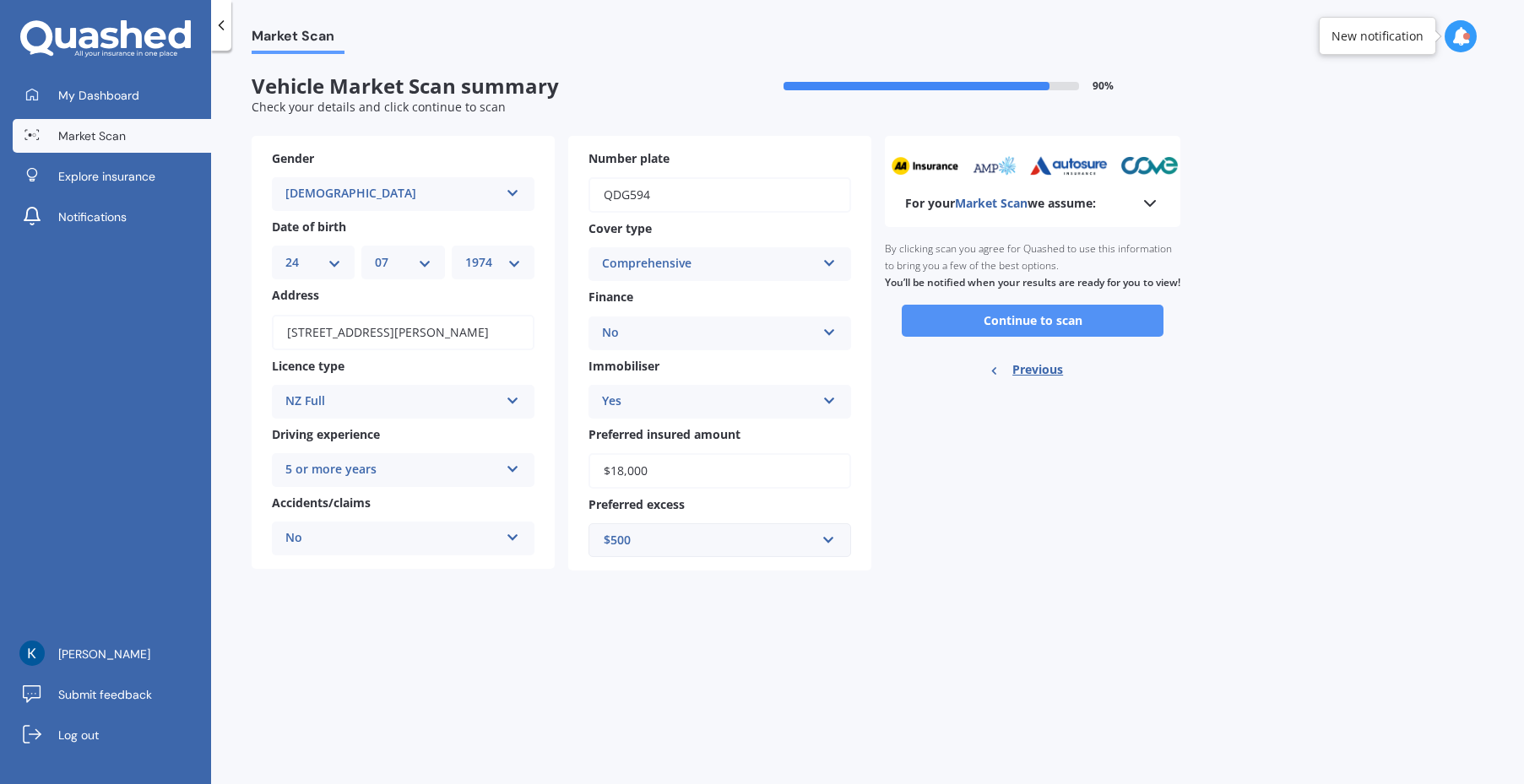 click on "Continue to scan" at bounding box center (1033, 321) 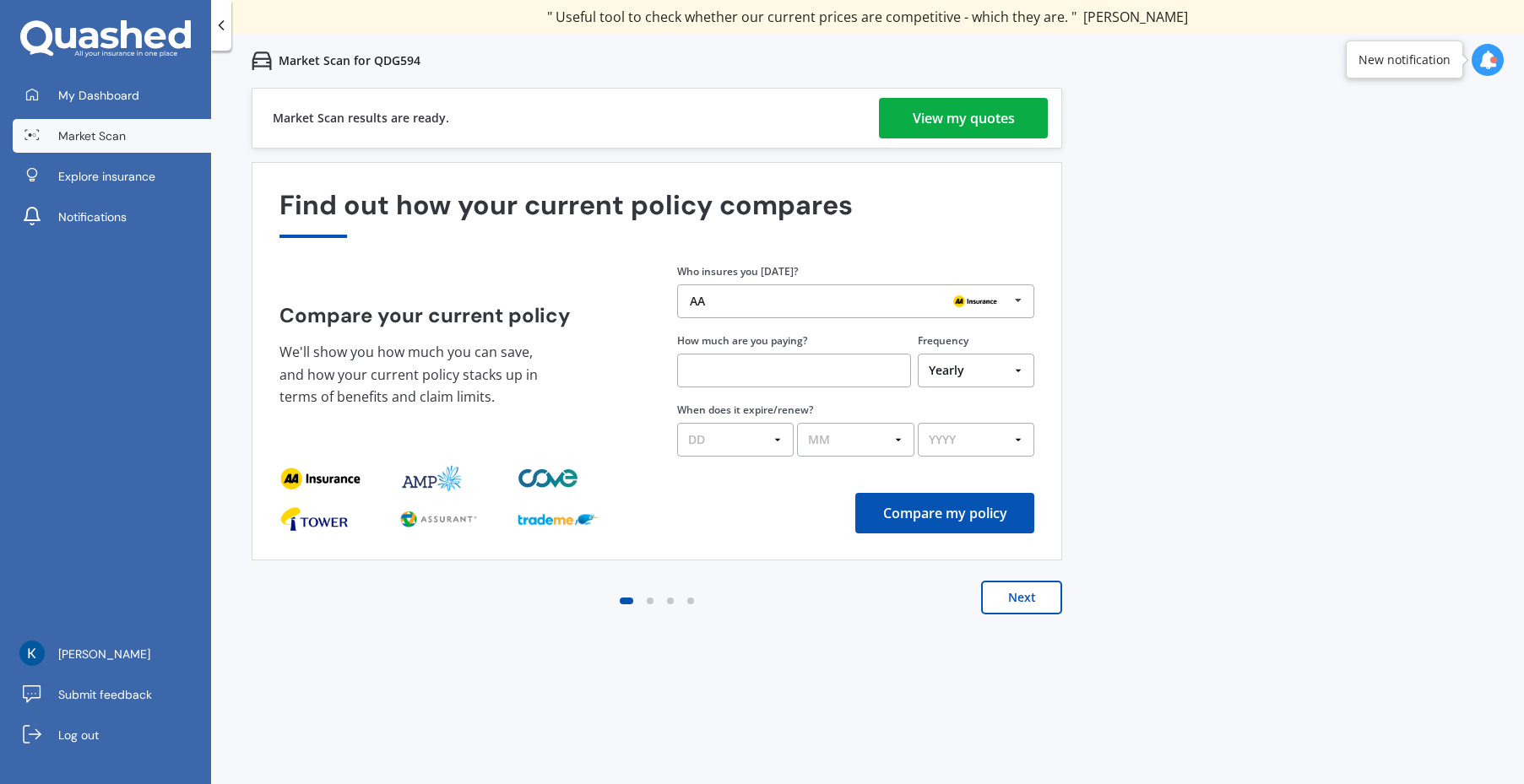 click on "Market Scan for QDG594" at bounding box center (867, 61) 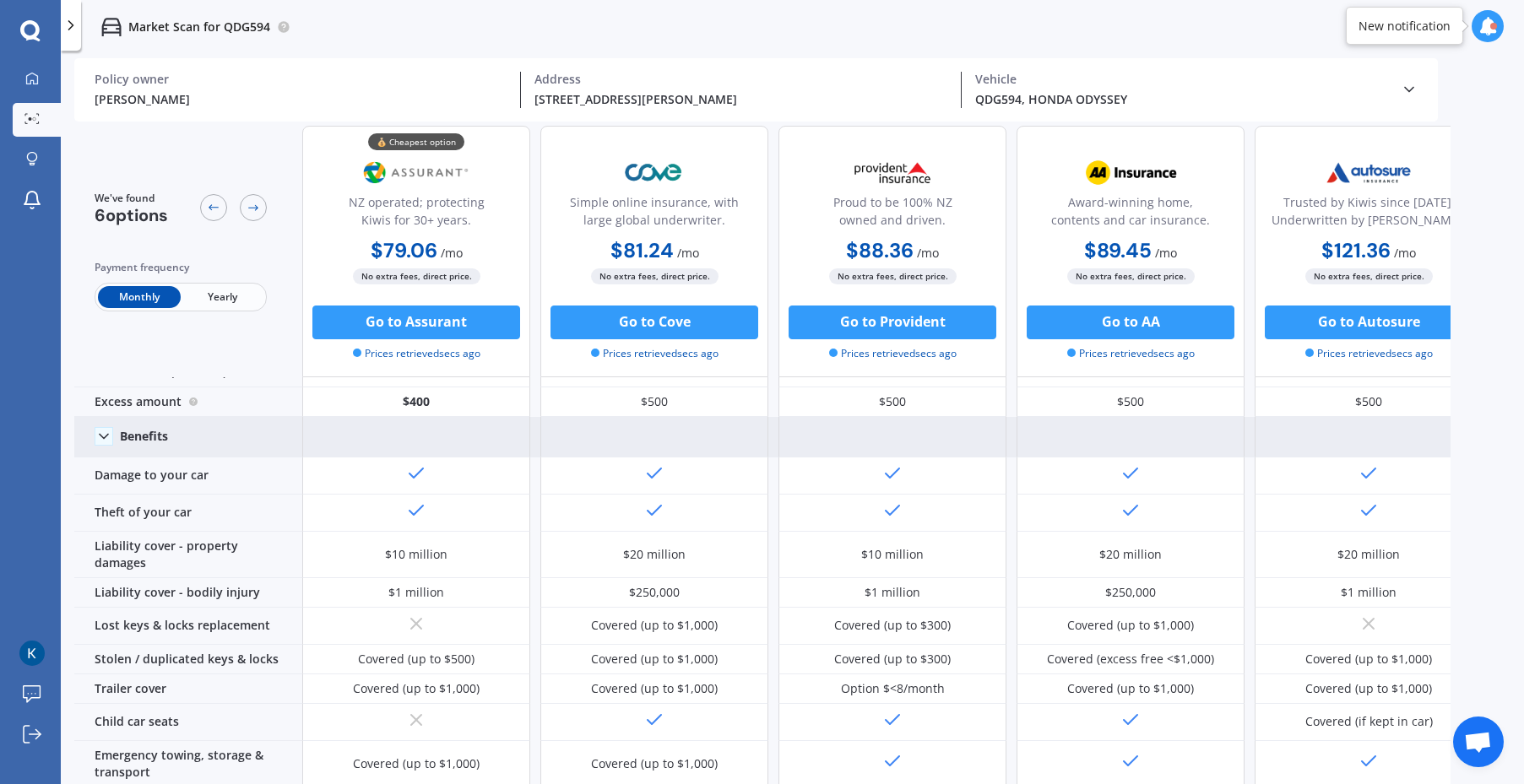 scroll, scrollTop: 0, scrollLeft: 0, axis: both 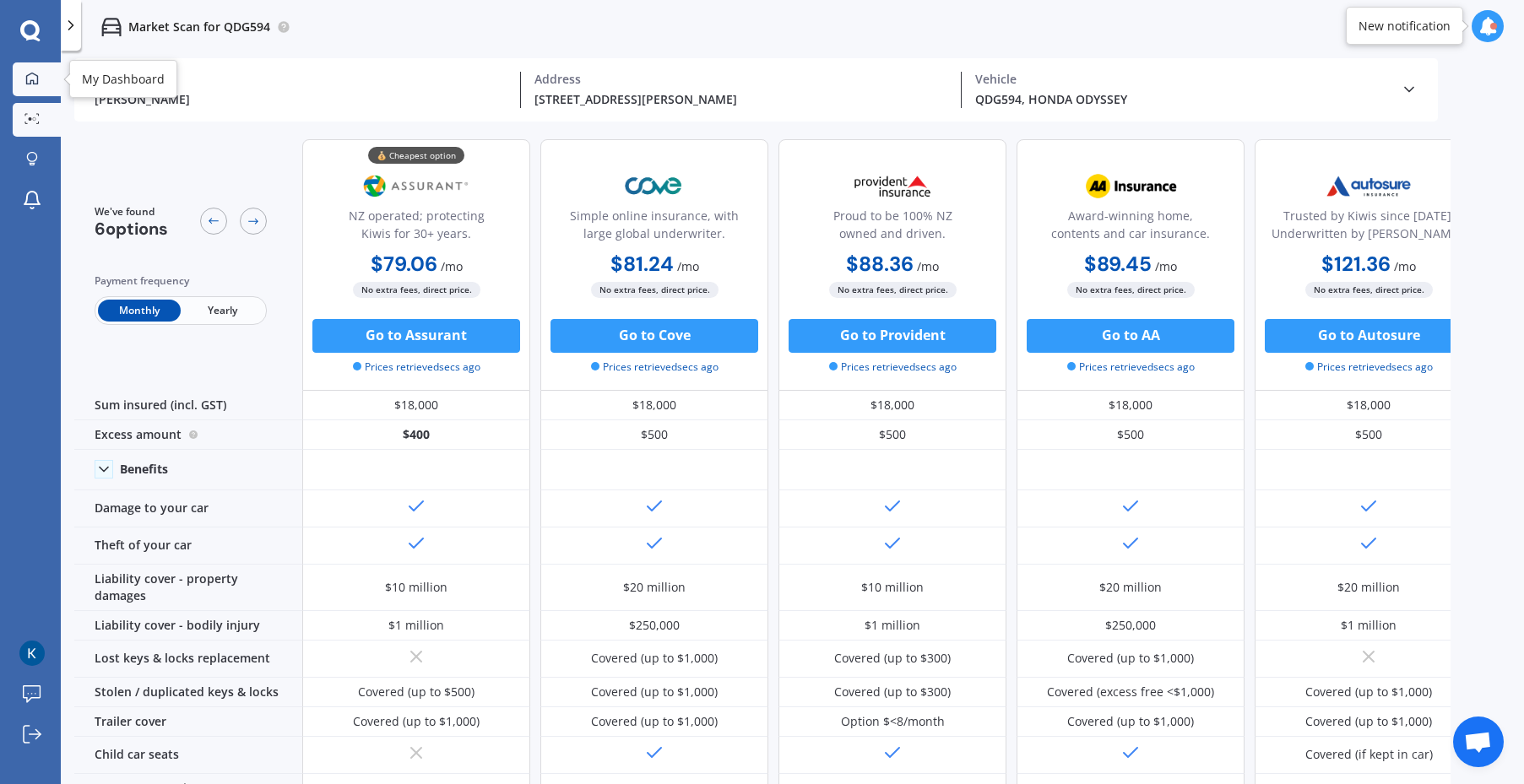 click 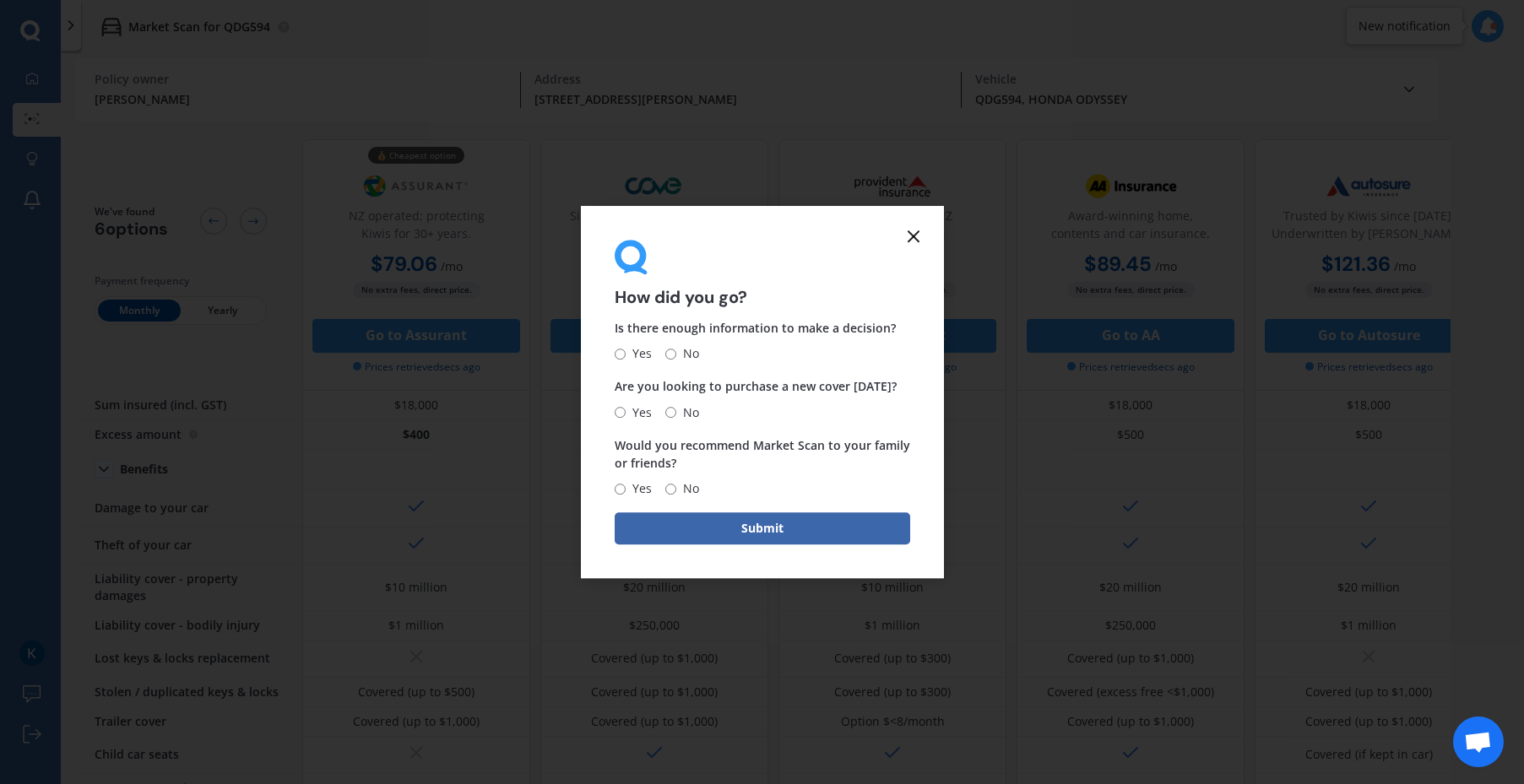 click 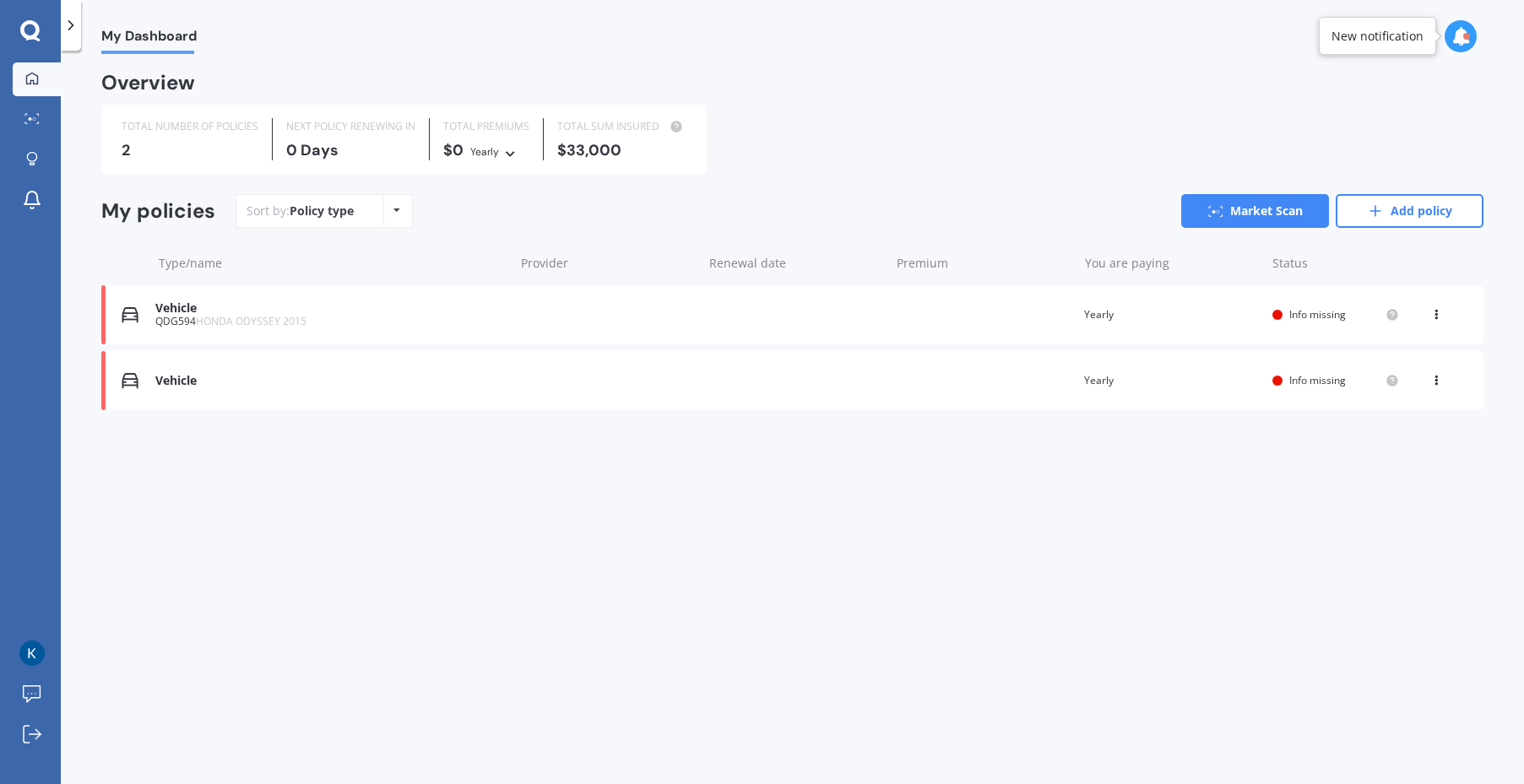 click on "Vehicle" at bounding box center (330, 381) 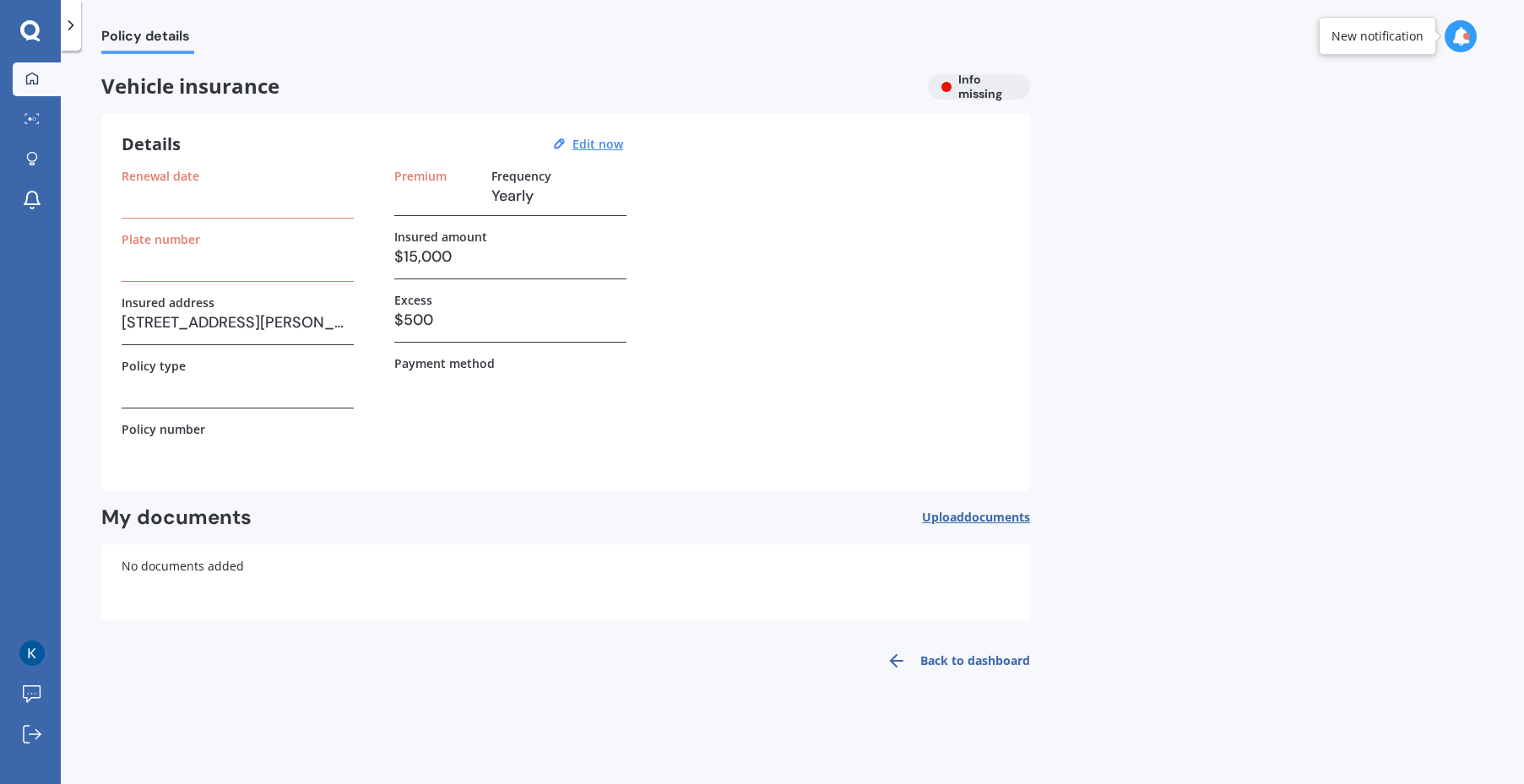 click on "My Dashboard" at bounding box center [36, 79] 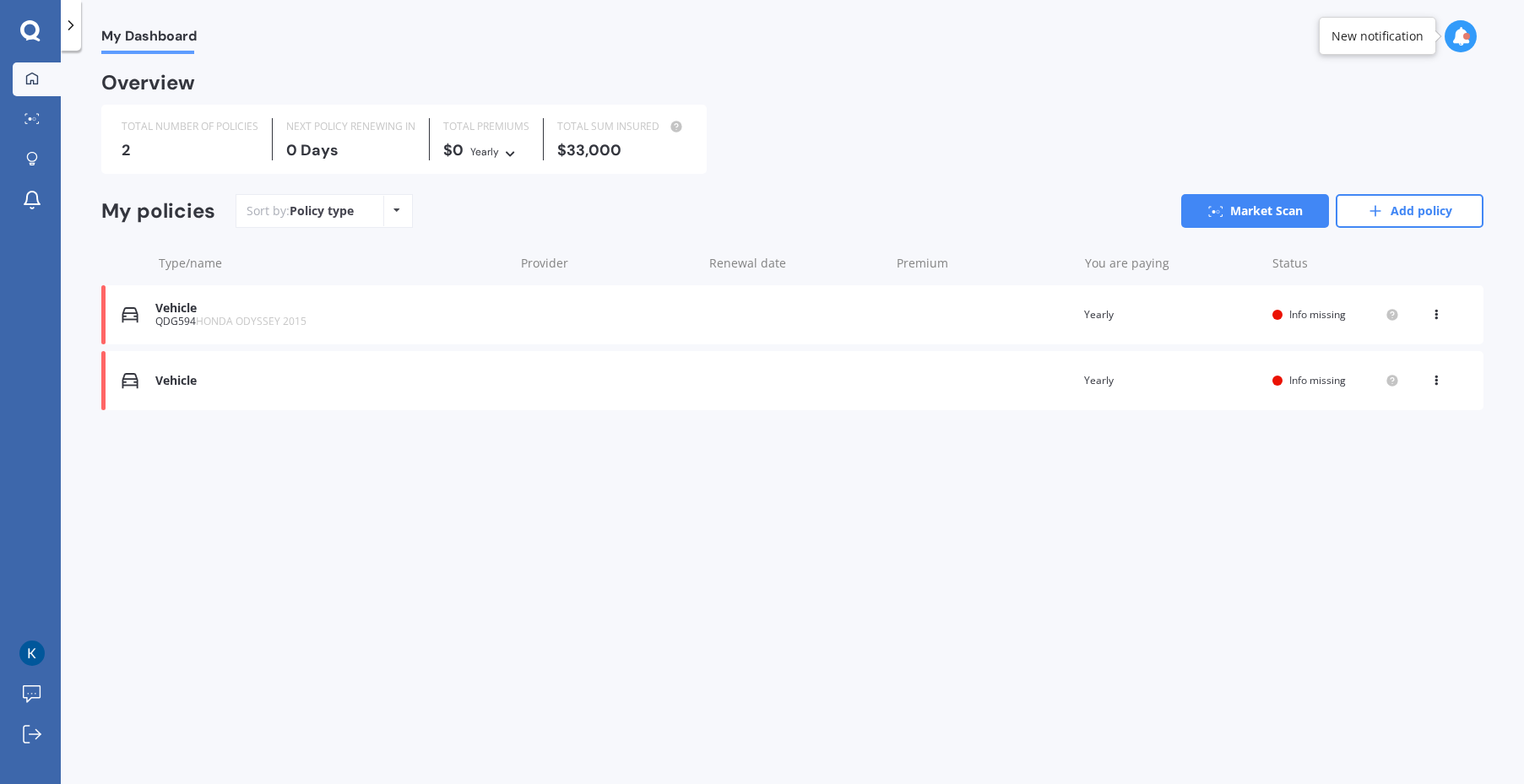 click on "Vehicle QDG594  HONDA ODYSSEY 2015 Renewal date Premium You are paying Yearly Status Info missing View option View policy Delete" at bounding box center [792, 315] 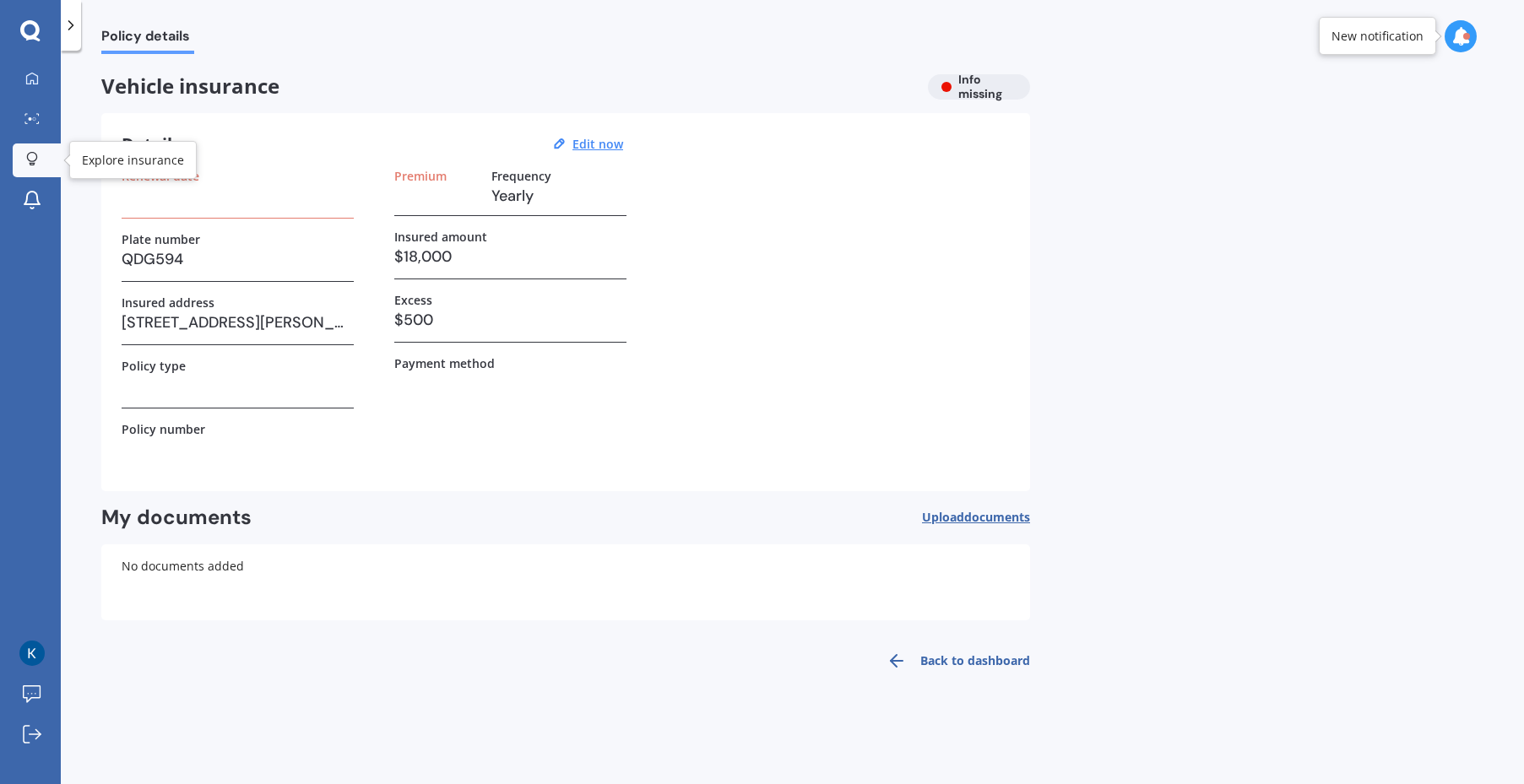 click on "Explore insurance" at bounding box center [36, 160] 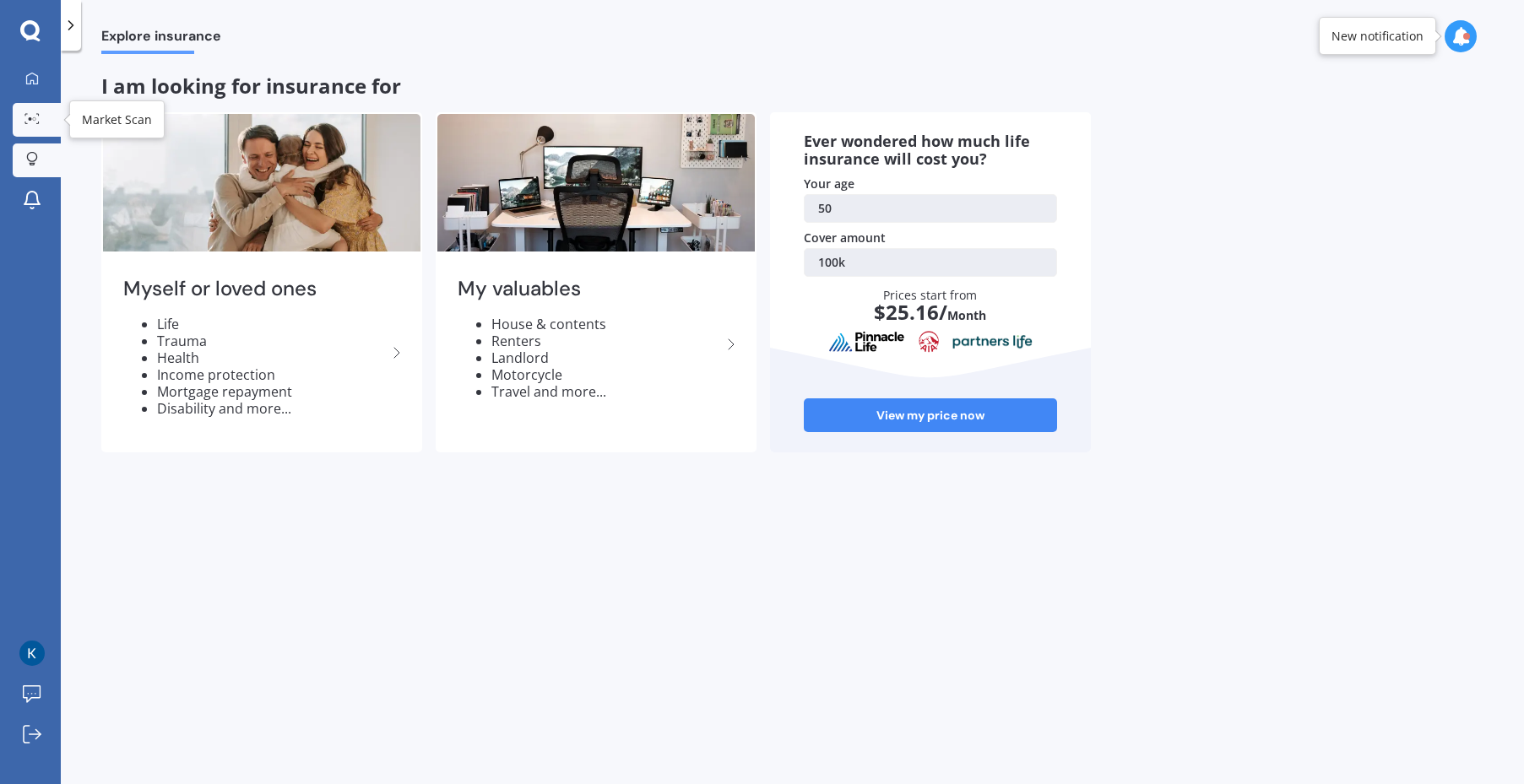 click at bounding box center (32, 119) 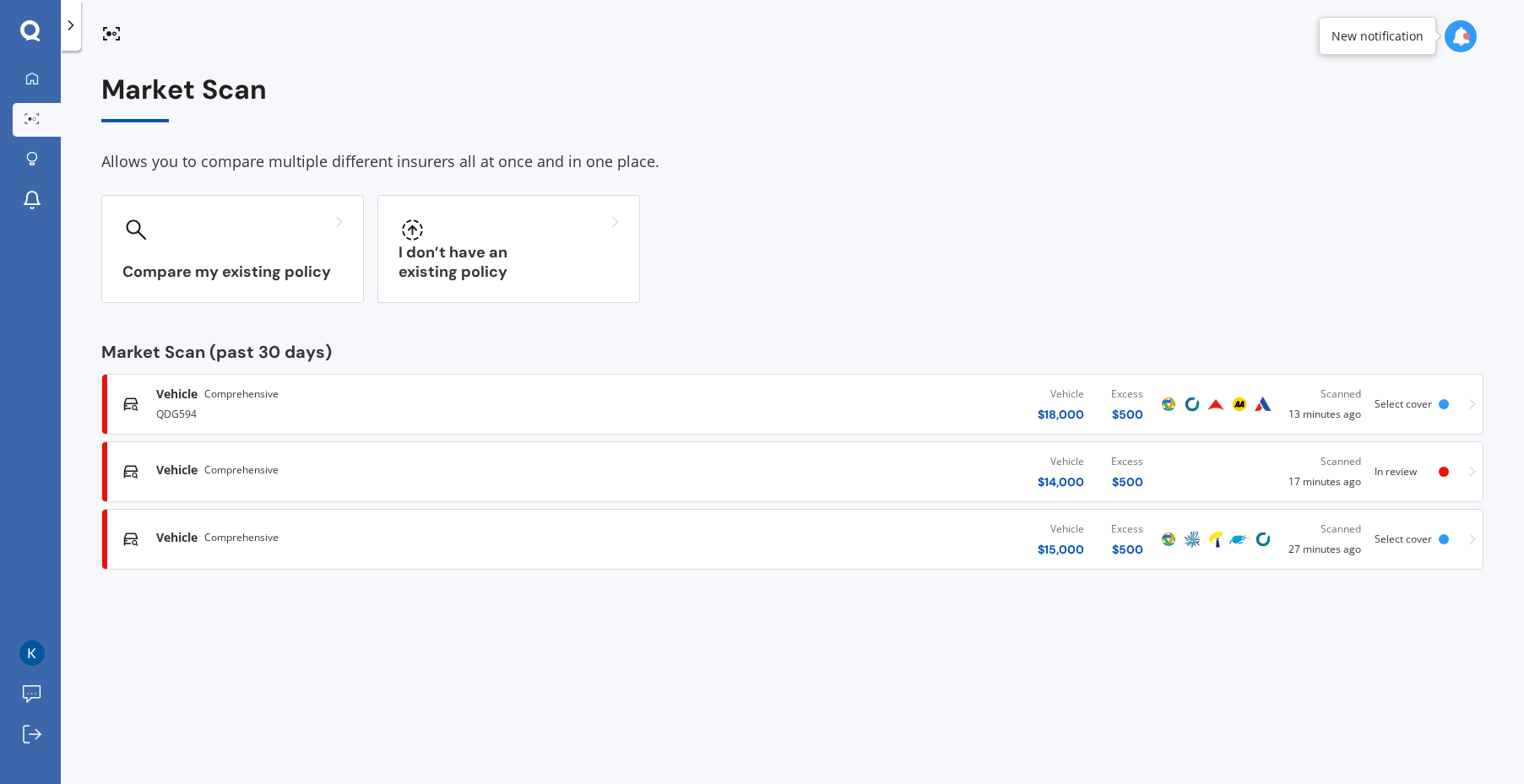 click on "Vehicle $ 18,000 Excess $ 500" at bounding box center [898, 404] 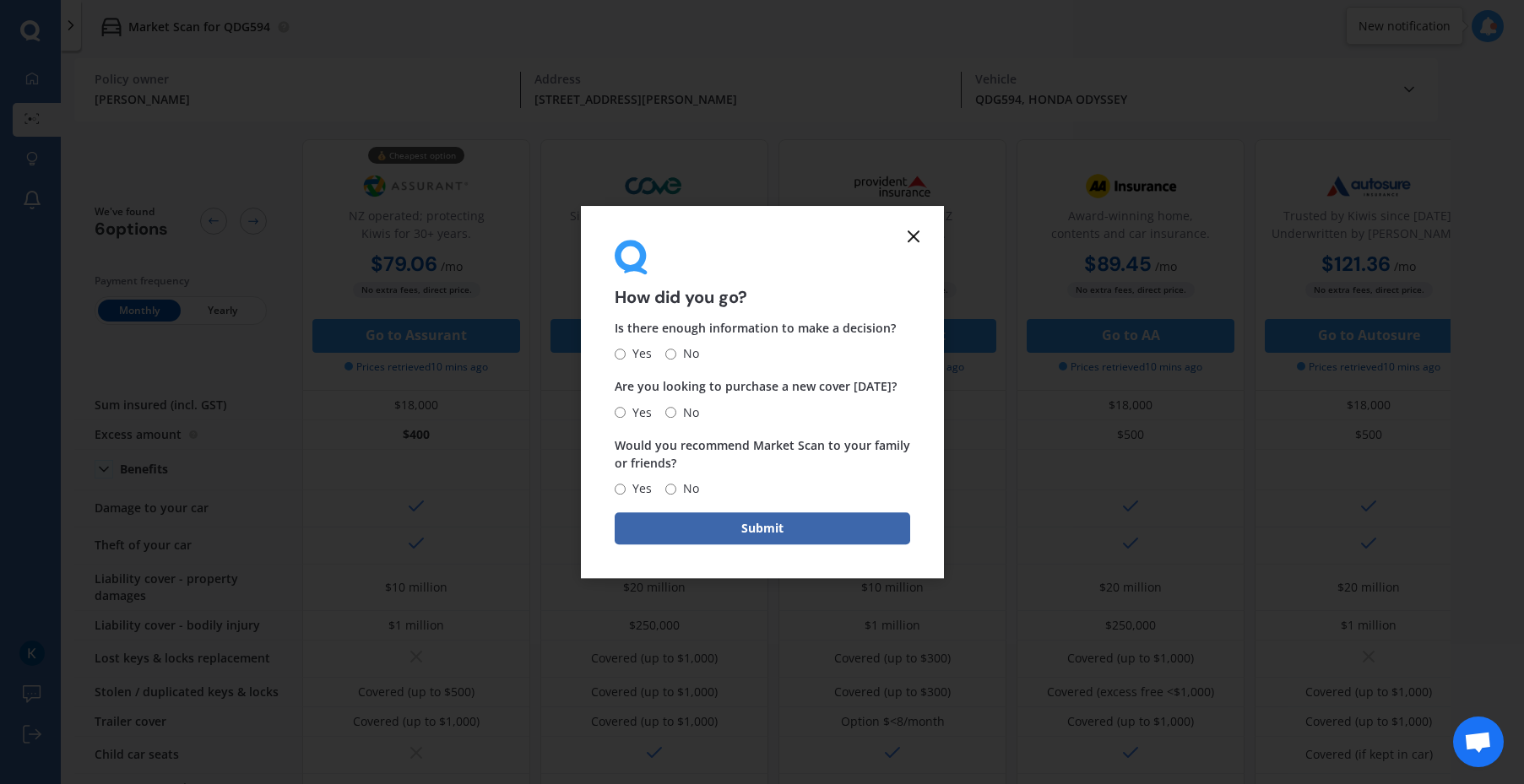 click on "How did you go? Is there enough information to make a decision? Yes No Are you looking to purchase a new cover today? Yes No Would you recommend Market Scan to your family or friends? Yes No Submit" at bounding box center [762, 392] 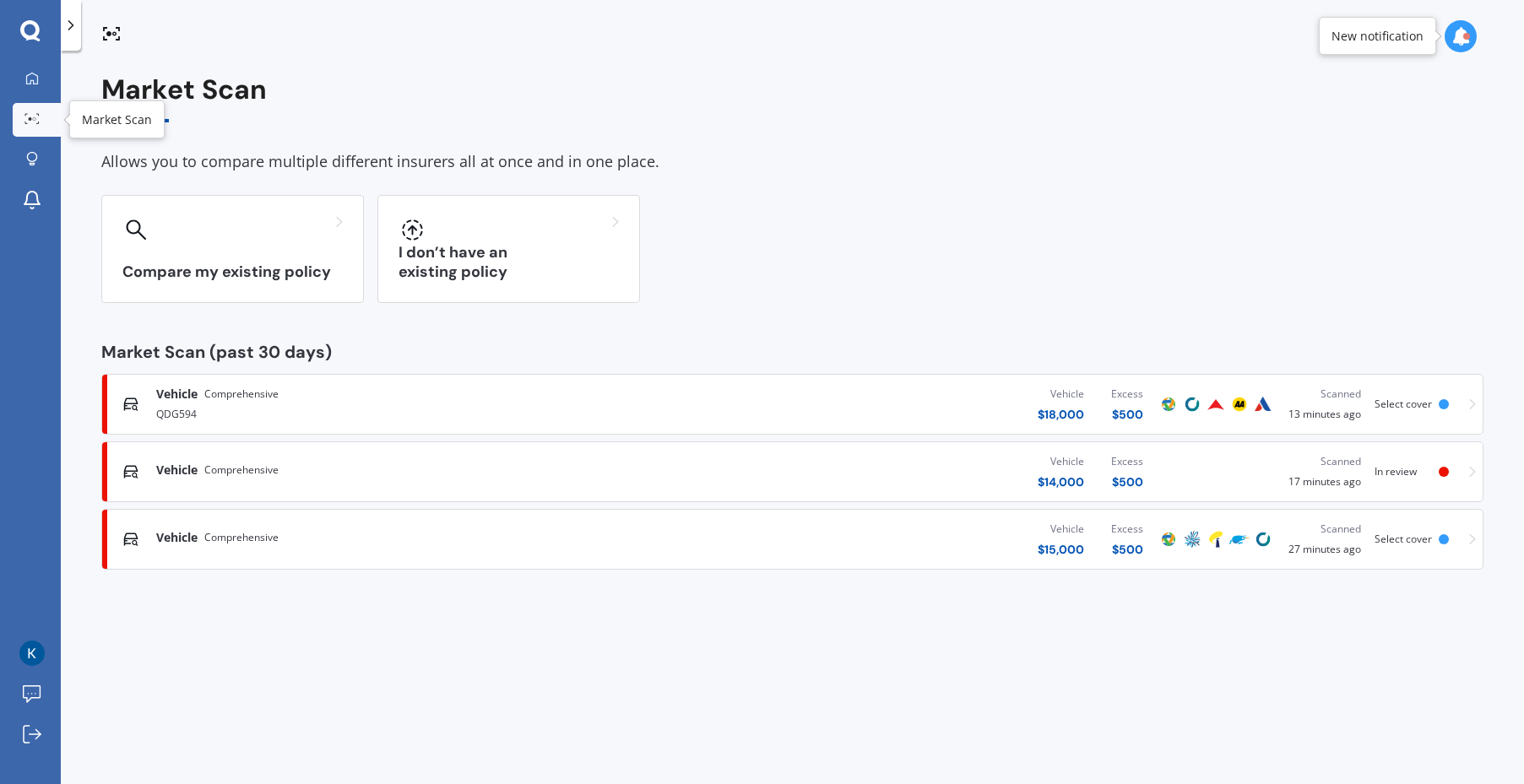 click on "Market Scan" at bounding box center [36, 120] 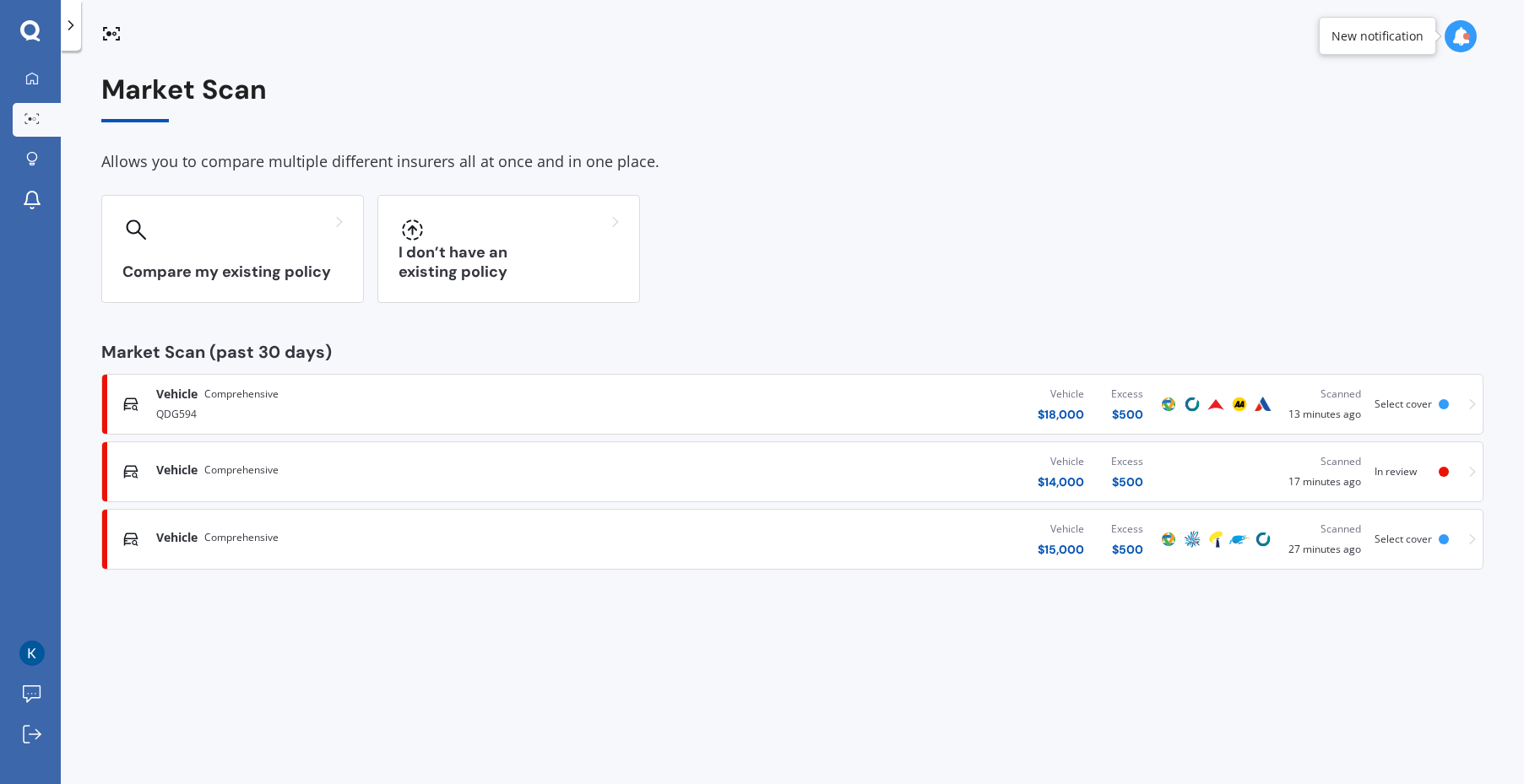 click on "Vehicle Comprehensive Vehicle $ 15,000 Excess $ 500 Scanned 27 minutes ago Select cover" at bounding box center (792, 539) 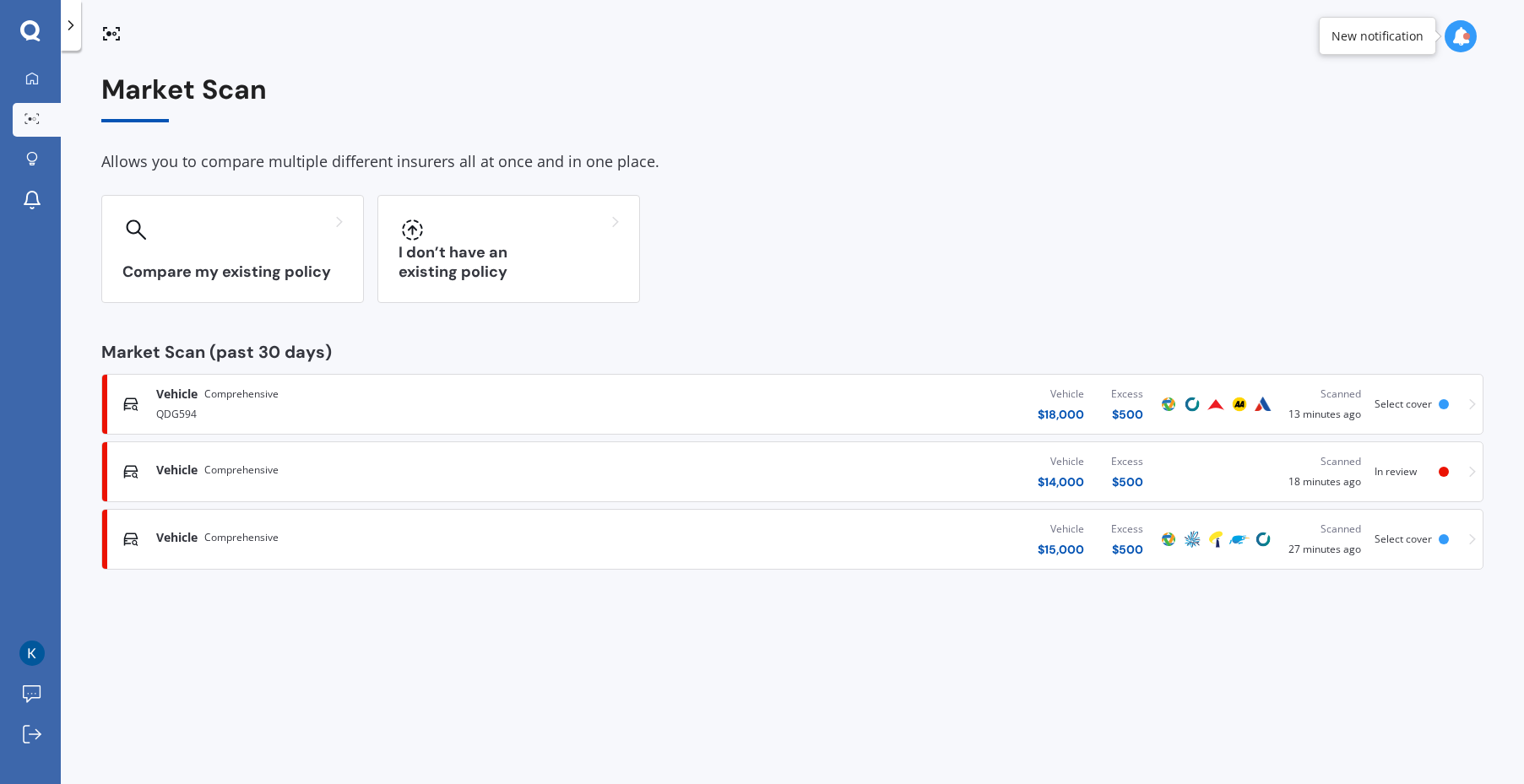 click on "Comprehensive" at bounding box center (241, 470) 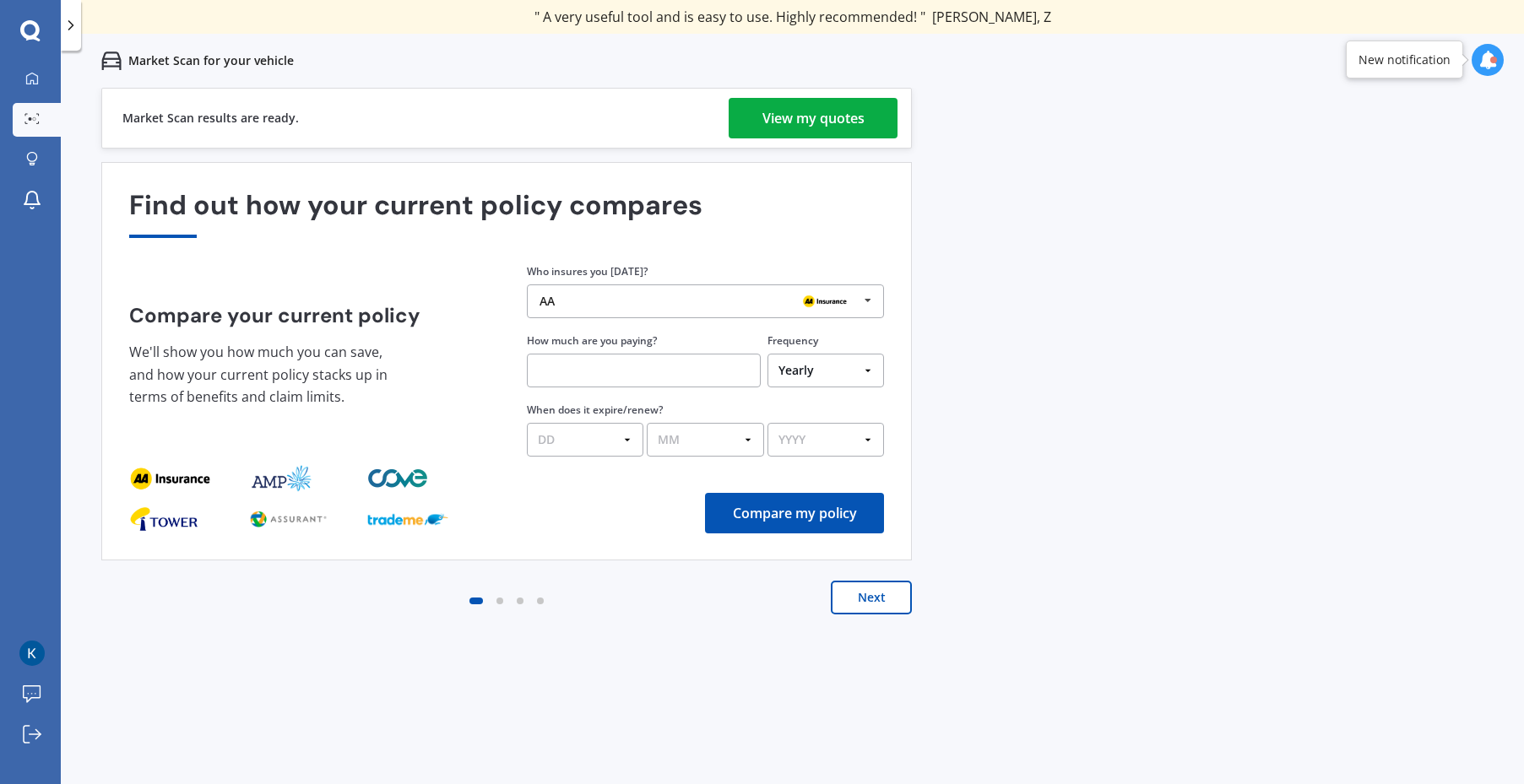click on "View my quotes" at bounding box center [813, 118] 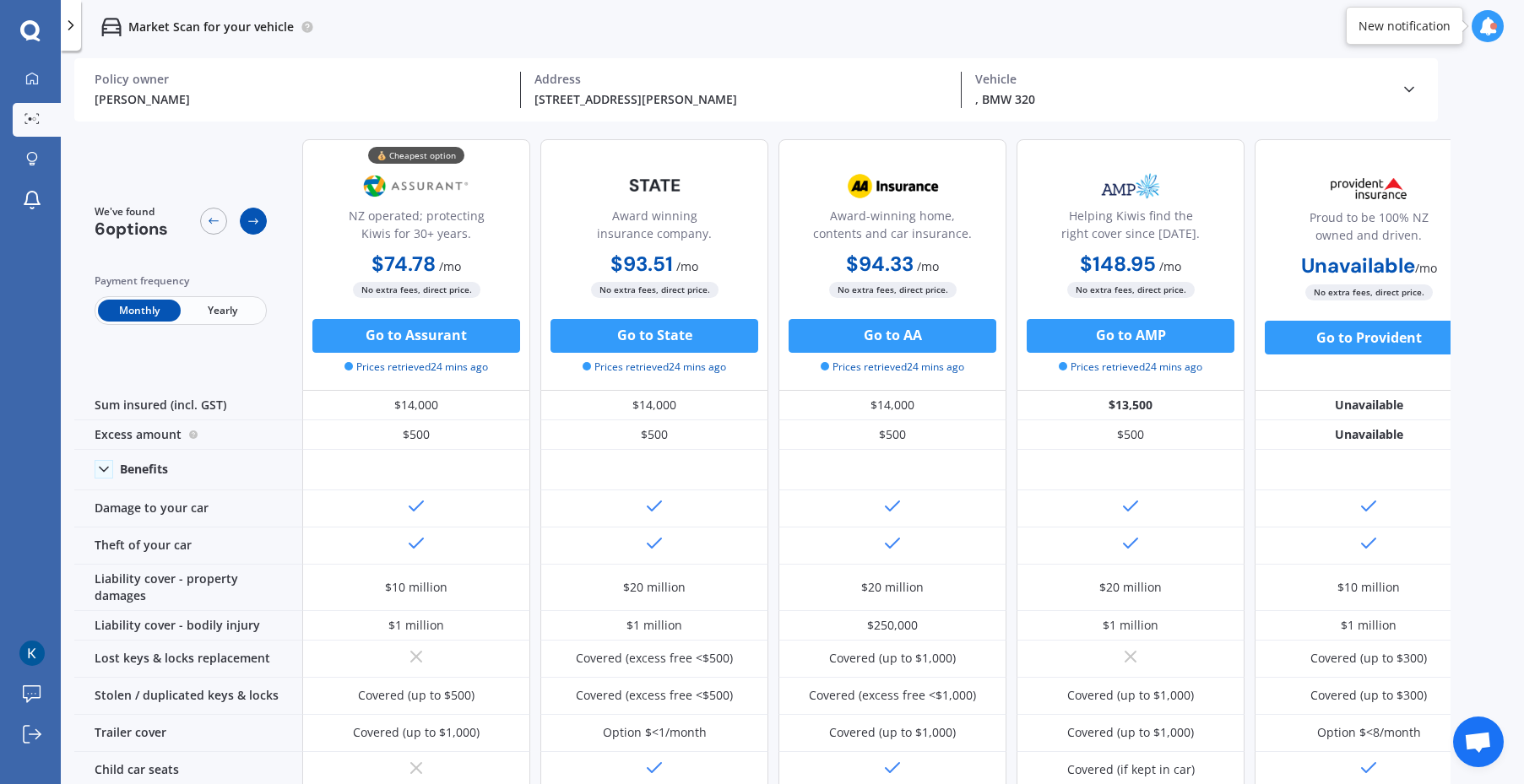 click at bounding box center (253, 221) 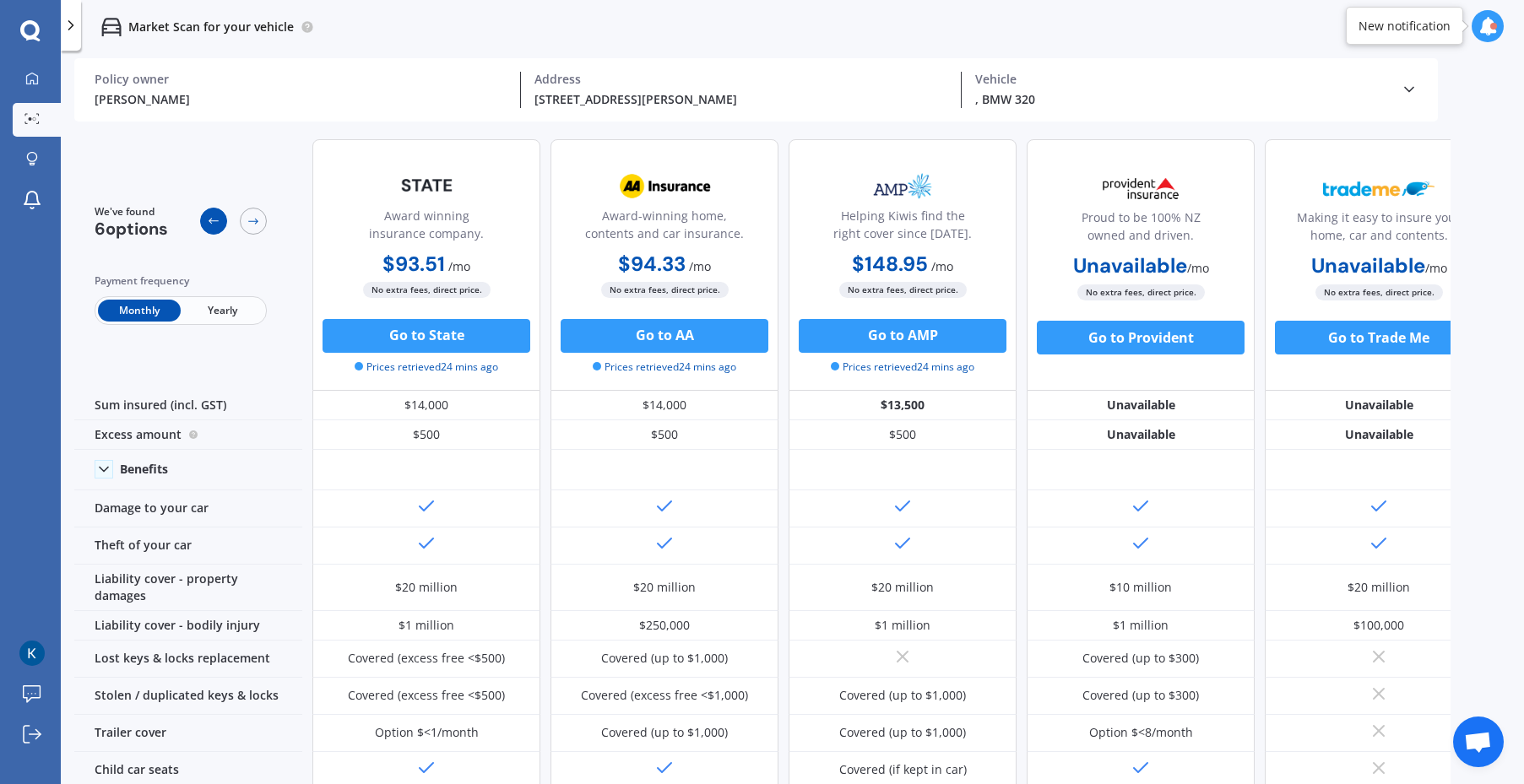 click at bounding box center [214, 221] 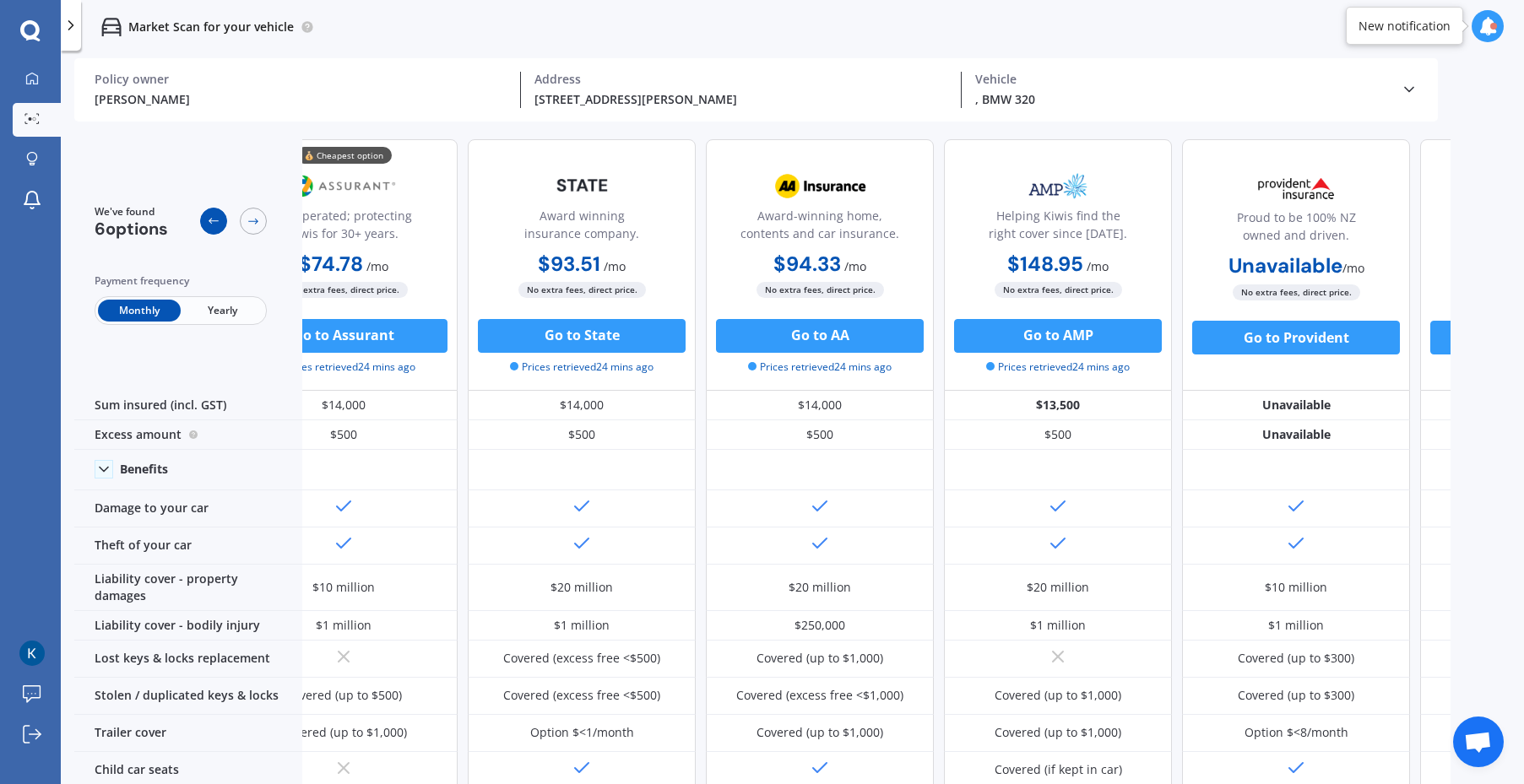 scroll, scrollTop: 0, scrollLeft: 0, axis: both 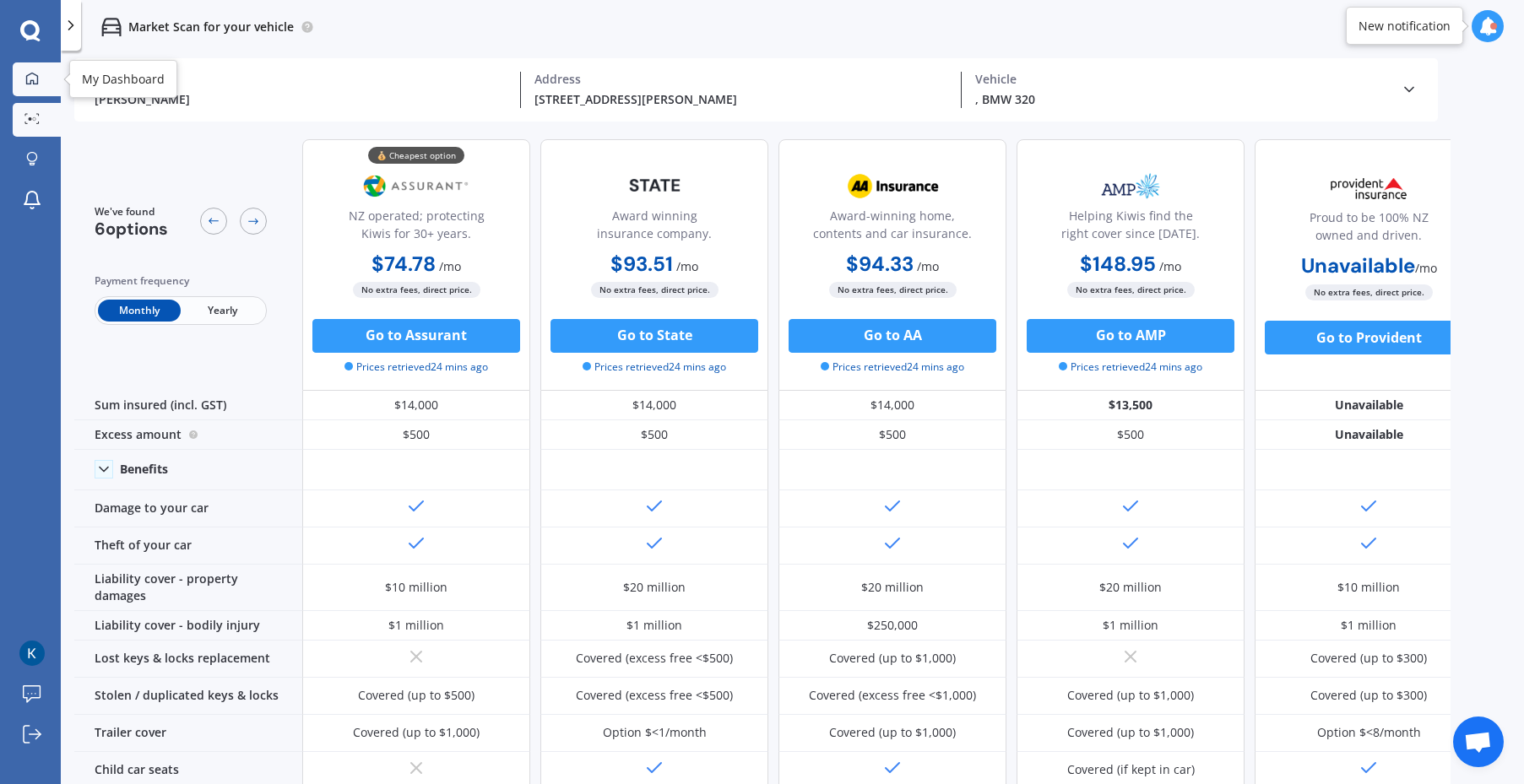 click 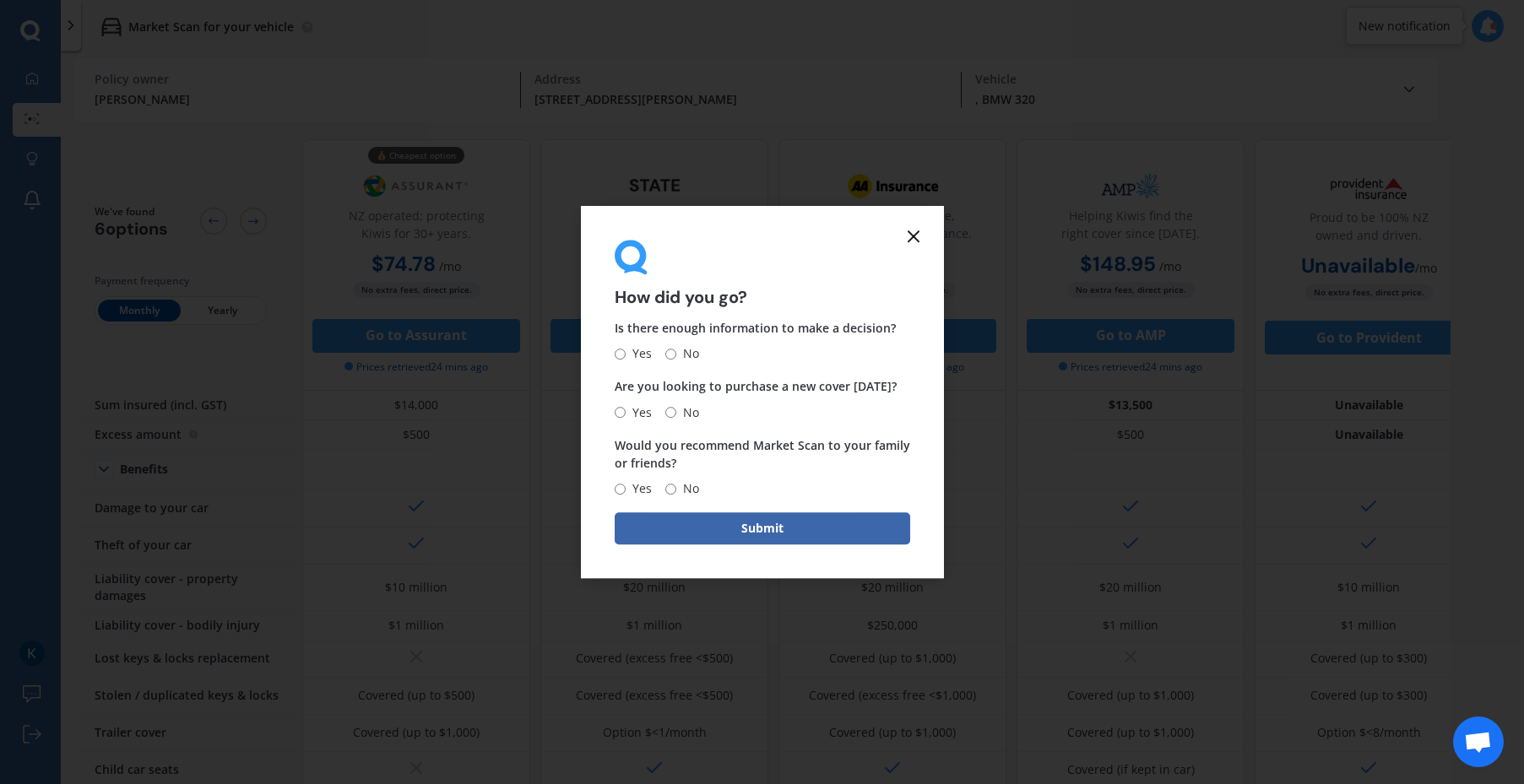 click 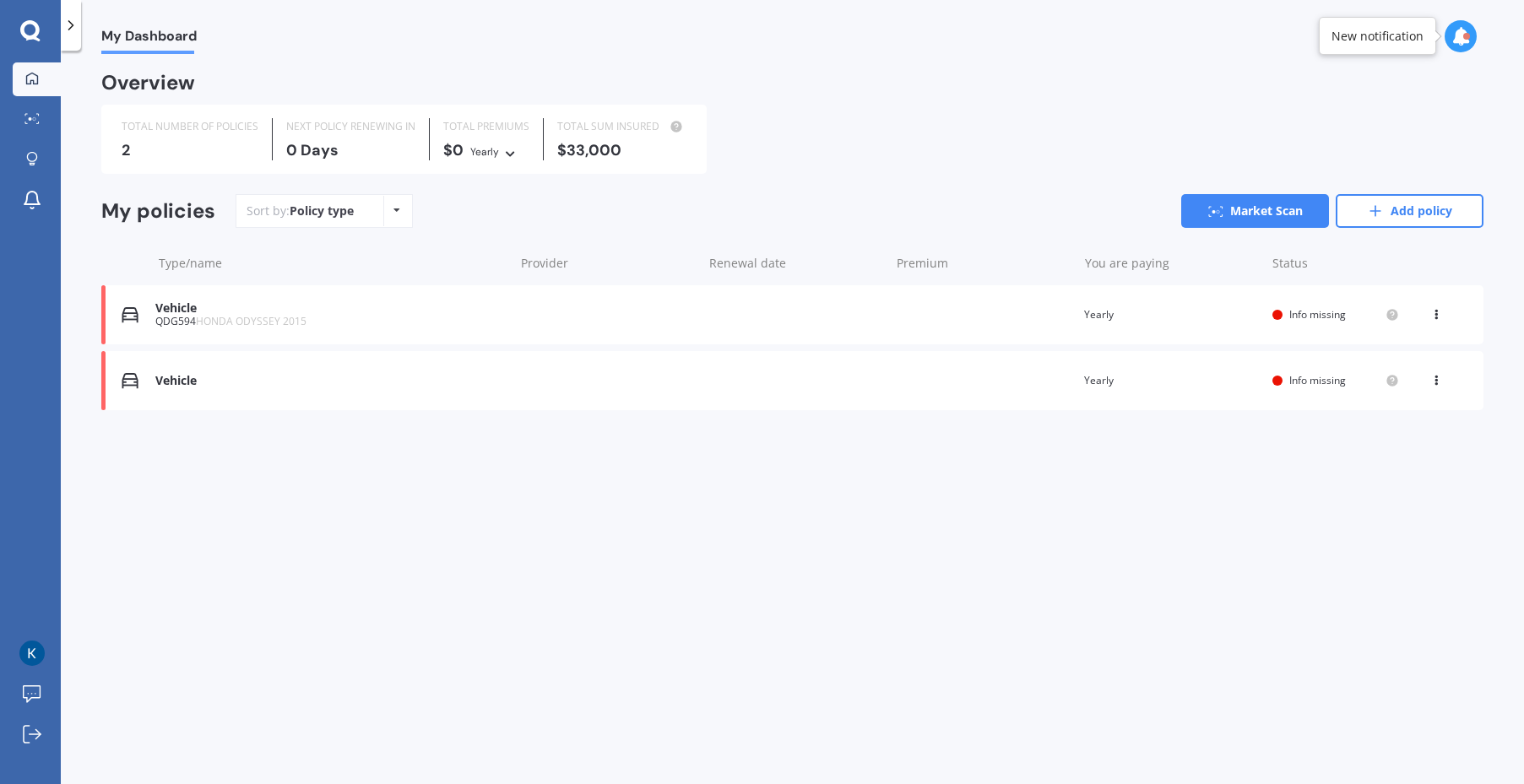 click 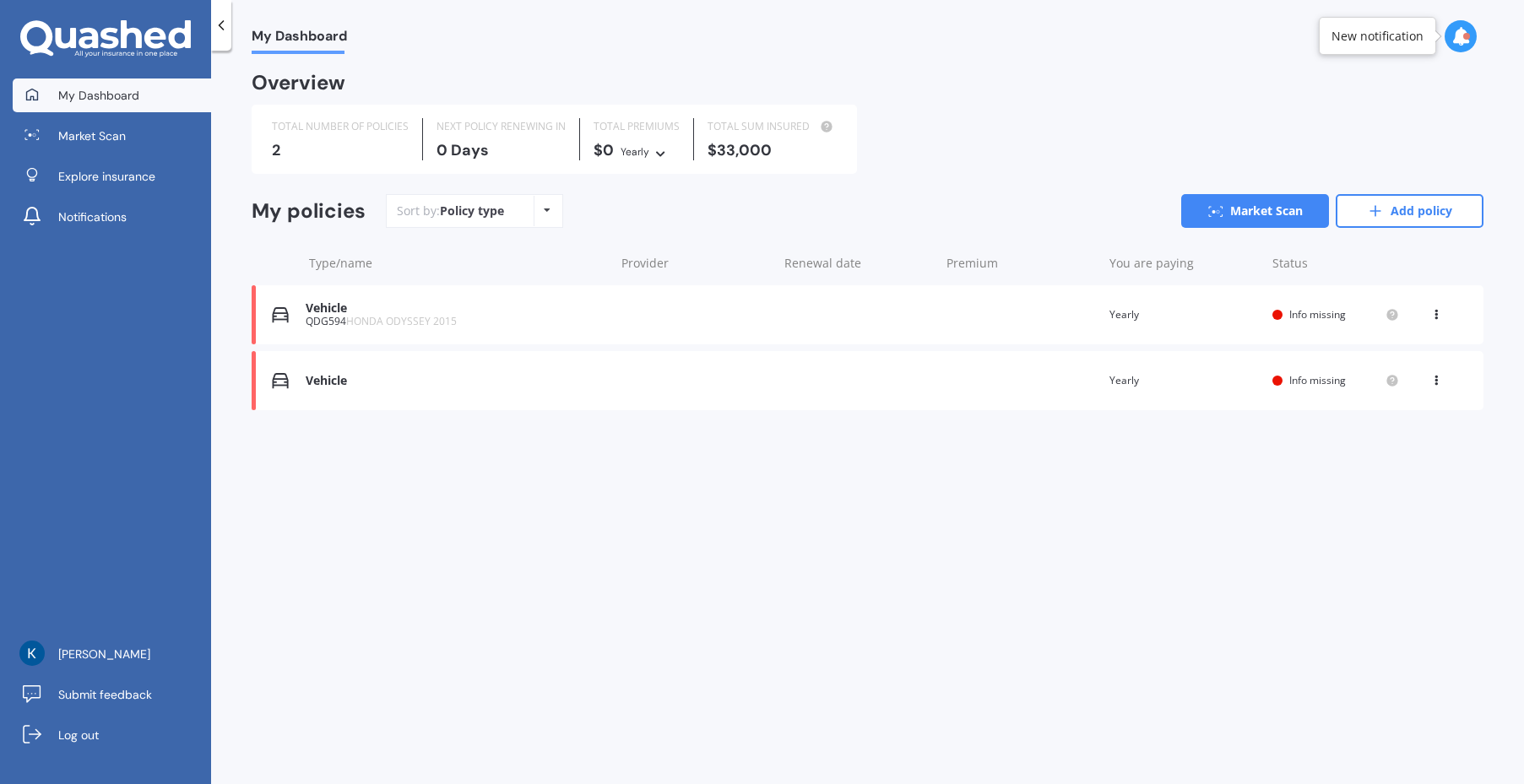 click 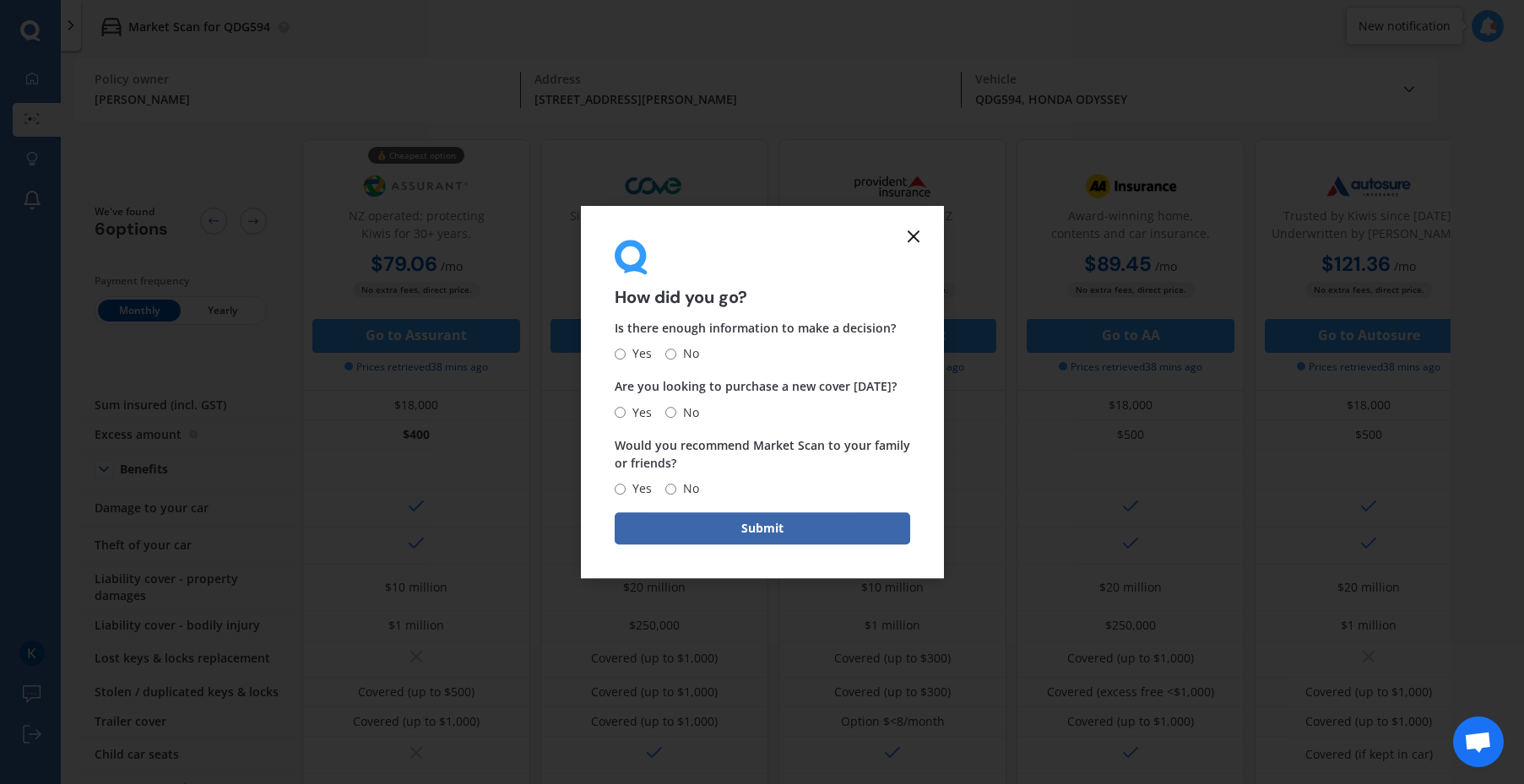 click 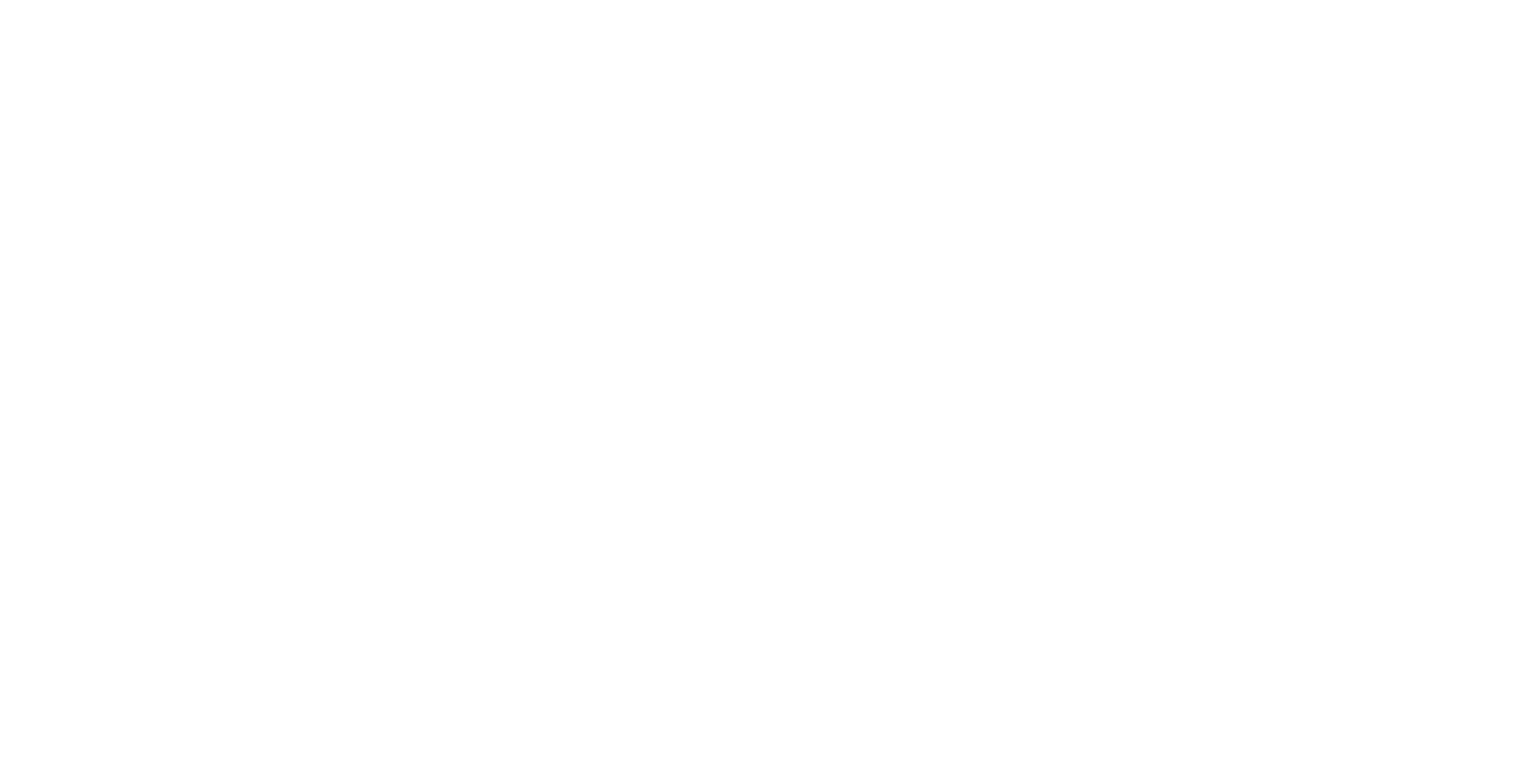 scroll, scrollTop: 0, scrollLeft: 0, axis: both 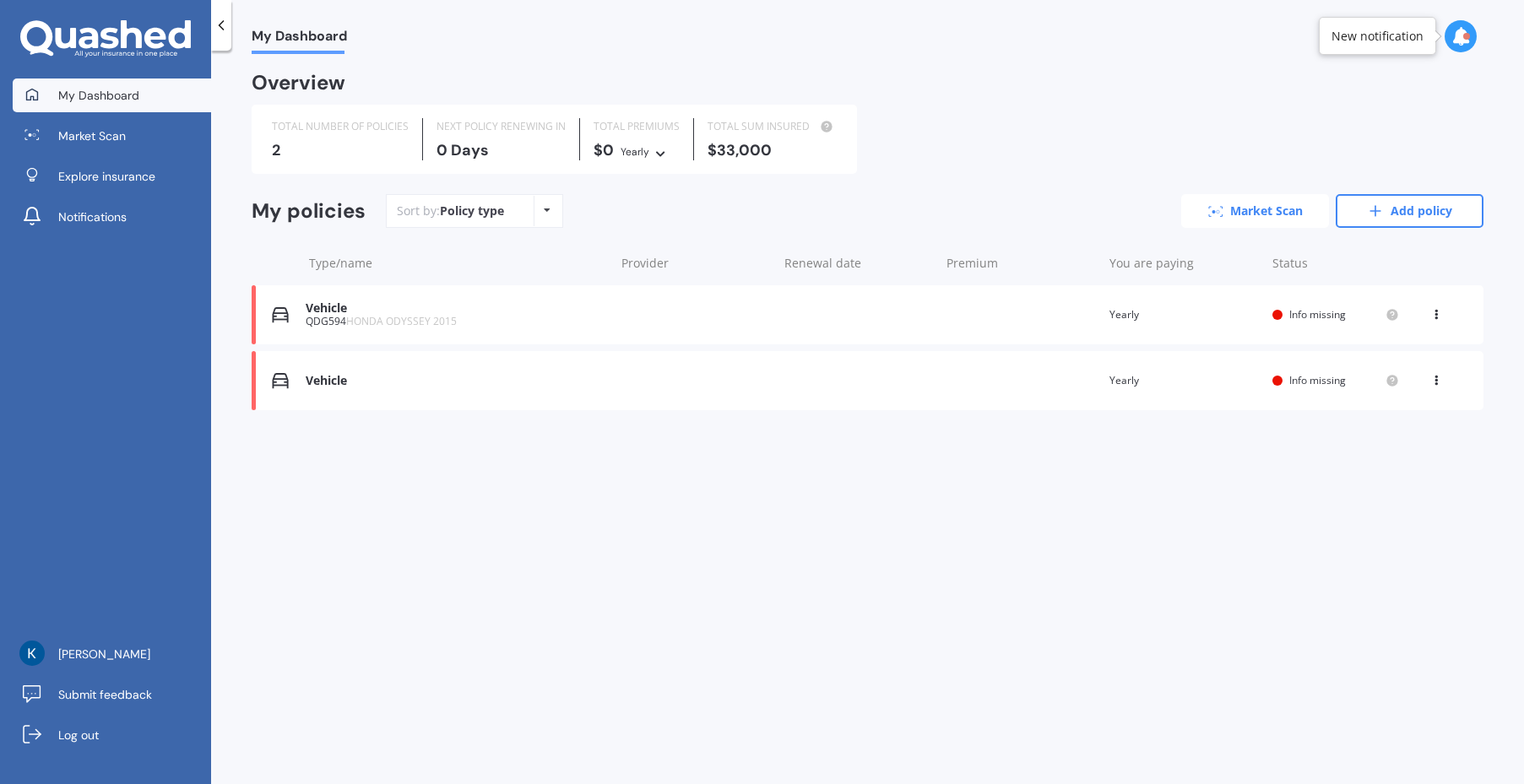 click on "Market Scan" at bounding box center [1255, 211] 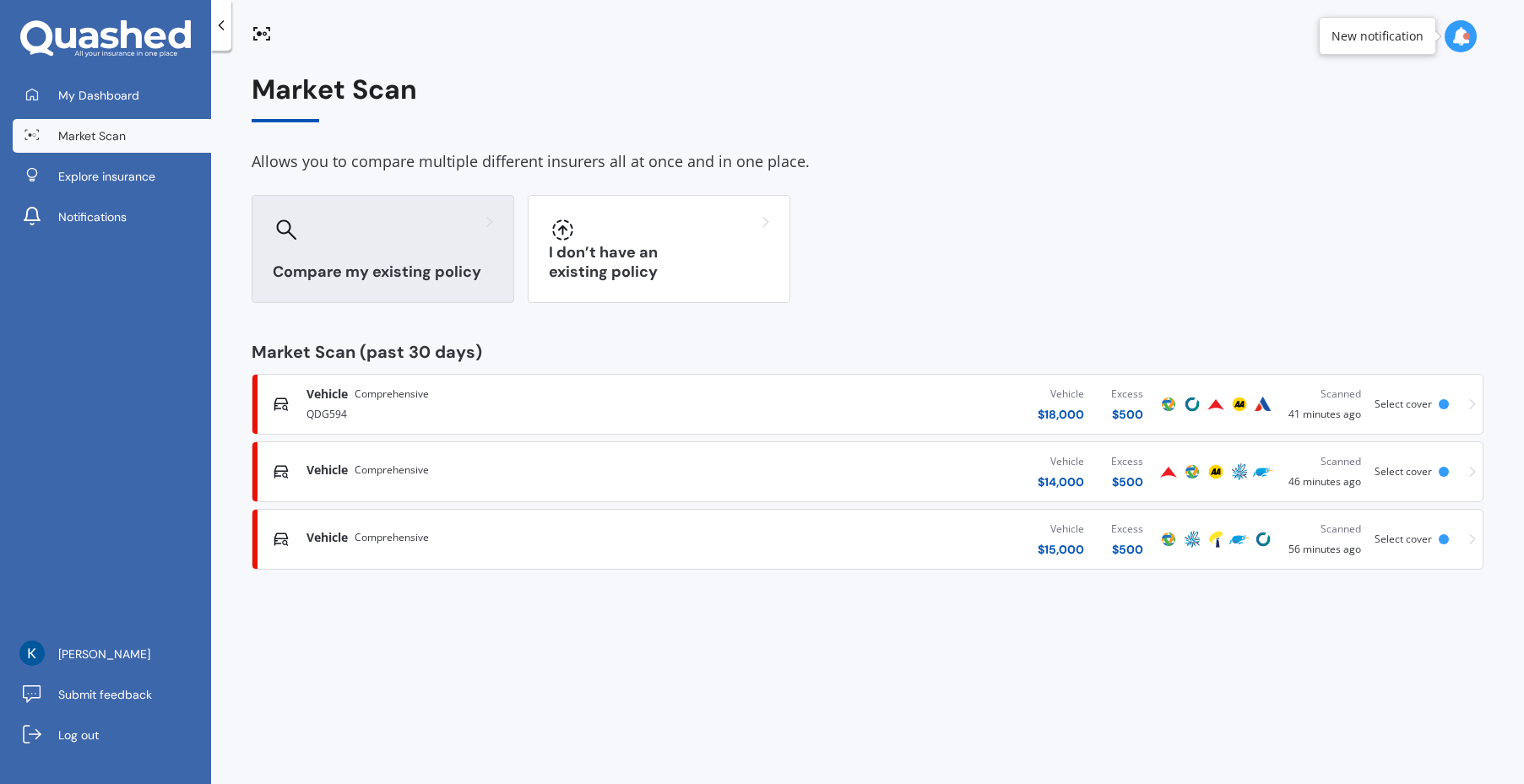 click on "Compare my existing policy" at bounding box center (382, 249) 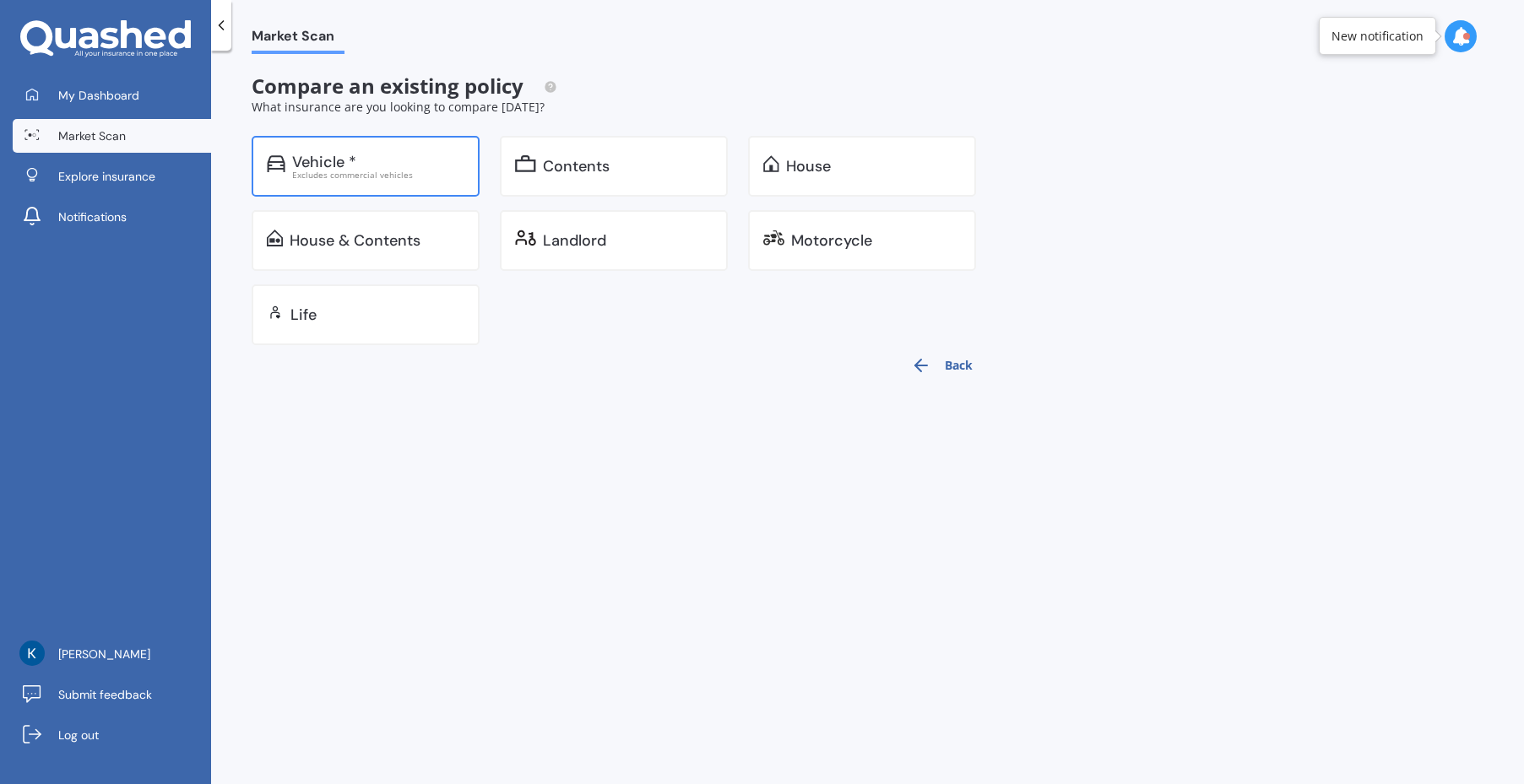 click on "Excludes commercial vehicles" at bounding box center [378, 175] 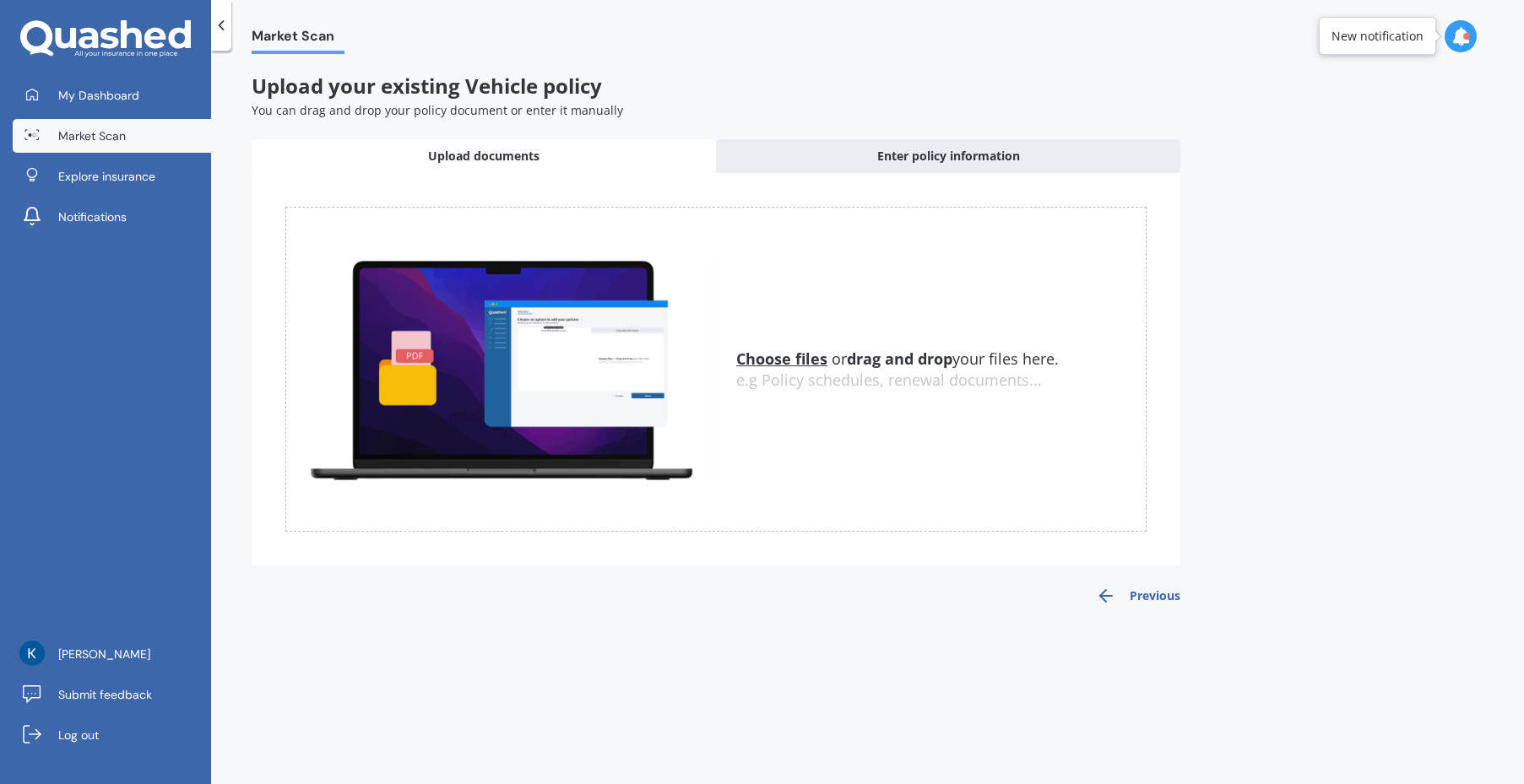 click on "Previous" at bounding box center (1138, 596) 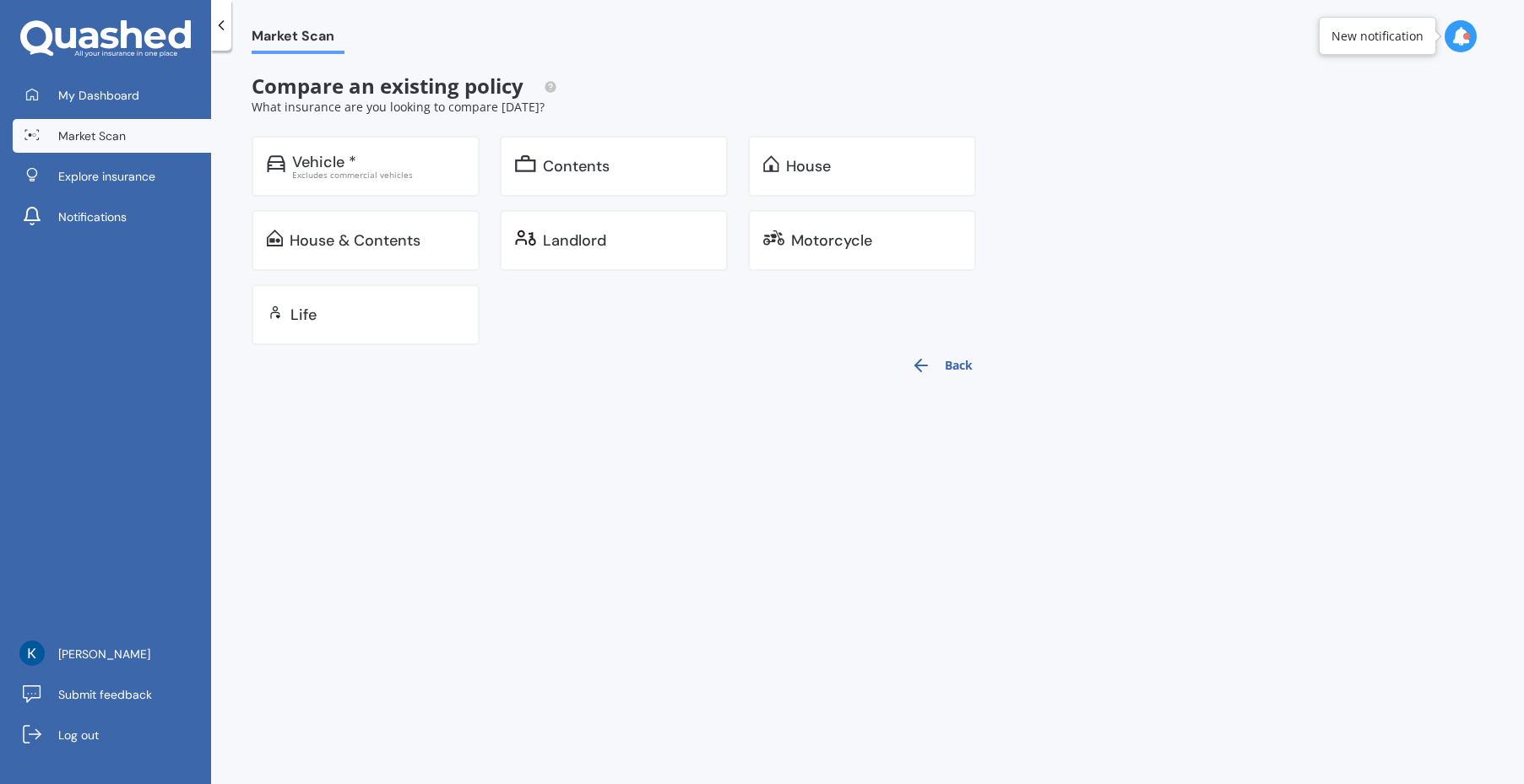 click on "What insurance are you looking to compare [DATE]?" at bounding box center [624, 107] 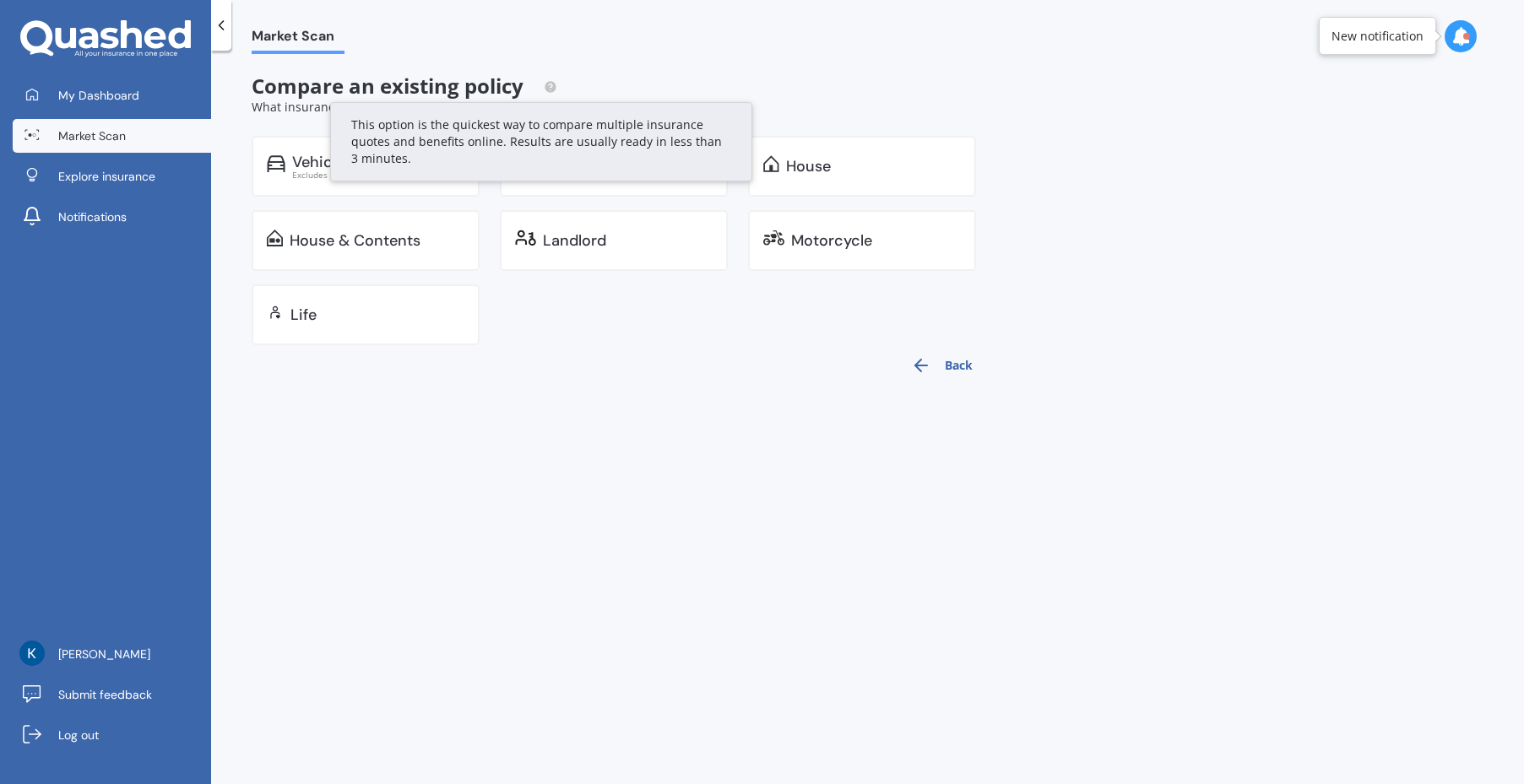 click 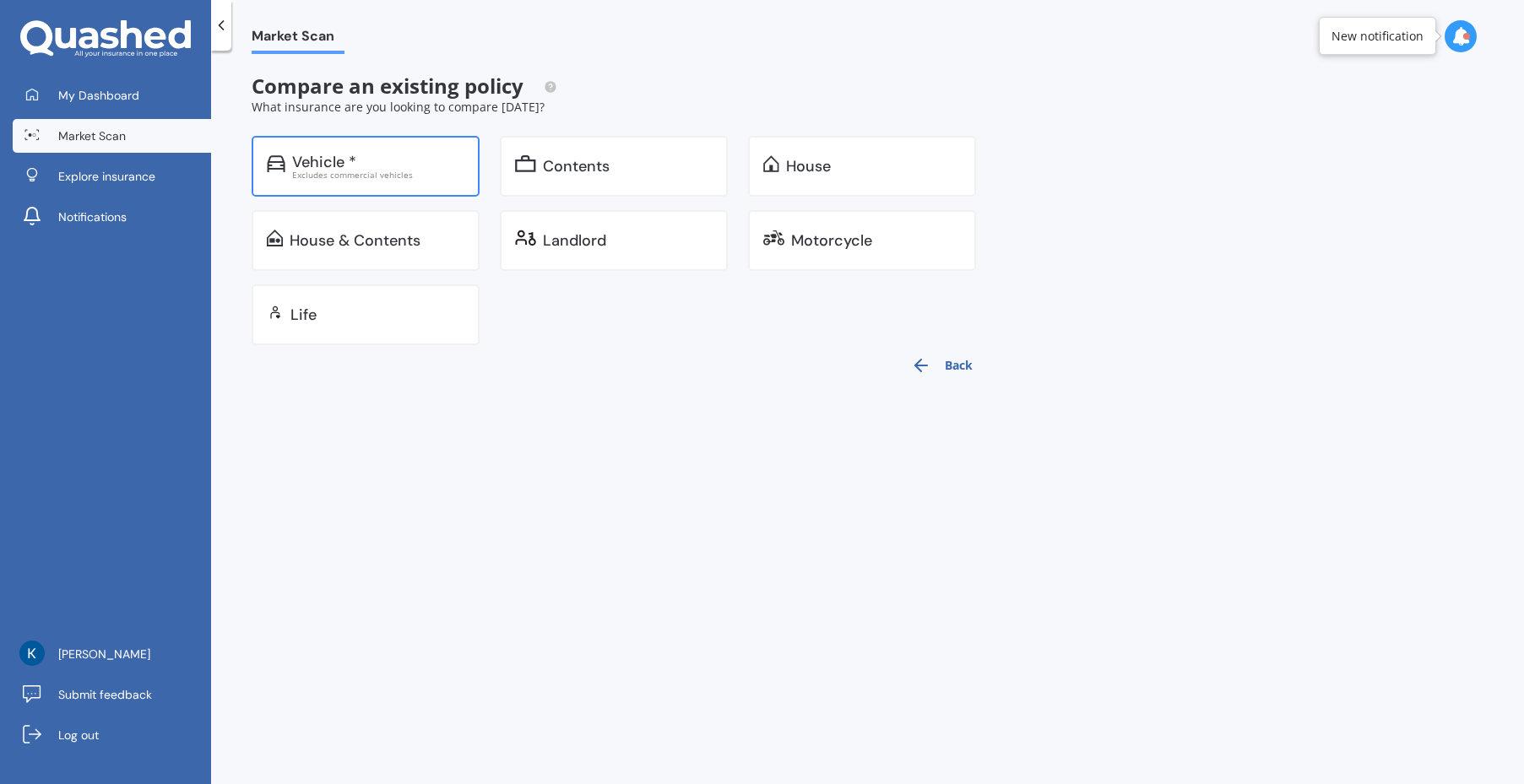 click on "Vehicle *" at bounding box center (324, 162) 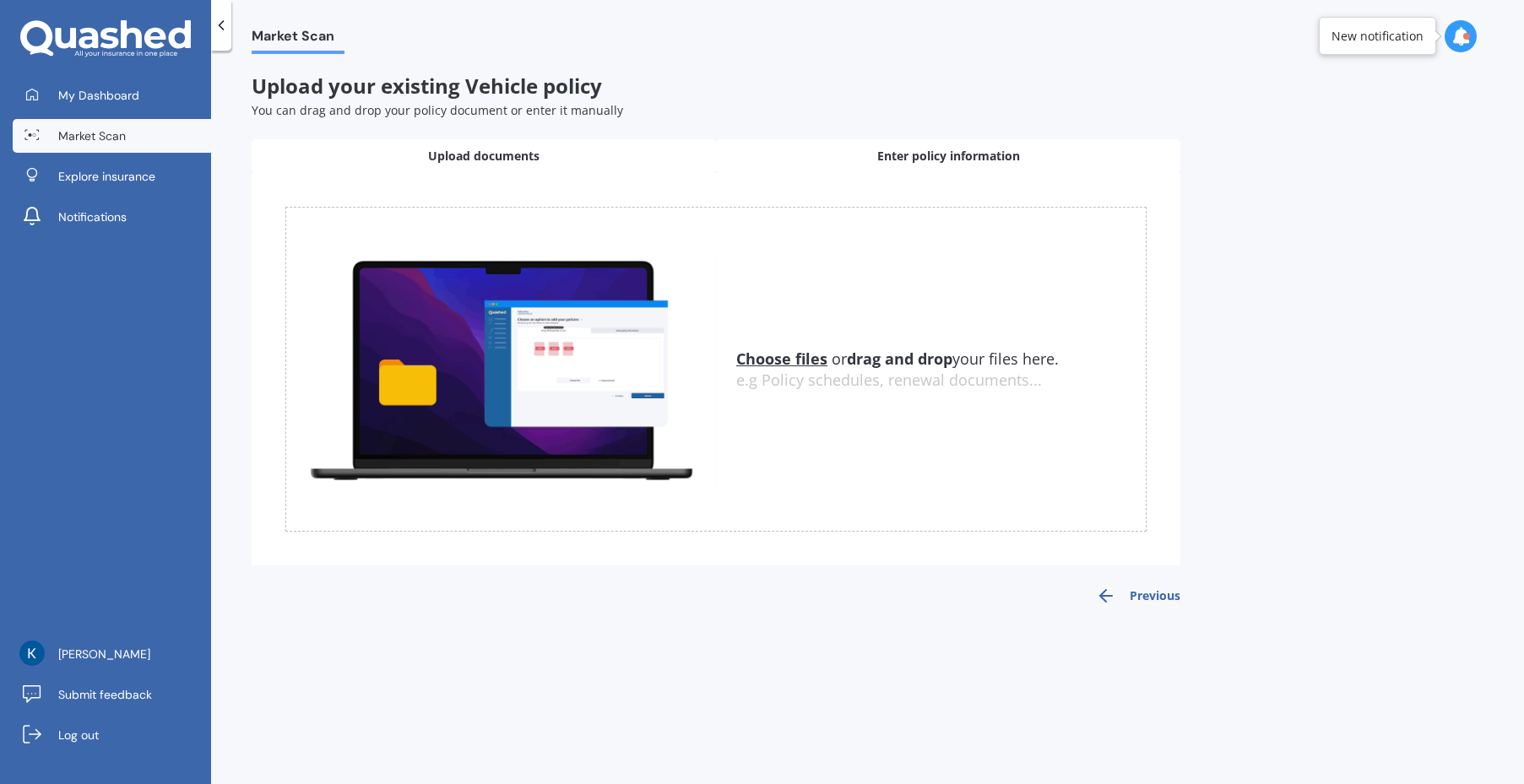 click on "Enter policy information" at bounding box center [948, 156] 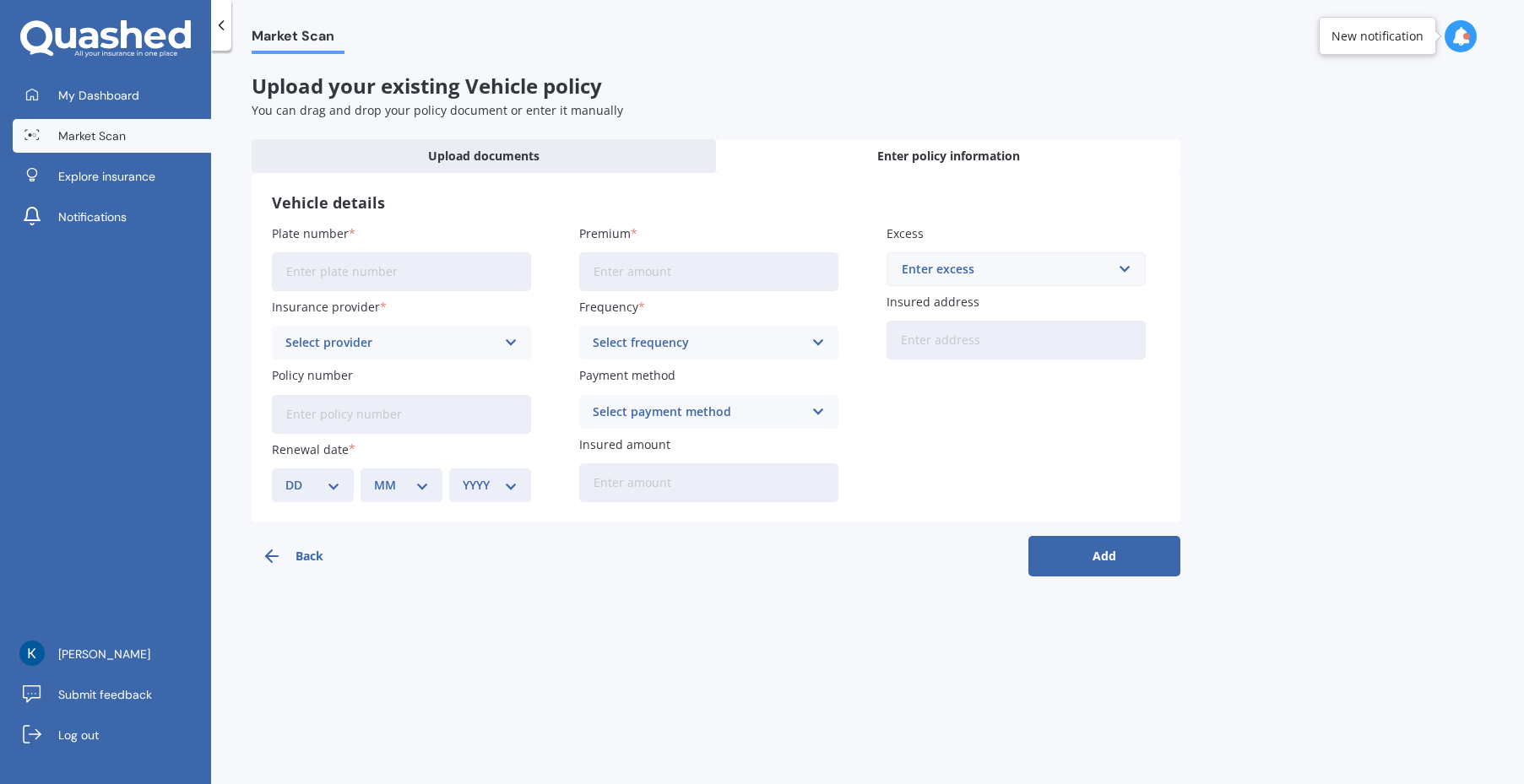 click on "Select provider" at bounding box center (390, 343) 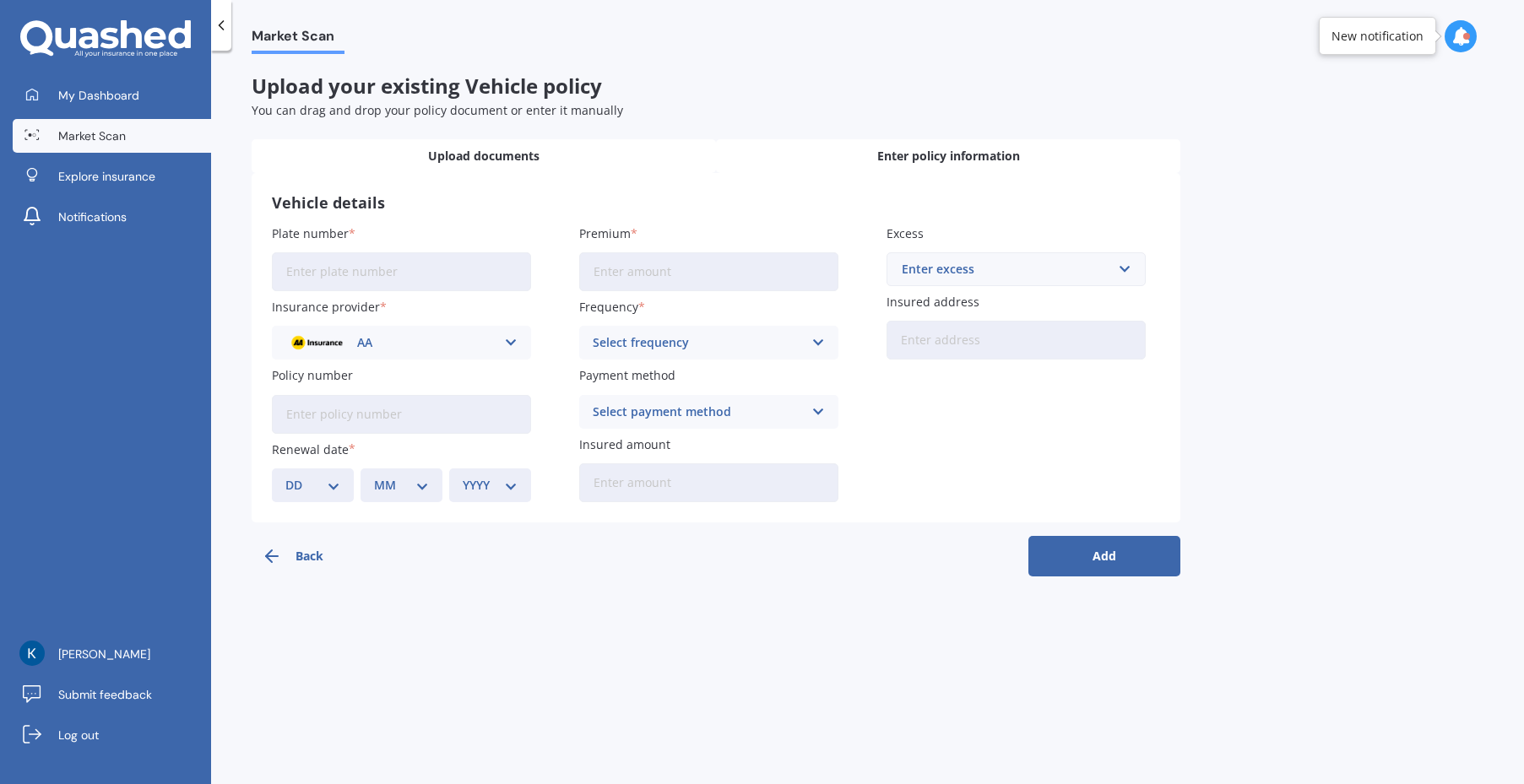 click on "Upload documents" at bounding box center (484, 156) 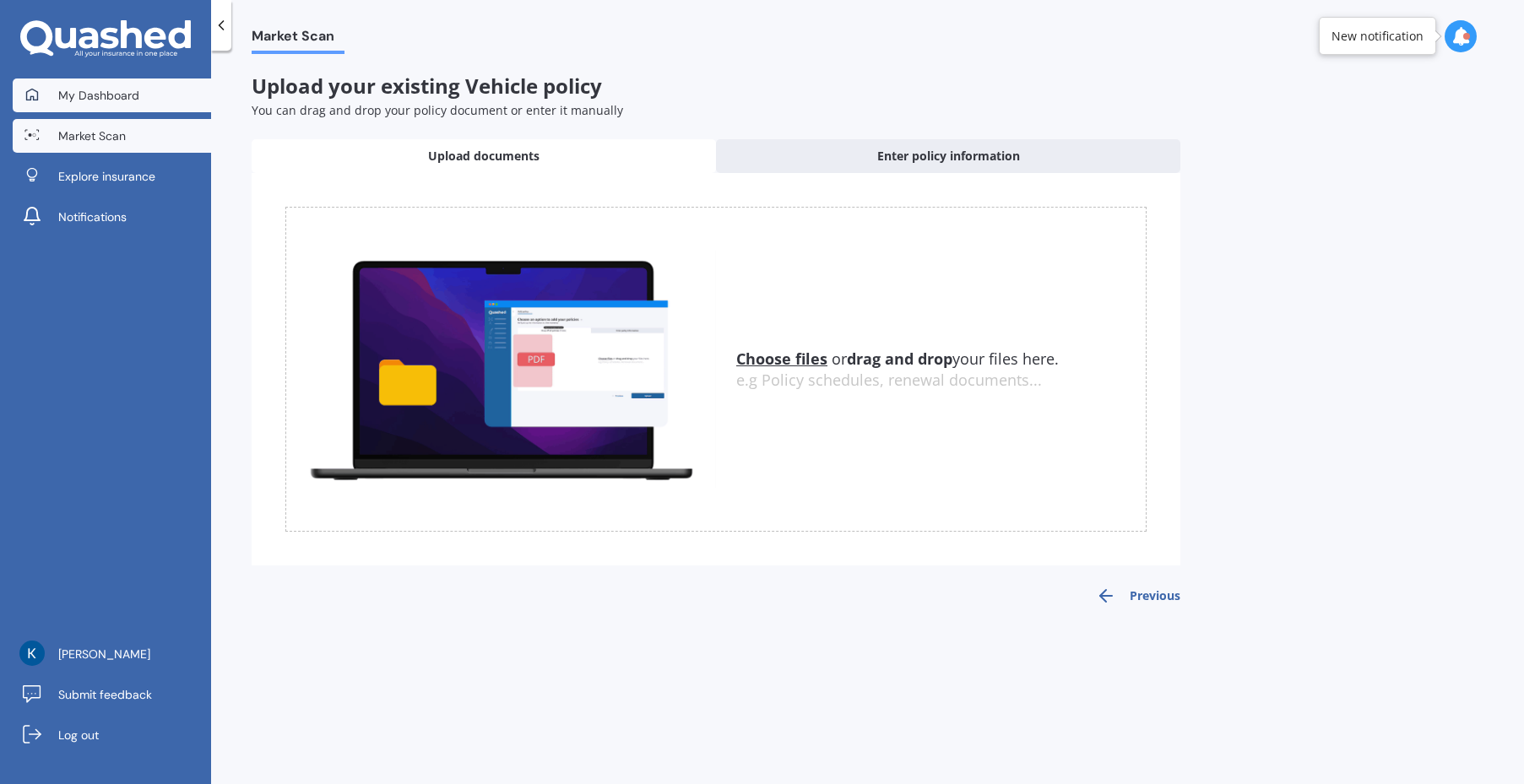 click on "My Dashboard" at bounding box center (99, 95) 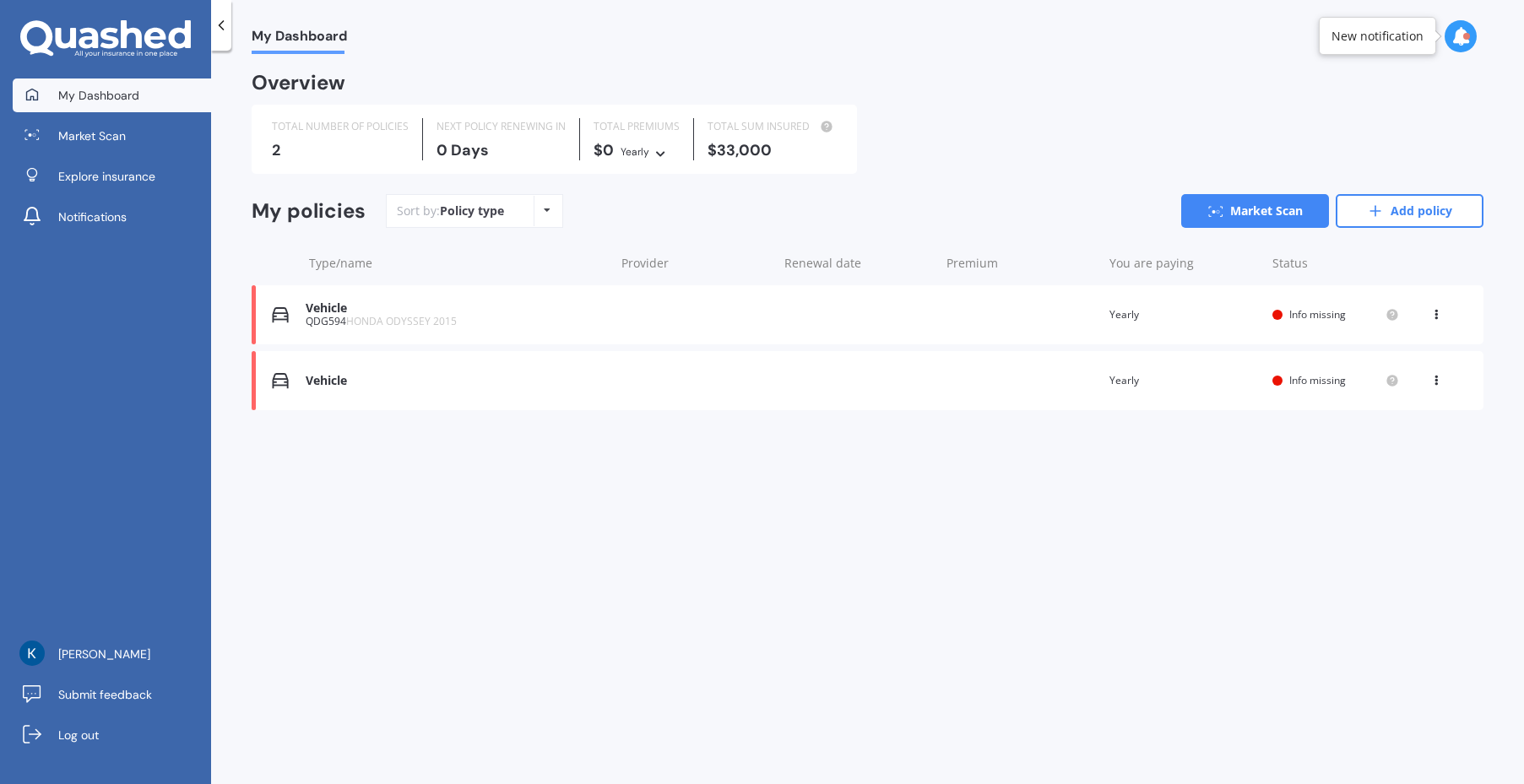 click on "New notification" at bounding box center (1377, 36) 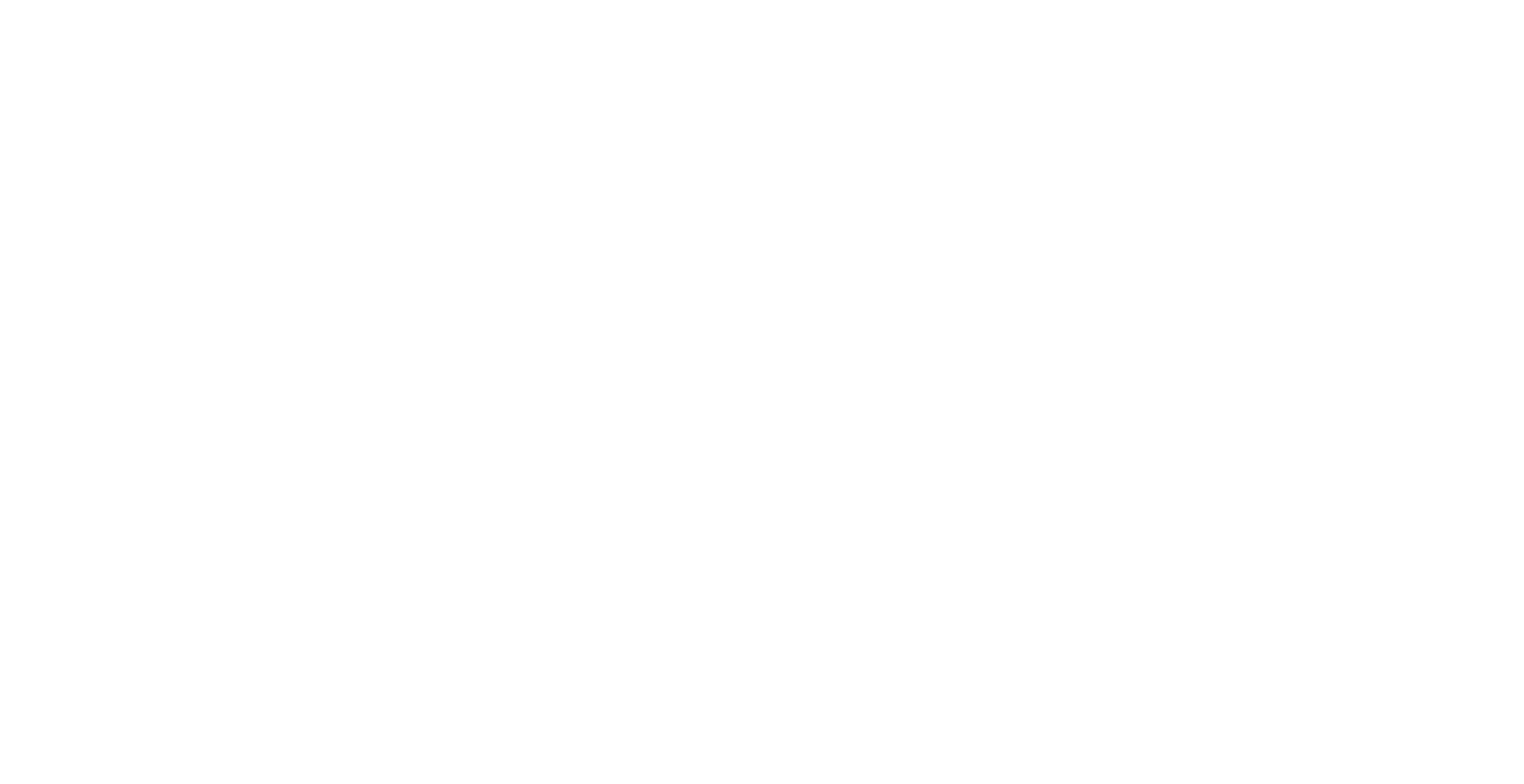 scroll, scrollTop: 0, scrollLeft: 0, axis: both 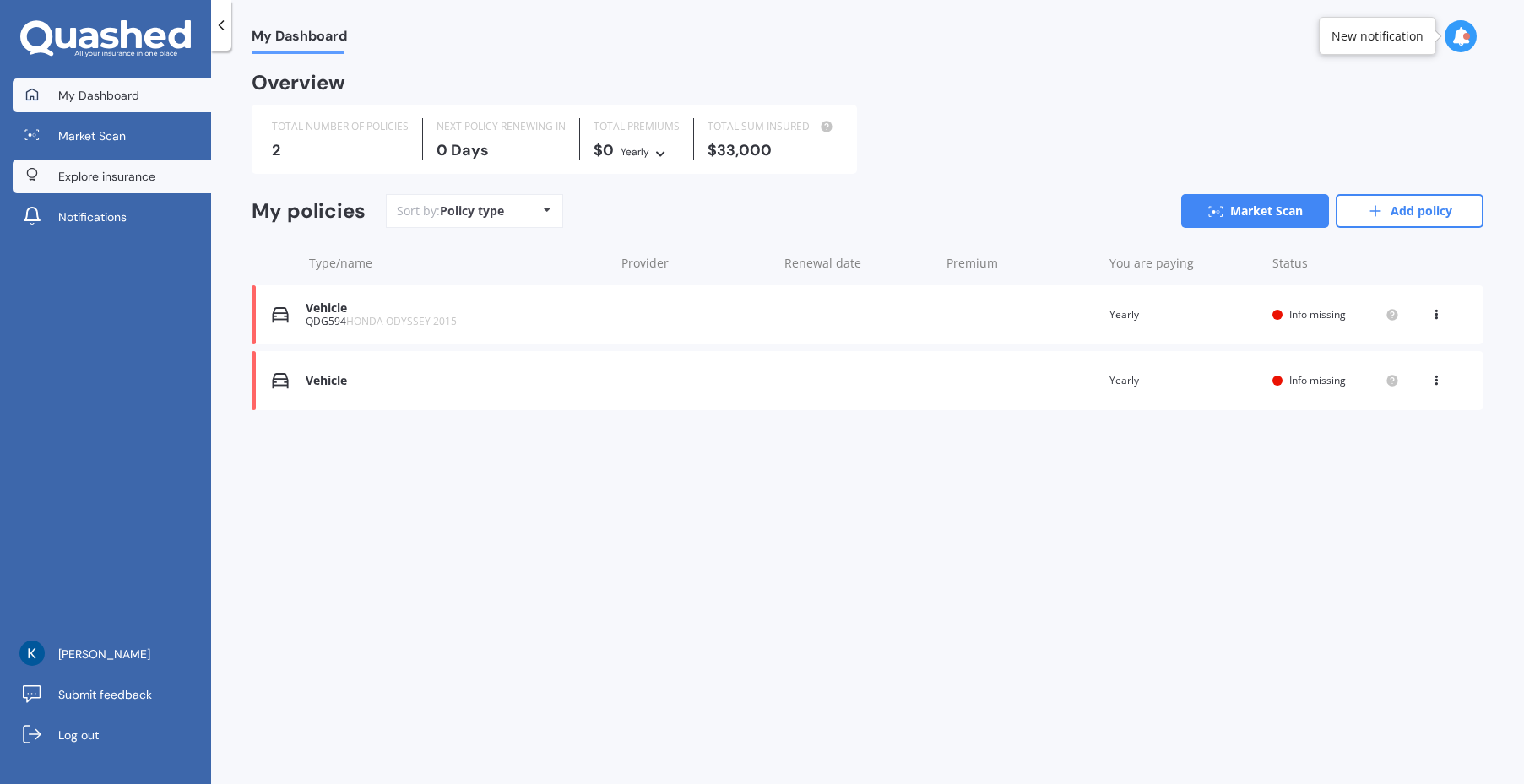 click on "Explore insurance" at bounding box center [106, 176] 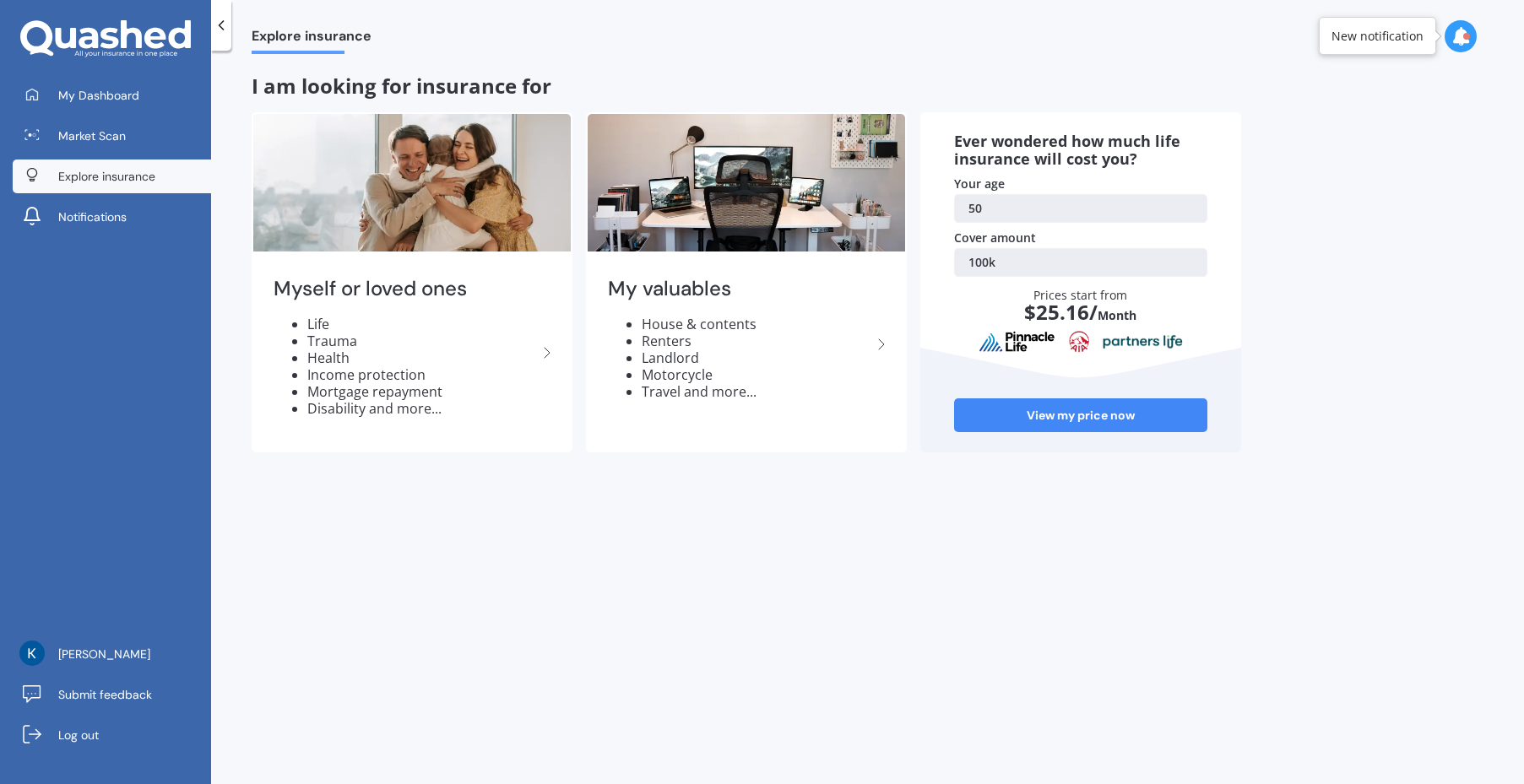 click on "My Dashboard Market Scan Explore insurance Notifications" at bounding box center [106, 160] 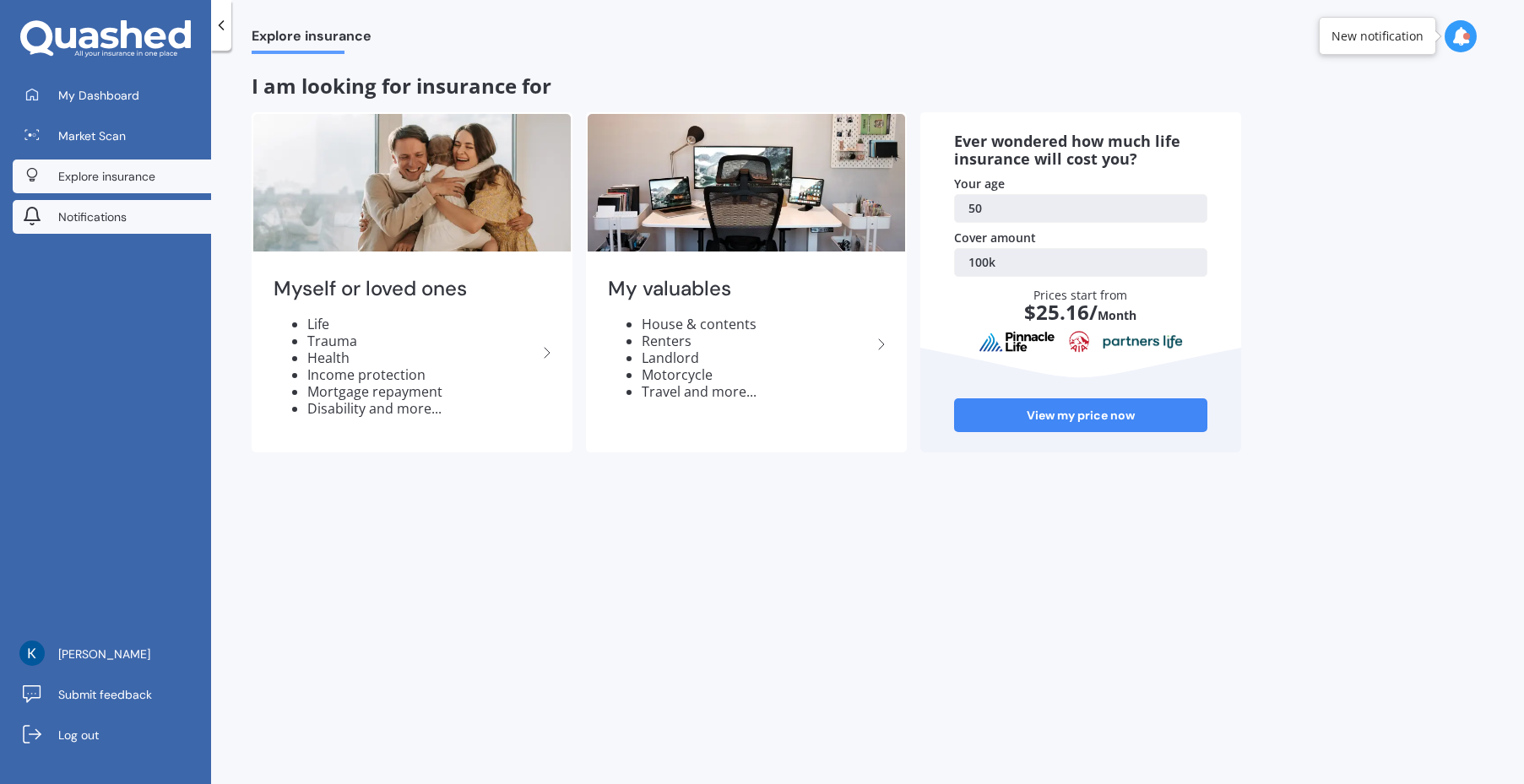 click on "Notifications" at bounding box center (92, 217) 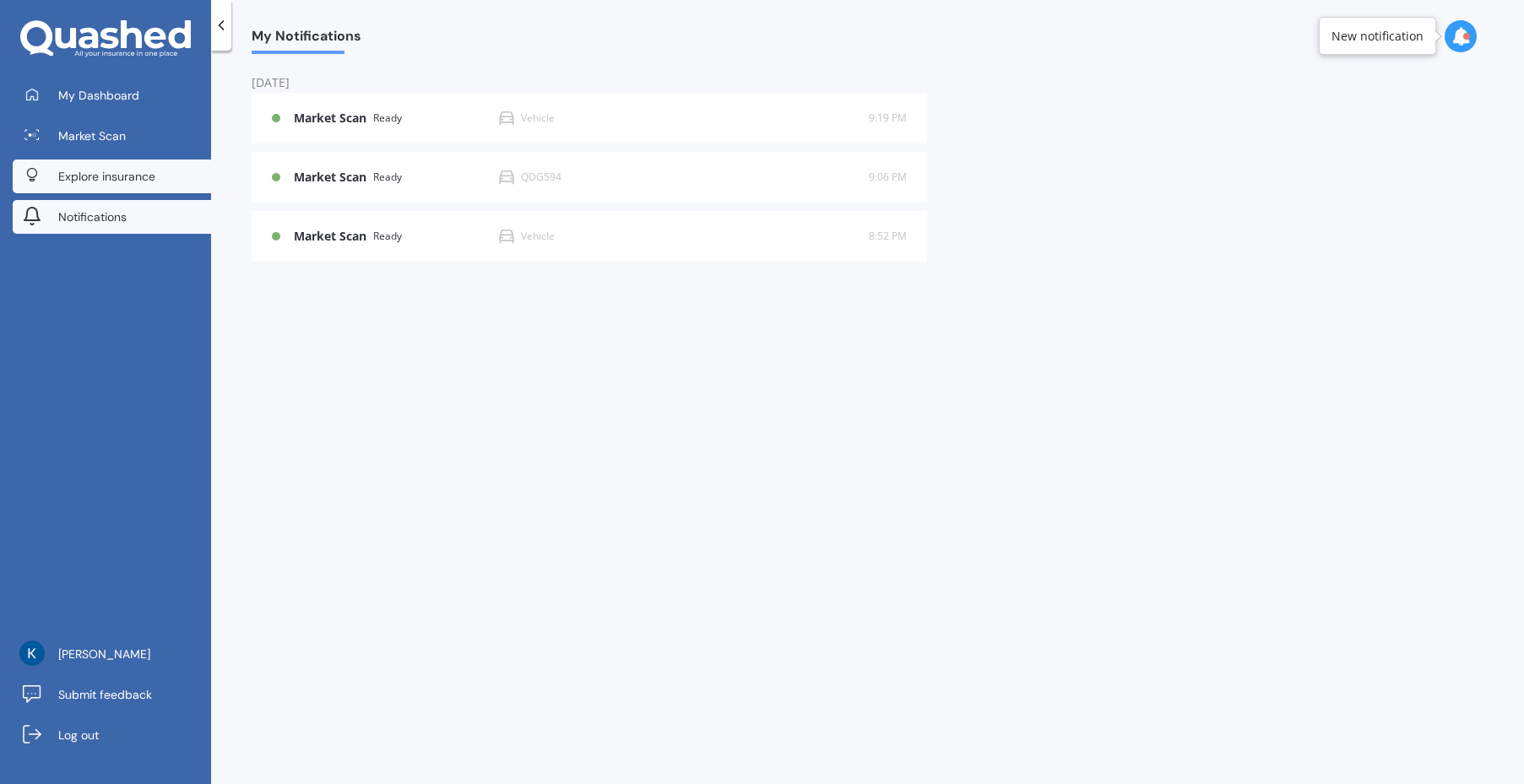 click on "Explore insurance" at bounding box center (106, 176) 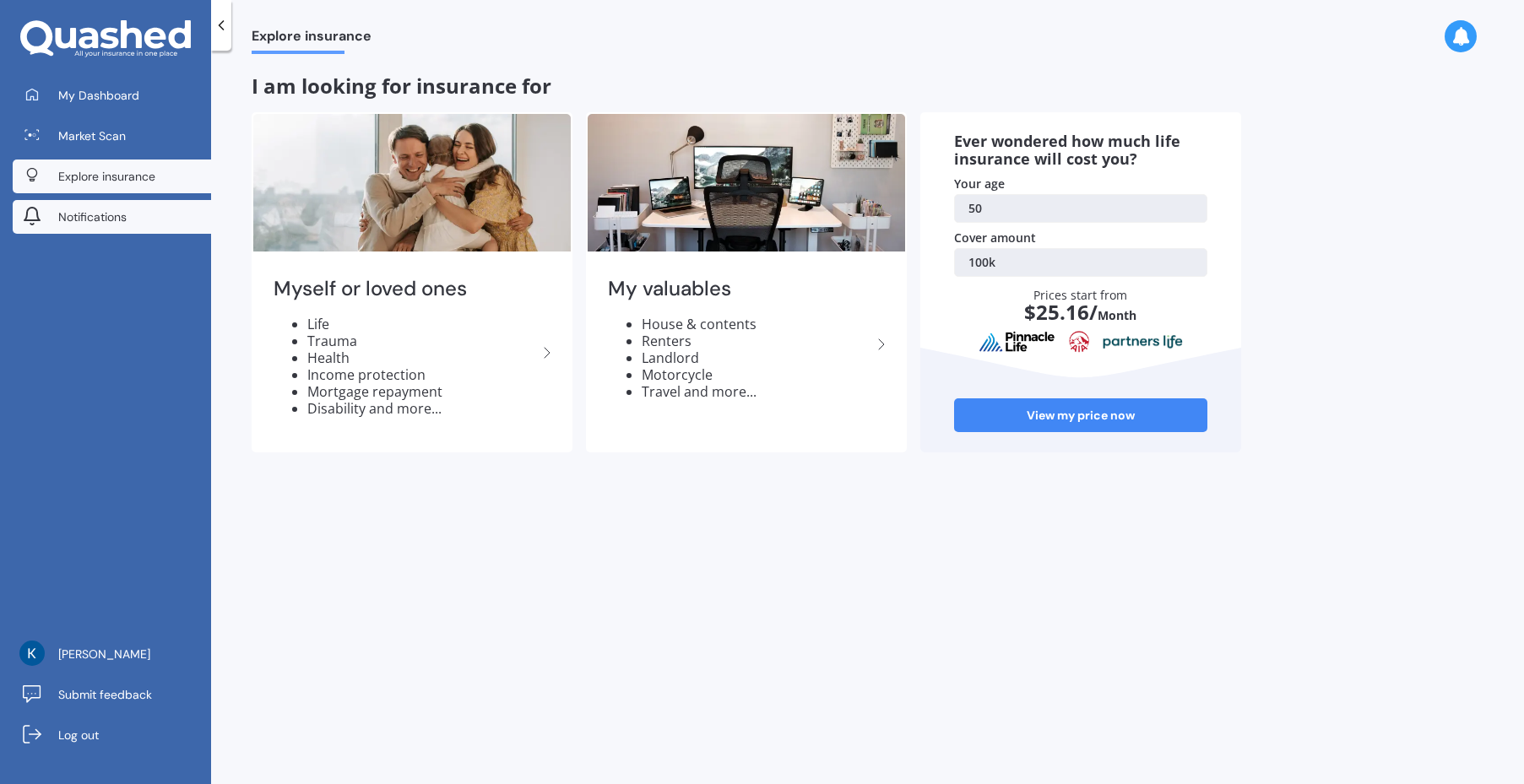click on "Notifications" at bounding box center [92, 217] 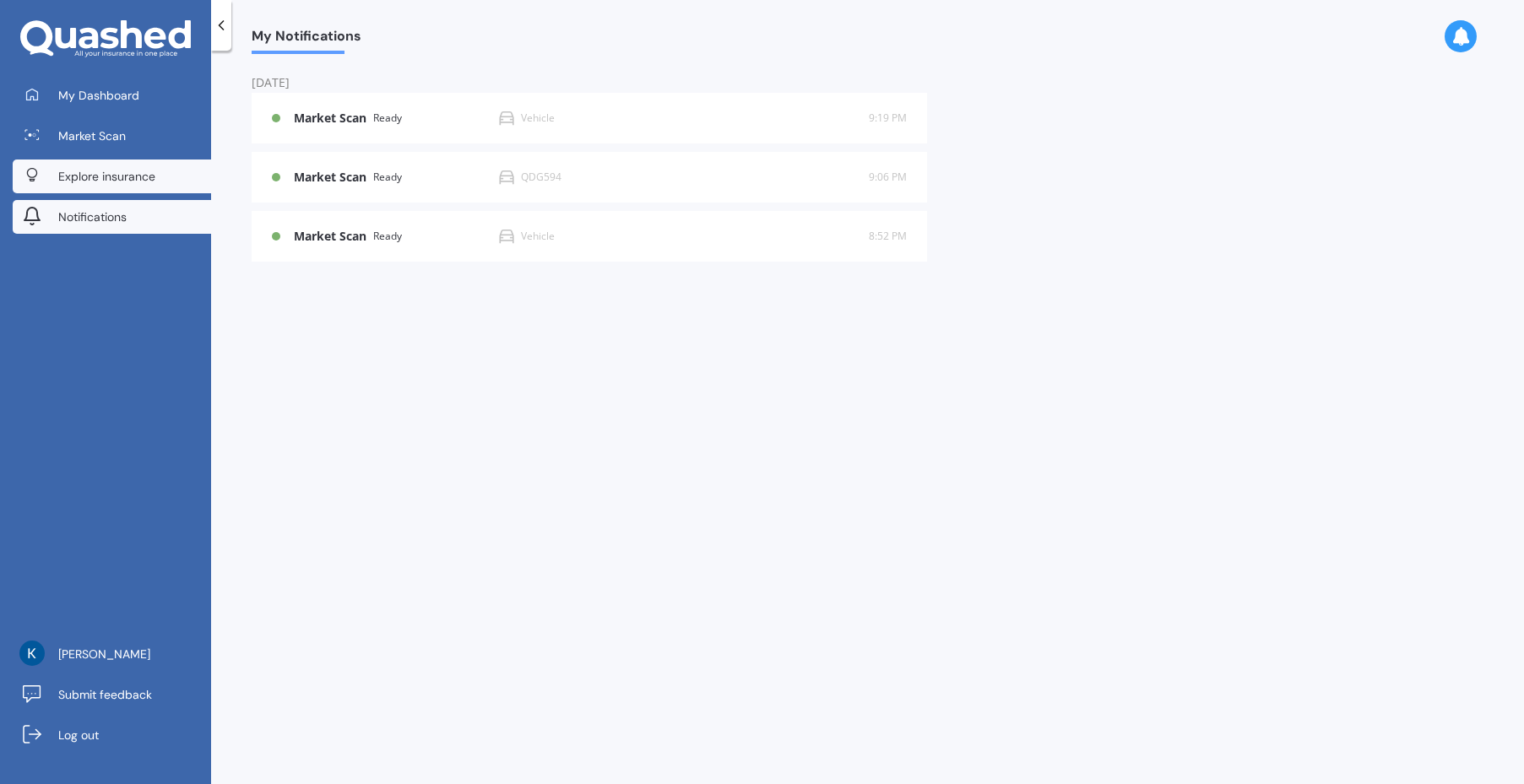 click on "Explore insurance" at bounding box center [106, 176] 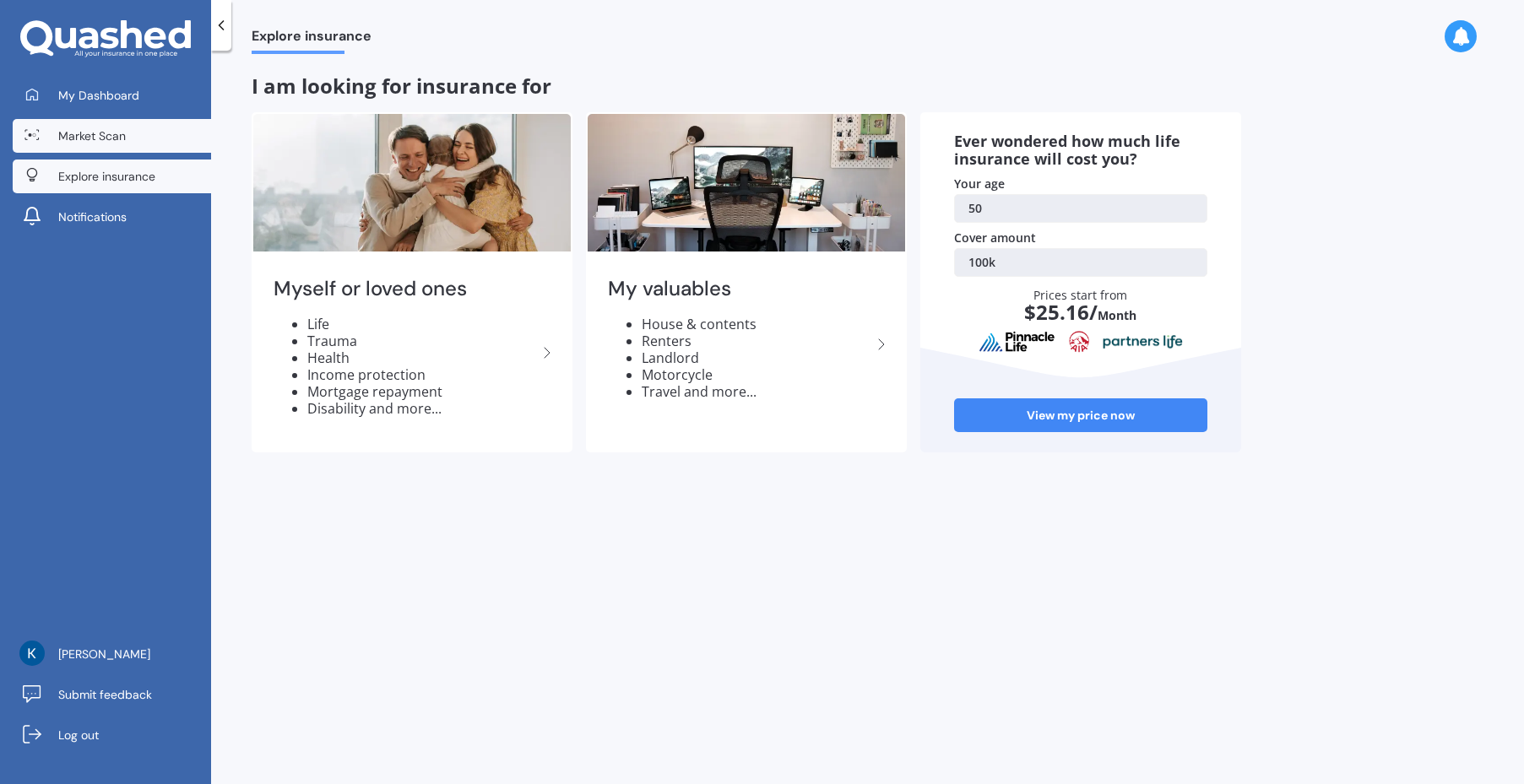 click on "Market Scan" at bounding box center (92, 136) 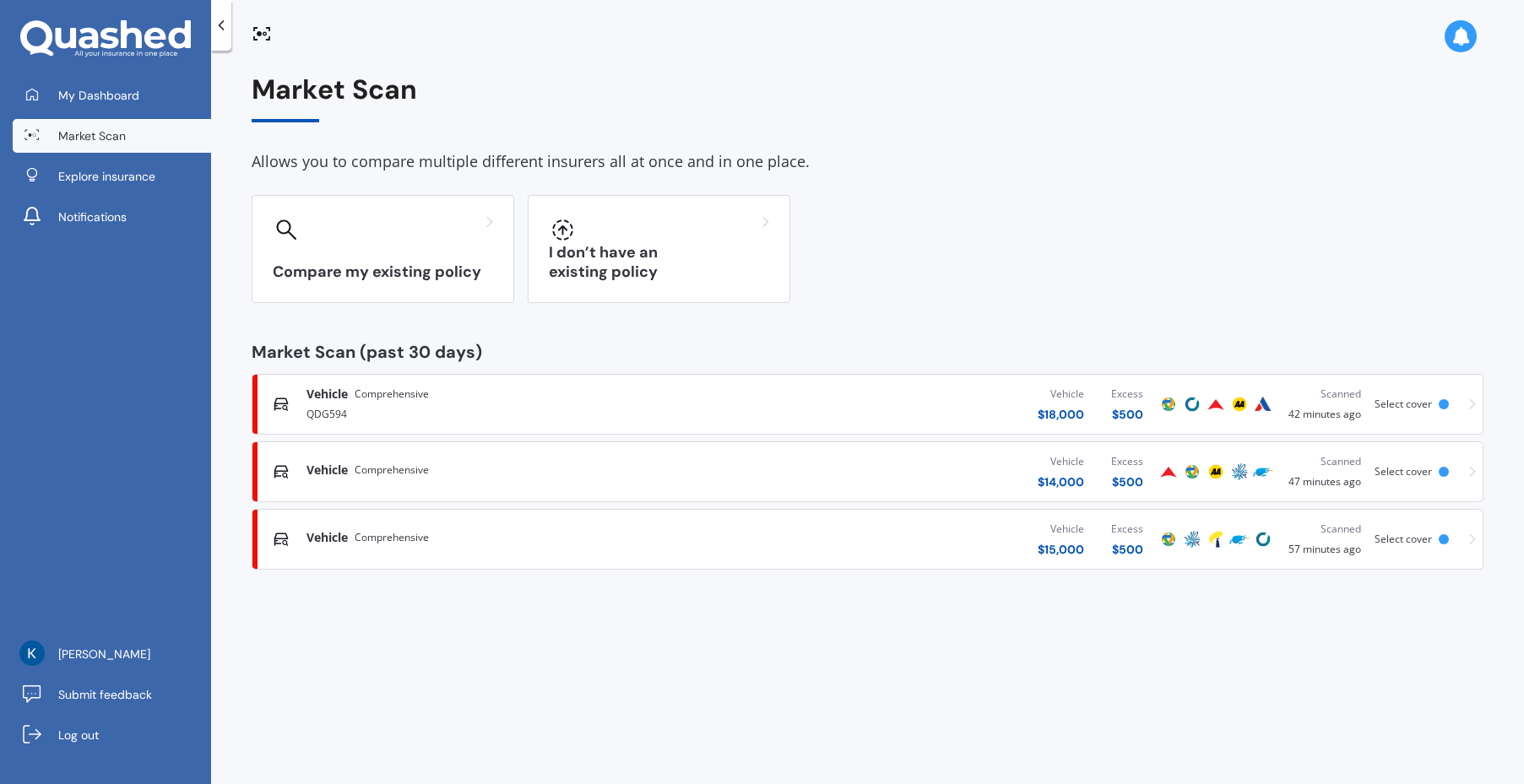 click on "Compare my existing policy I don’t have an existing policy" at bounding box center (867, 249) 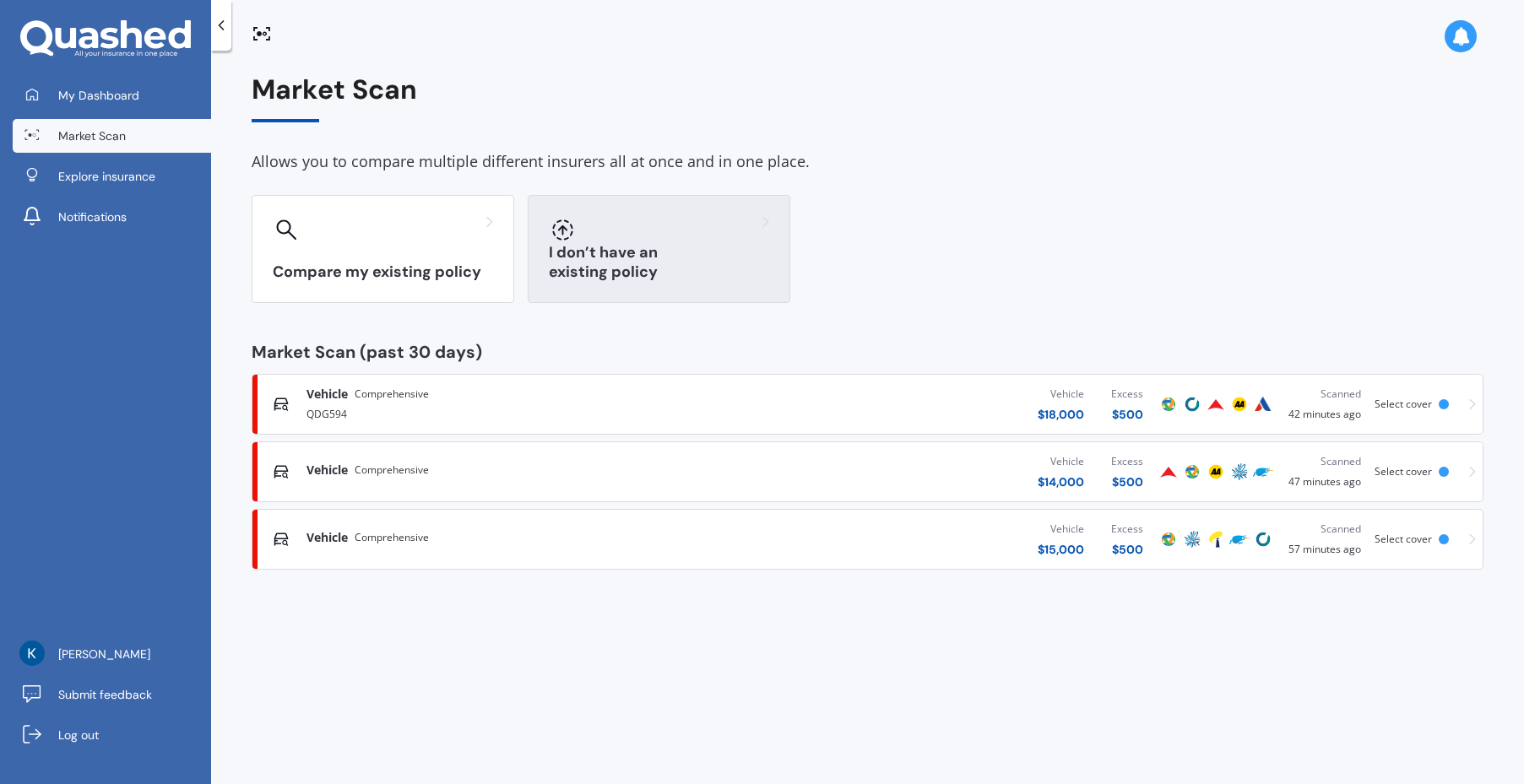 click on "I don’t have an existing policy" at bounding box center (659, 249) 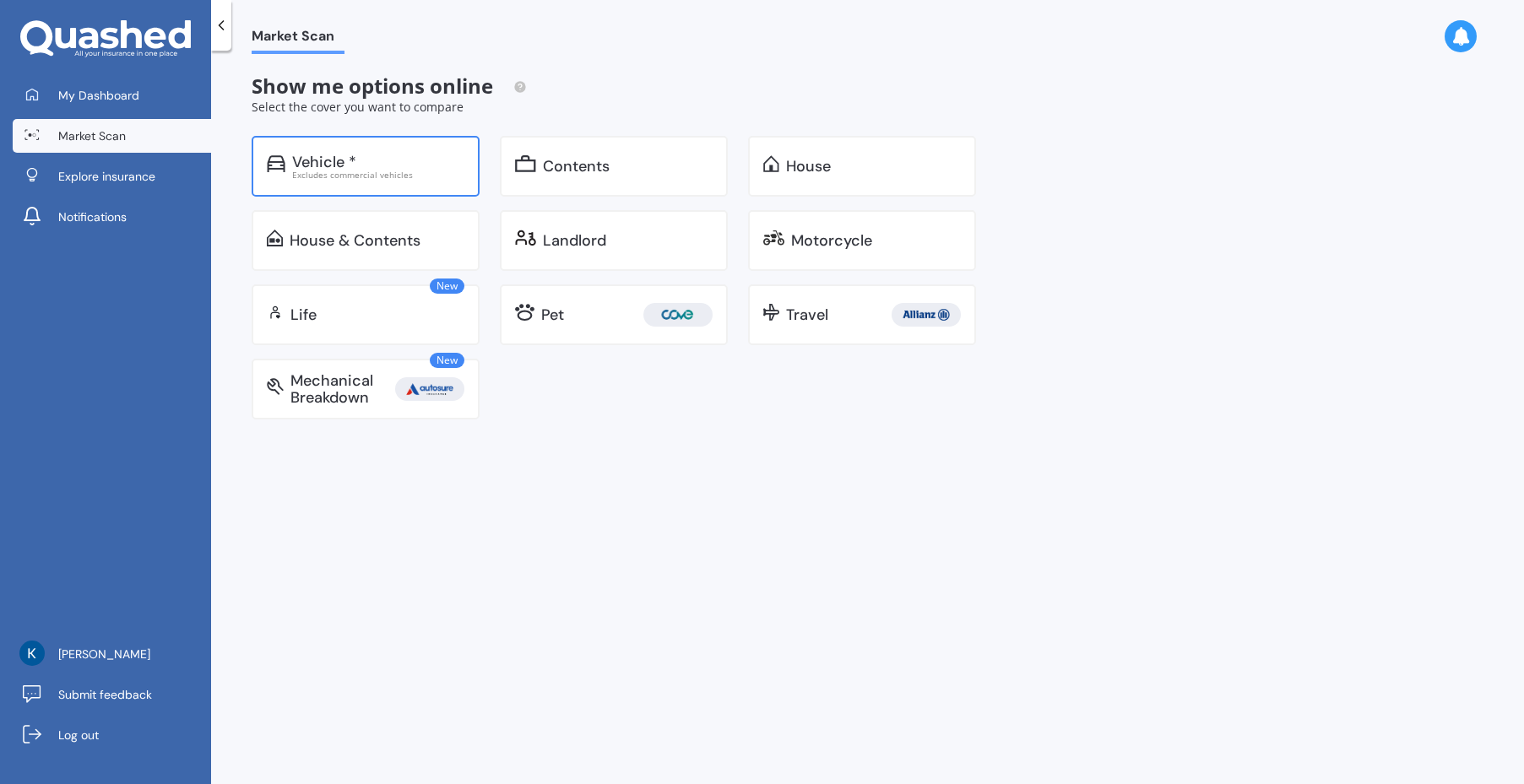 click on "Excludes commercial vehicles" at bounding box center (378, 175) 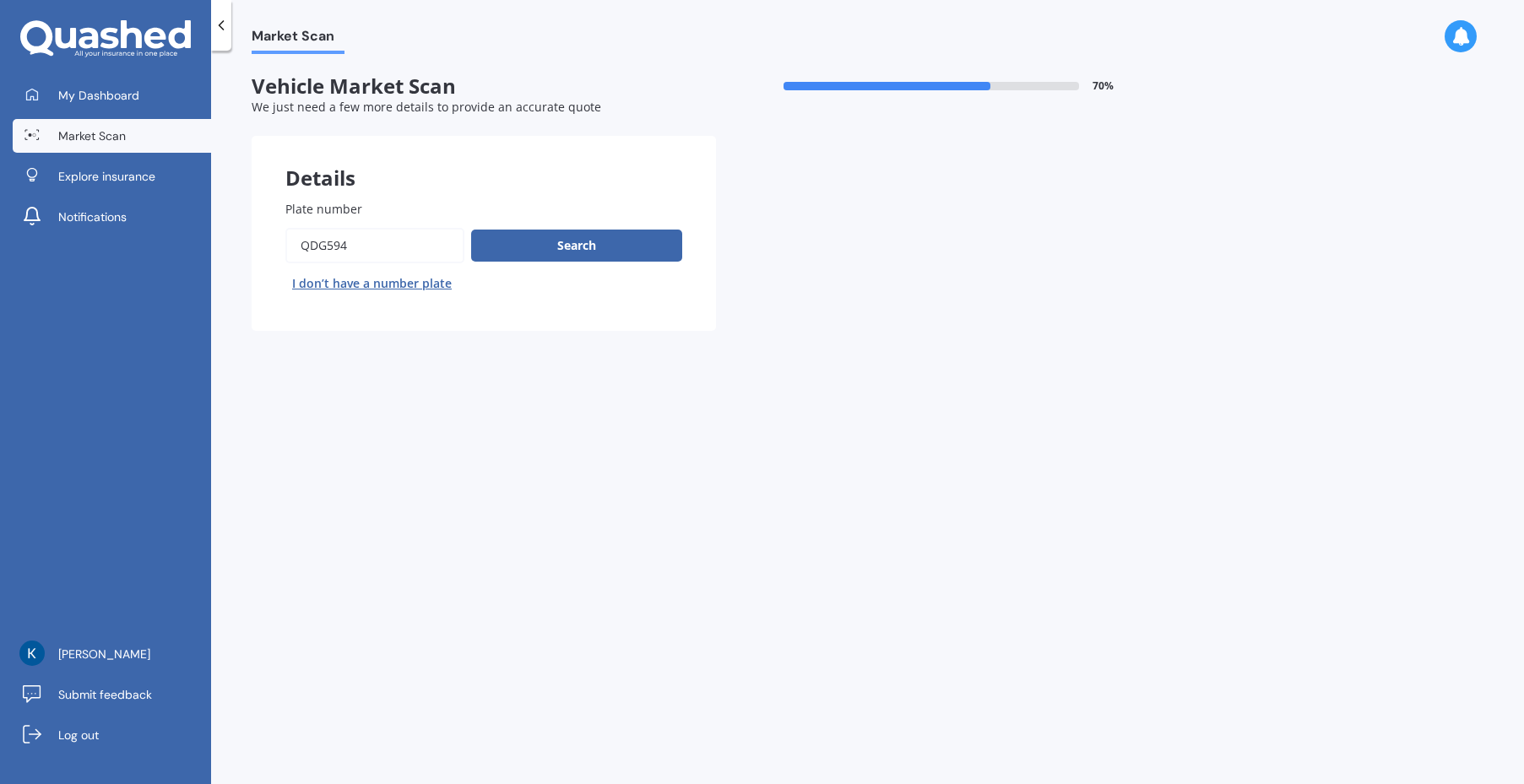 click on "Plate number Search I don’t have a number plate" at bounding box center (484, 248) 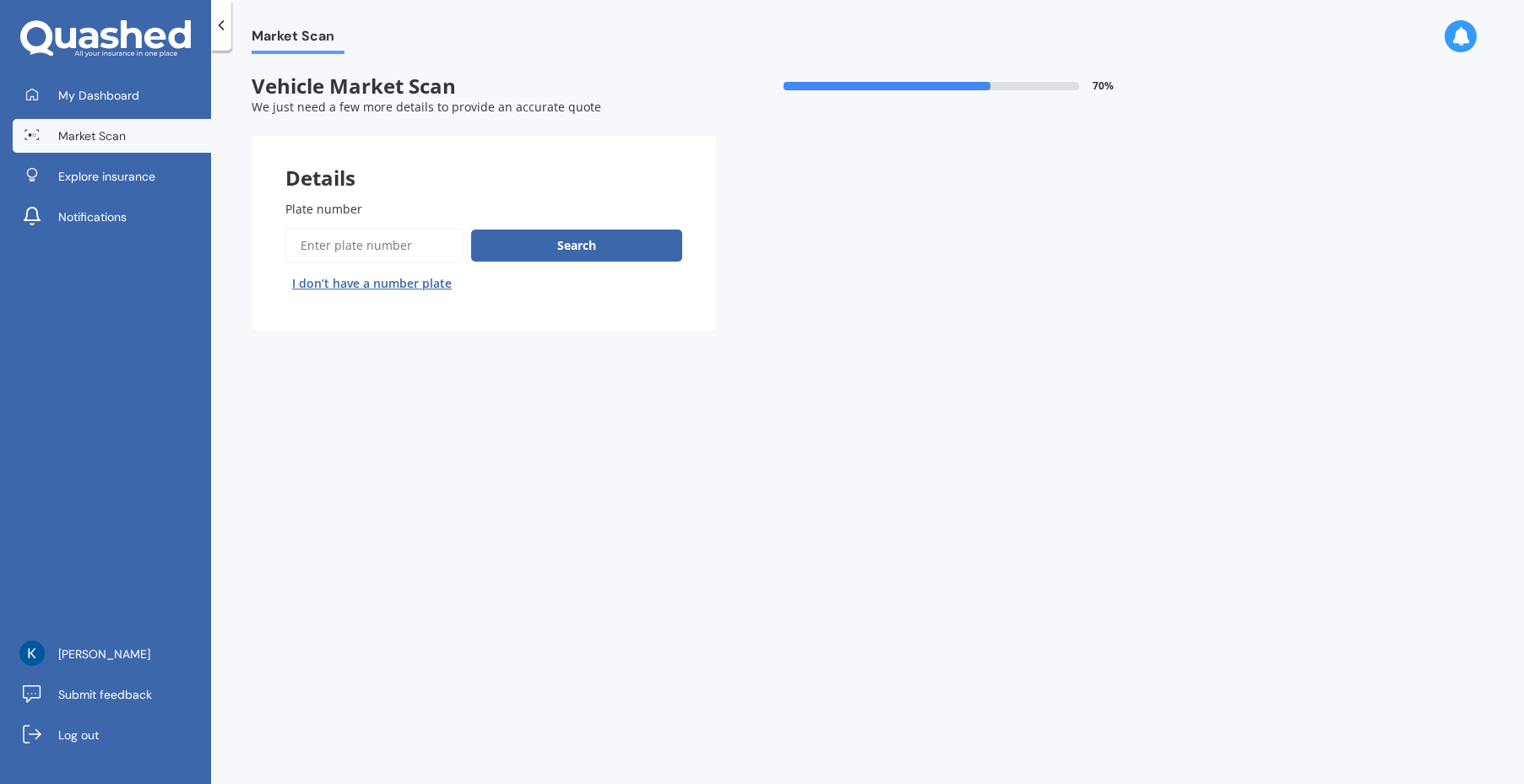 select on "24" 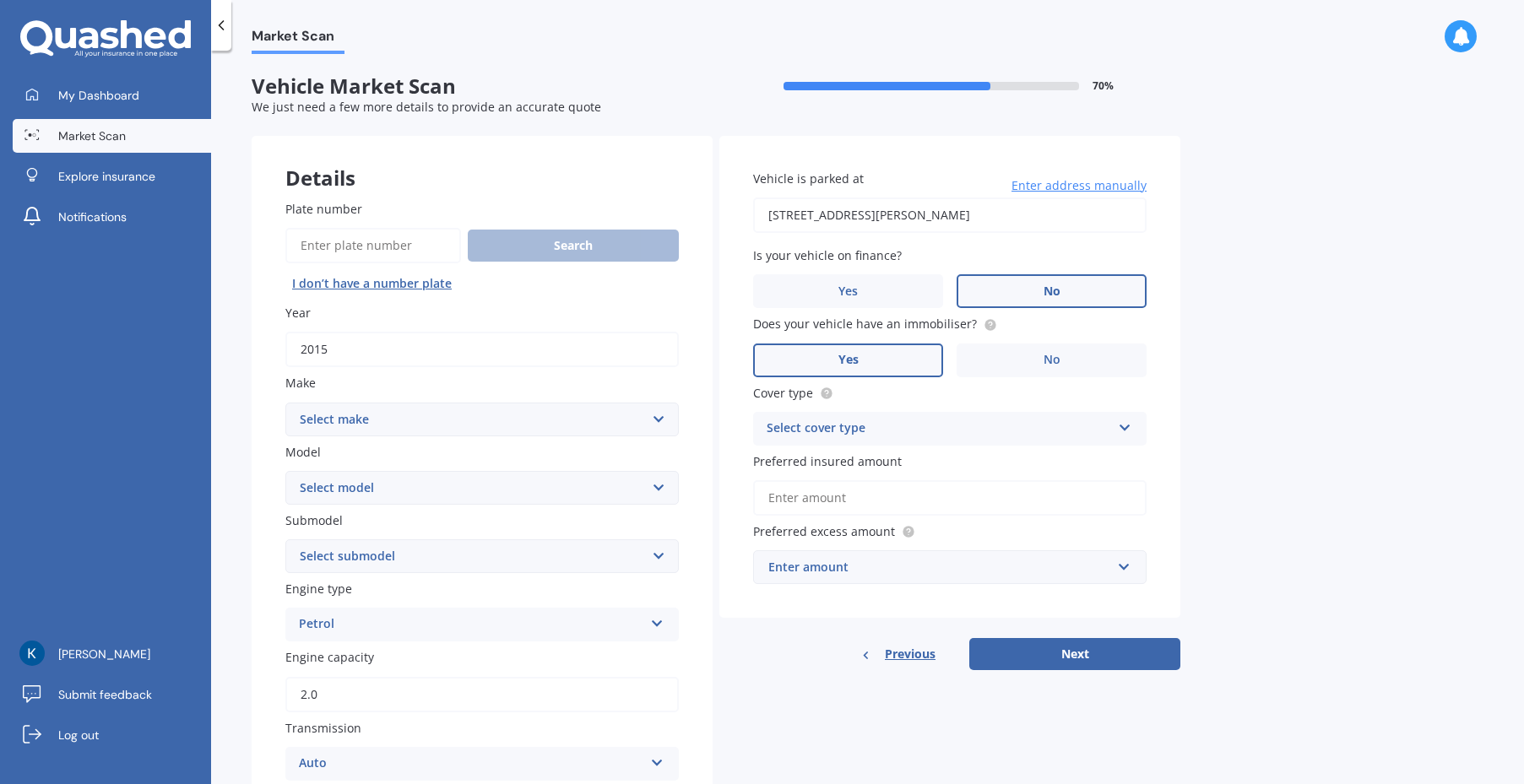 type 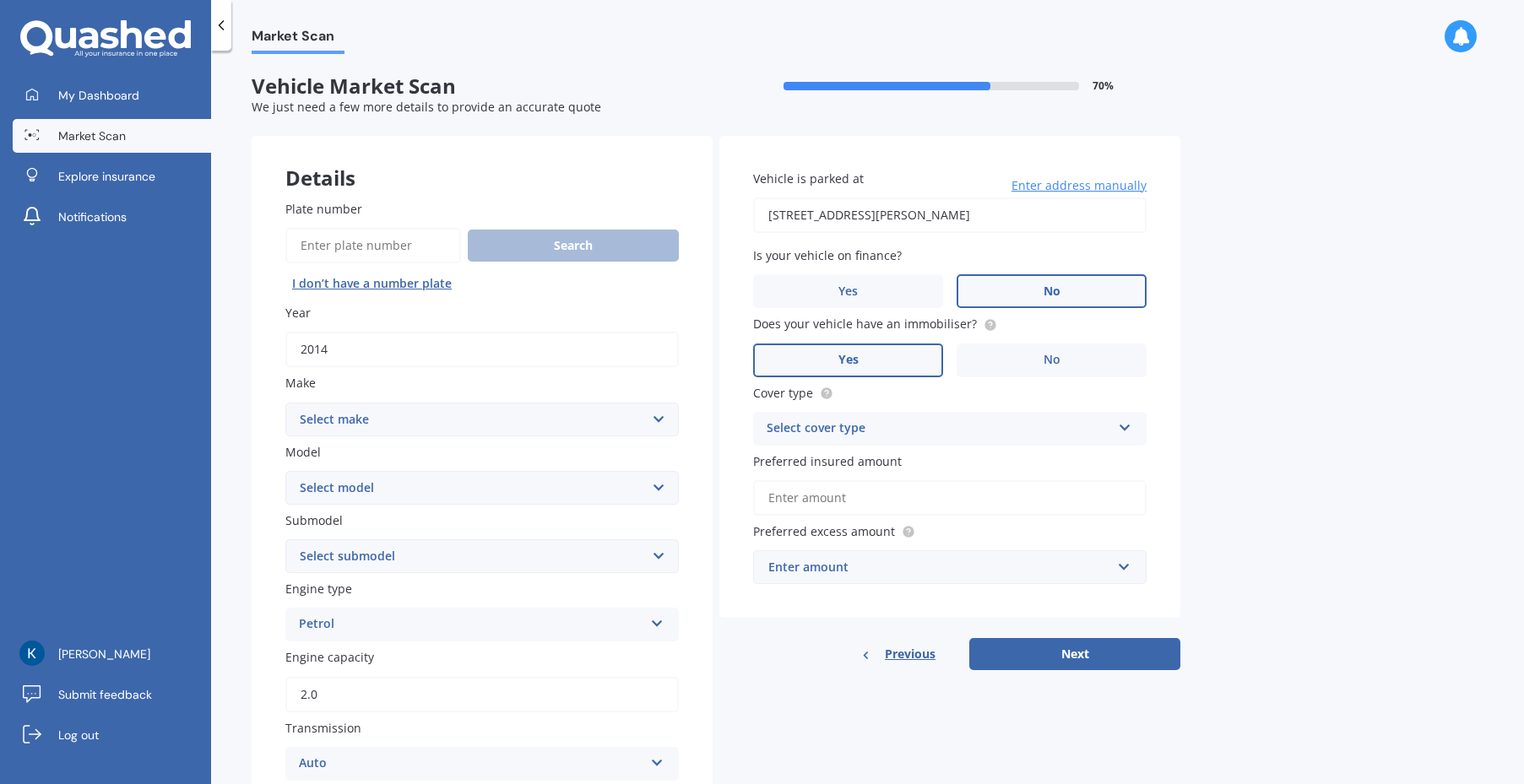 type on "2014" 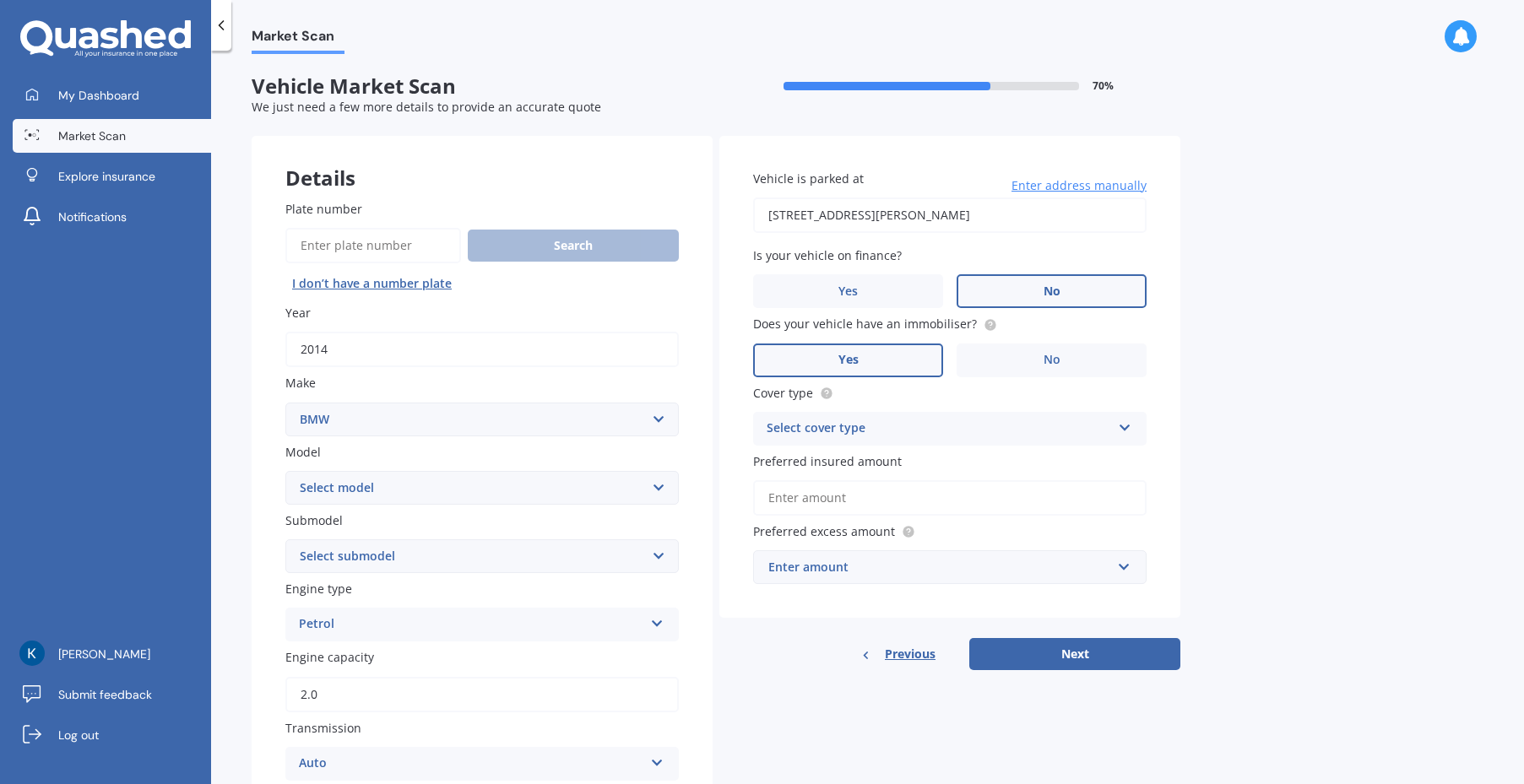 click on "Select make AC ALFA ROMEO ASTON MARTIN AUDI AUSTIN BEDFORD Bentley BMW BYD CADILLAC CAN-AM CHERY CHEVROLET CHRYSLER Citroen CRUISEAIR CUPRA DAEWOO DAIHATSU DAIMLER DAMON DIAHATSU DODGE EXOCET FACTORY FIVE FERRARI FIAT Fiord FLEETWOOD FORD FOTON FRASER GEELY GENESIS GEORGIE BOY GMC GREAT WALL GWM HAVAL HILLMAN HINO HOLDEN HOLIDAY RAMBLER HONDA HUMMER HYUNDAI INFINITI ISUZU IVECO JAC JAECOO JAGUAR JEEP KGM KIA LADA LAMBORGHINI LANCIA LANDROVER LDV LEXUS LINCOLN LOTUS LUNAR M.G M.G. MAHINDRA MASERATI MAZDA MCLAREN MERCEDES AMG Mercedes Benz MERCEDES-AMG MERCURY MINI MITSUBISHI MORGAN MORRIS NEWMAR NISSAN OMODA OPEL OXFORD PEUGEOT Plymouth Polestar PONTIAC PORSCHE PROTON RAM Range Rover Rayne RENAULT ROLLS ROYCE ROVER SAAB SATURN SEAT SHELBY SKODA SMART SSANGYONG SUBARU SUZUKI TATA TESLA TIFFIN Toyota TRIUMPH TVR Vauxhall VOLKSWAGEN VOLVO WESTFIELD WINNEBAGO ZX" at bounding box center [482, 419] 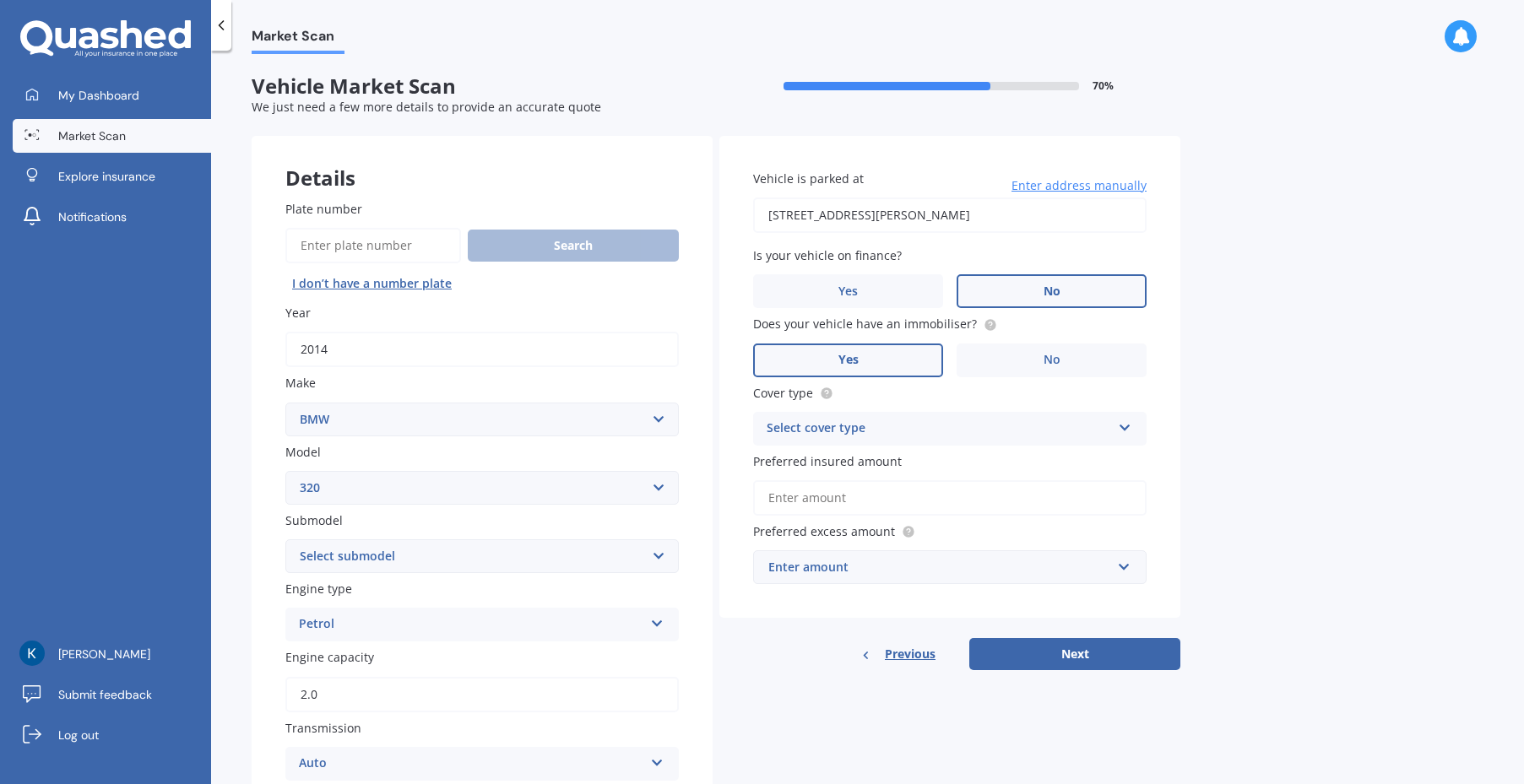 click on "Select model 116 116I 118 118D 120 130 218D 220I 225 250 316 318 320 320 i 323 325 328 330 335 335D 335i 340 420 428 430 435 518 520 523 523D 525 528 530 535 540 545 550 630 633 635 640D 640i 645i 650 728 730 733 735 740 745 750 760 840 850 i3 i3s i8 Ioniq iR iX IX3 M M135i M235 M240 M3 M340 M4 M4 Series M440i M5 M6 M7 X1 X2 X3 X4 X5 X6 X7 Z3 Z4 Z8" at bounding box center (482, 488) 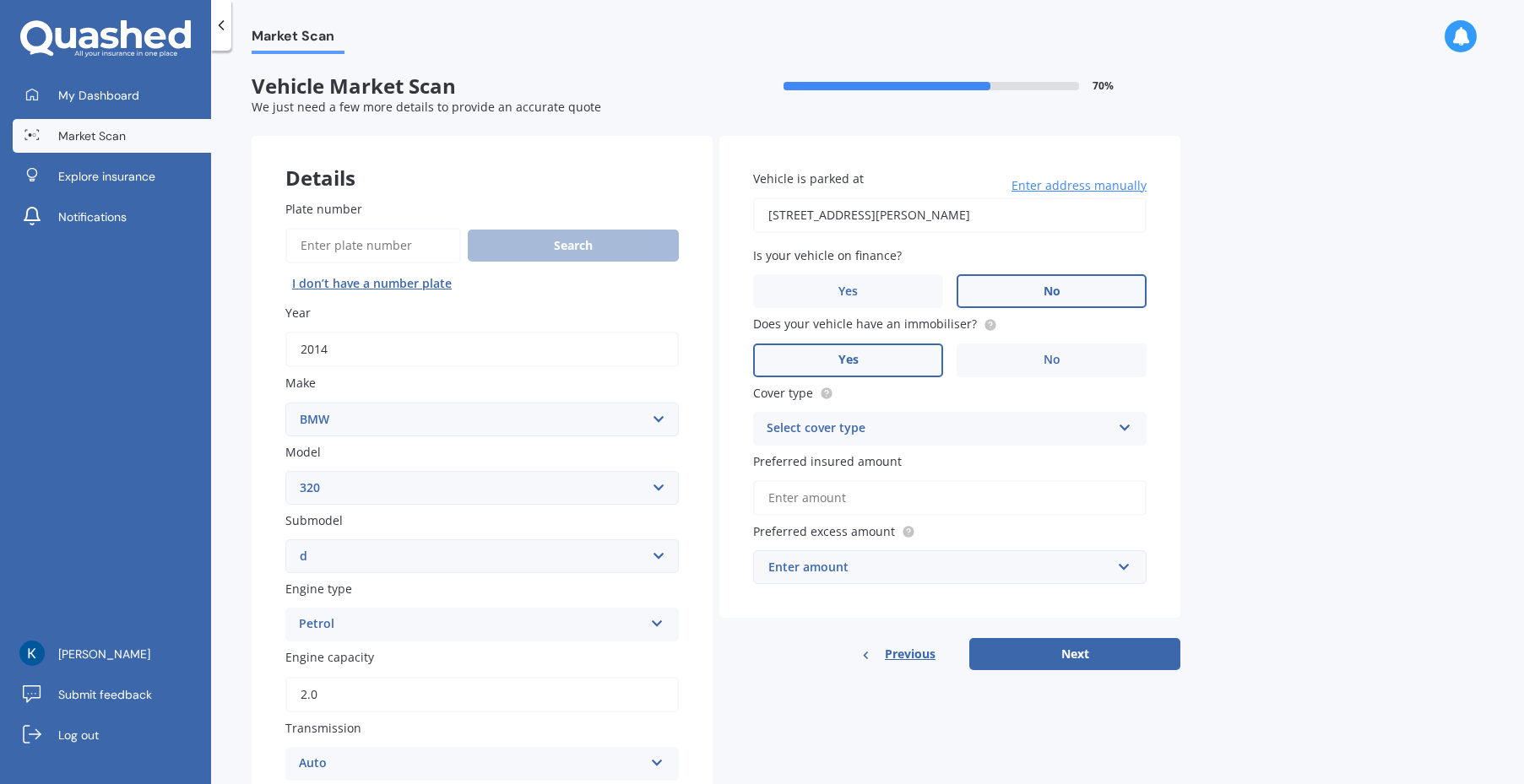 click on "Select submodel (All other) Ci d i I NON TURBO" at bounding box center [482, 556] 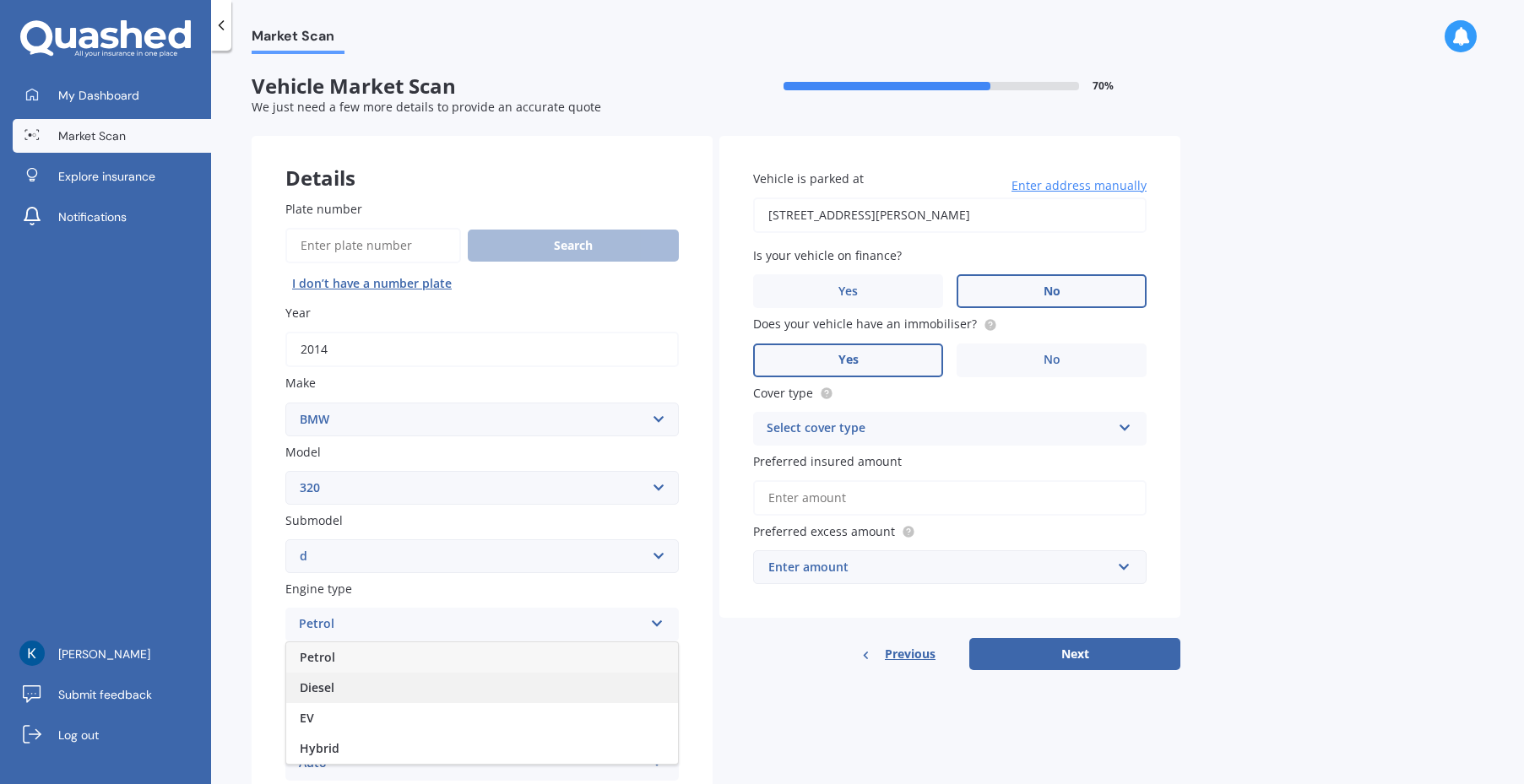 click on "Diesel" at bounding box center (482, 688) 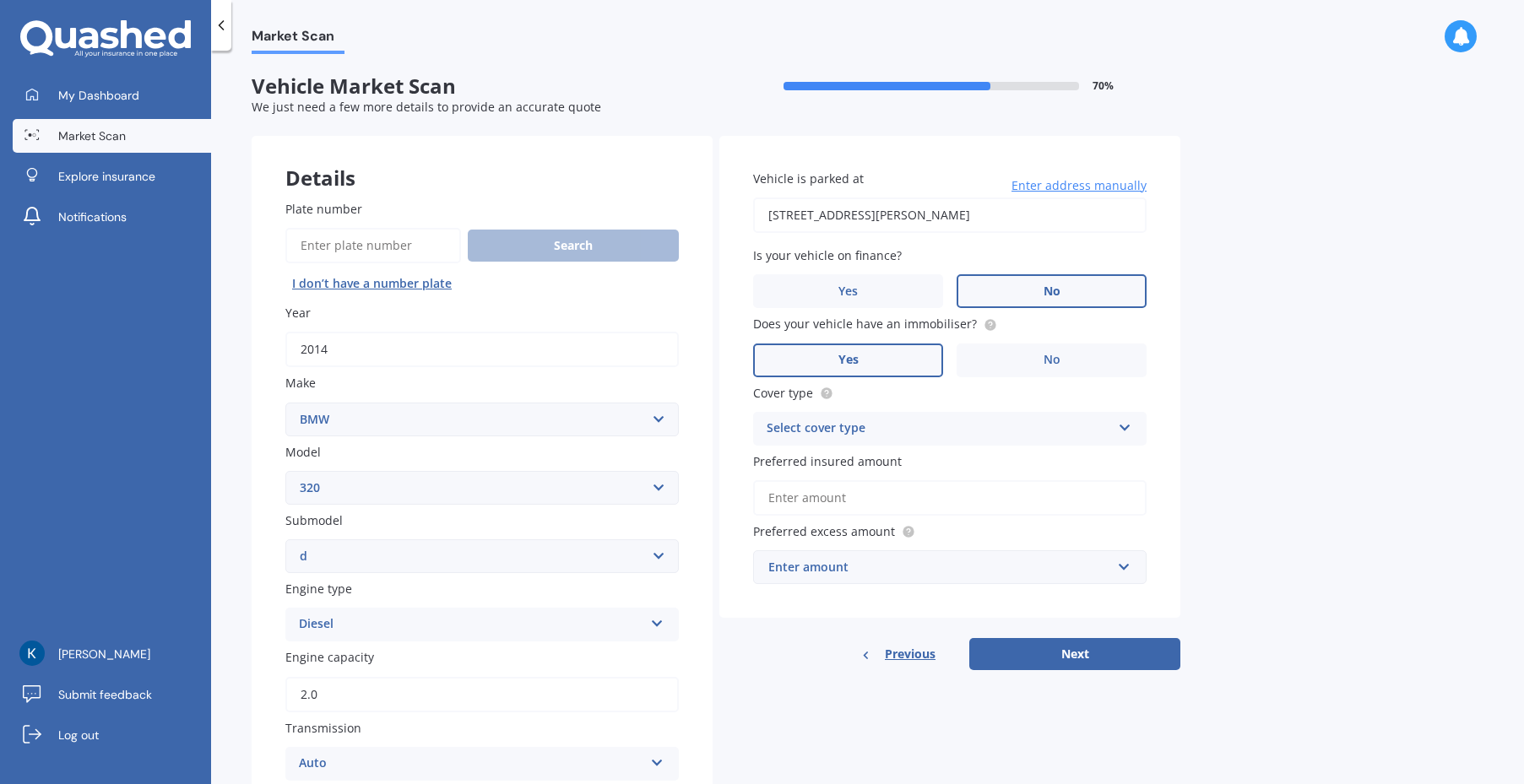 click on "Vehicle is parked at 1/1 Buchanan Street, Devonport, Auckland 0624 Enter address manually Is your vehicle on finance? Yes No Does your vehicle have an immobiliser? Yes No Cover type Select cover type Comprehensive Third Party, Fire & Theft Third Party Preferred insured amount Preferred excess amount Enter amount $100 $400 $500 $750 $1,000 $1,500 $2,000" at bounding box center (950, 377) 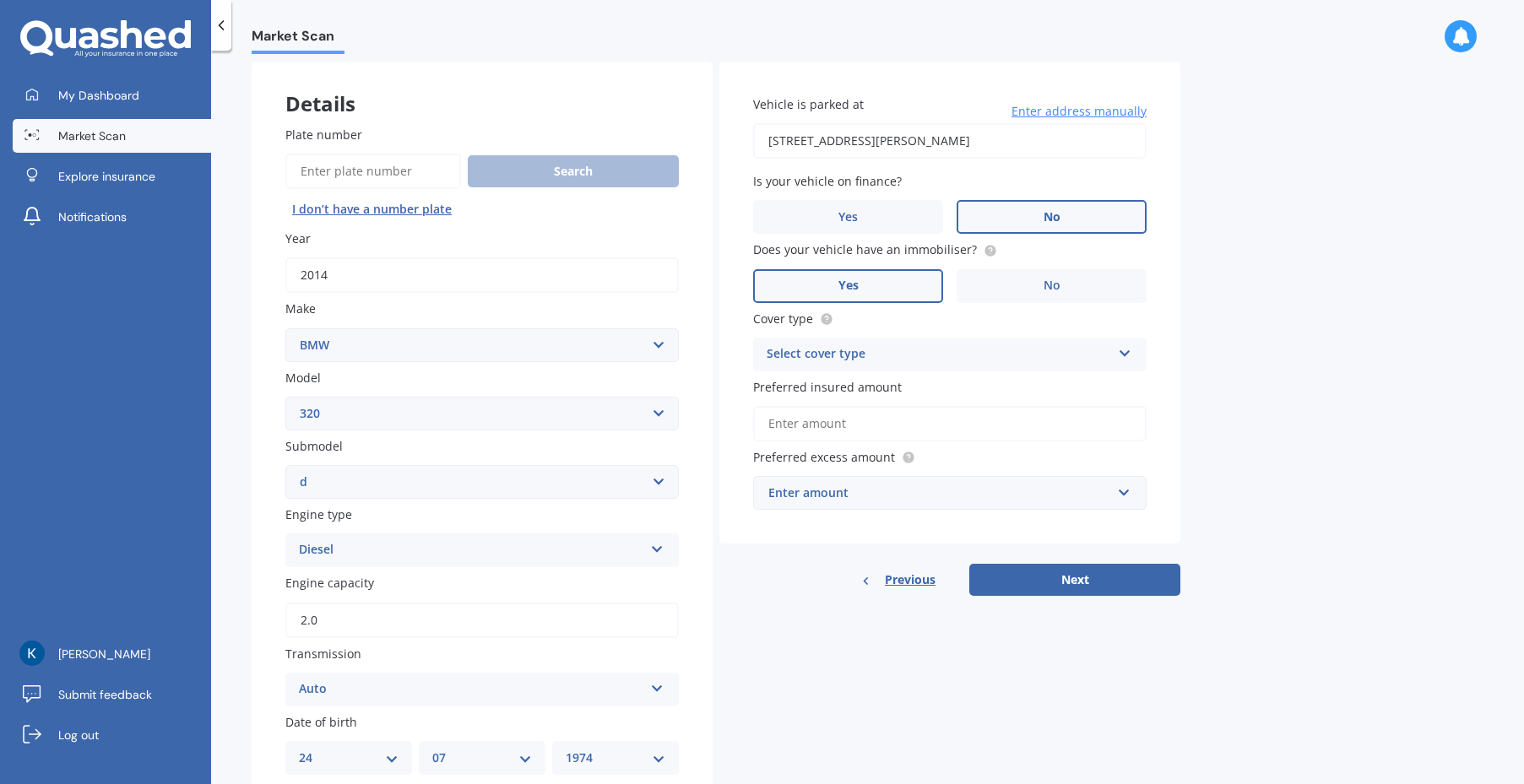 scroll, scrollTop: 0, scrollLeft: 0, axis: both 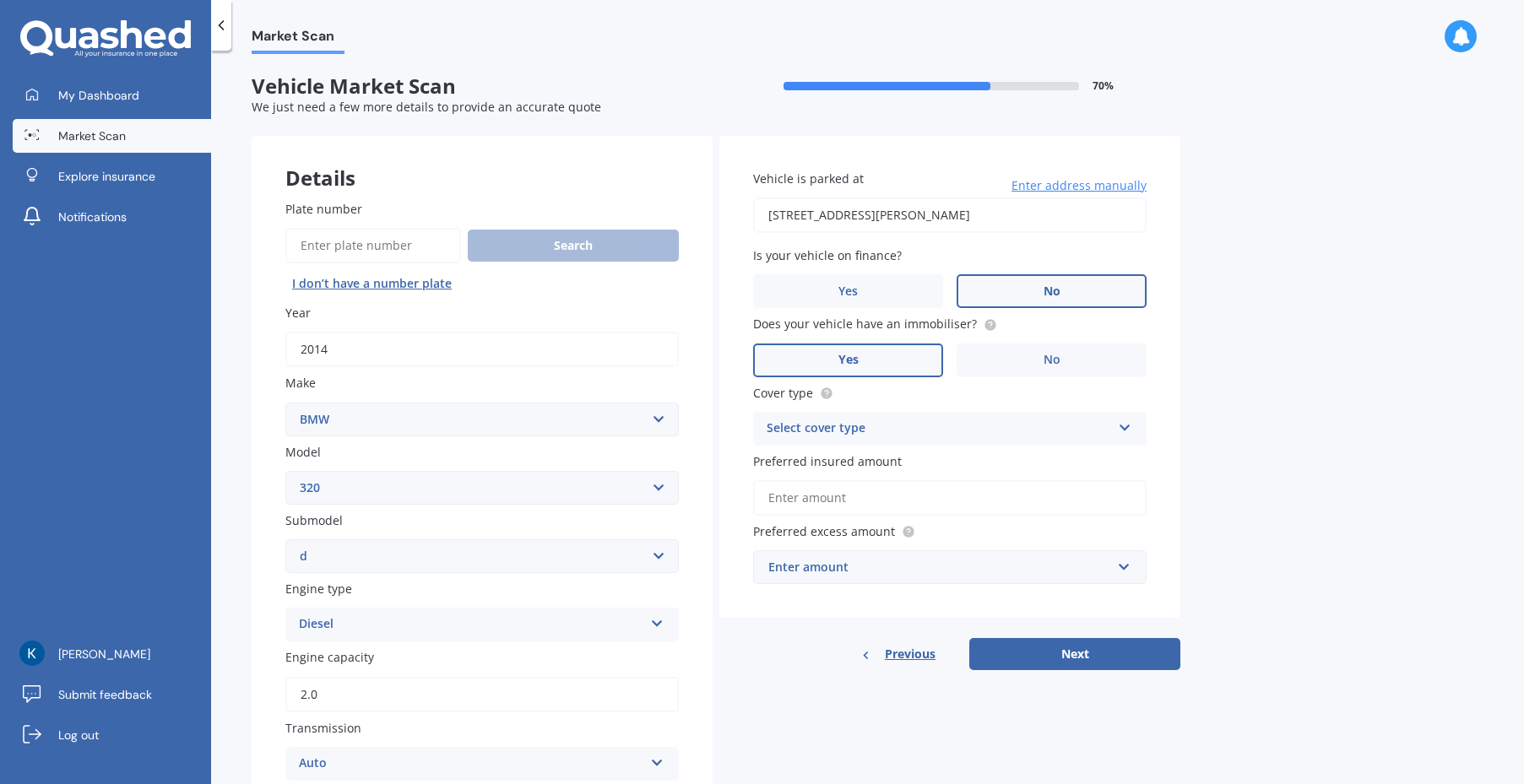 click on "Select cover type" at bounding box center (939, 429) 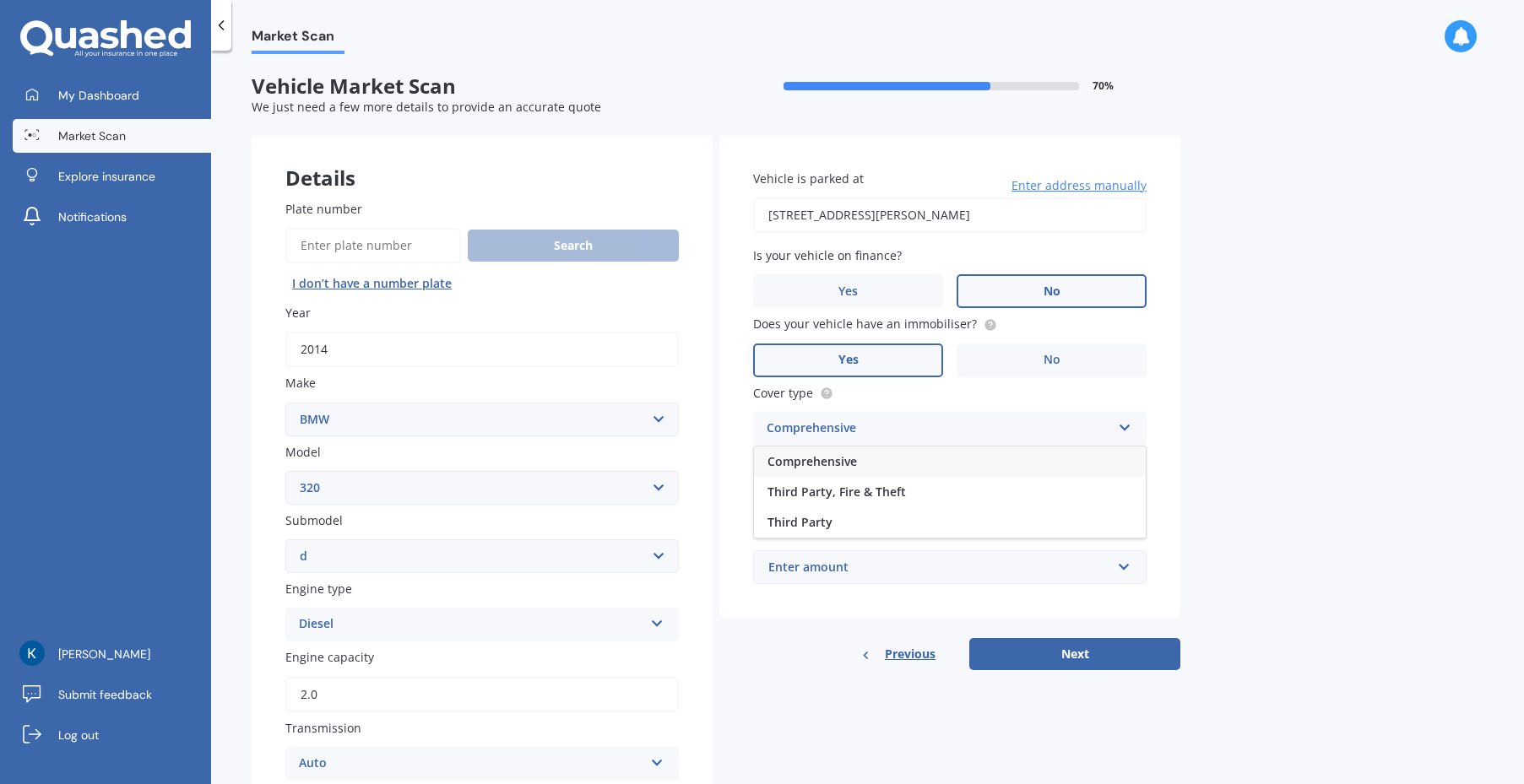 click on "Comprehensive" at bounding box center (950, 462) 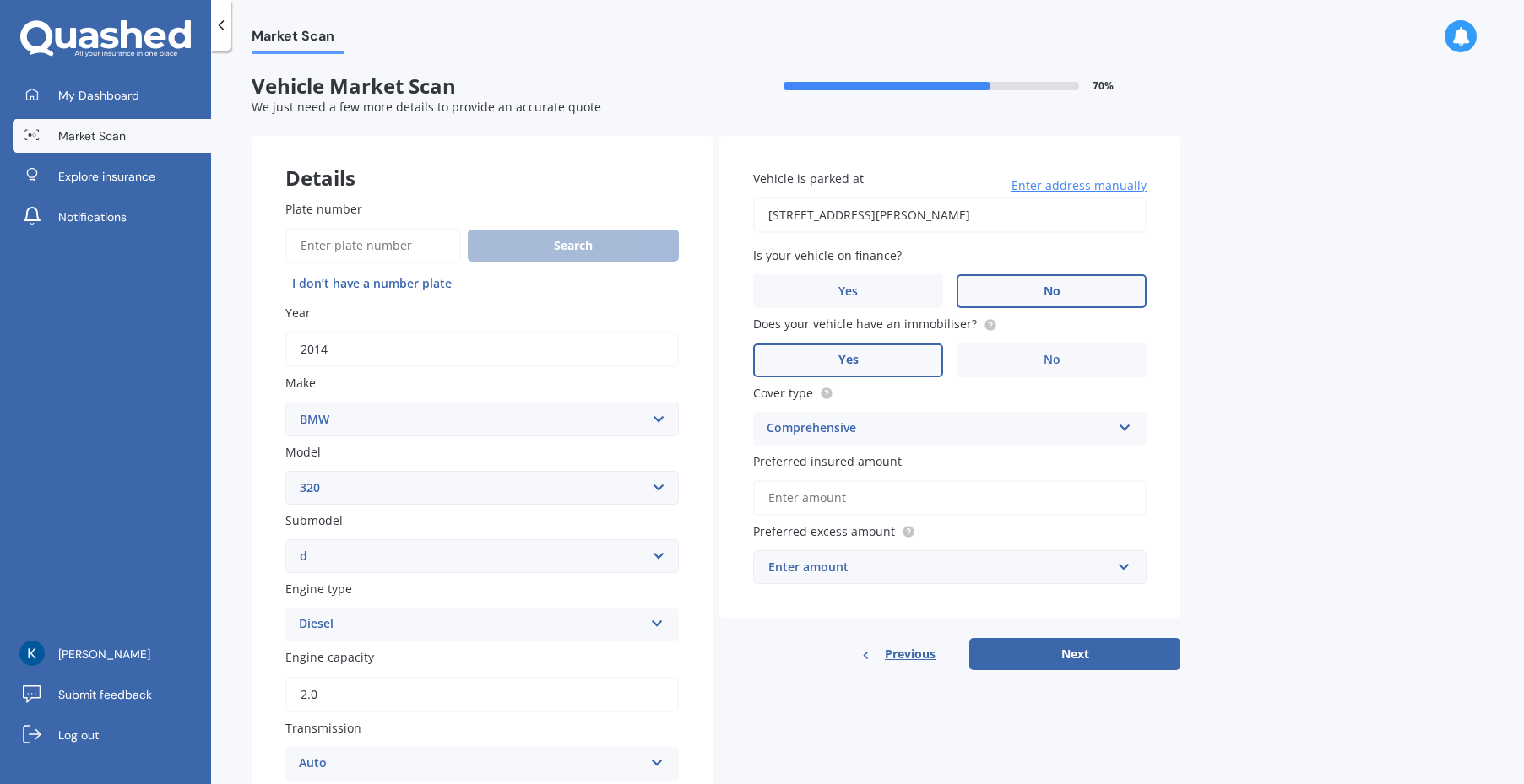 click on "Preferred insured amount" at bounding box center (950, 498) 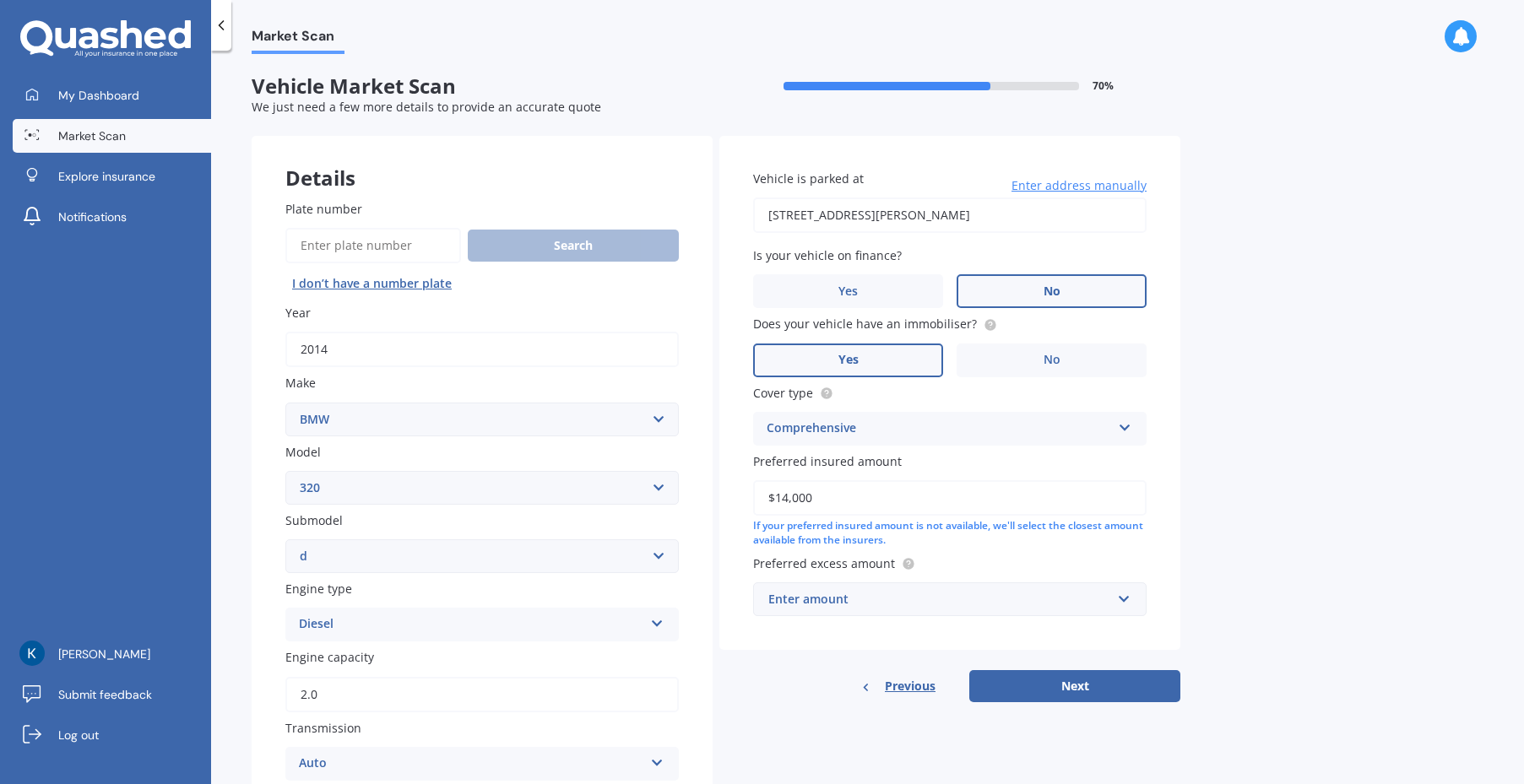 type on "$14,000" 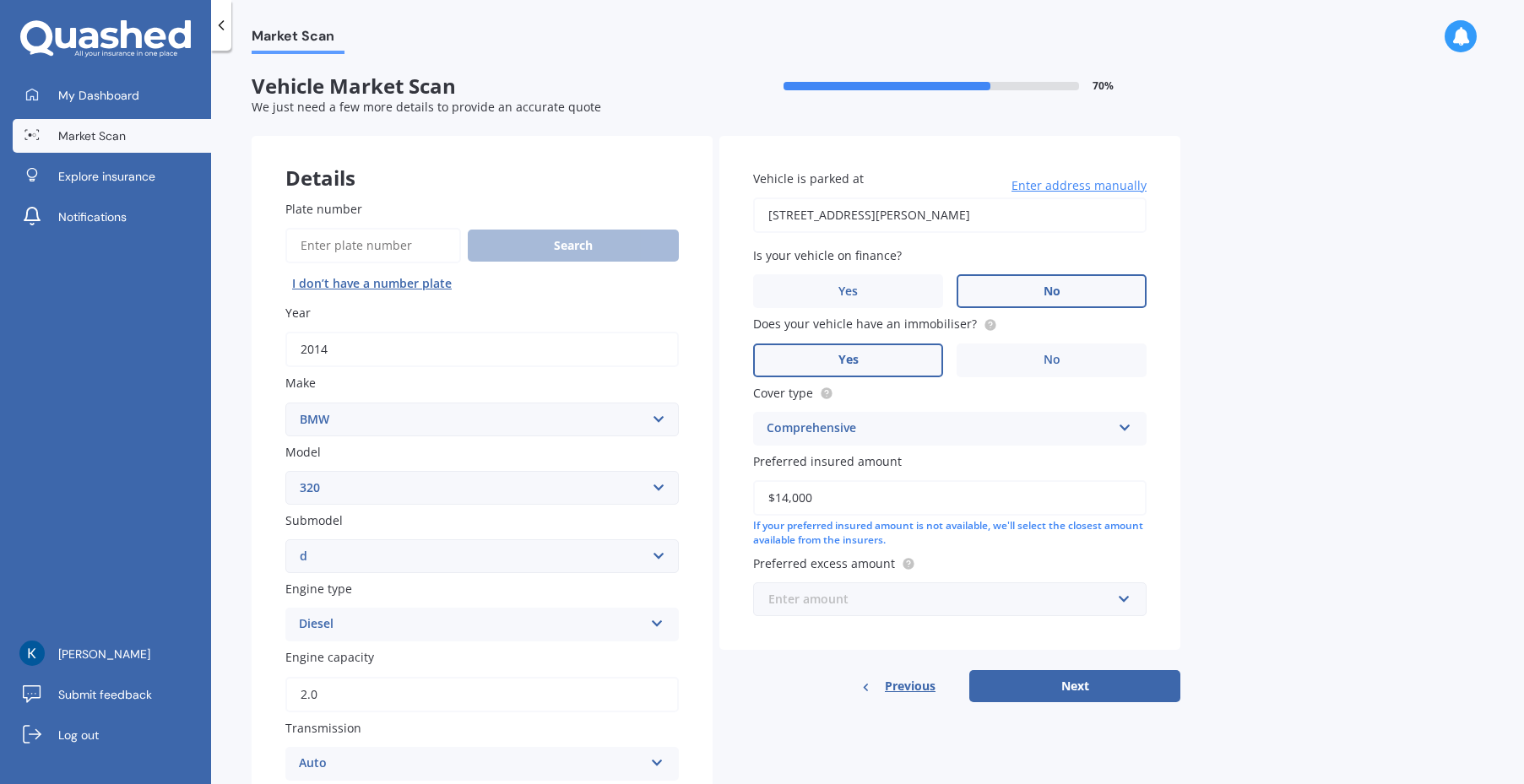click at bounding box center (944, 599) 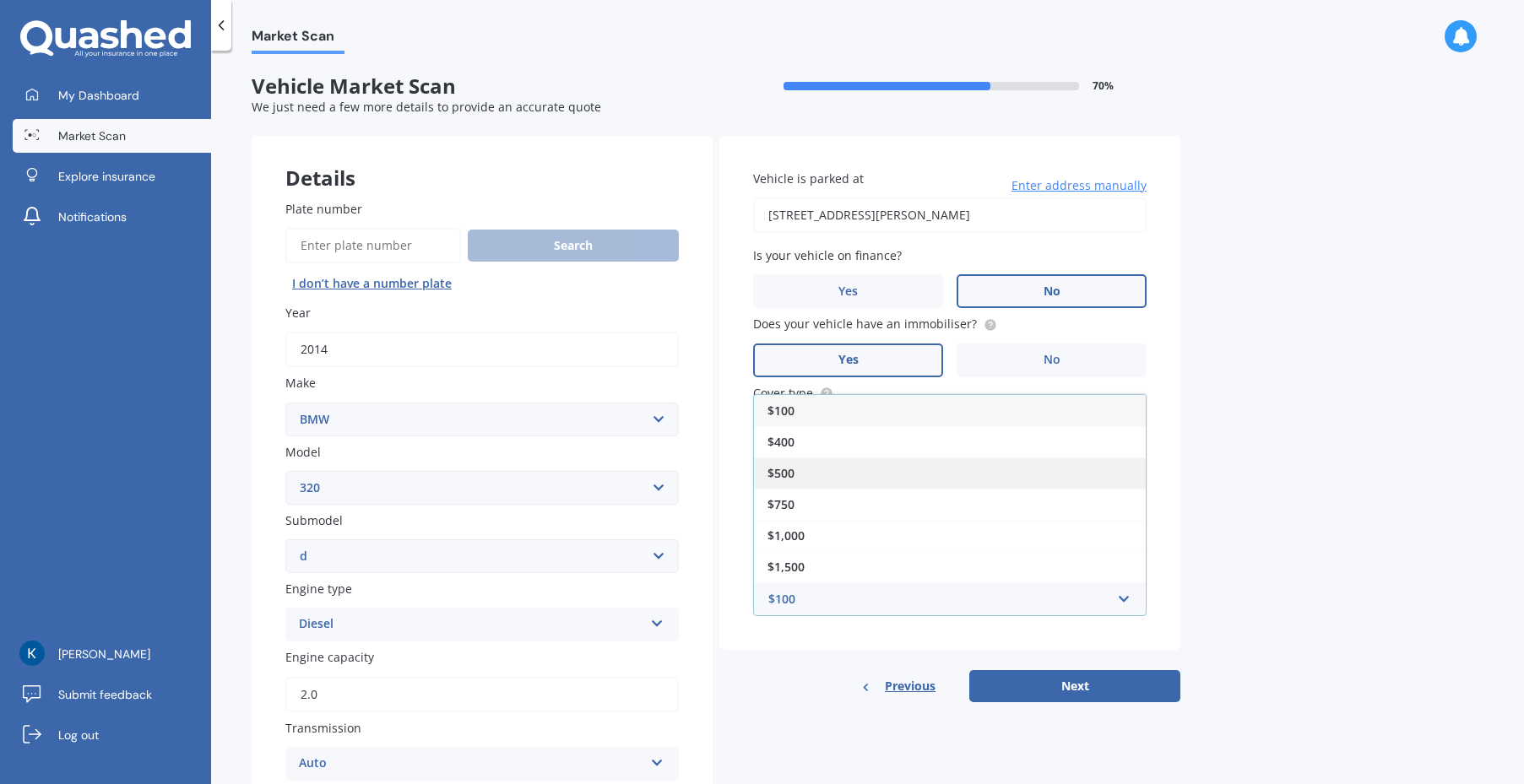 click on "$500" at bounding box center [950, 473] 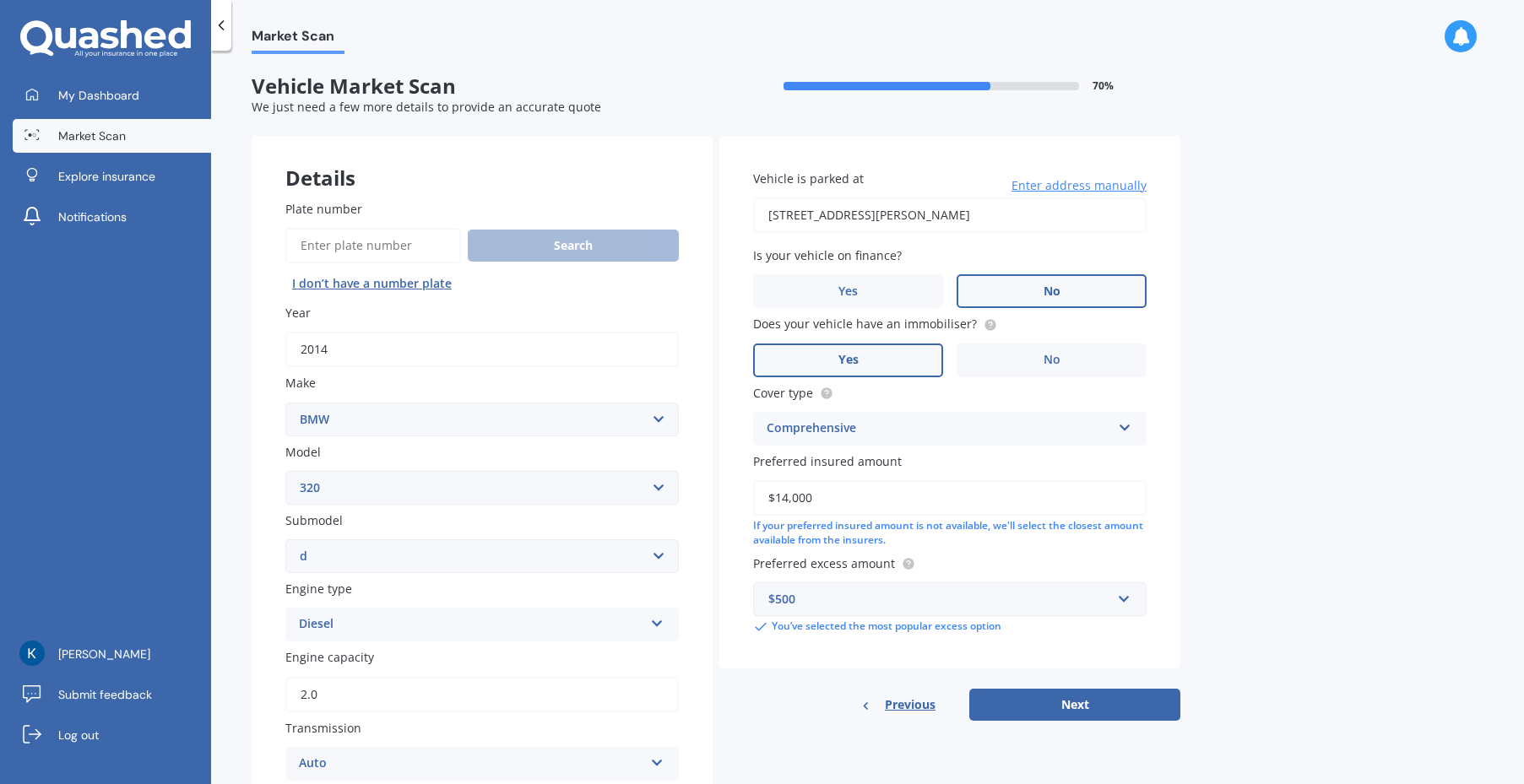 click on "Market Scan Vehicle Market Scan 70 % We just need a few more details to provide an accurate quote Details Plate number Search I don’t have a number plate Year 2014 Make Select make AC ALFA ROMEO ASTON MARTIN AUDI AUSTIN BEDFORD Bentley BMW BYD CADILLAC CAN-AM CHERY CHEVROLET CHRYSLER Citroen CRUISEAIR CUPRA DAEWOO DAIHATSU DAIMLER DAMON DIAHATSU DODGE EXOCET FACTORY FIVE FERRARI FIAT Fiord FLEETWOOD FORD FOTON FRASER GEELY GENESIS GEORGIE BOY GMC GREAT WALL GWM HAVAL HILLMAN HINO HOLDEN HOLIDAY RAMBLER HONDA HUMMER HYUNDAI INFINITI ISUZU IVECO JAC JAECOO JAGUAR JEEP KGM KIA LADA LAMBORGHINI LANCIA LANDROVER LDV LEXUS LINCOLN LOTUS LUNAR M.G M.G. MAHINDRA MASERATI MAZDA MCLAREN MERCEDES AMG Mercedes Benz MERCEDES-AMG MERCURY MINI MITSUBISHI MORGAN MORRIS NEWMAR NISSAN OMODA OPEL OXFORD PEUGEOT Plymouth Polestar PONTIAC PORSCHE PROTON RAM Range Rover Rayne RENAULT ROLLS ROYCE ROVER SAAB SATURN SEAT SHELBY SKODA SMART SSANGYONG SUBARU SUZUKI TATA TESLA TIFFIN Toyota TRIUMPH TVR Vauxhall VOLKSWAGEN VOLVO ZX 116" at bounding box center [867, 420] 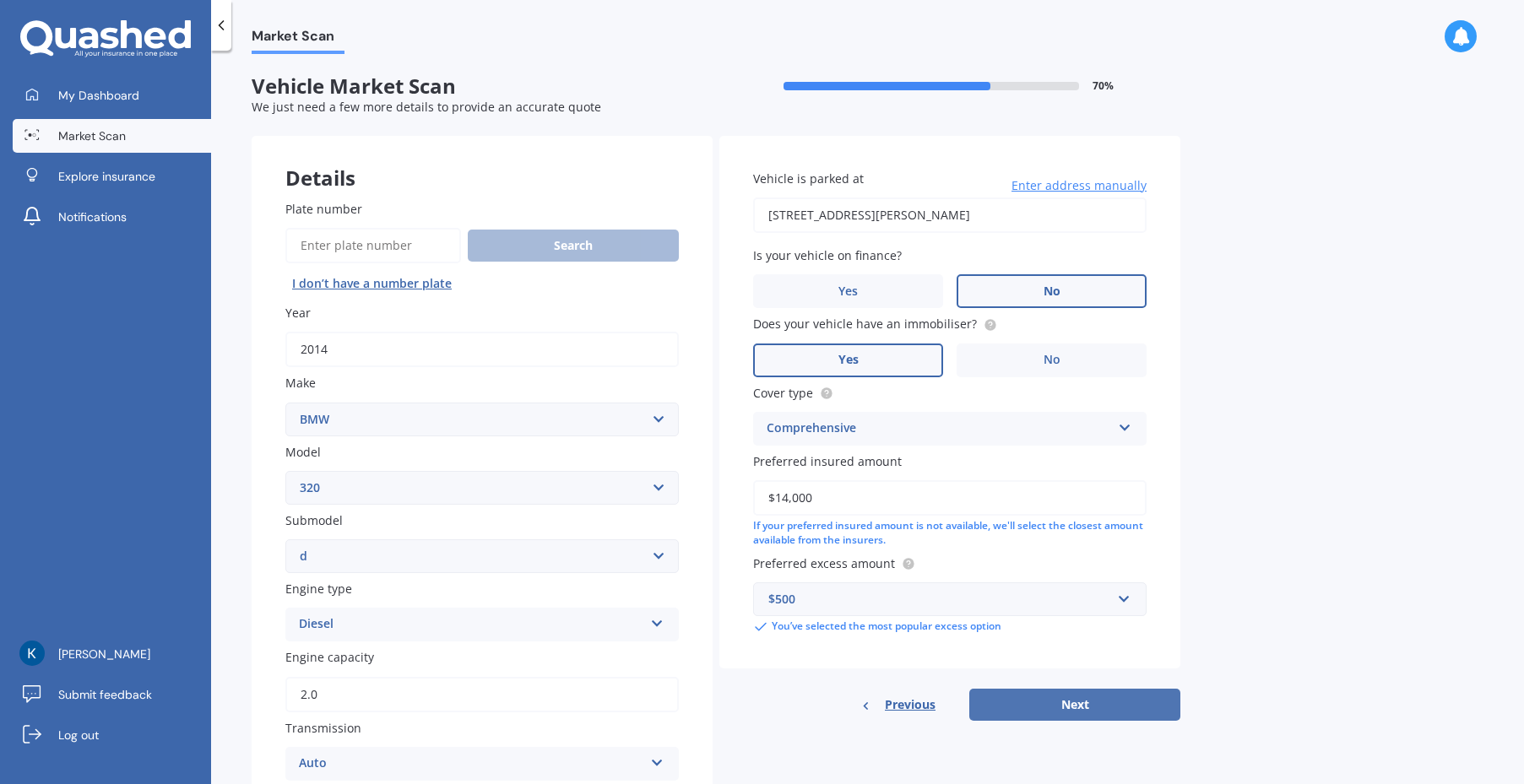 click on "Next" at bounding box center (1075, 705) 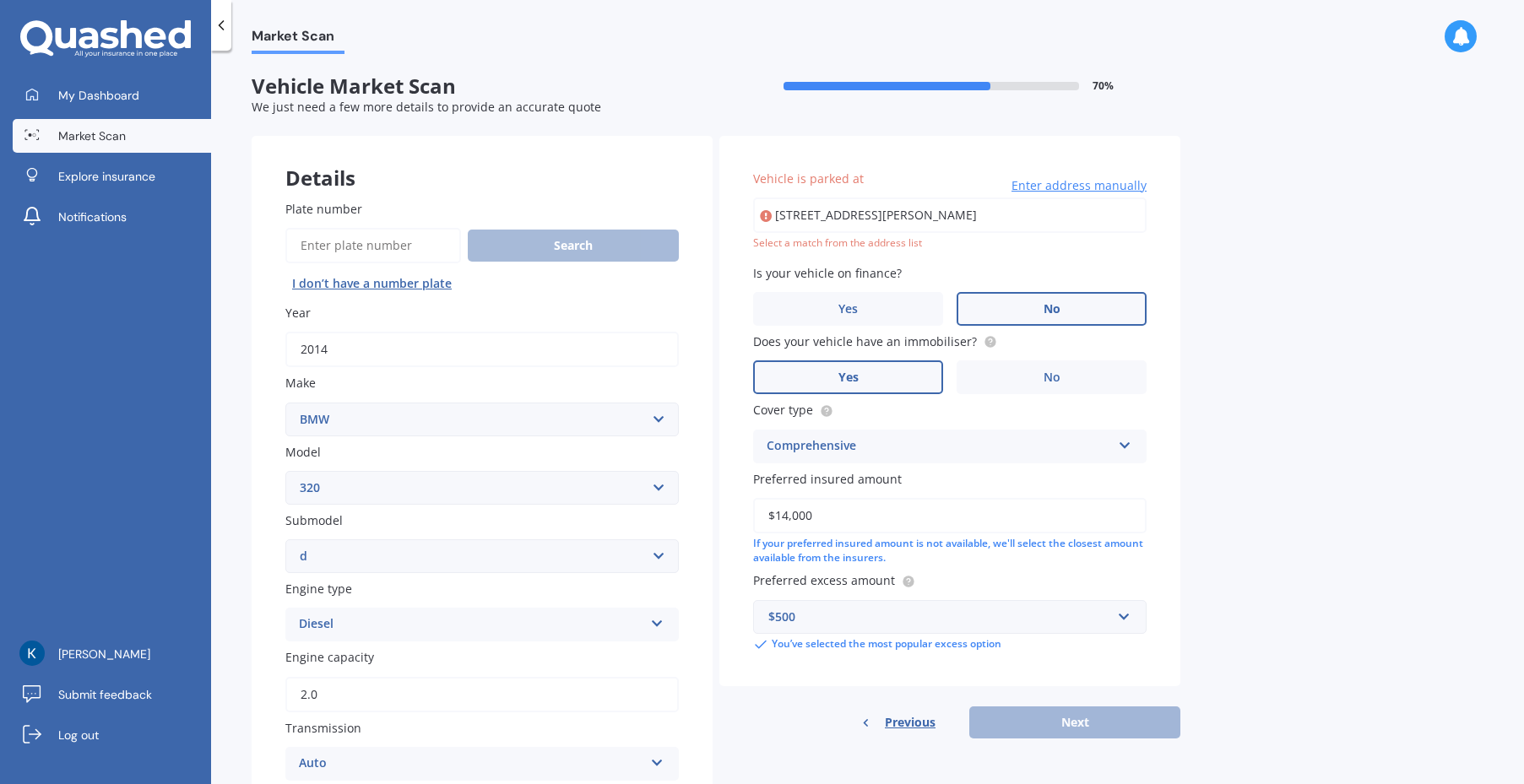 type on "[STREET_ADDRESS][PERSON_NAME]" 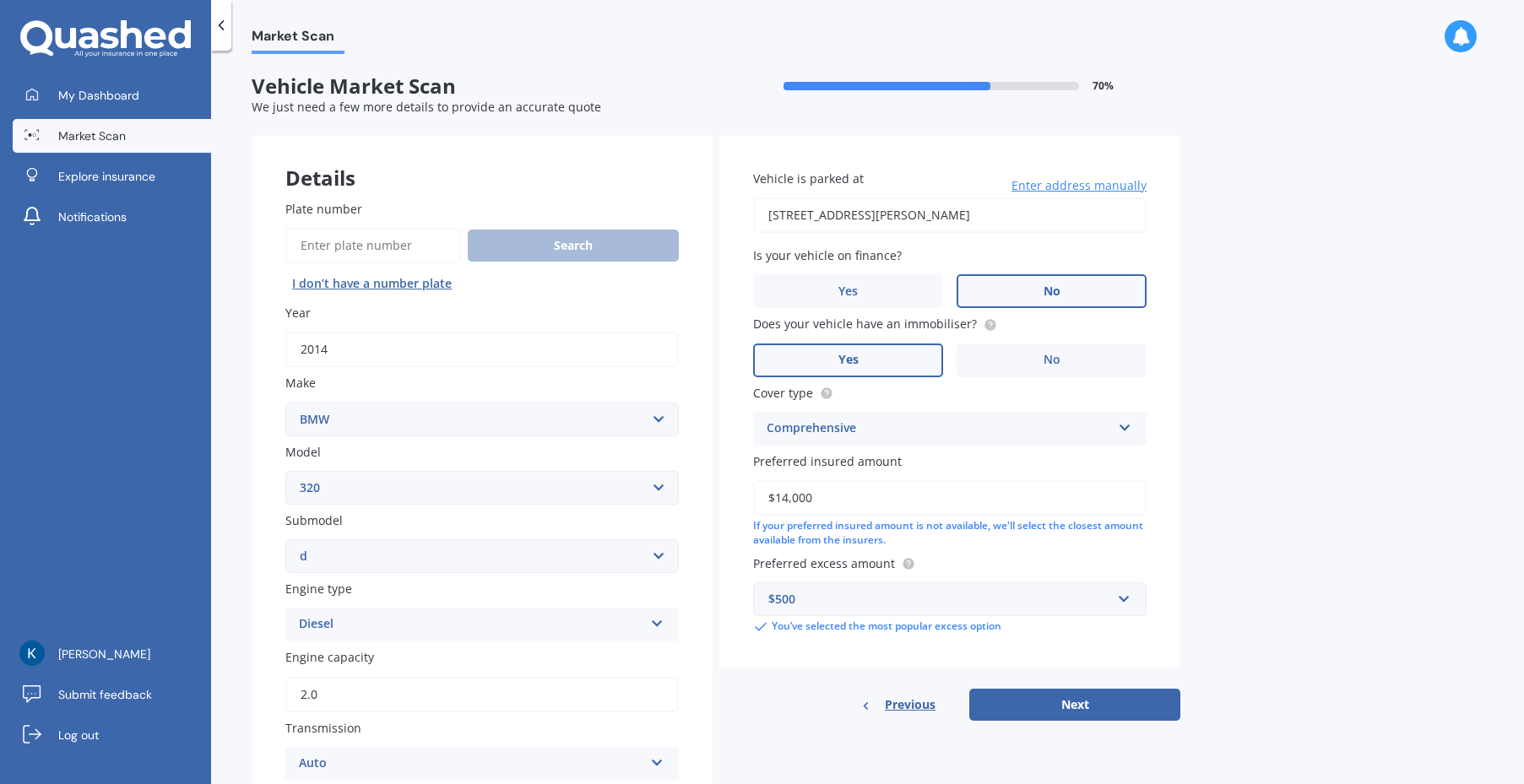 click on "Market Scan Vehicle Market Scan 70 % We just need a few more details to provide an accurate quote Details Plate number Search I don’t have a number plate Year 2014 Make Select make AC ALFA ROMEO ASTON MARTIN AUDI AUSTIN BEDFORD Bentley BMW BYD CADILLAC CAN-AM CHERY CHEVROLET CHRYSLER Citroen CRUISEAIR CUPRA DAEWOO DAIHATSU DAIMLER DAMON DIAHATSU DODGE EXOCET FACTORY FIVE FERRARI FIAT Fiord FLEETWOOD FORD FOTON FRASER GEELY GENESIS GEORGIE BOY GMC GREAT WALL GWM HAVAL HILLMAN HINO HOLDEN HOLIDAY RAMBLER HONDA HUMMER HYUNDAI INFINITI ISUZU IVECO JAC JAECOO JAGUAR JEEP KGM KIA LADA LAMBORGHINI LANCIA LANDROVER LDV LEXUS LINCOLN LOTUS LUNAR M.G M.G. MAHINDRA MASERATI MAZDA MCLAREN MERCEDES AMG Mercedes Benz MERCEDES-AMG MERCURY MINI MITSUBISHI MORGAN MORRIS NEWMAR NISSAN OMODA OPEL OXFORD PEUGEOT Plymouth Polestar PONTIAC PORSCHE PROTON RAM Range Rover Rayne RENAULT ROLLS ROYCE ROVER SAAB SATURN SEAT SHELBY SKODA SMART SSANGYONG SUBARU SUZUKI TATA TESLA TIFFIN Toyota TRIUMPH TVR Vauxhall VOLKSWAGEN VOLVO ZX 116" at bounding box center (867, 420) 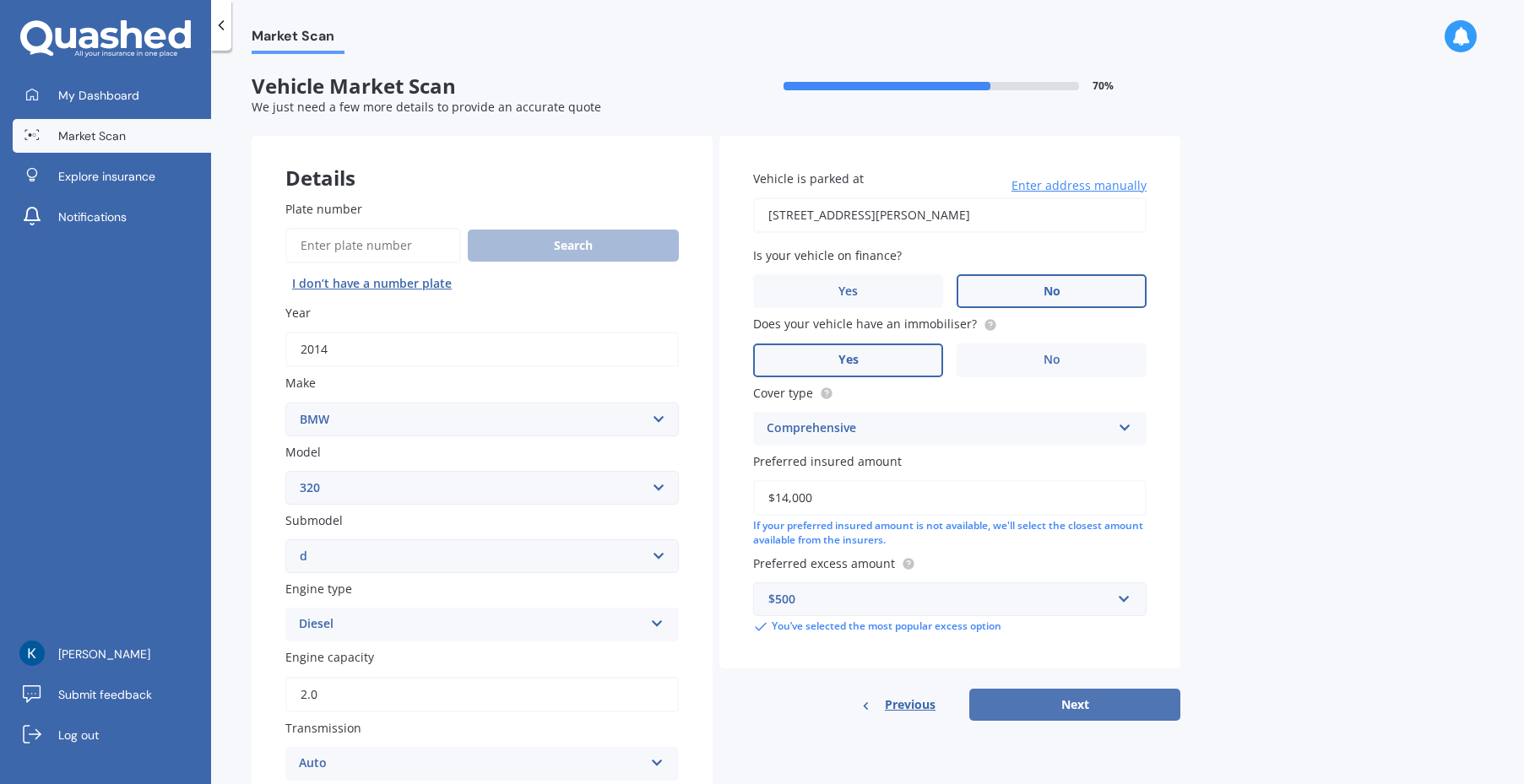 click on "Next" at bounding box center (1075, 705) 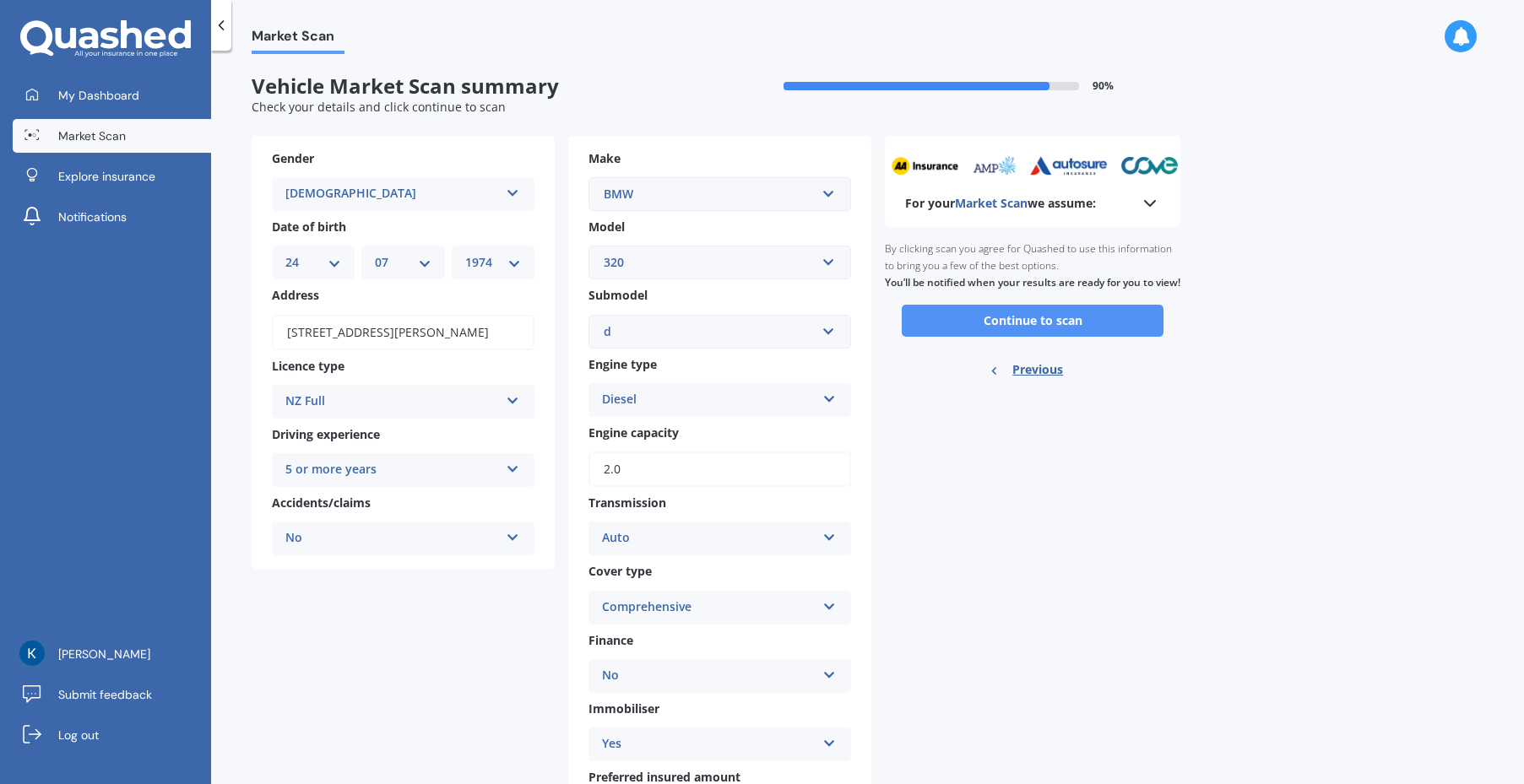 click on "Continue to scan" at bounding box center [1033, 321] 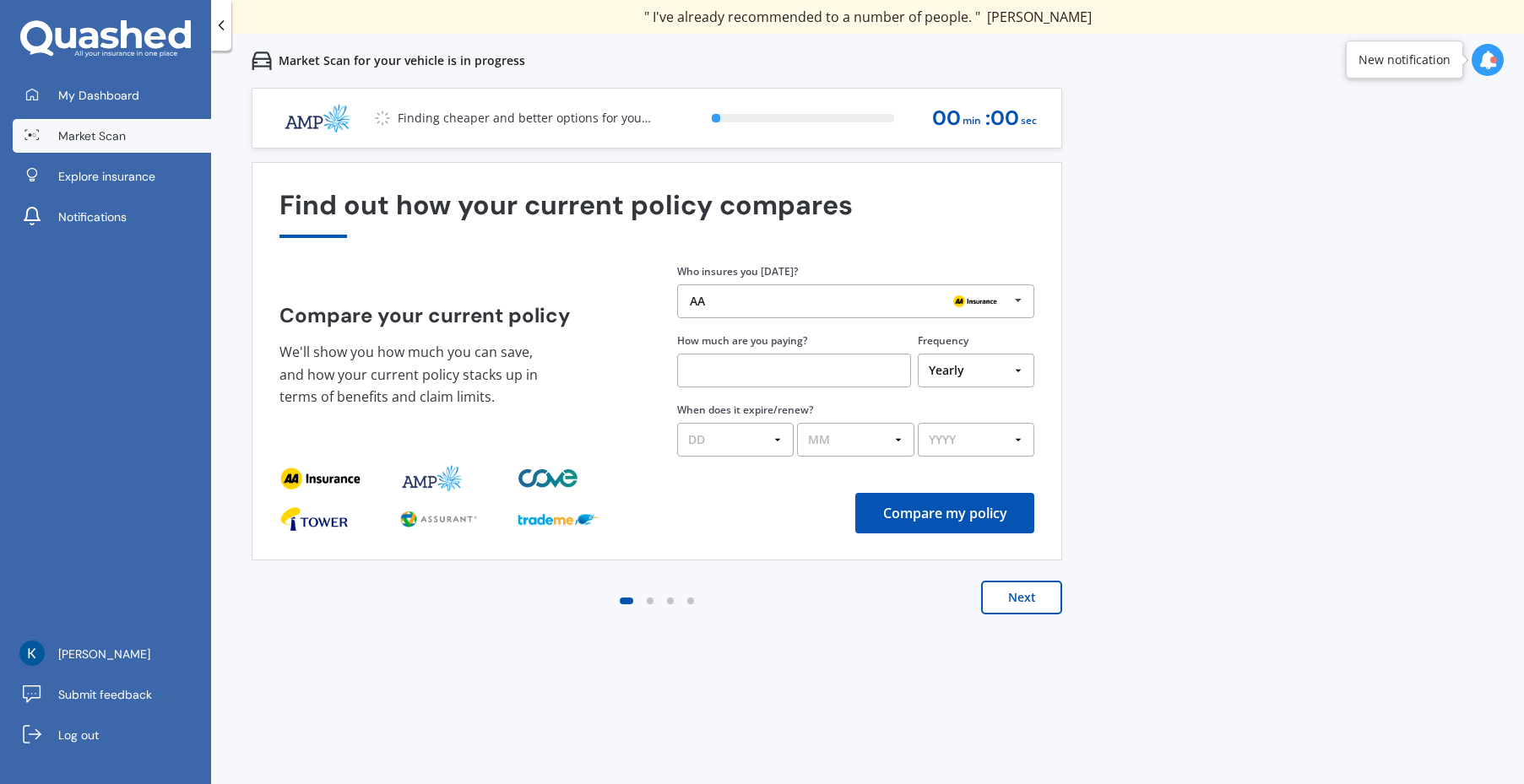 click on "Next" at bounding box center (1022, 597) 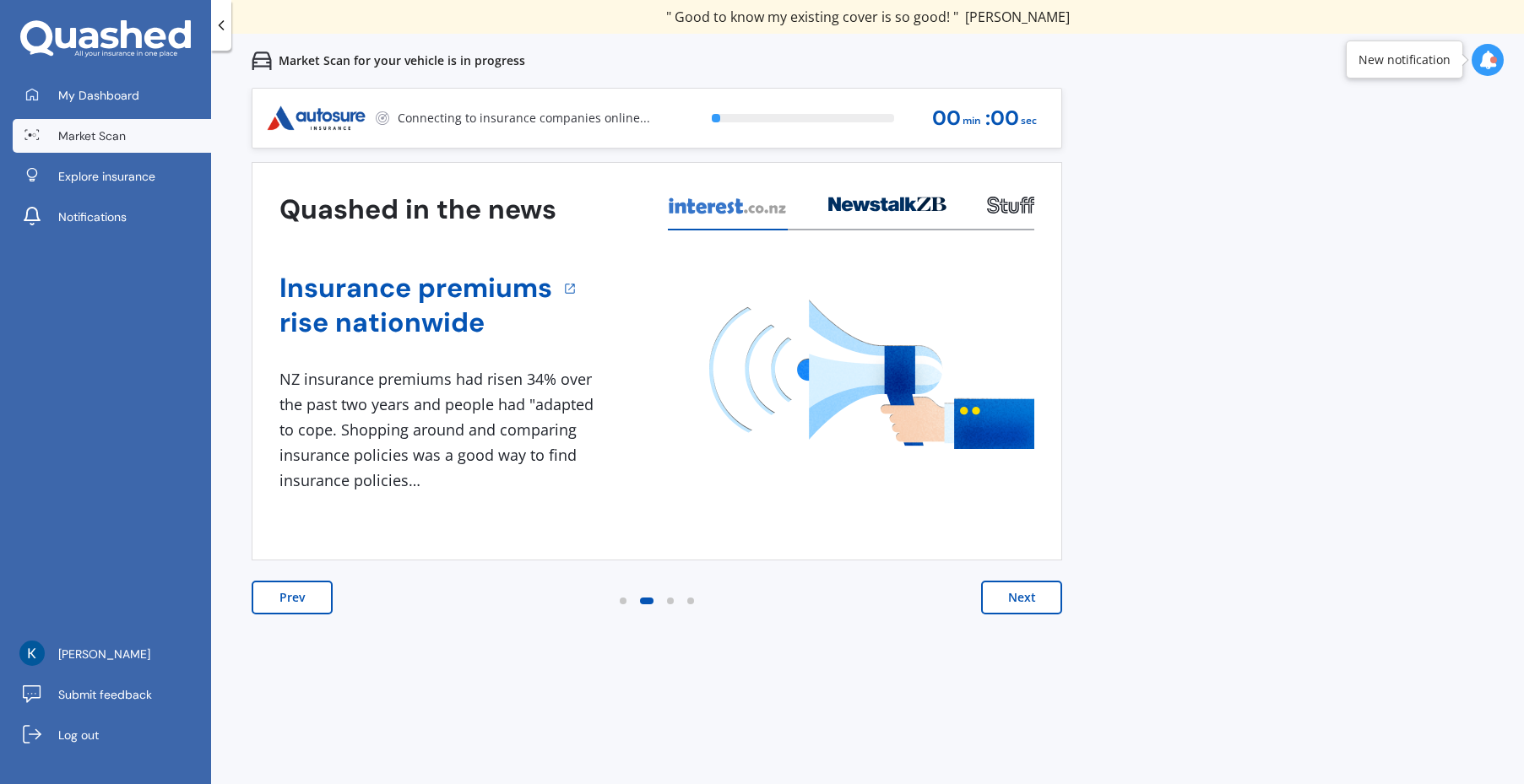 click on "Next" at bounding box center [1022, 597] 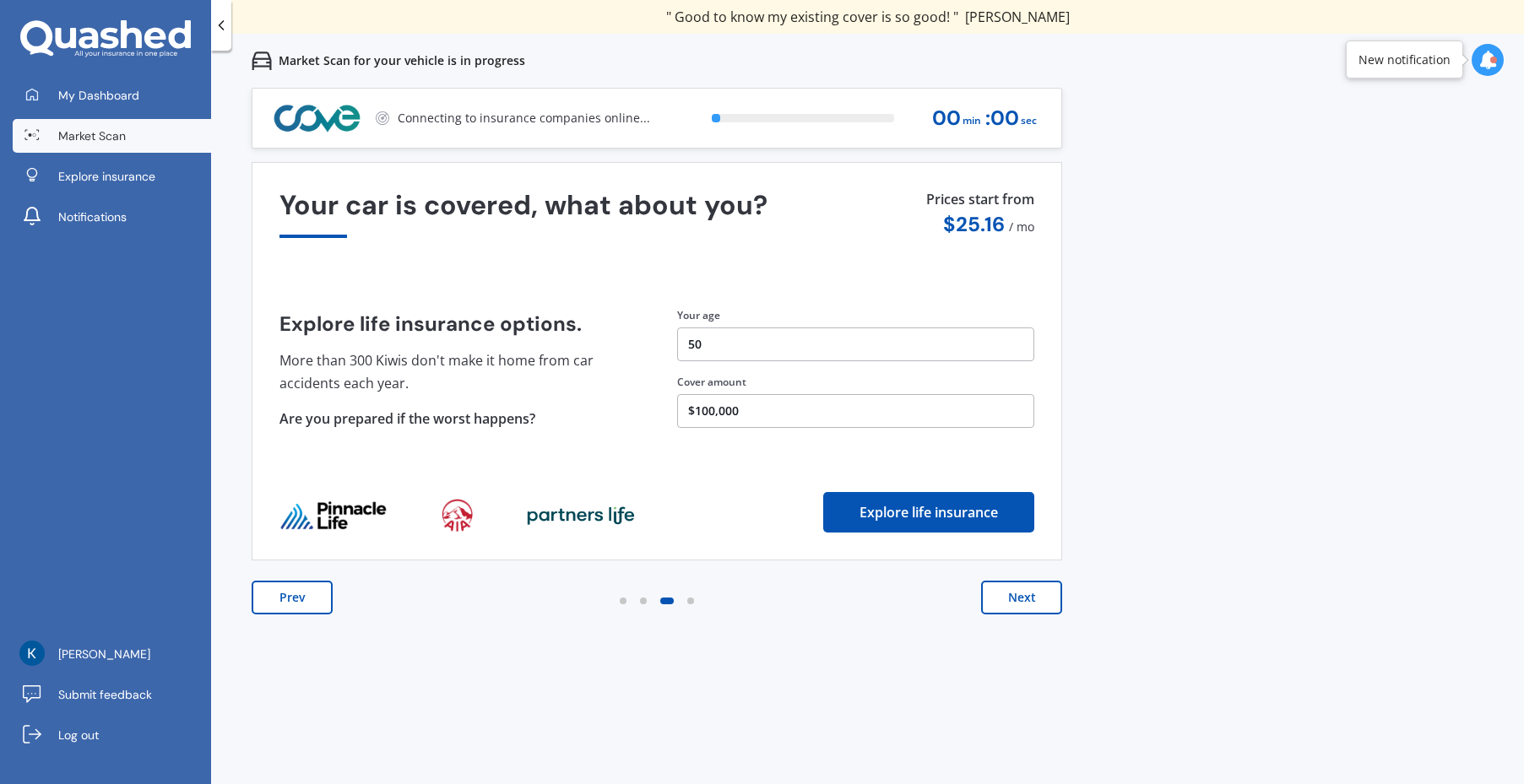 click on "Next" at bounding box center (1022, 597) 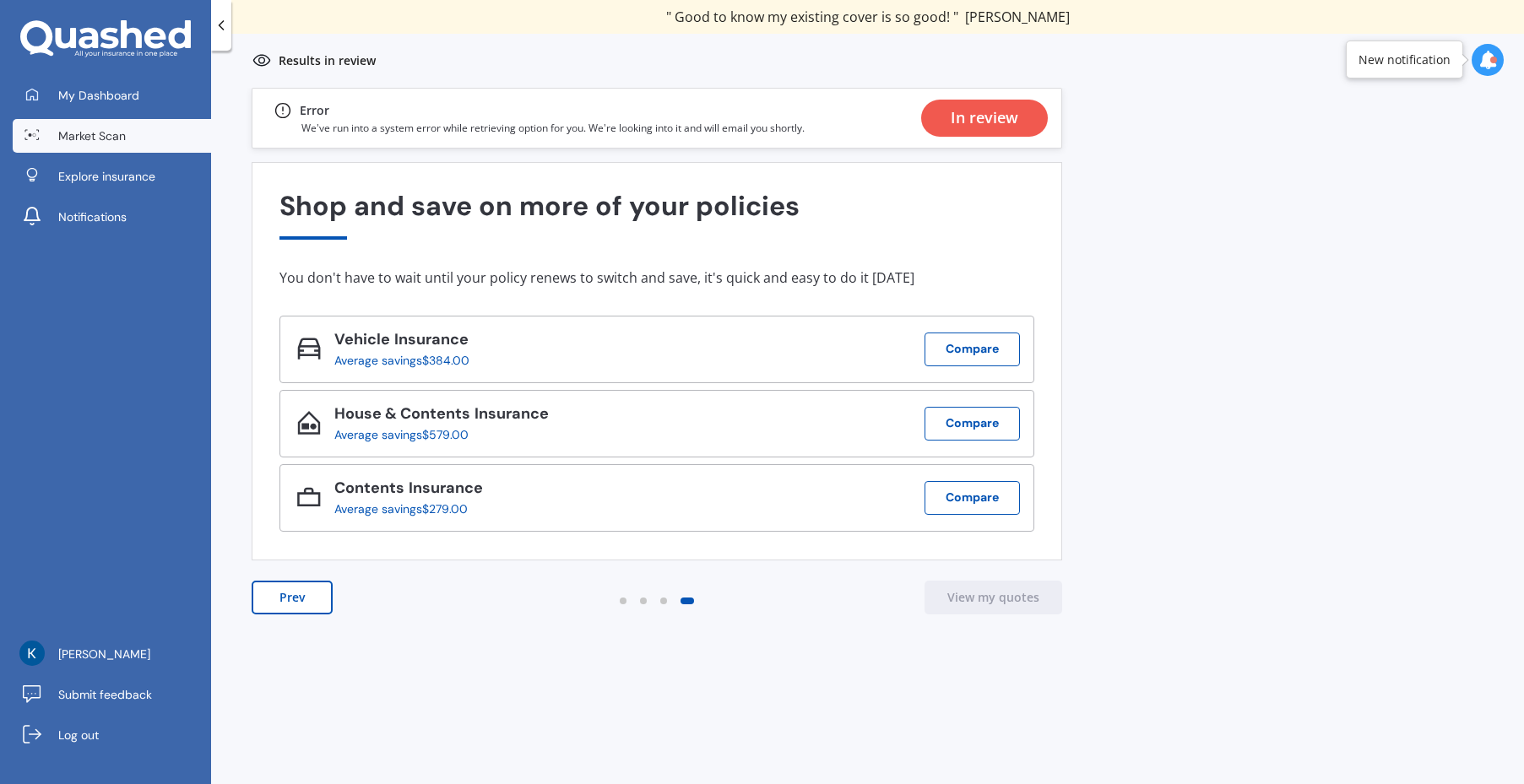 click on "In review" at bounding box center [984, 118] 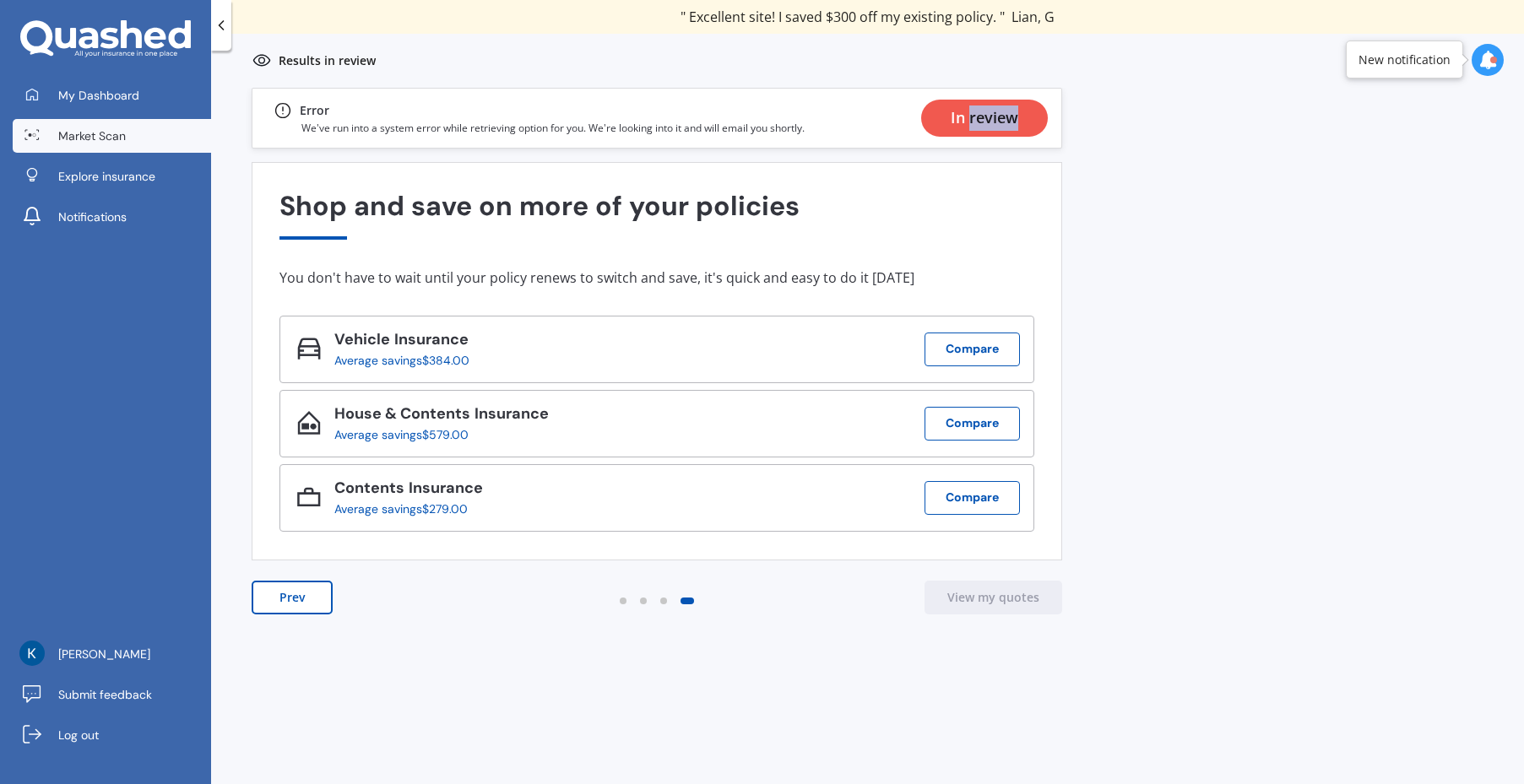 click on "In review" at bounding box center (984, 118) 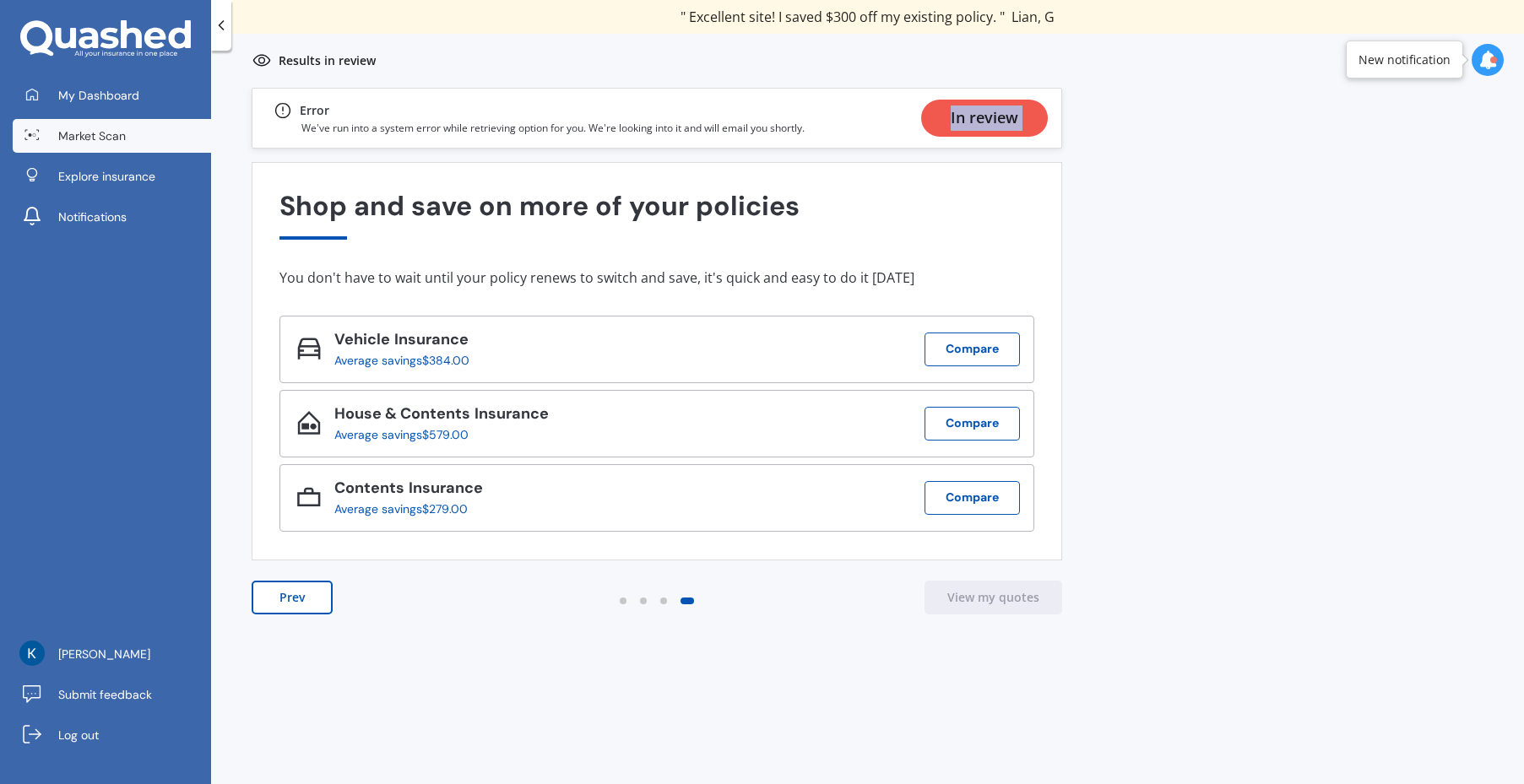 click on "In review" at bounding box center (984, 118) 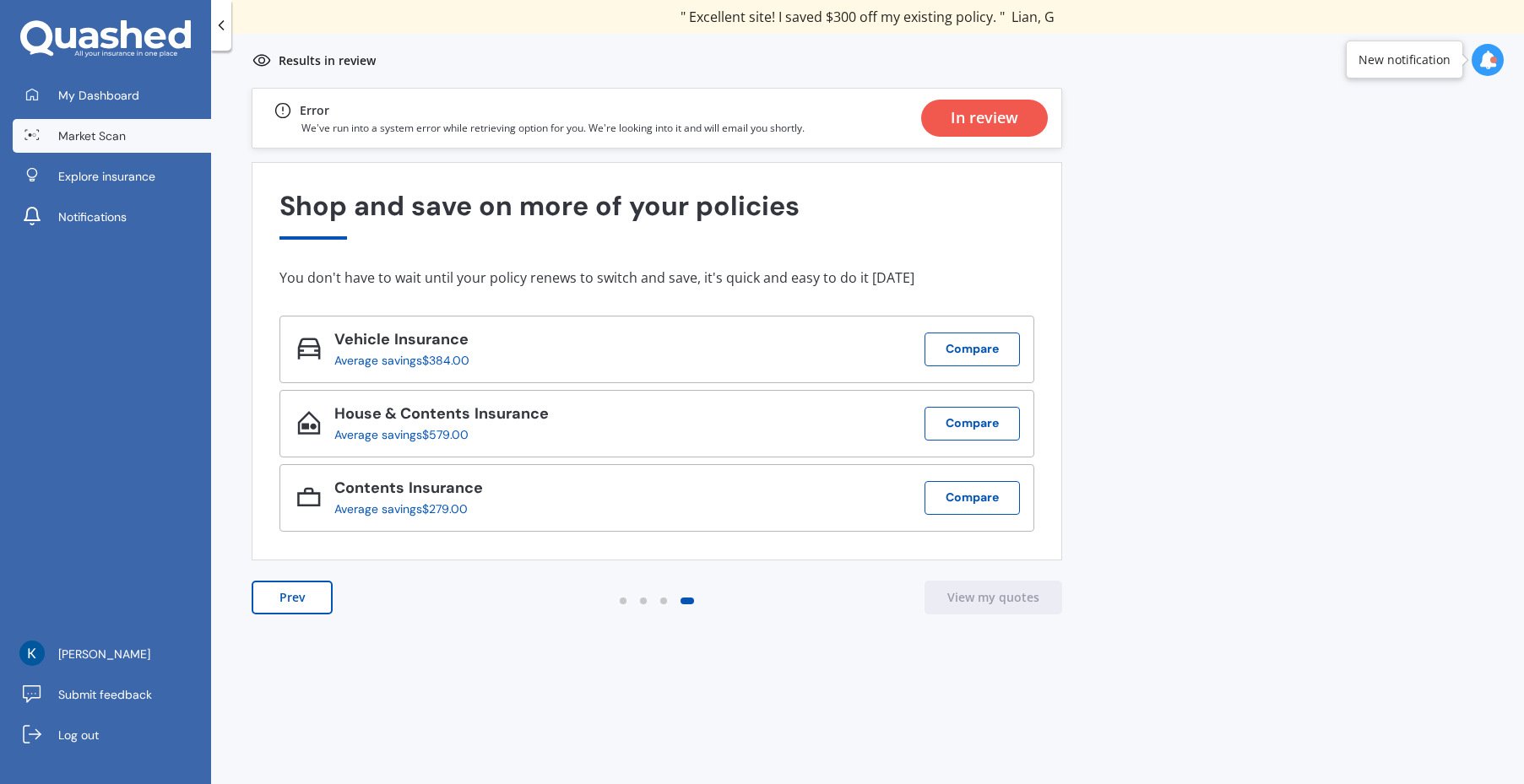 click on "We've run into a system error while retrieving option for you. We're looking into it and will email you shortly." at bounding box center [553, 127] 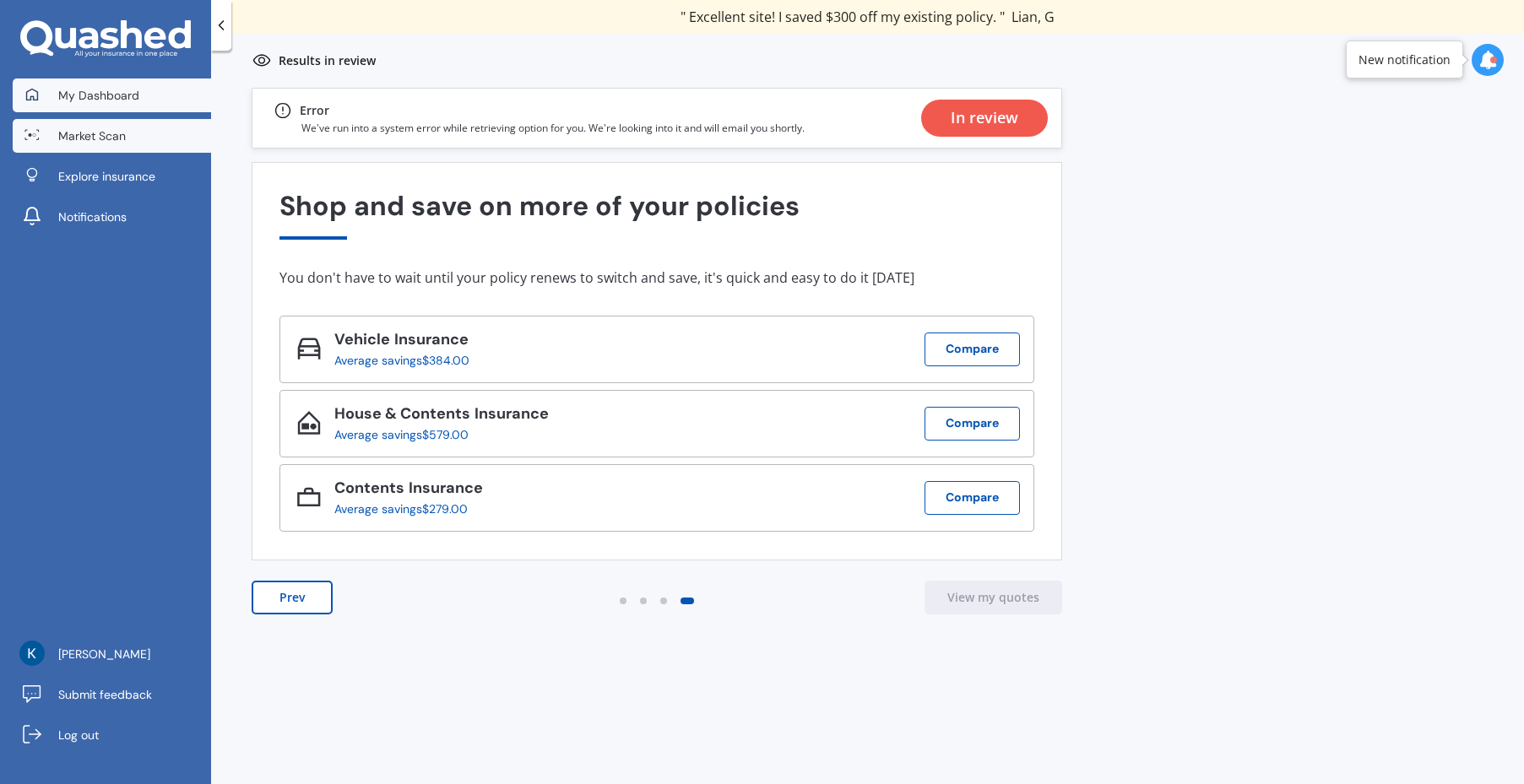 click on "My Dashboard" at bounding box center [99, 95] 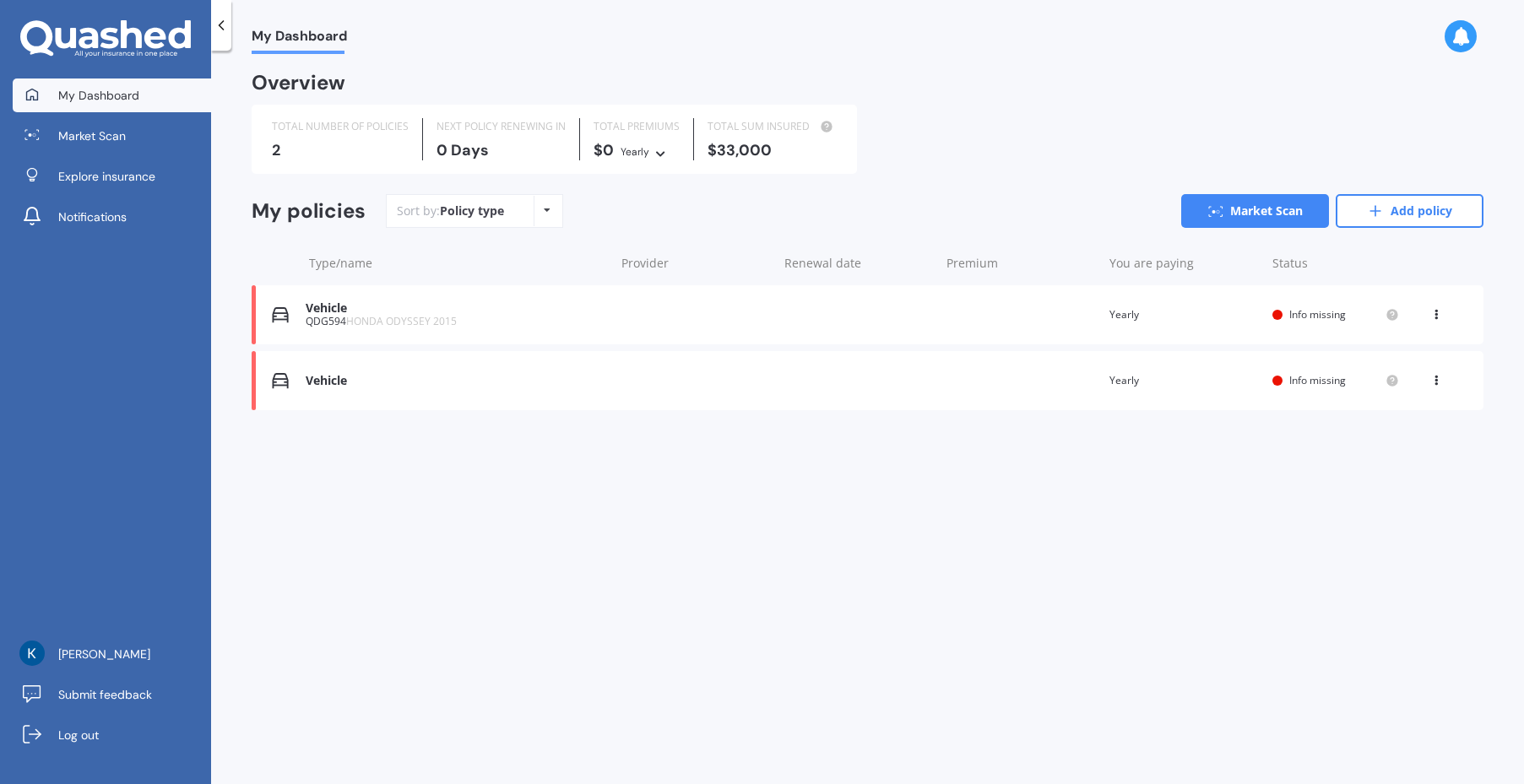 scroll, scrollTop: 0, scrollLeft: 0, axis: both 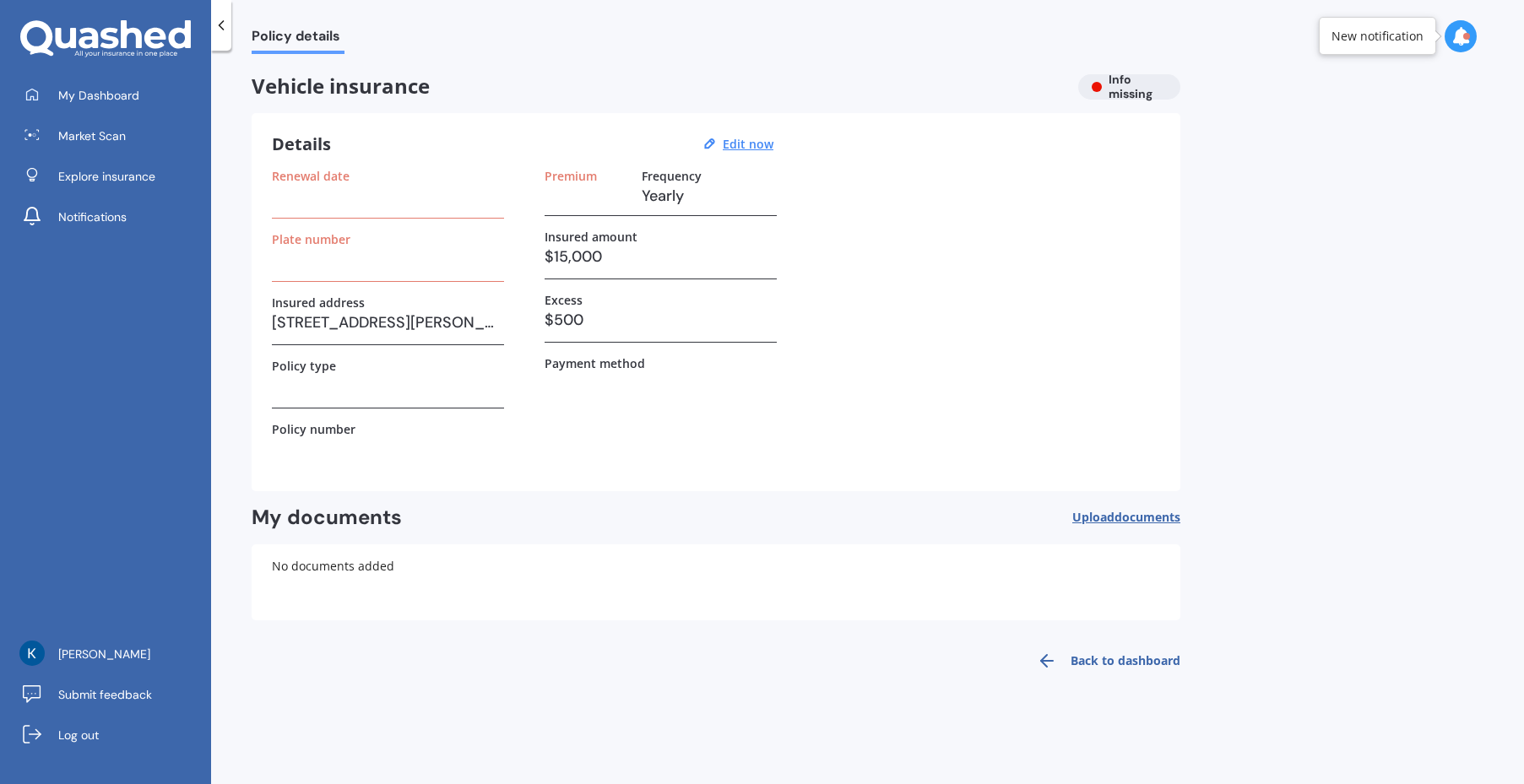 click at bounding box center (388, 196) 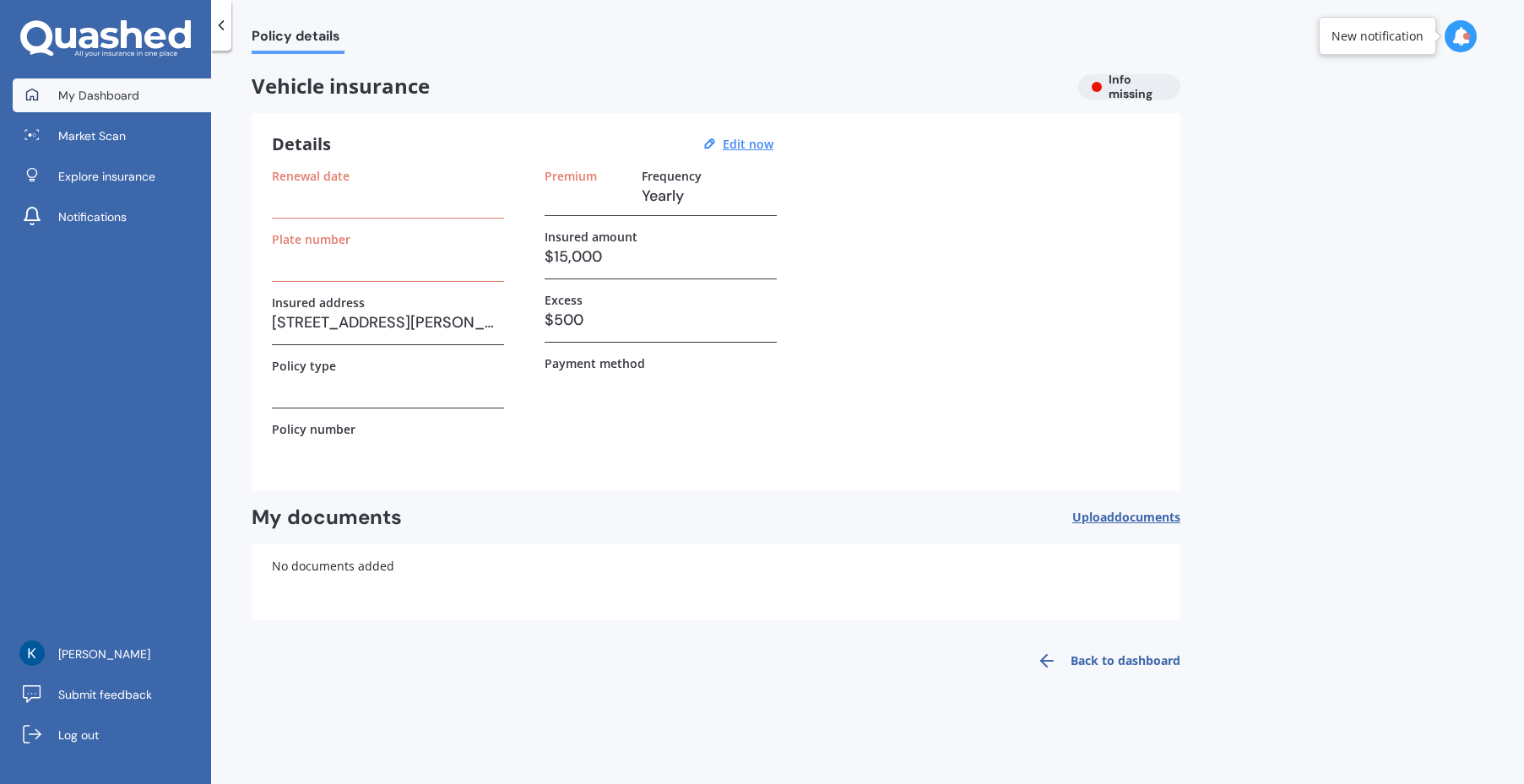 click on "My Dashboard" at bounding box center [99, 95] 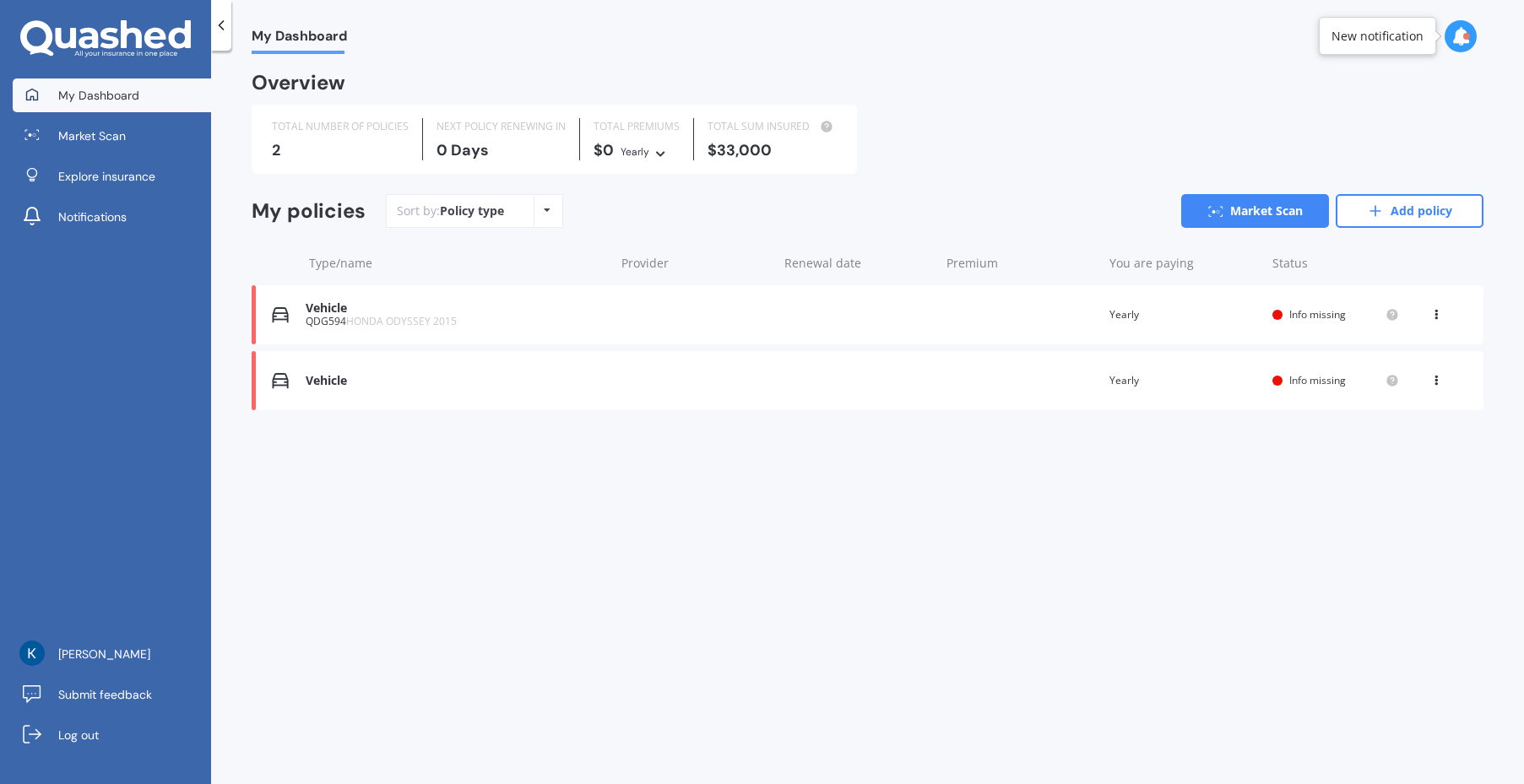 click on "QDG594  HONDA ODYSSEY 2015" at bounding box center [455, 322] 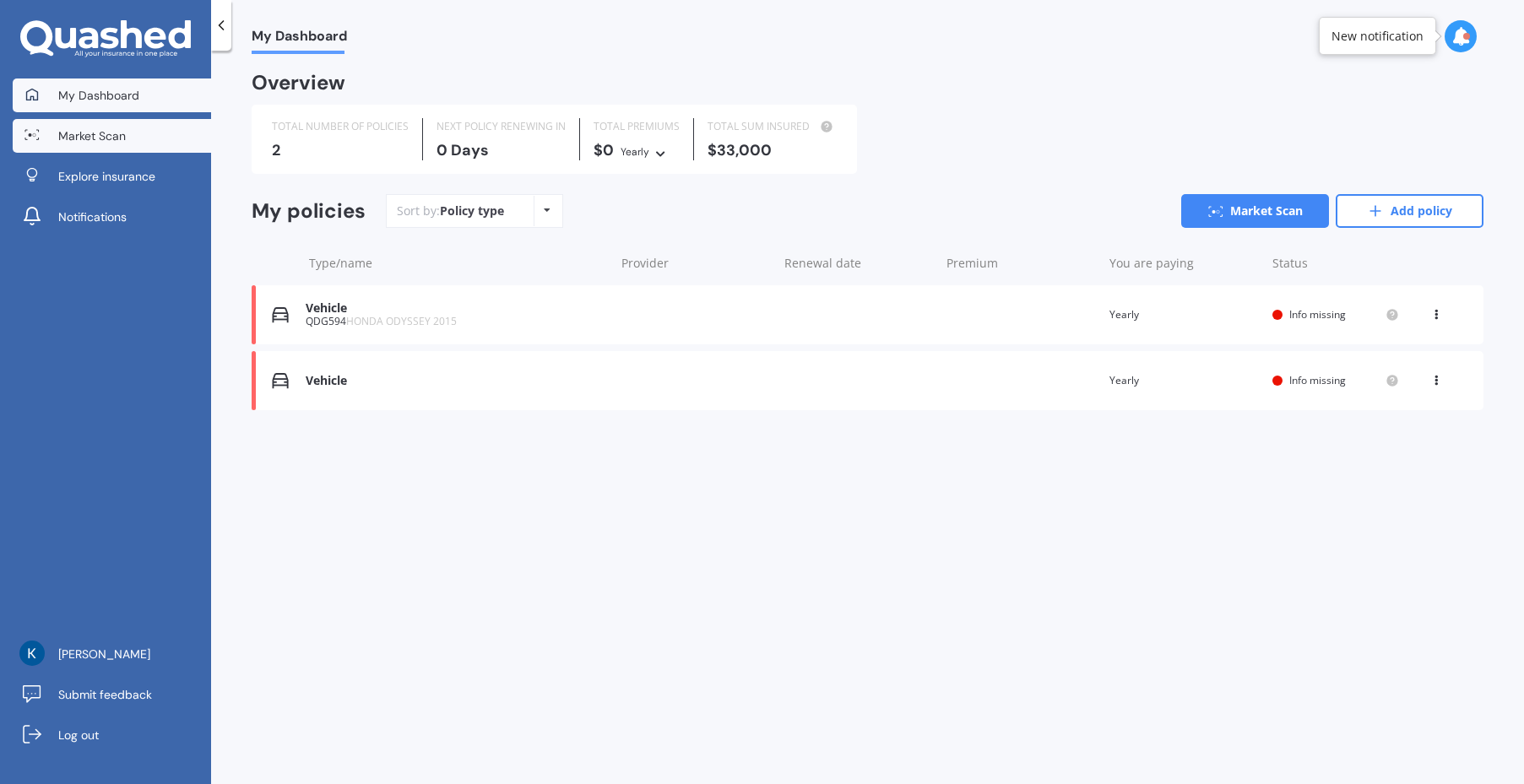 click on "Market Scan" at bounding box center (111, 136) 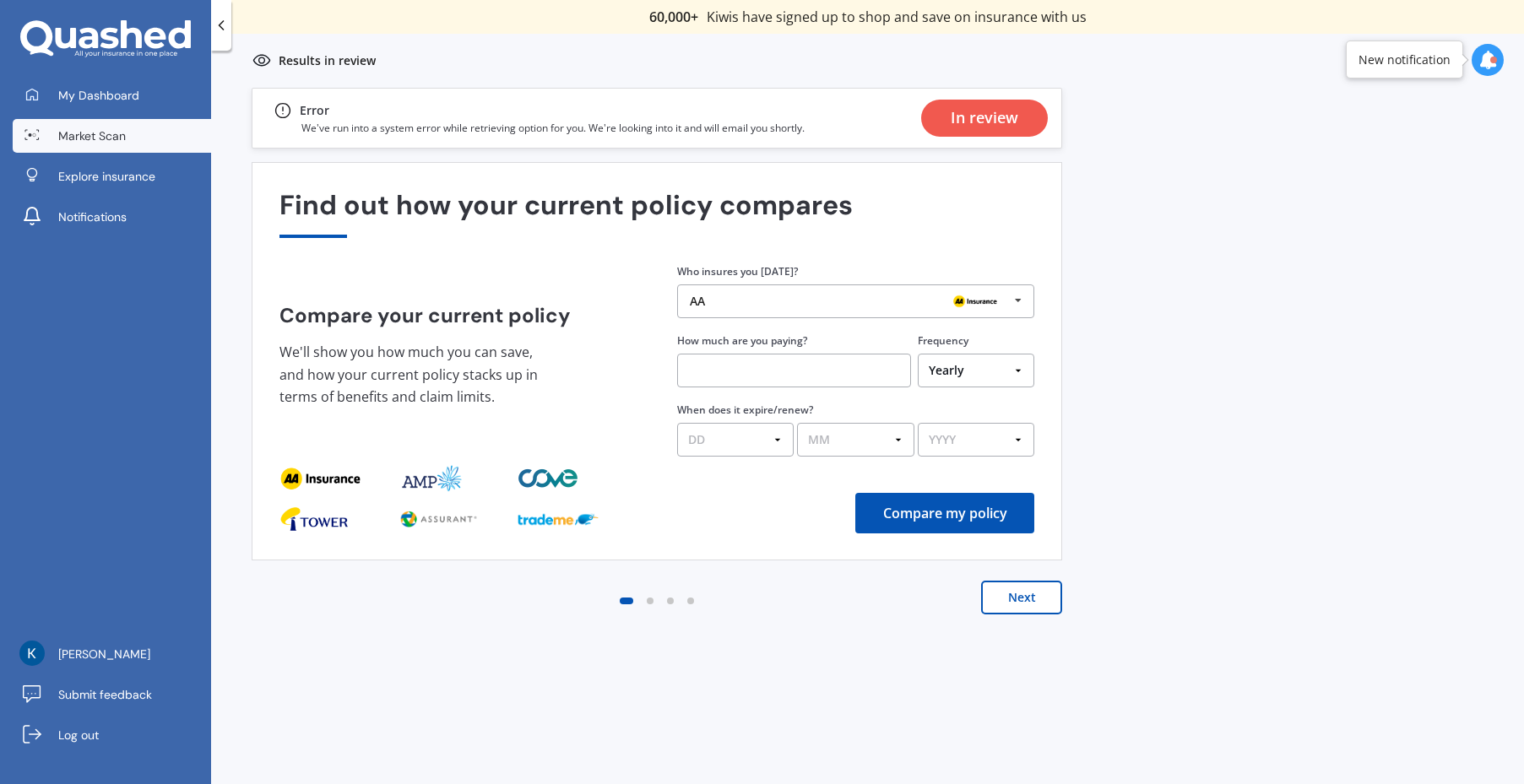click on "In review" at bounding box center (984, 118) 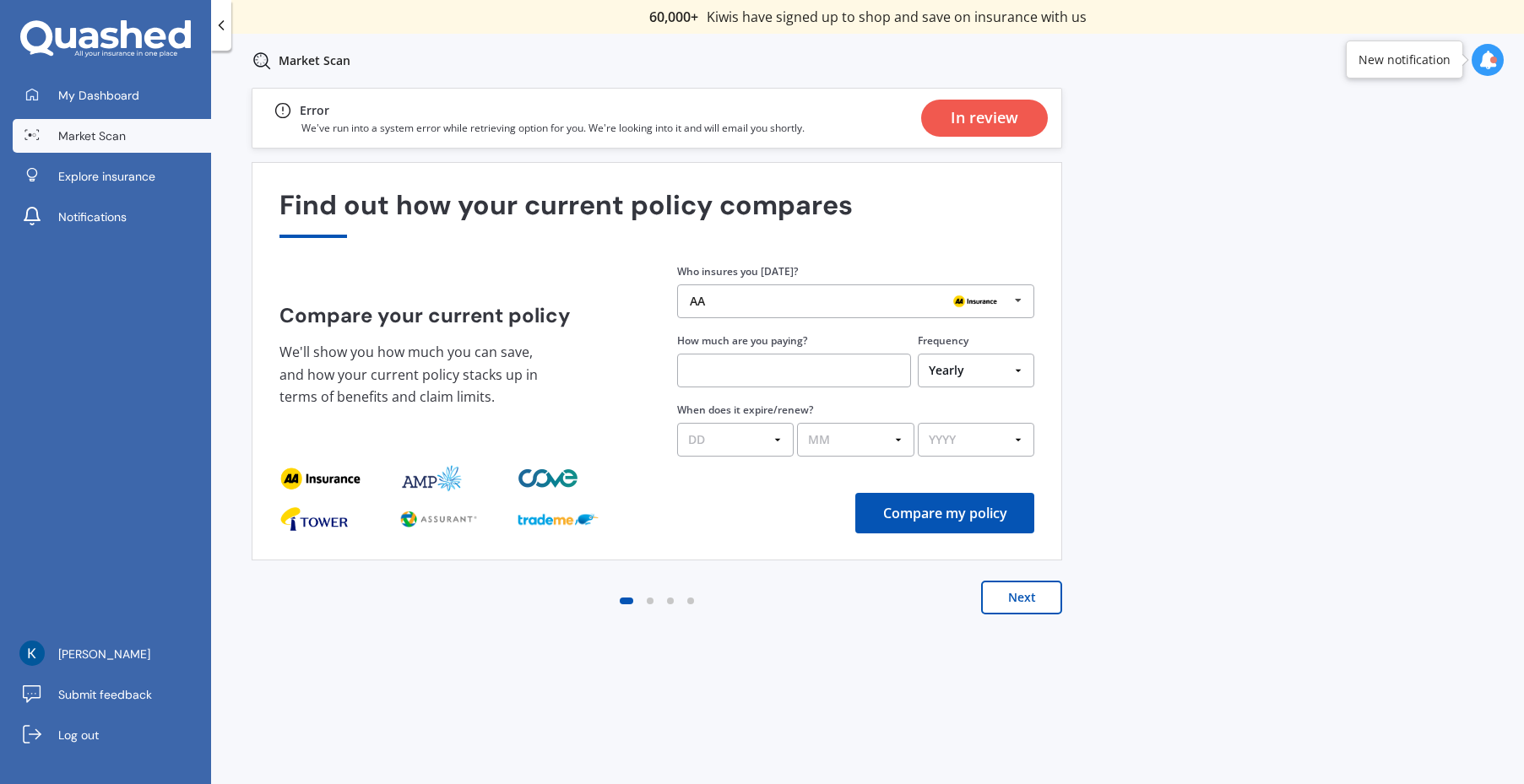 drag, startPoint x: 1147, startPoint y: 175, endPoint x: 753, endPoint y: 7, distance: 428.32231 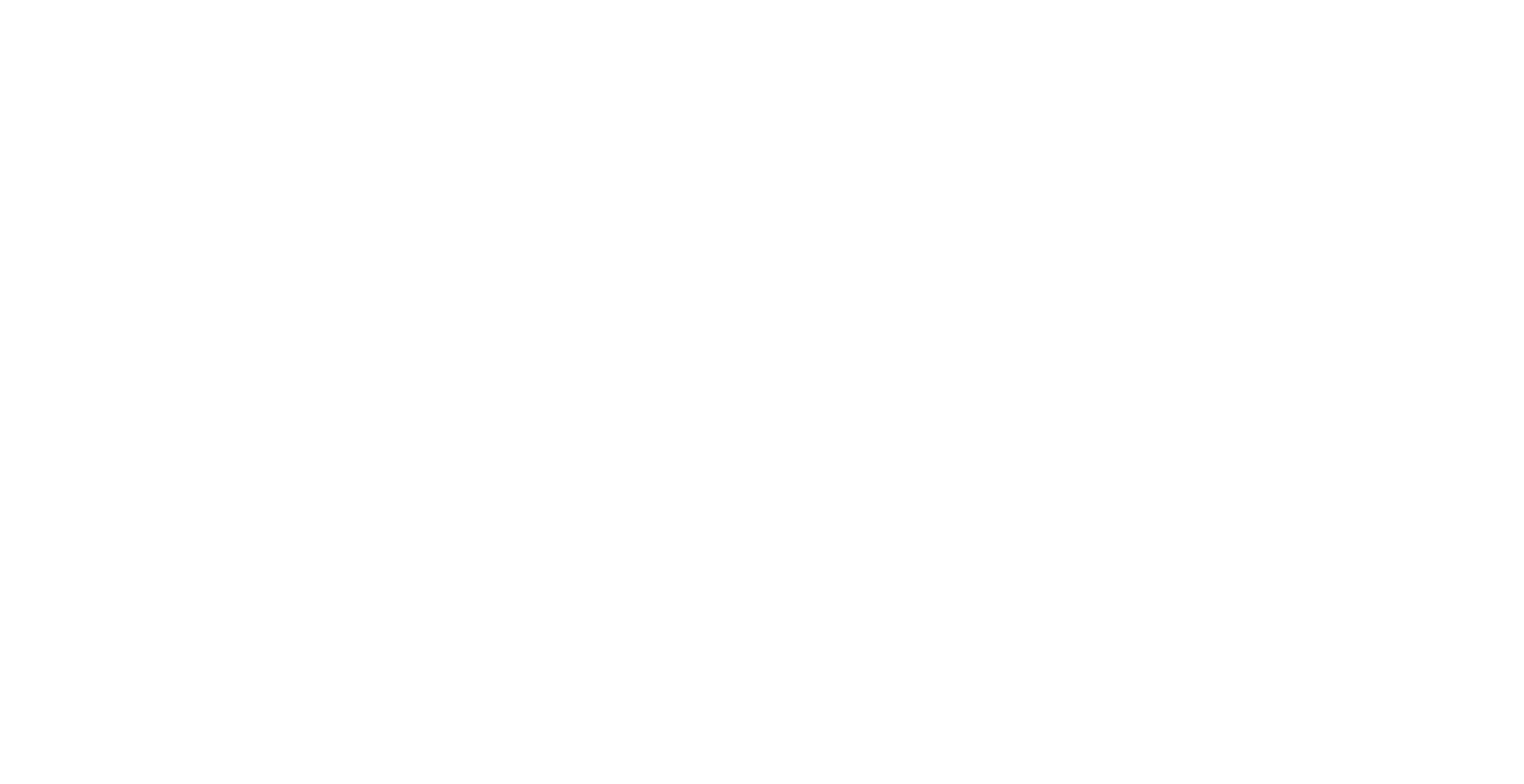 scroll, scrollTop: 0, scrollLeft: 0, axis: both 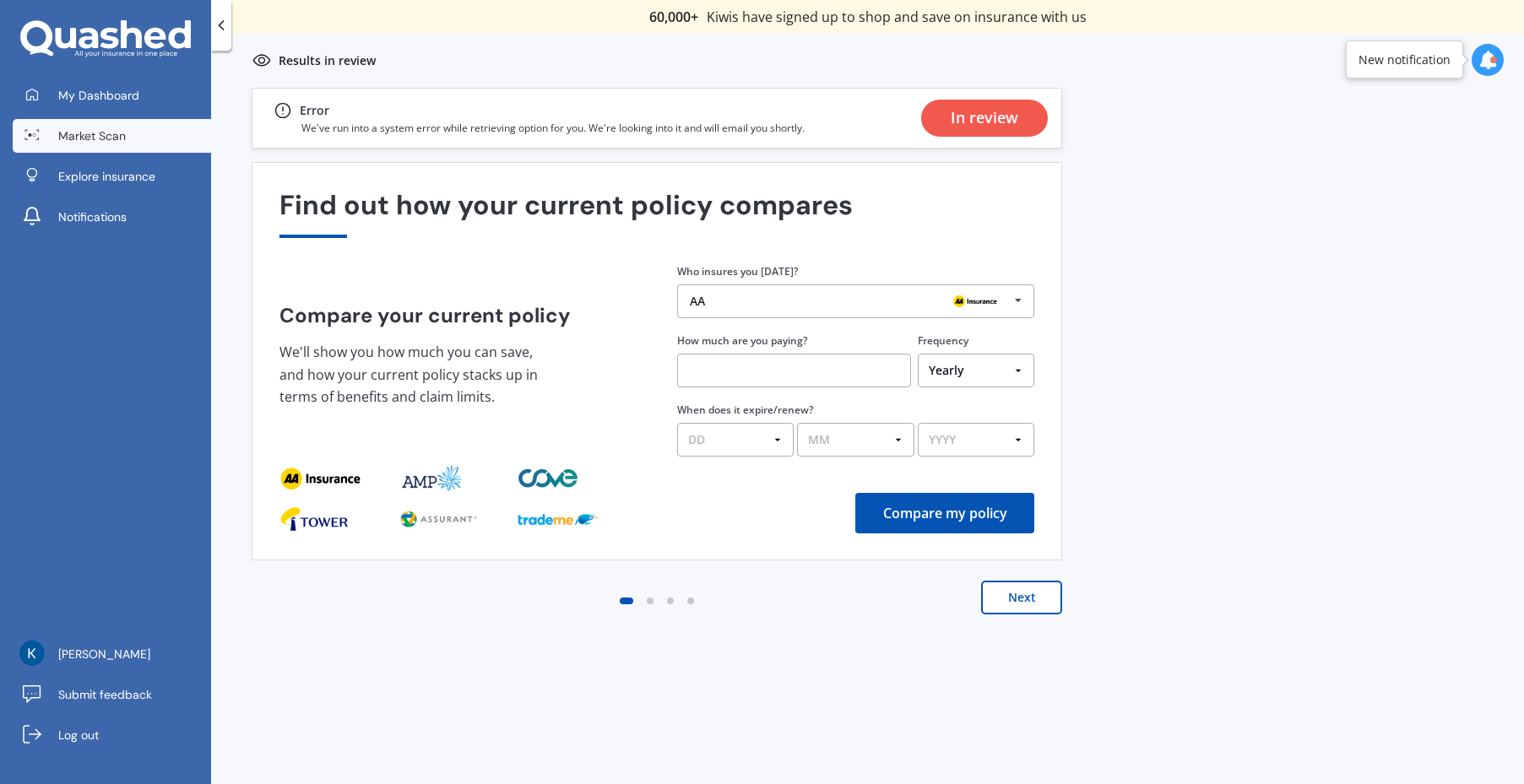 click on "In review" at bounding box center [984, 118] 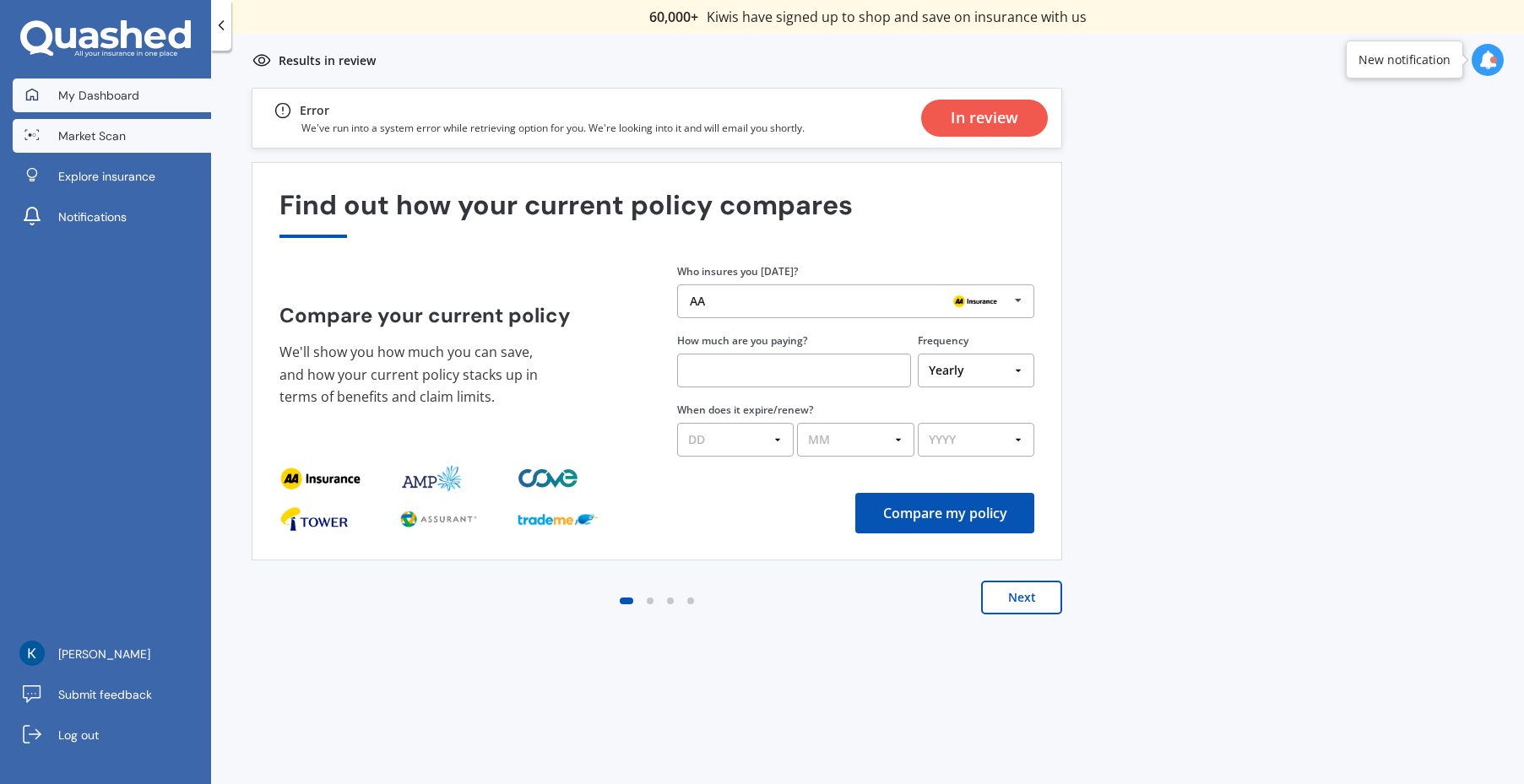 click on "My Dashboard" at bounding box center (99, 95) 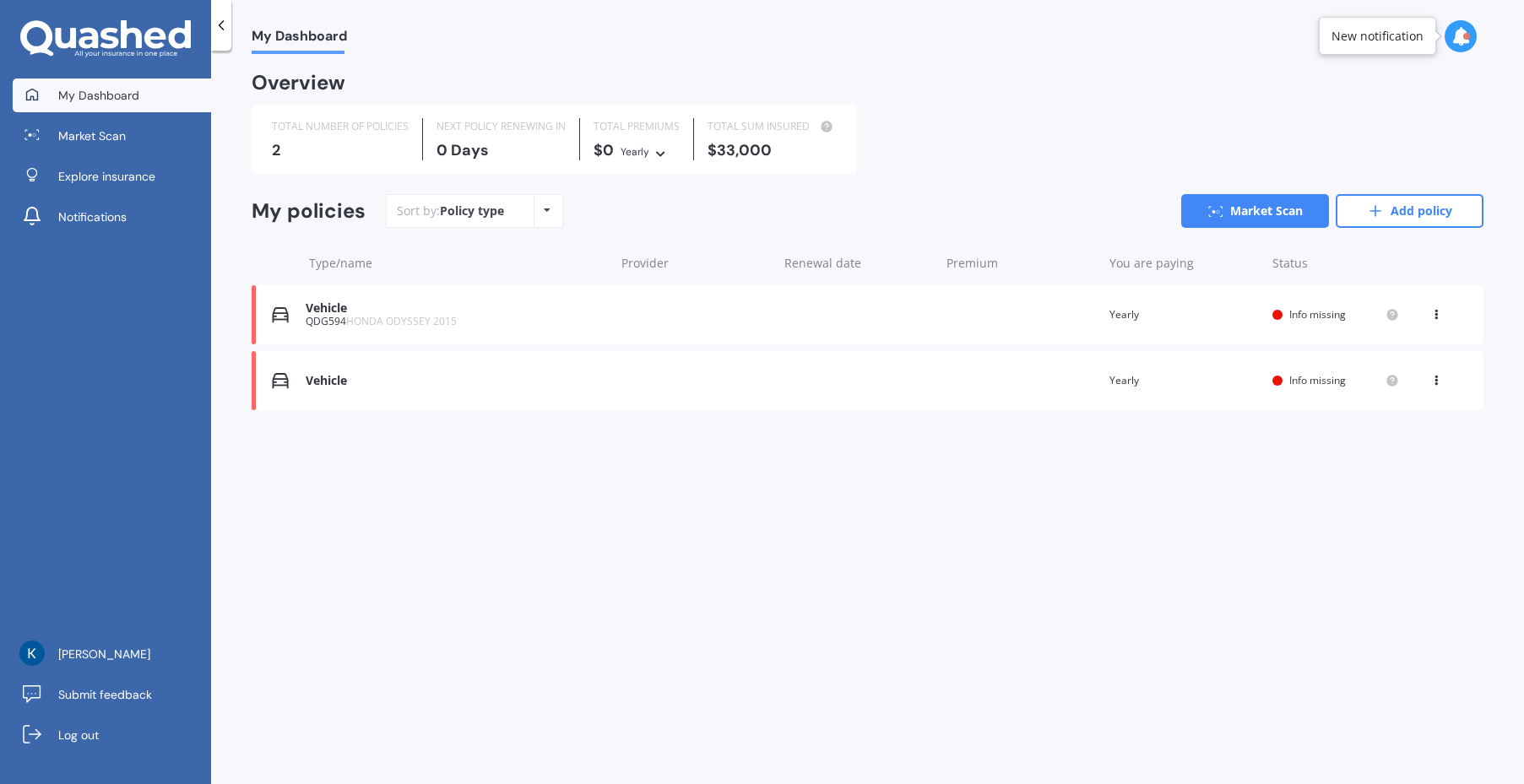 click on "Vehicle Renewal date Premium You are paying Yearly Status Info missing View option View policy Delete" at bounding box center [867, 381] 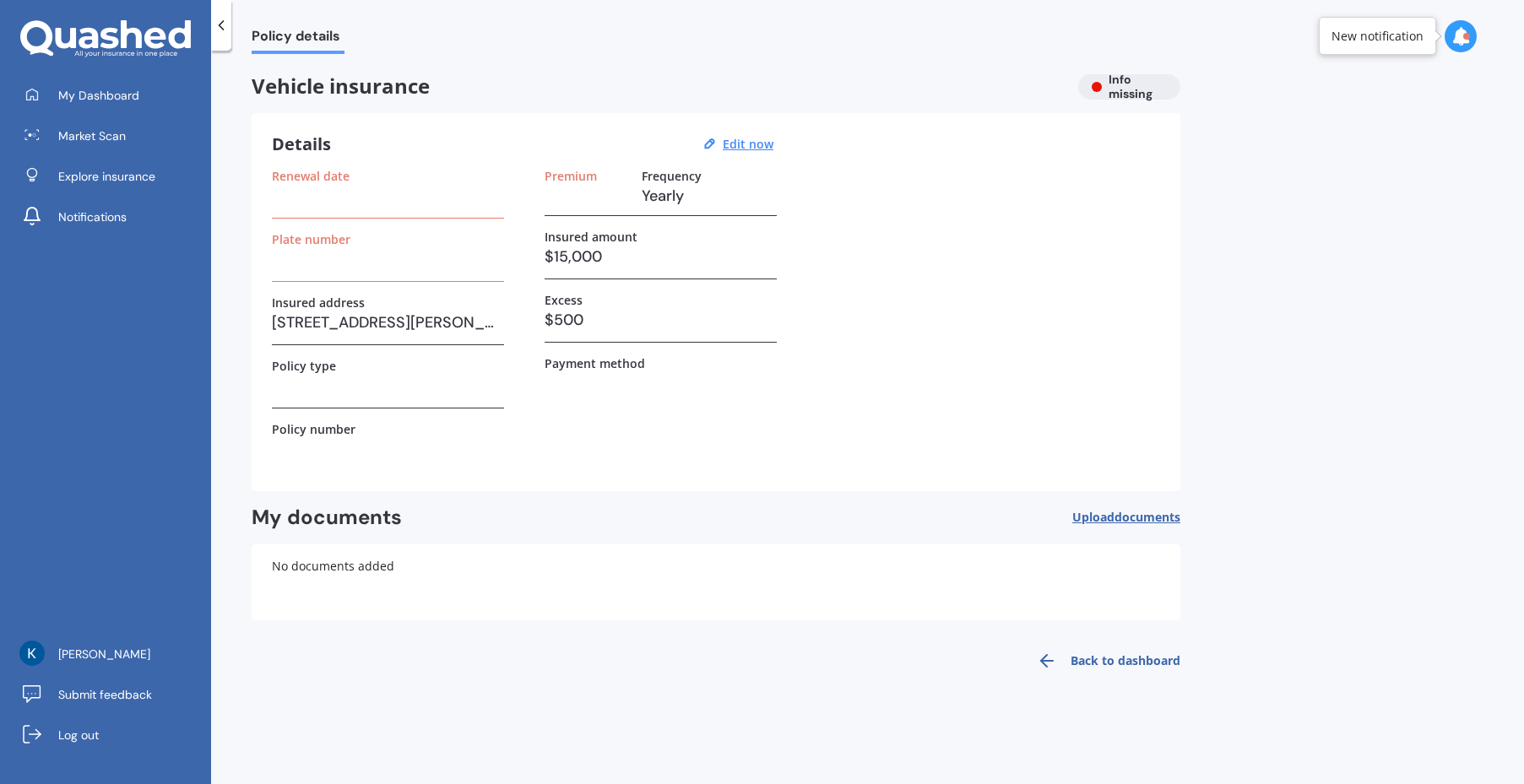 click on "documents" at bounding box center (1147, 516) 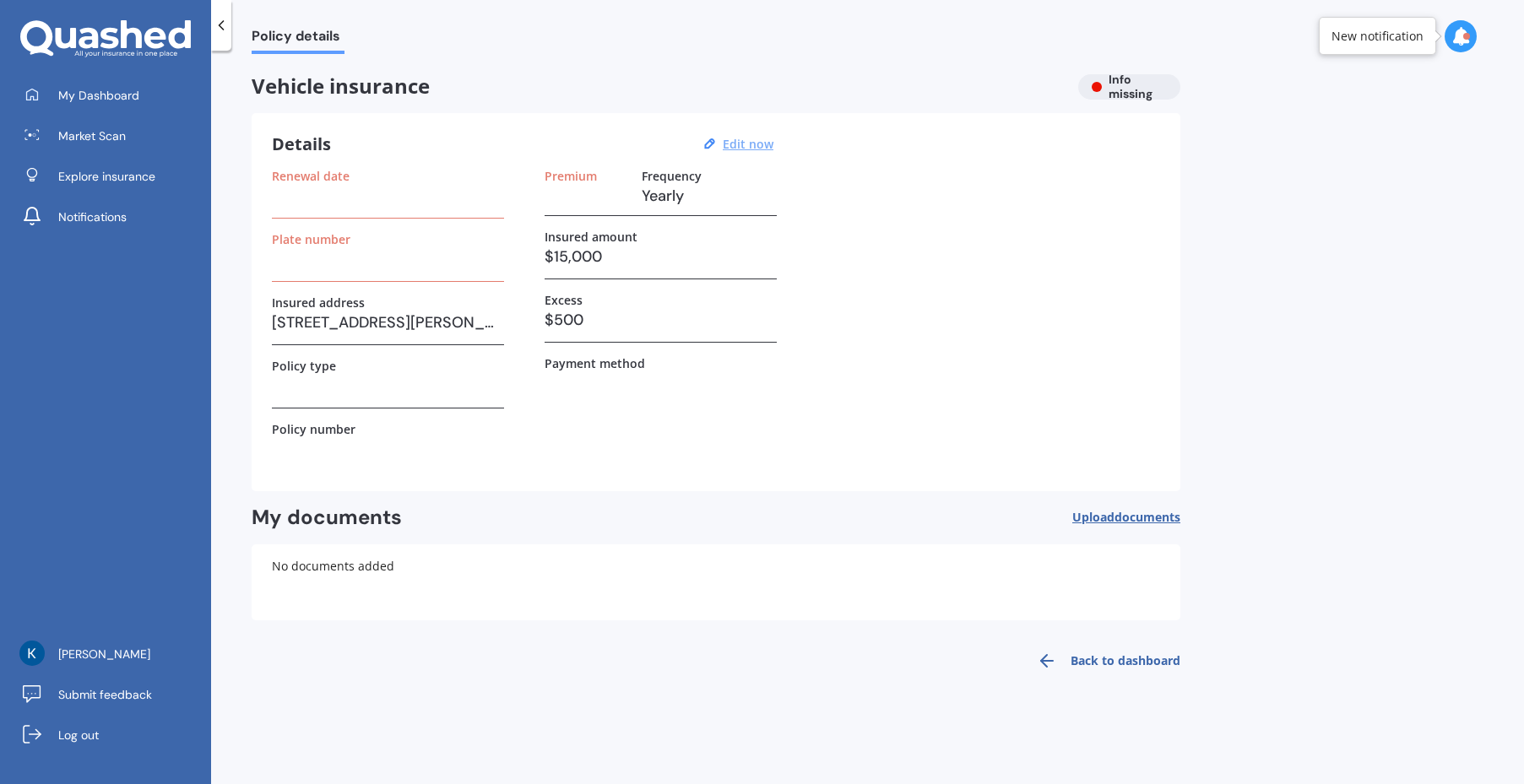 click on "Edit now" at bounding box center (748, 143) 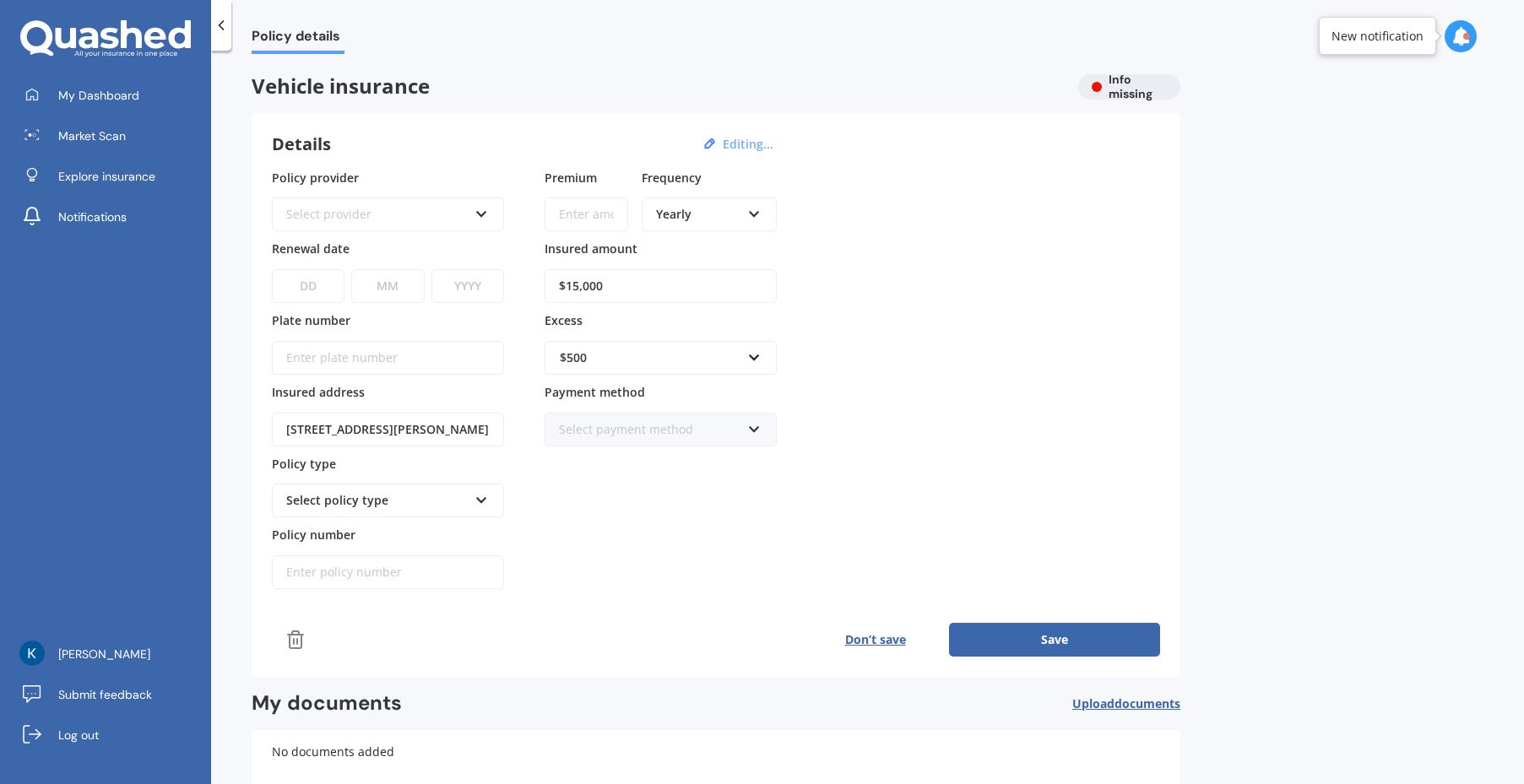 click on "Select provider" at bounding box center (377, 214) 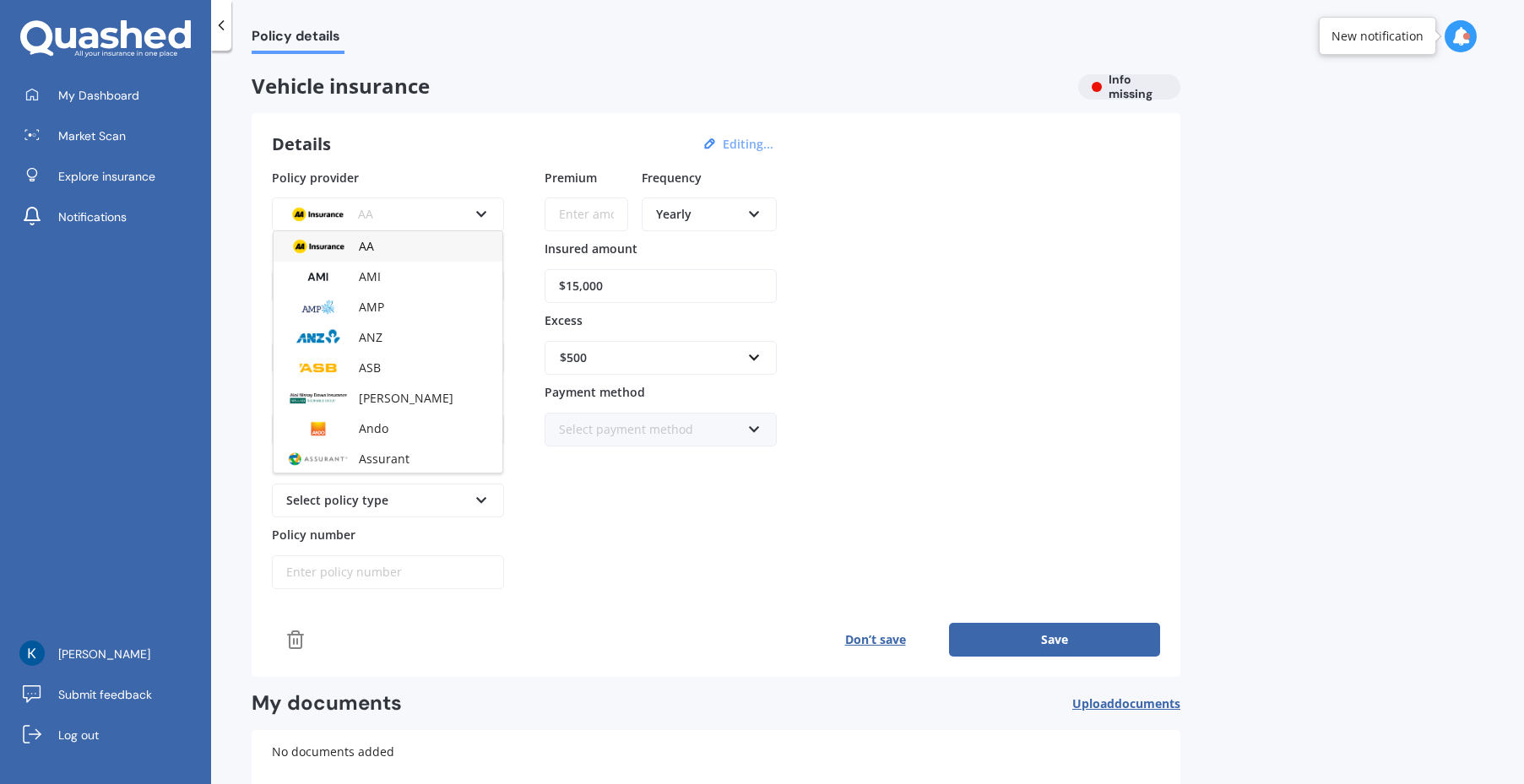click on "AA" at bounding box center (377, 214) 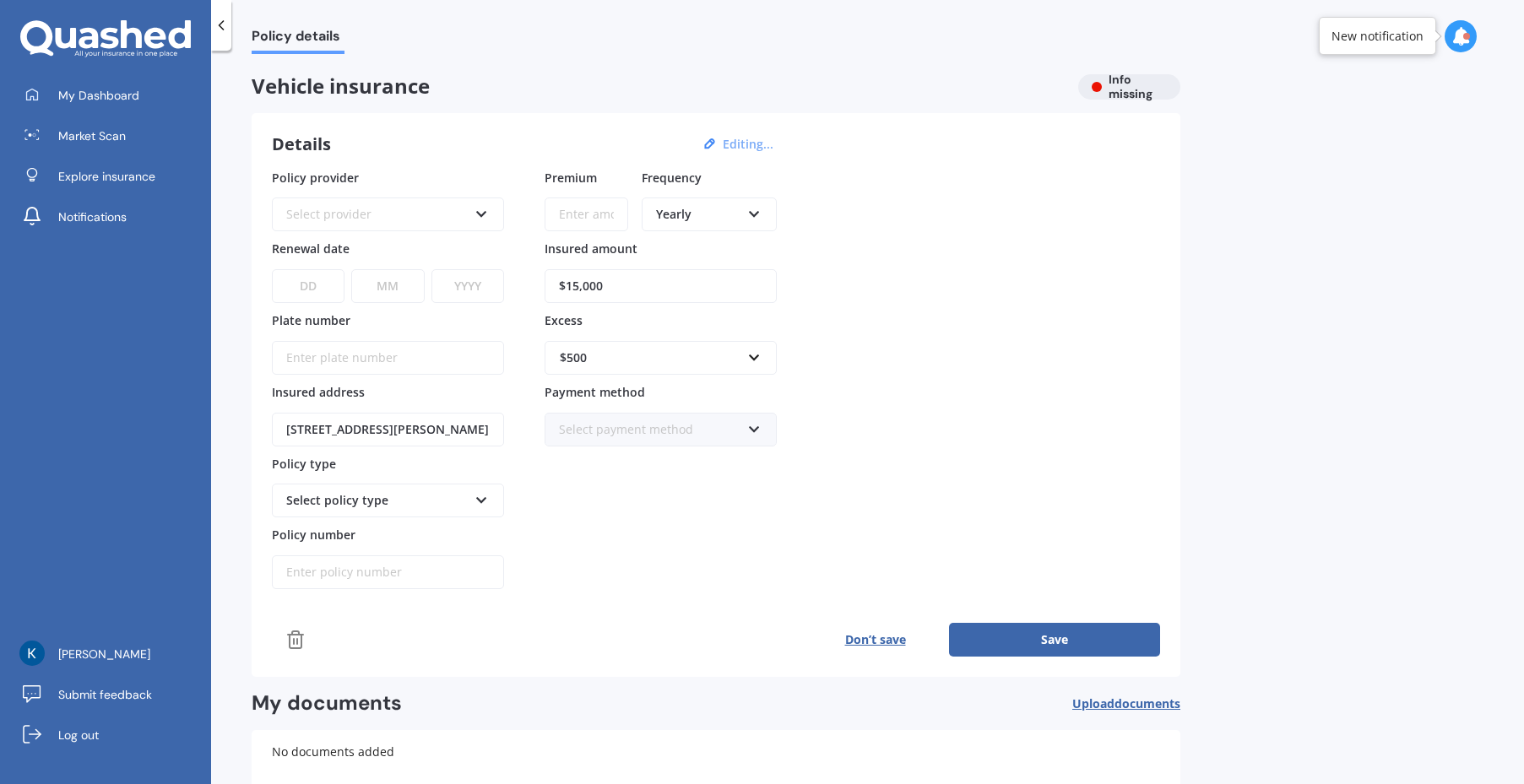 click on "Policy provider" at bounding box center [384, 176] 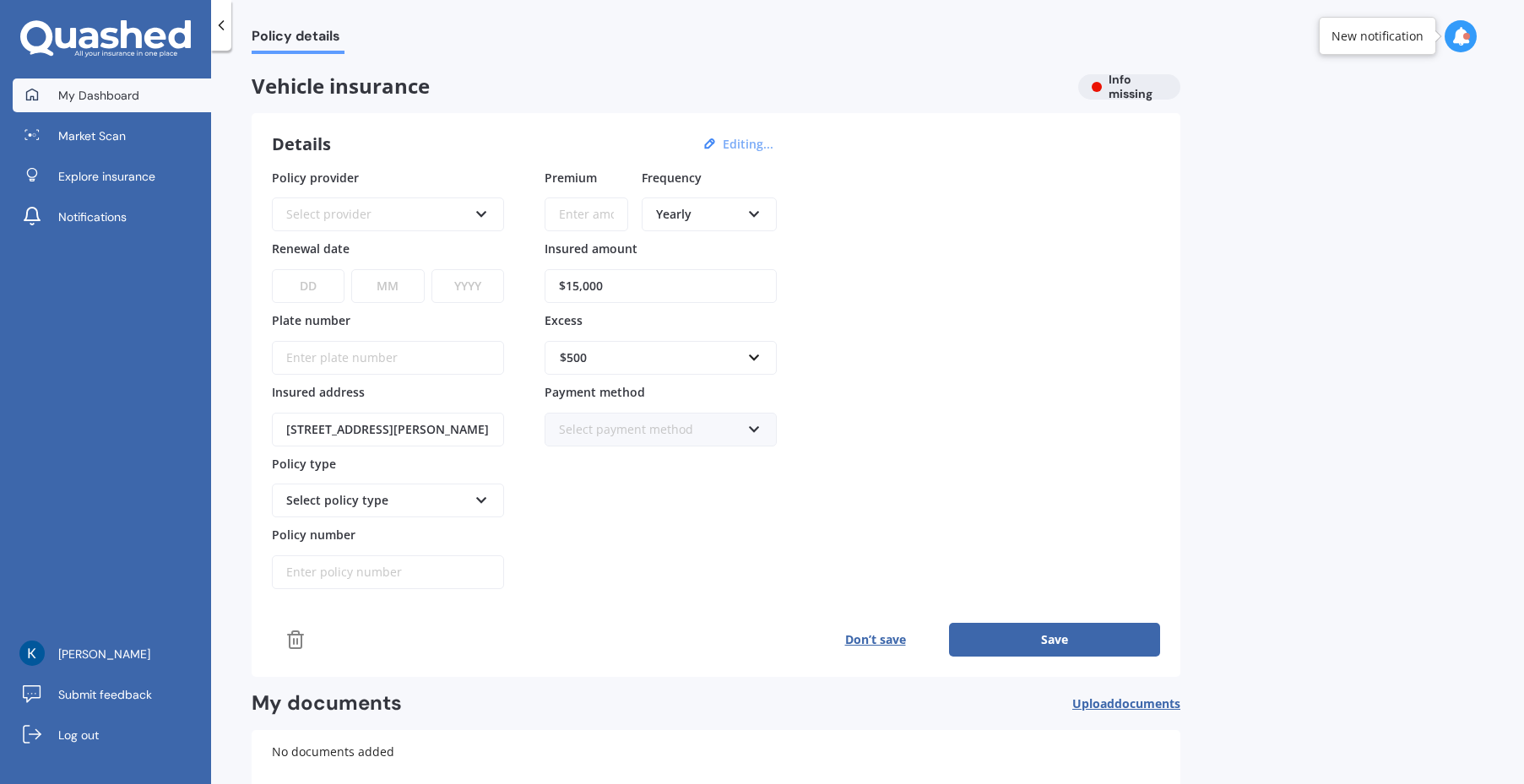 click on "My Dashboard" at bounding box center [99, 95] 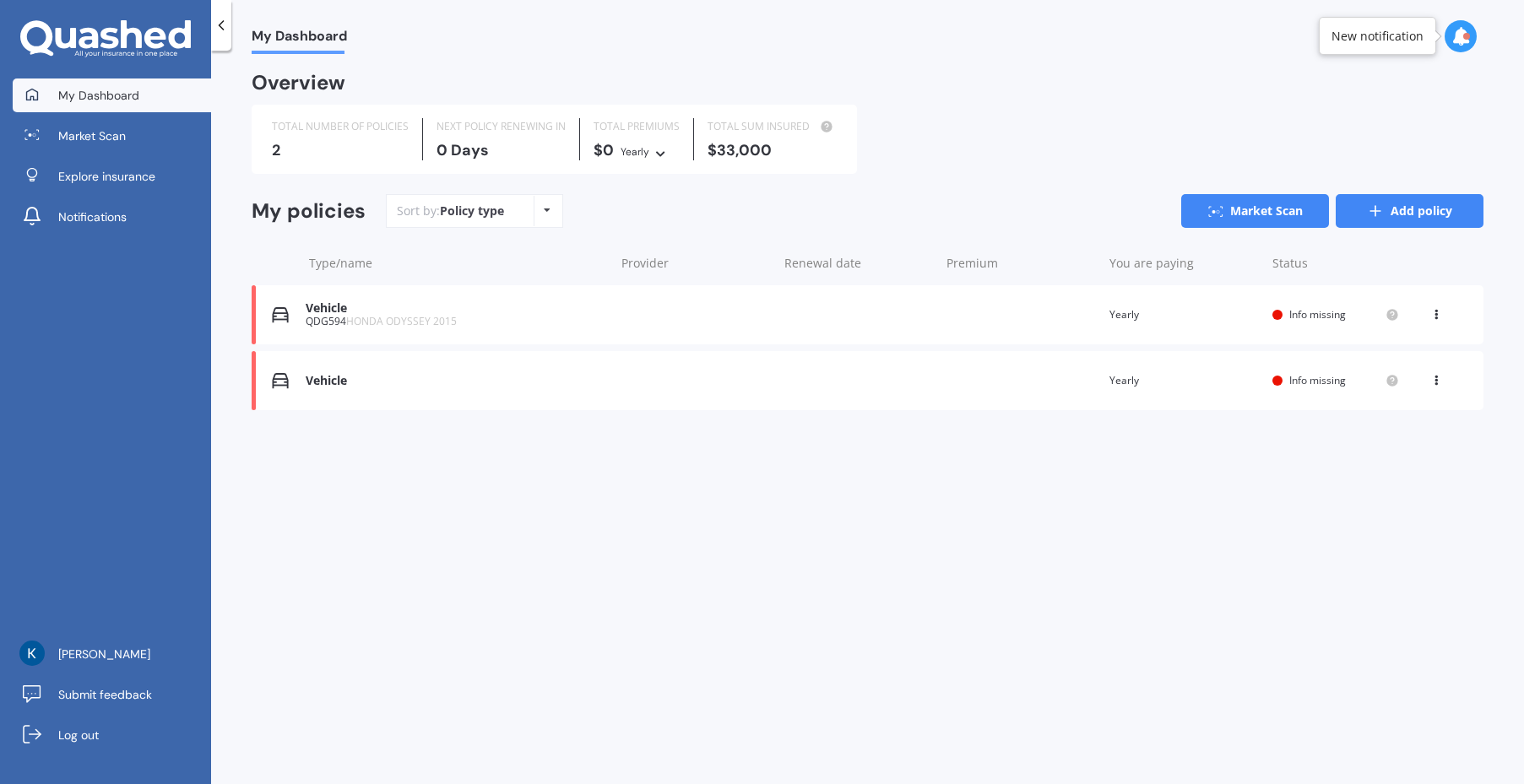 click 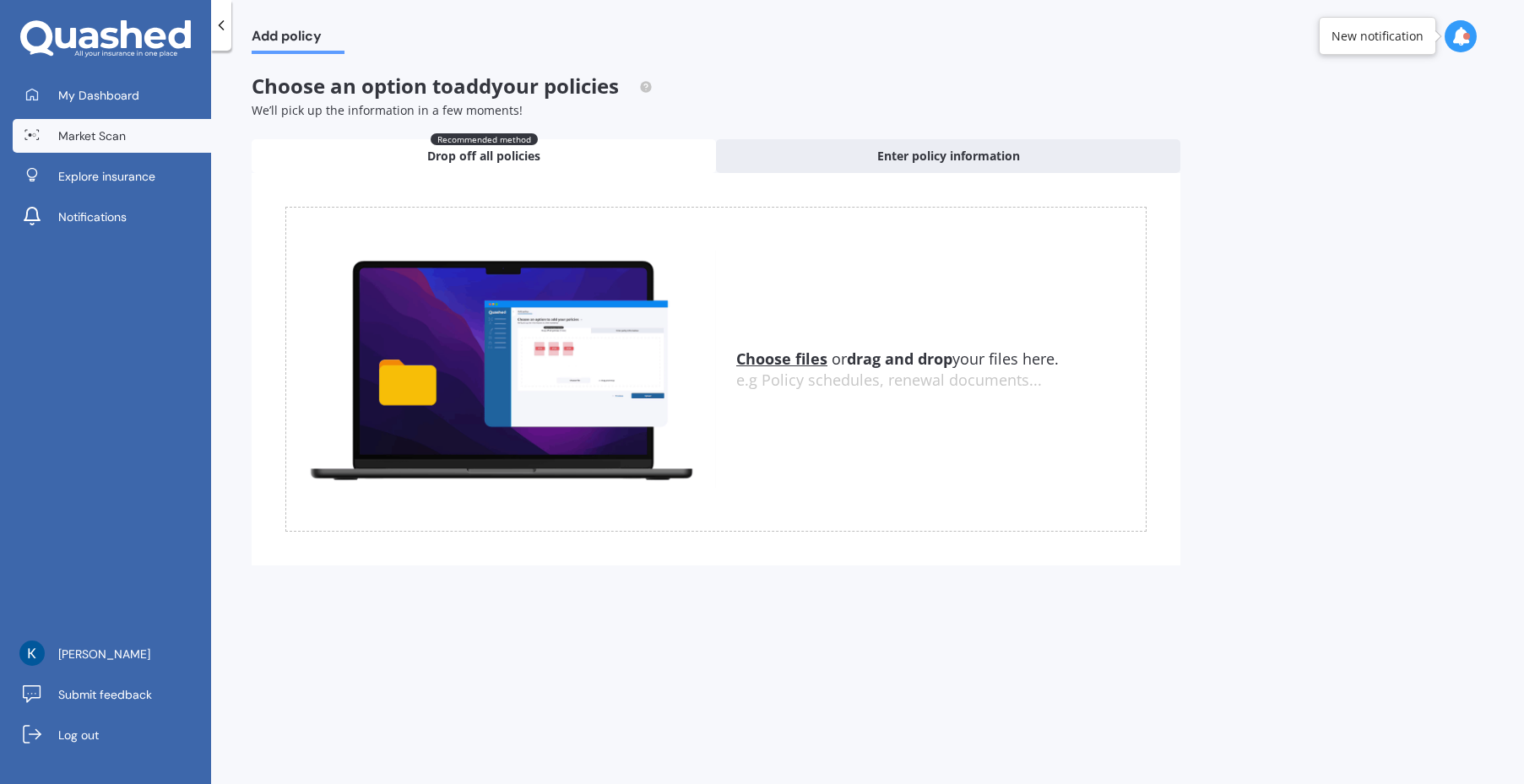click on "Market Scan" at bounding box center [92, 136] 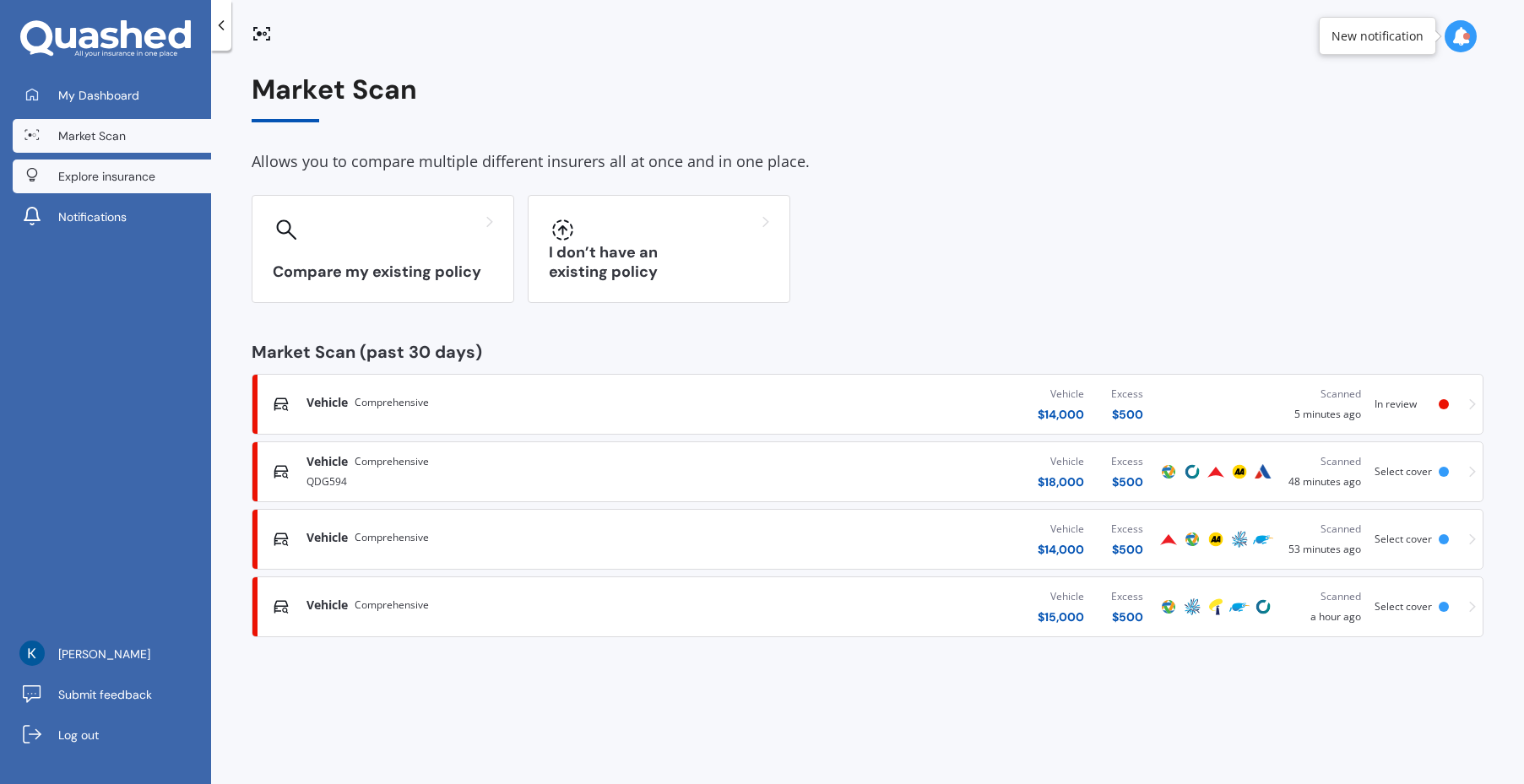 click on "Explore insurance" at bounding box center (106, 176) 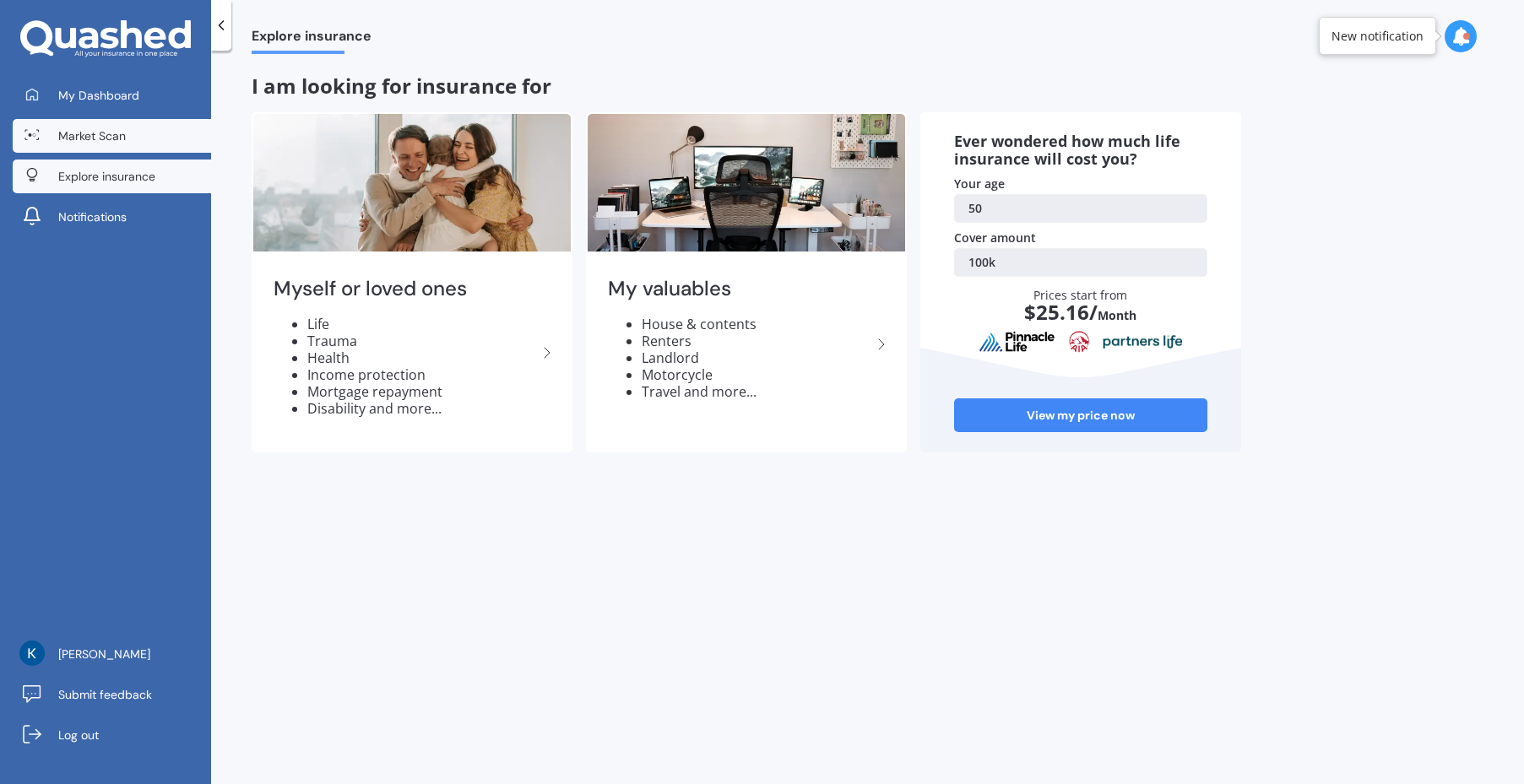 click on "Market Scan" at bounding box center [111, 136] 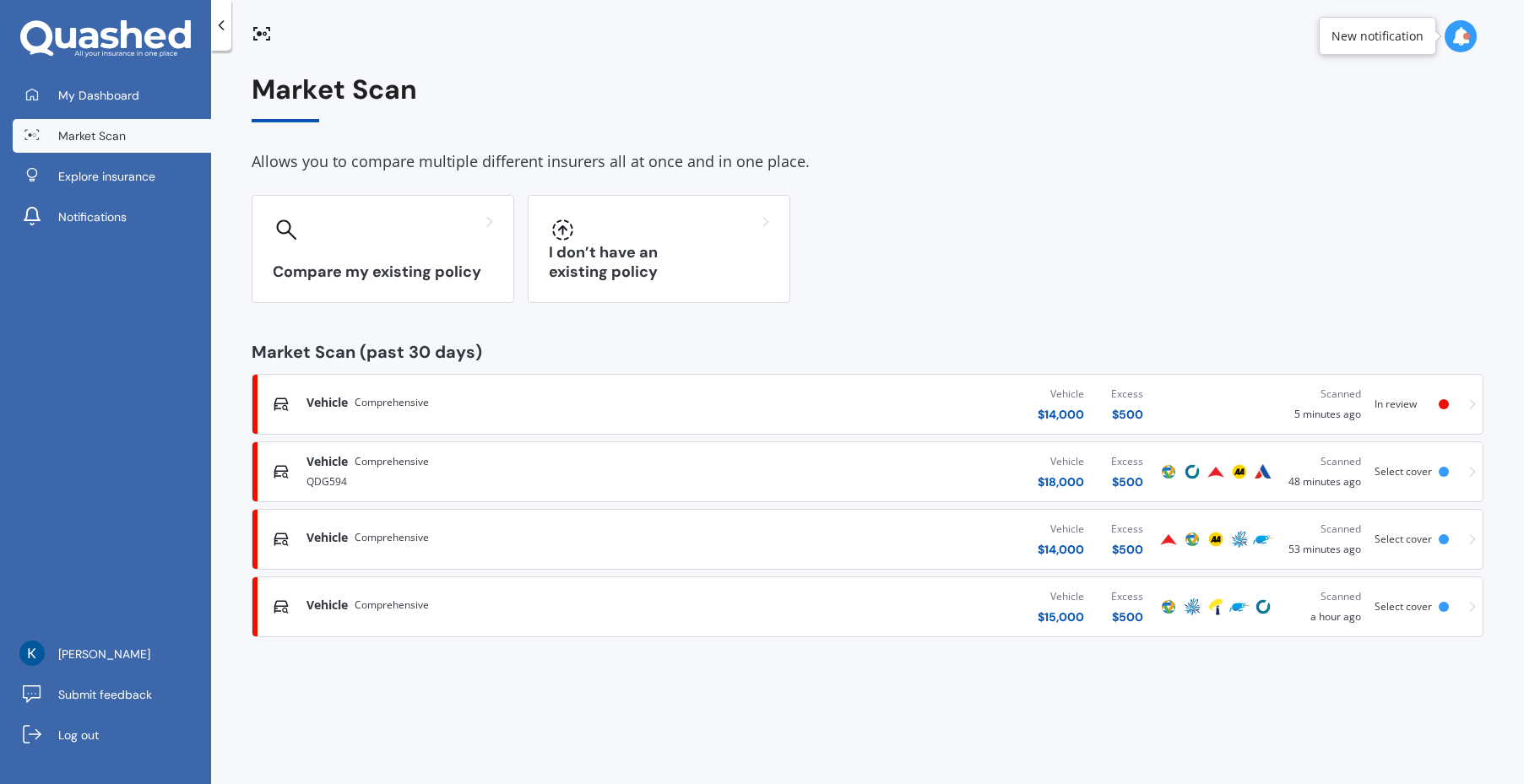 click on "Vehicle $ 14,000 Excess $ 500" at bounding box center [936, 539] 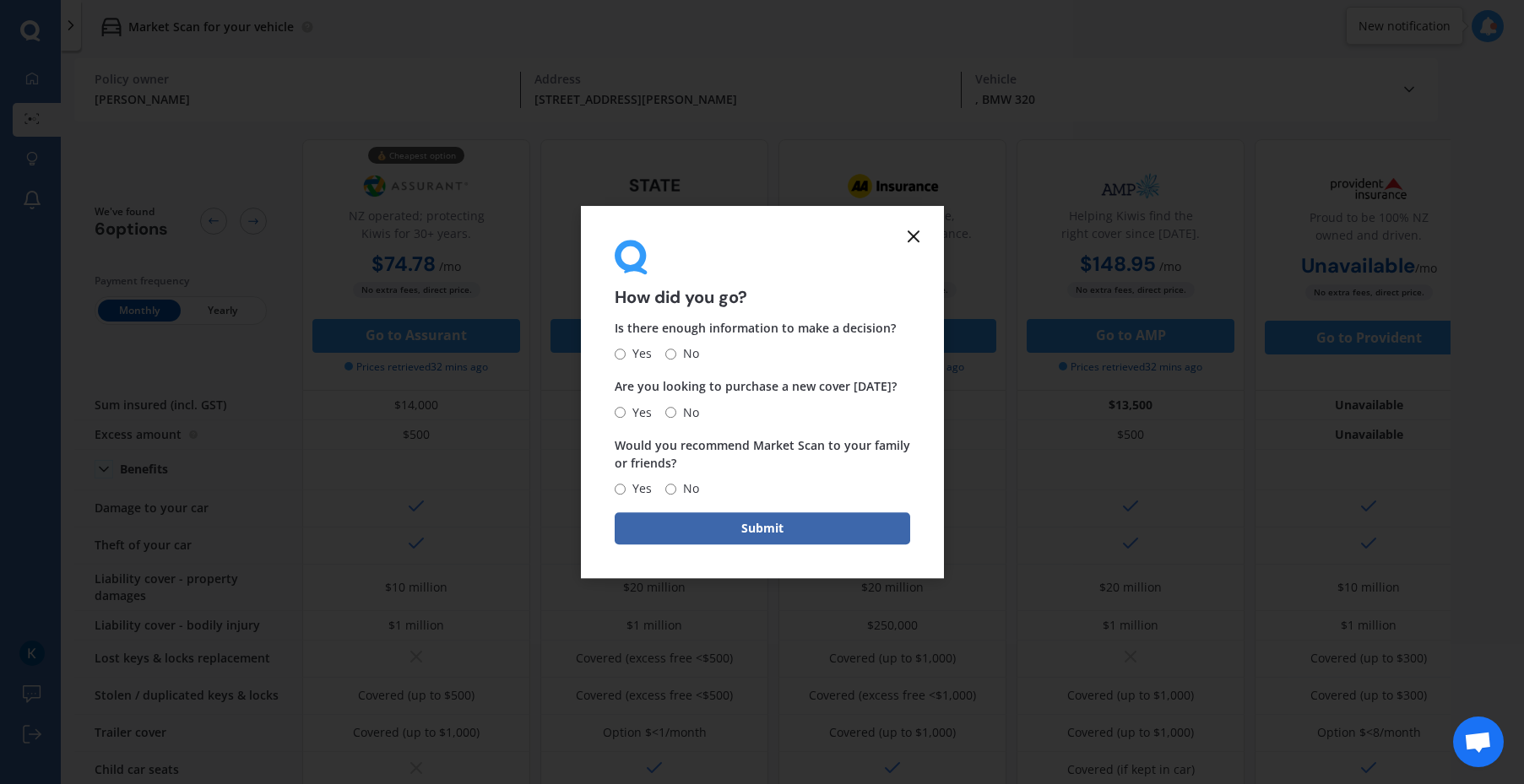 click 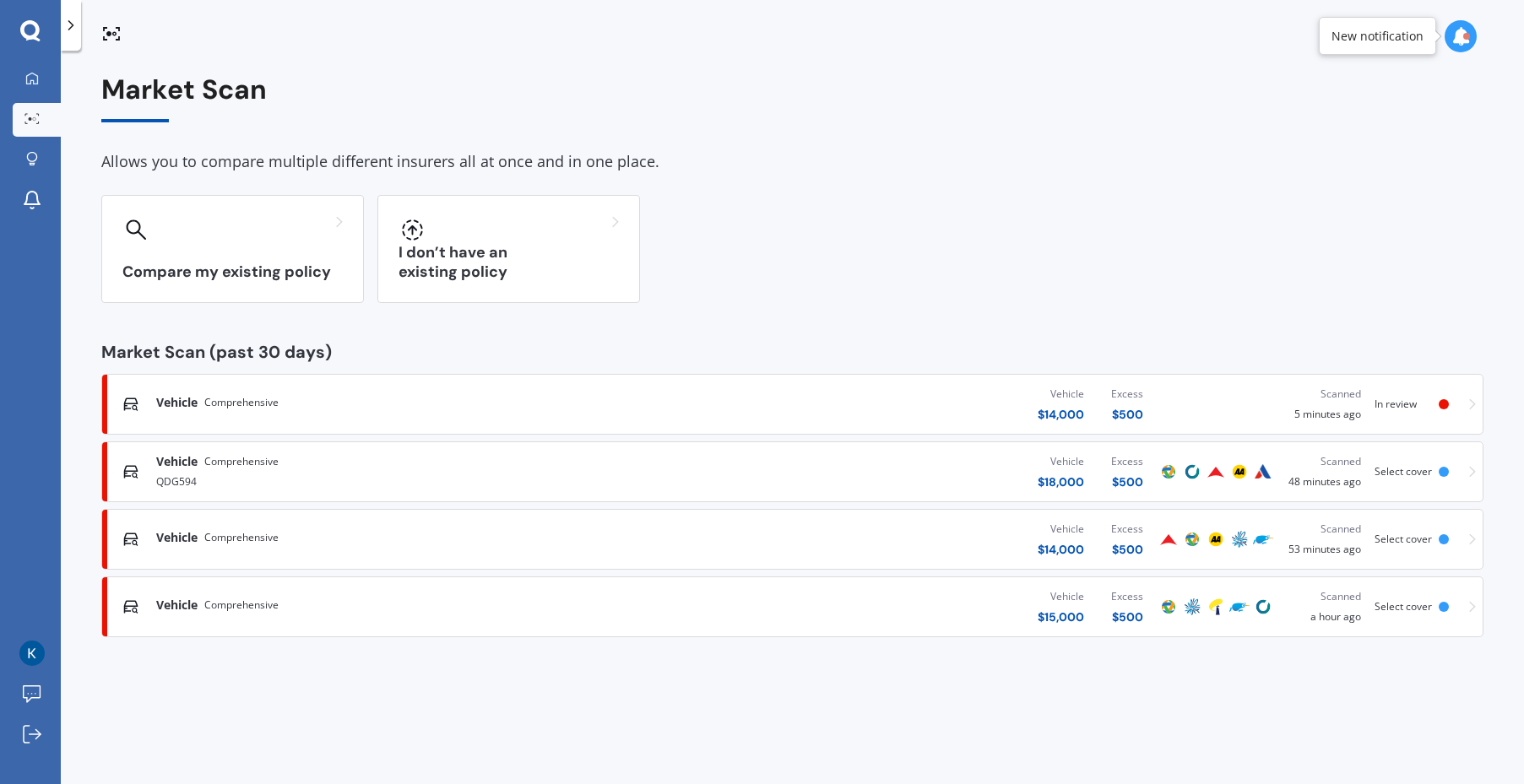 click on "Vehicle Comprehensive Vehicle $ 15,000 Excess $ 500 Scanned a hour ago Select cover" at bounding box center (792, 607) 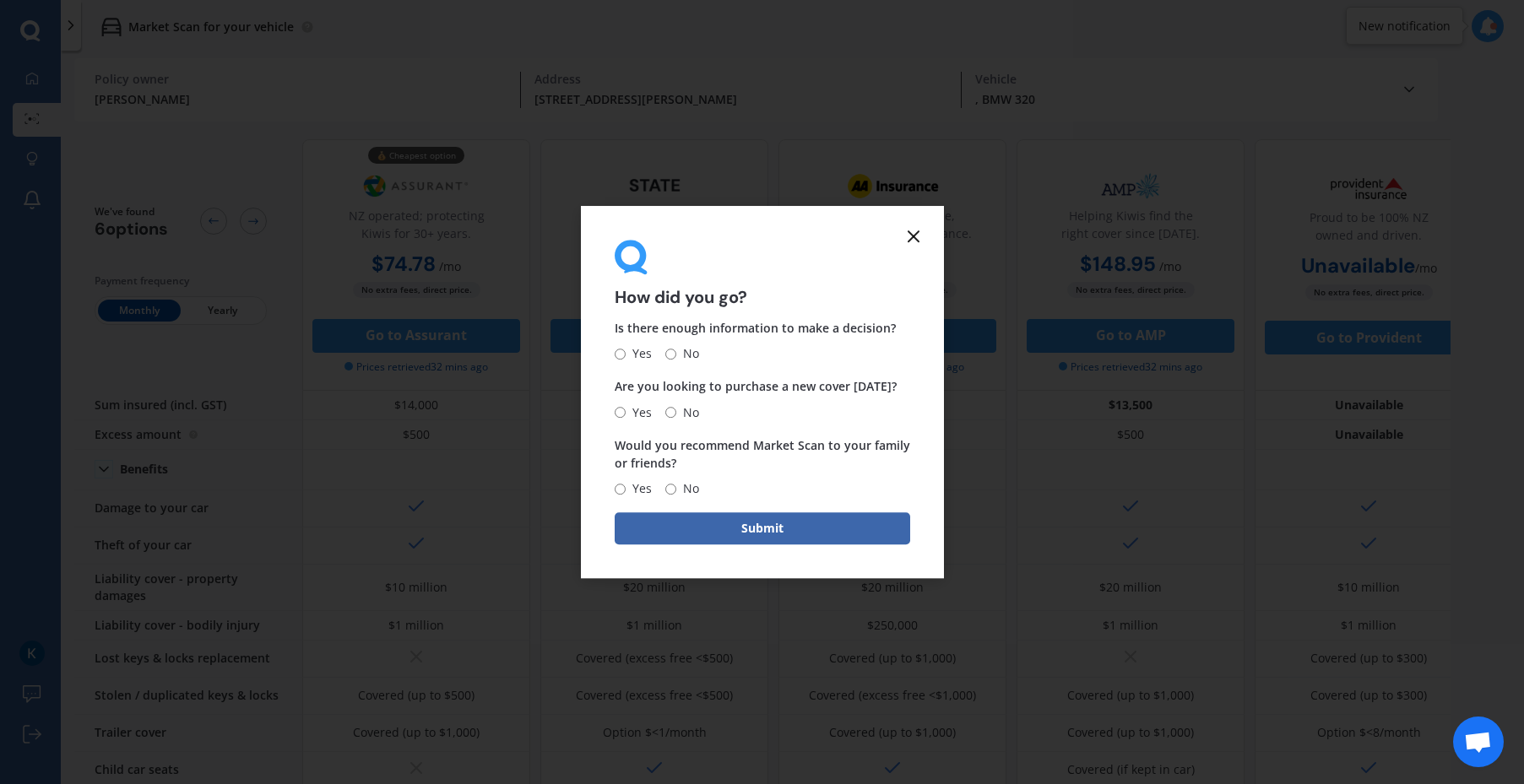 click 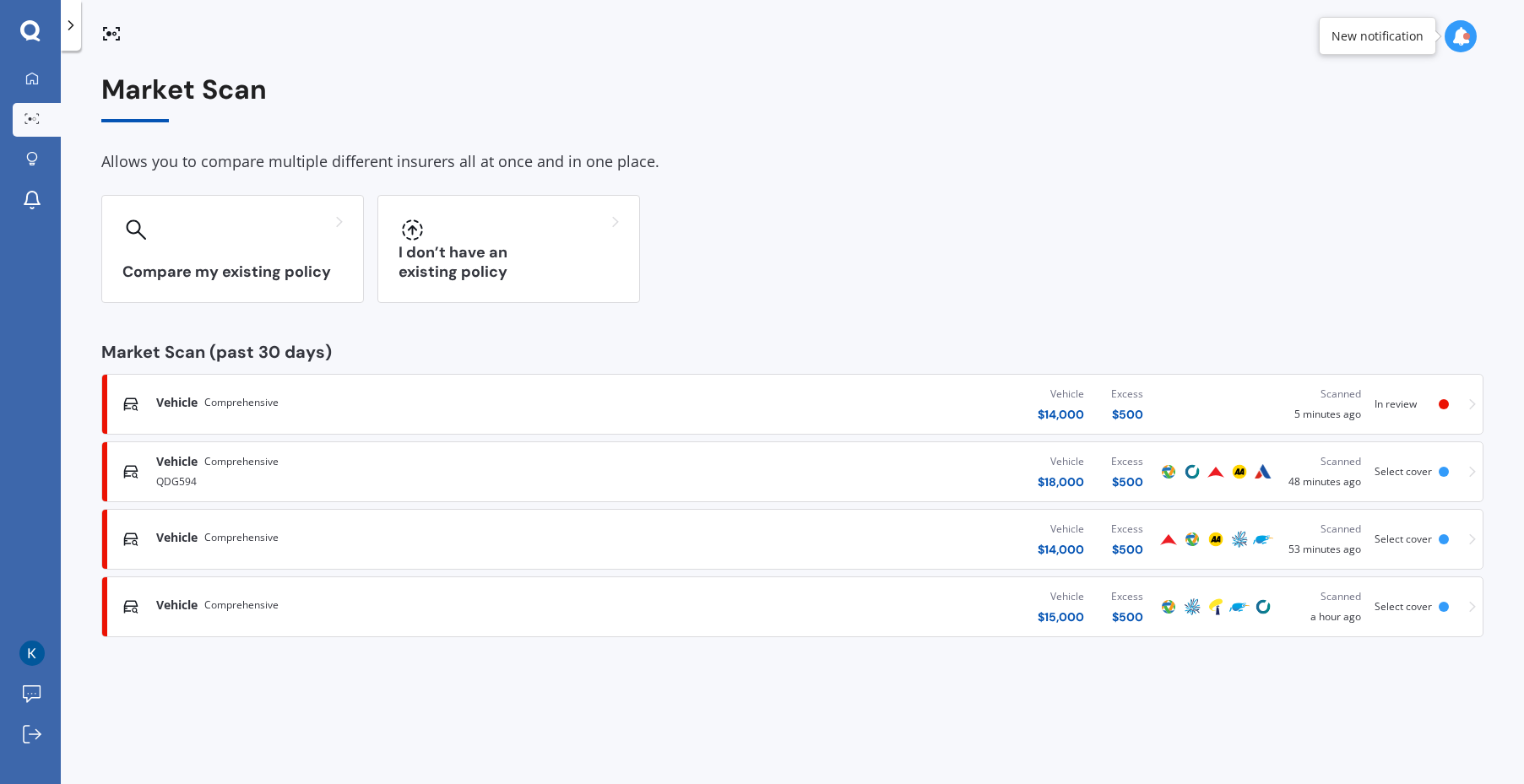 click on "QDG594" at bounding box center (398, 480) 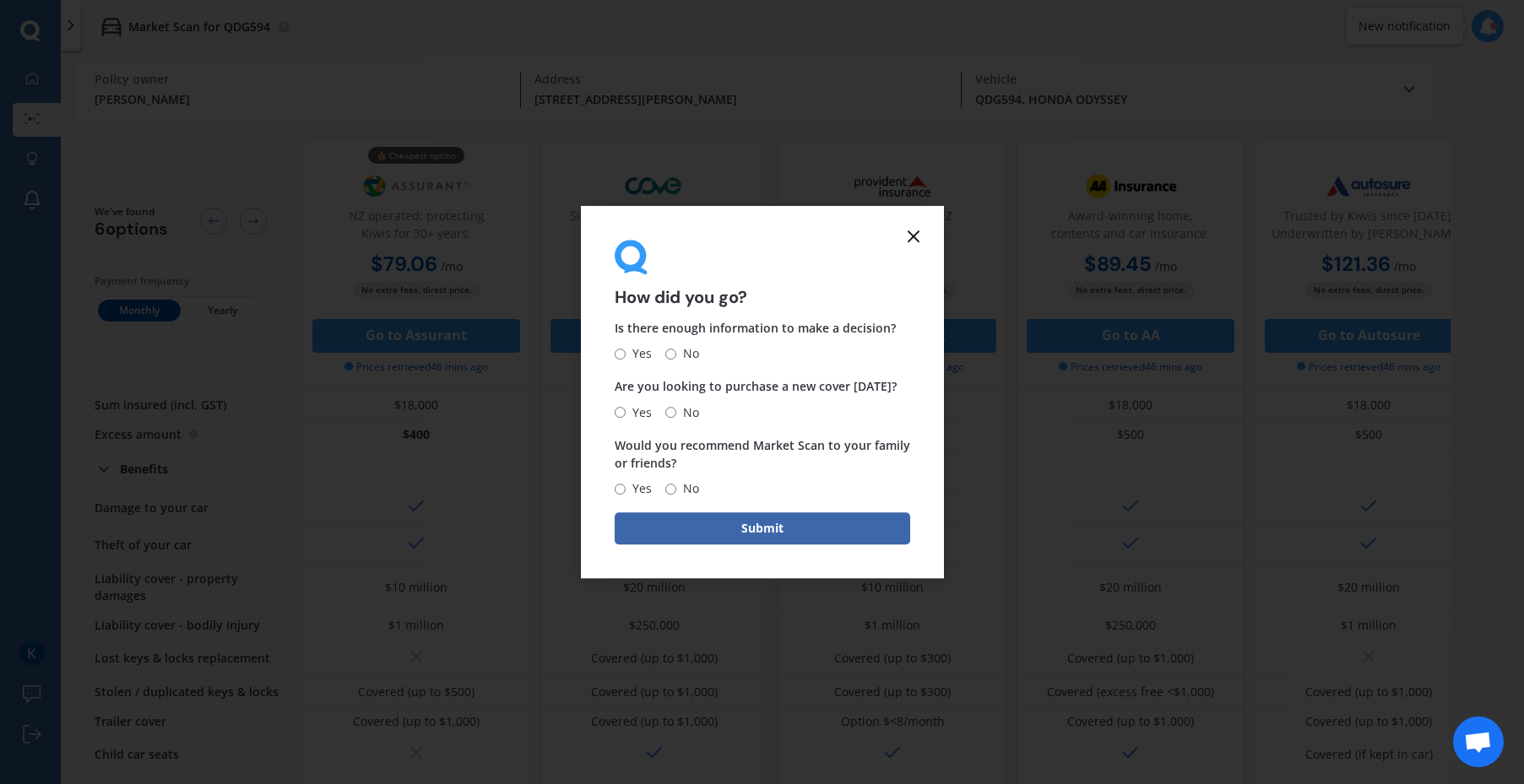 click 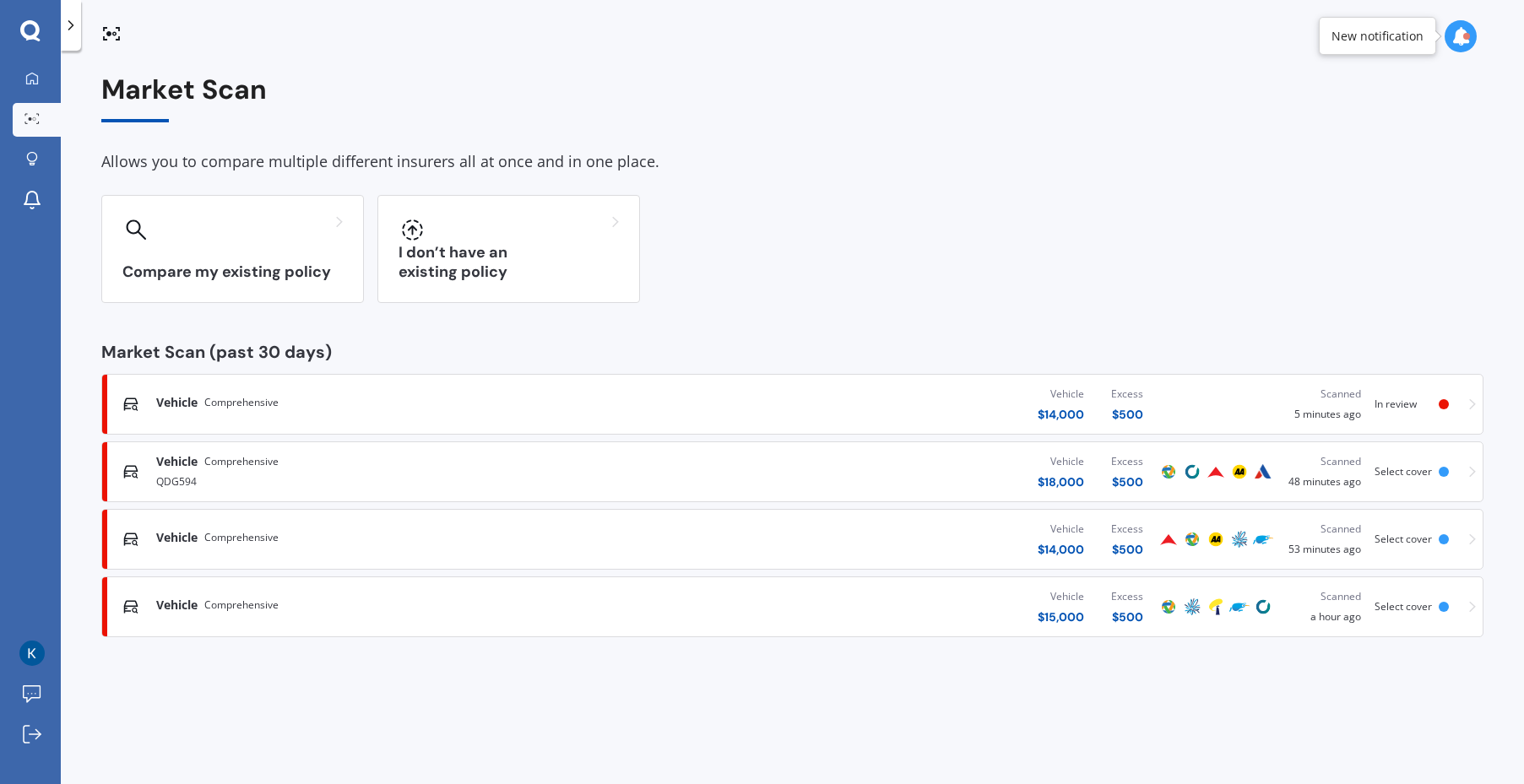click on "Vehicle $ 14,000 Excess $ 500" at bounding box center (898, 404) 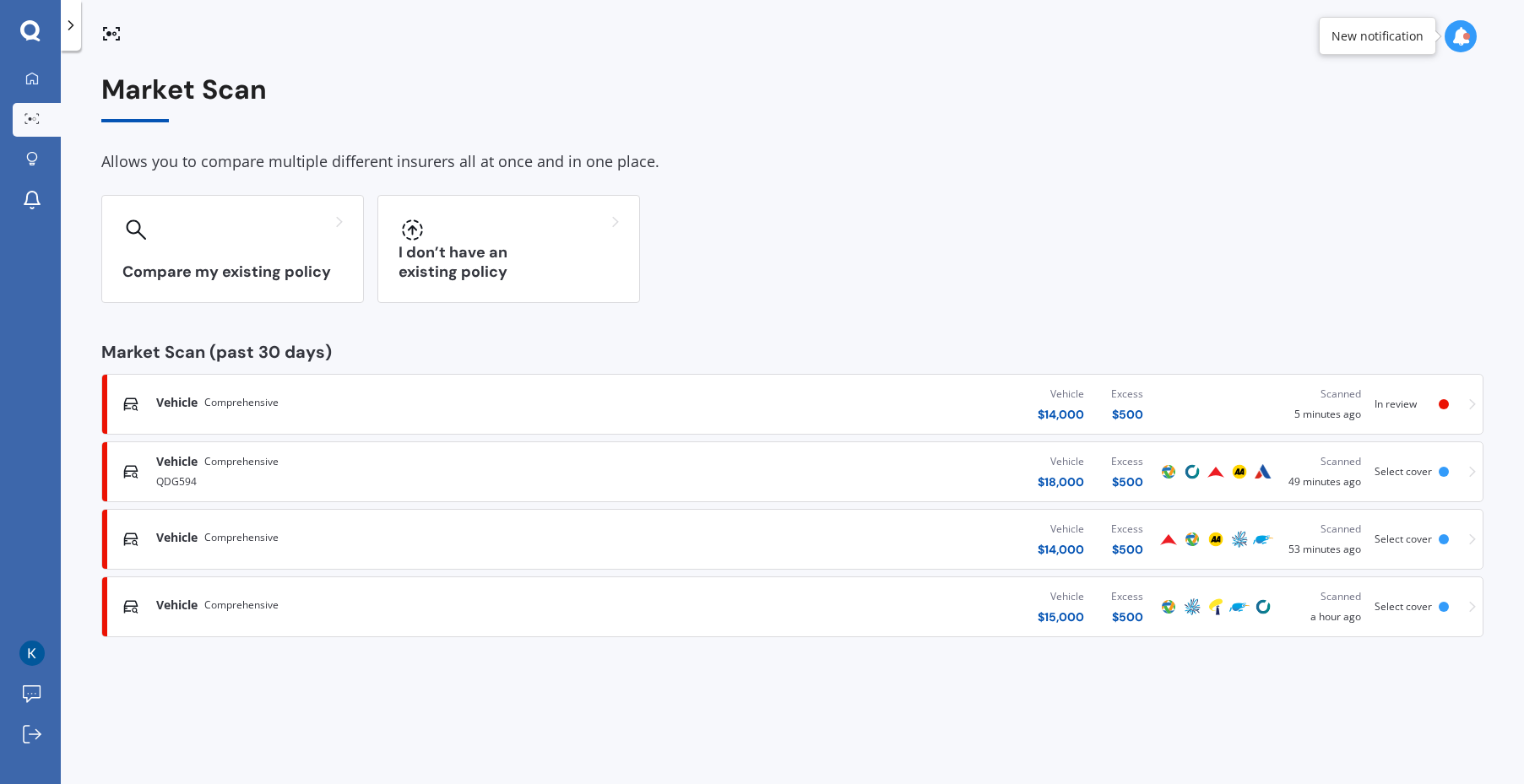 click on "In review" at bounding box center [1407, 404] 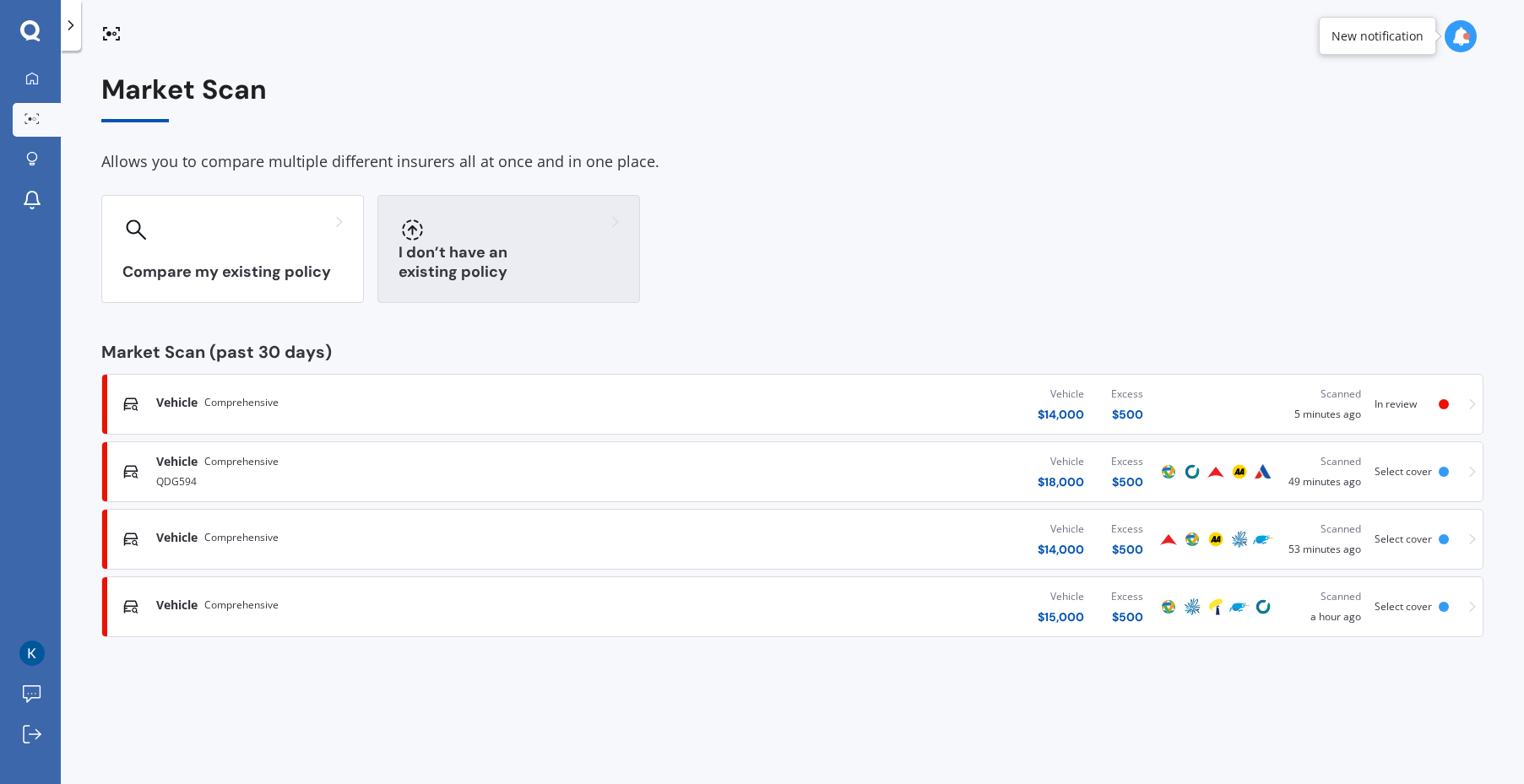 click on "I don’t have an existing policy" at bounding box center (508, 262) 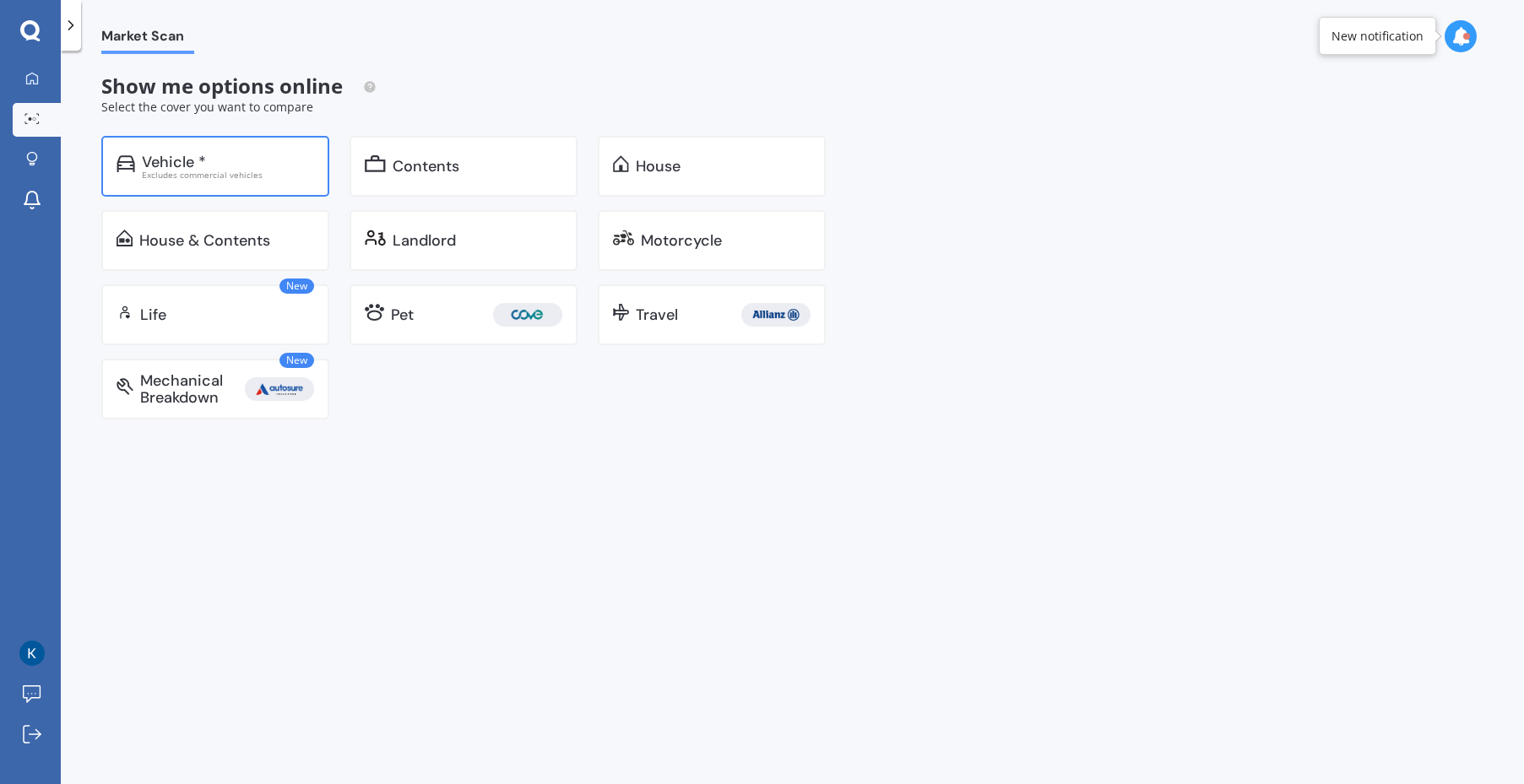 click on "Excludes commercial vehicles" at bounding box center [228, 175] 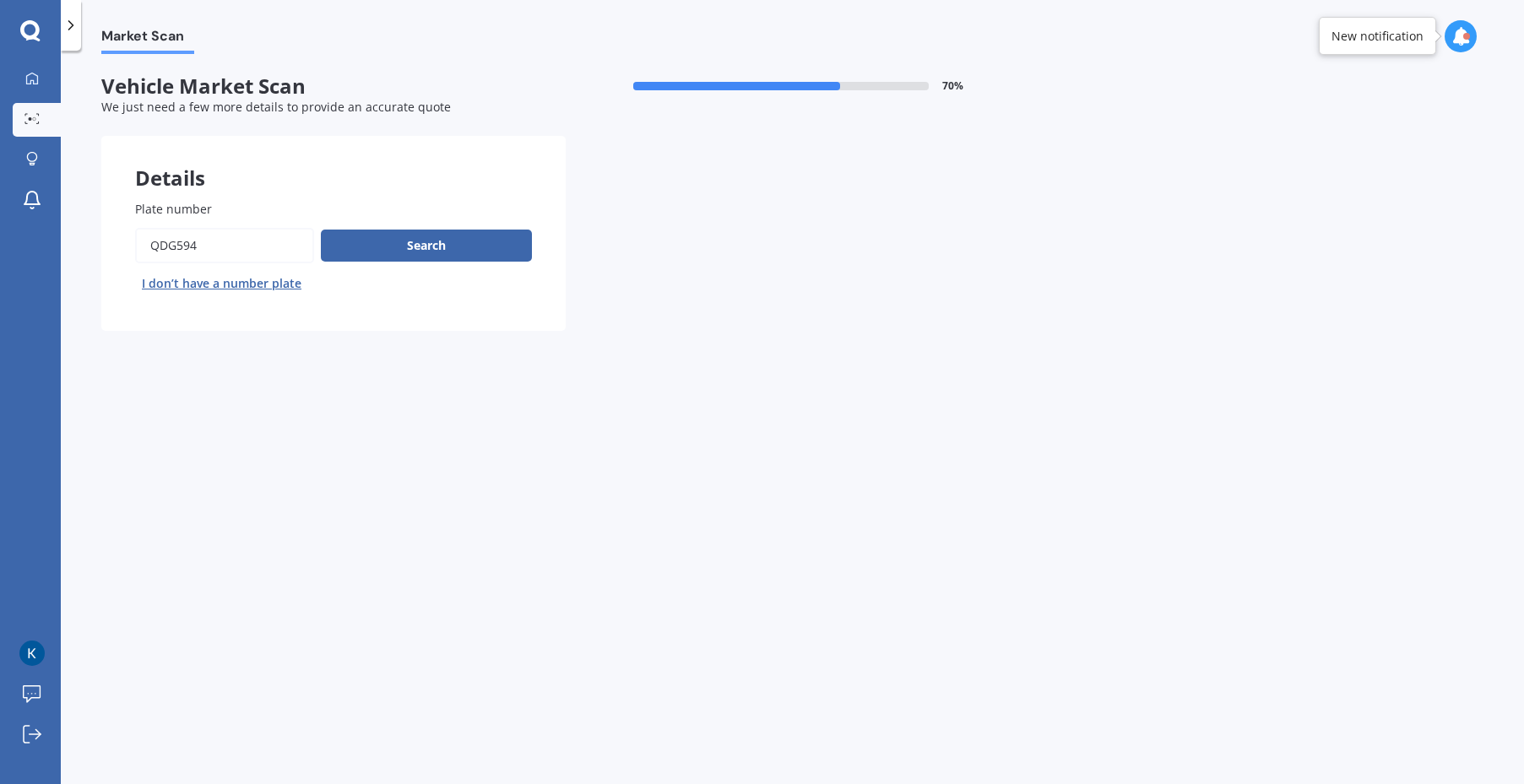 click on "I don’t have a number plate" at bounding box center (221, 284) 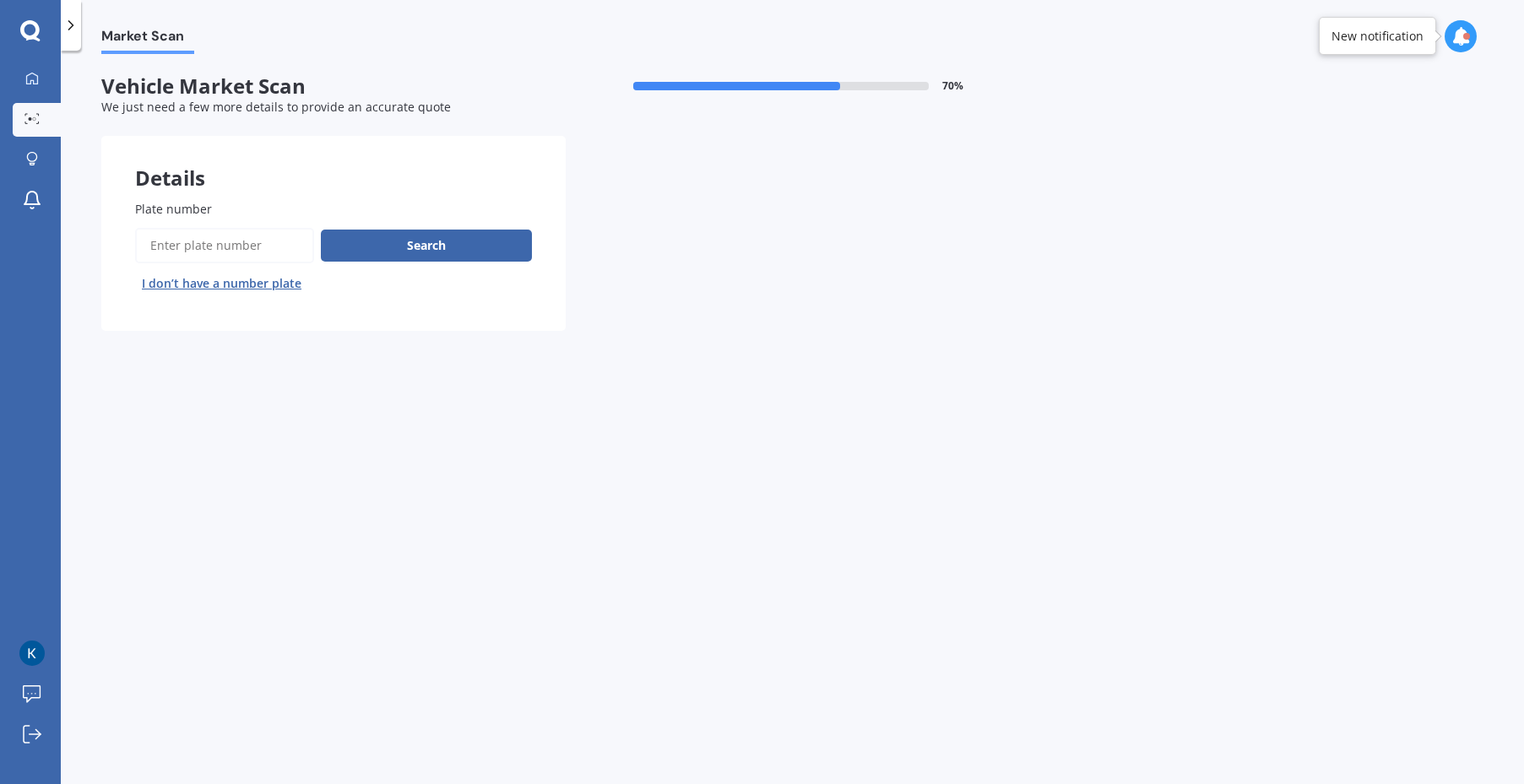 select on "24" 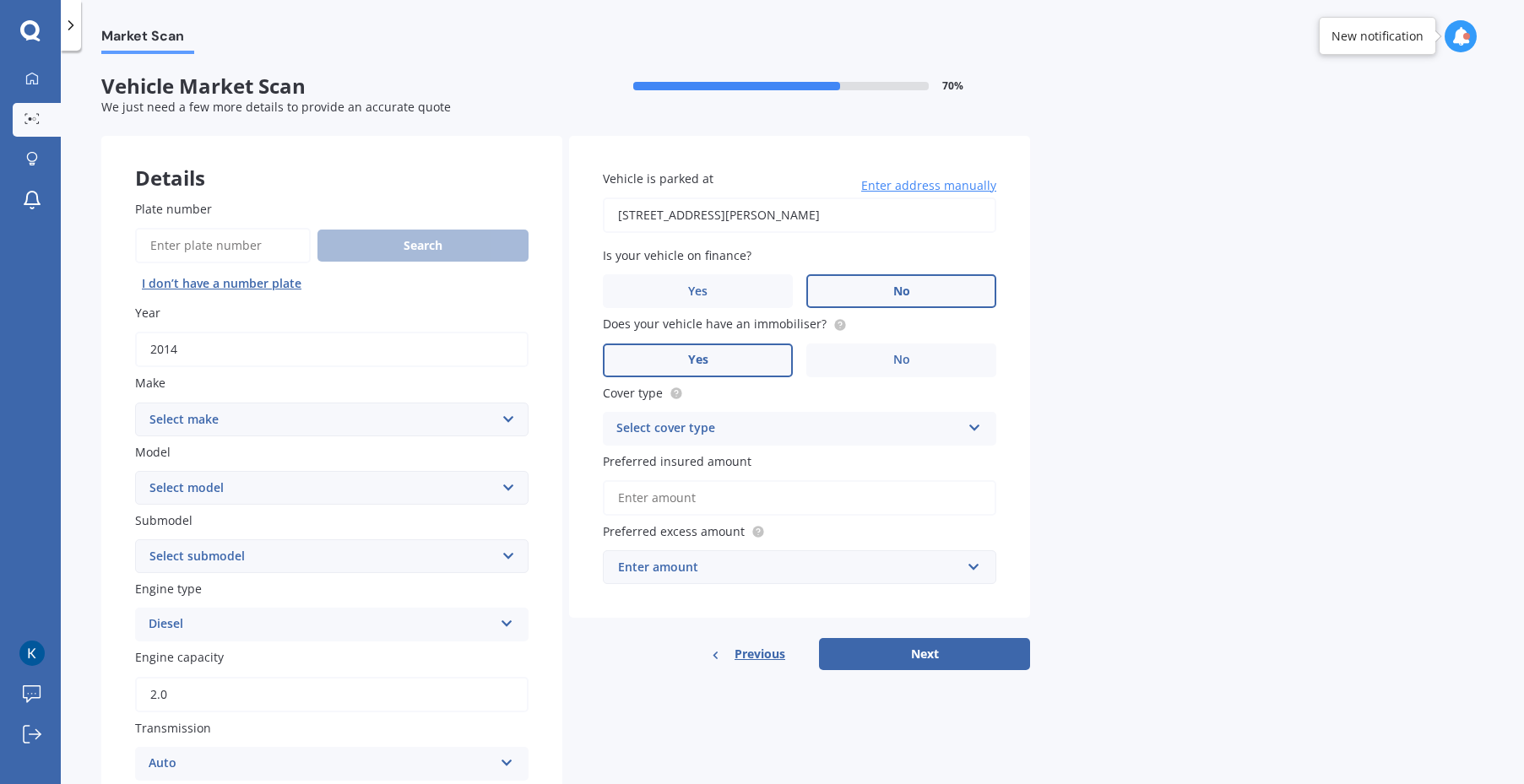 type 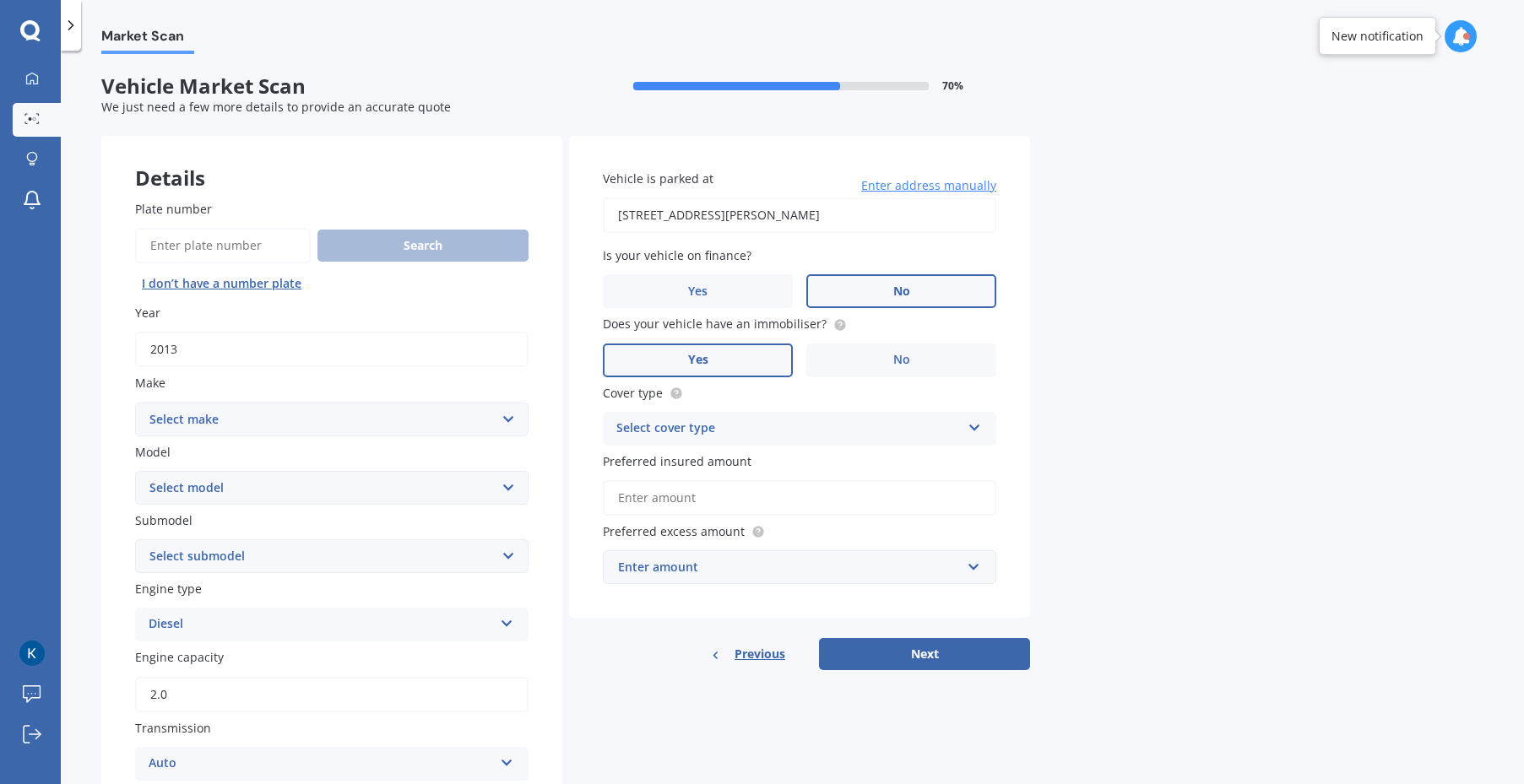 type on "2013" 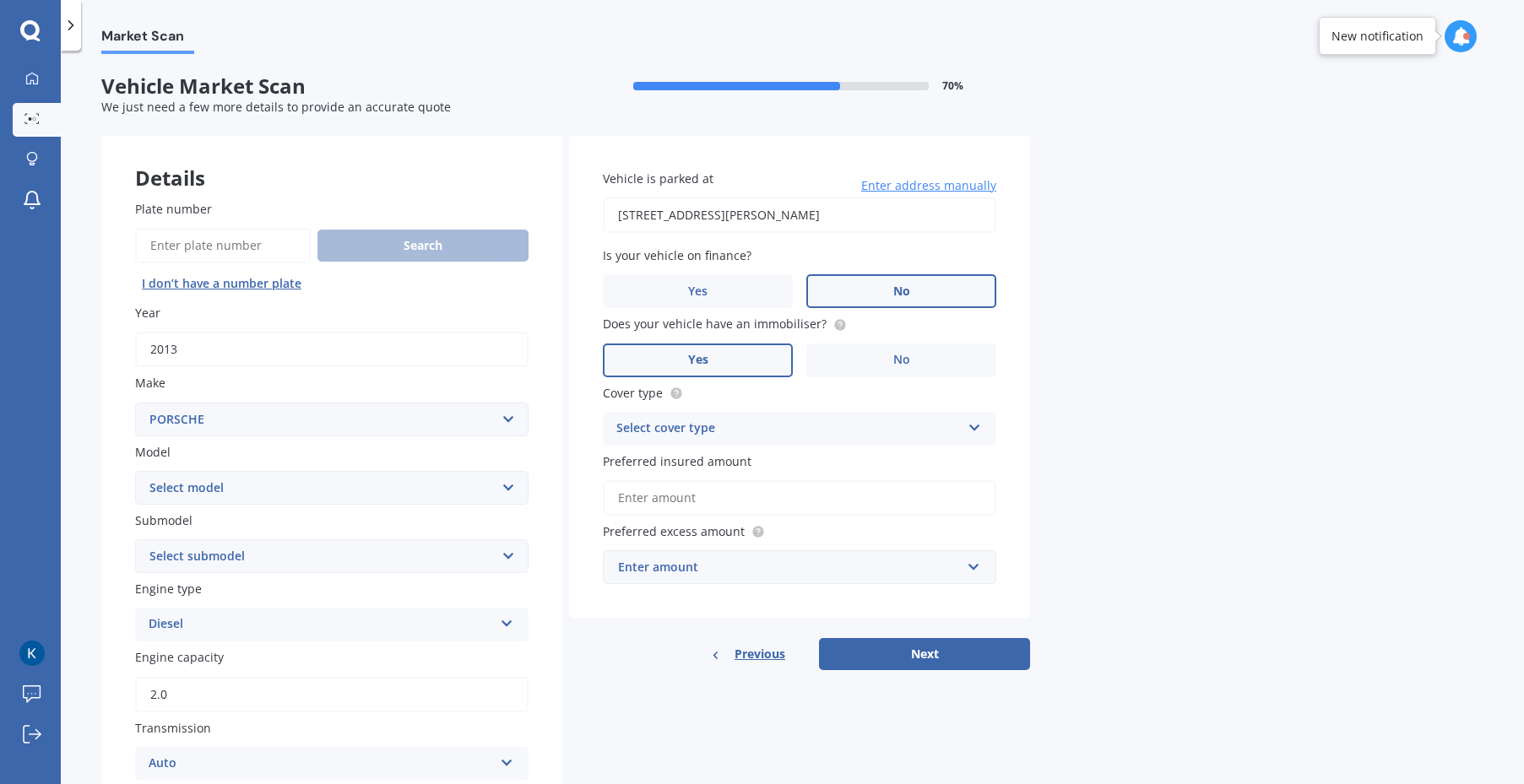 click on "Select make AC ALFA ROMEO ASTON [PERSON_NAME] AUDI AUSTIN BEDFORD Bentley BMW BYD CADILLAC CAN-AM CHERY CHEVROLET CHRYSLER Citroen CRUISEAIR CUPRA DAEWOO DAIHATSU DAIMLER DAMON DIAHATSU DODGE EXOCET FACTORY FIVE FERRARI FIAT Fiord FLEETWOOD FORD FOTON FRASER GEELY GENESIS GEORGIE BOY GMC GREAT WALL GWM [PERSON_NAME] HINO [PERSON_NAME] HOLIDAY RAMBLER HONDA HUMMER HYUNDAI INFINITI ISUZU IVECO JAC JAECOO JAGUAR JEEP KGM KIA LADA LAMBORGHINI LANCIA LANDROVER LDV LEXUS LINCOLN LOTUS LUNAR M.G M.G. MAHINDRA MASERATI MAZDA MCLAREN MERCEDES AMG Mercedes Benz MERCEDES-AMG MERCURY MINI MITSUBISHI [PERSON_NAME] NEWMAR NISSAN OMODA OPEL OXFORD PEUGEOT Plymouth Polestar PONTIAC PORSCHE PROTON RAM Range Rover Rayne RENAULT ROLLS ROYCE ROVER SAAB SATURN SEAT SHELBY SKODA SMART SSANGYONG SUBARU SUZUKI TATA TESLA TIFFIN Toyota TRIUMPH TVR Vauxhall VOLKSWAGEN VOLVO WESTFIELD WINNEBAGO ZX" at bounding box center [332, 419] 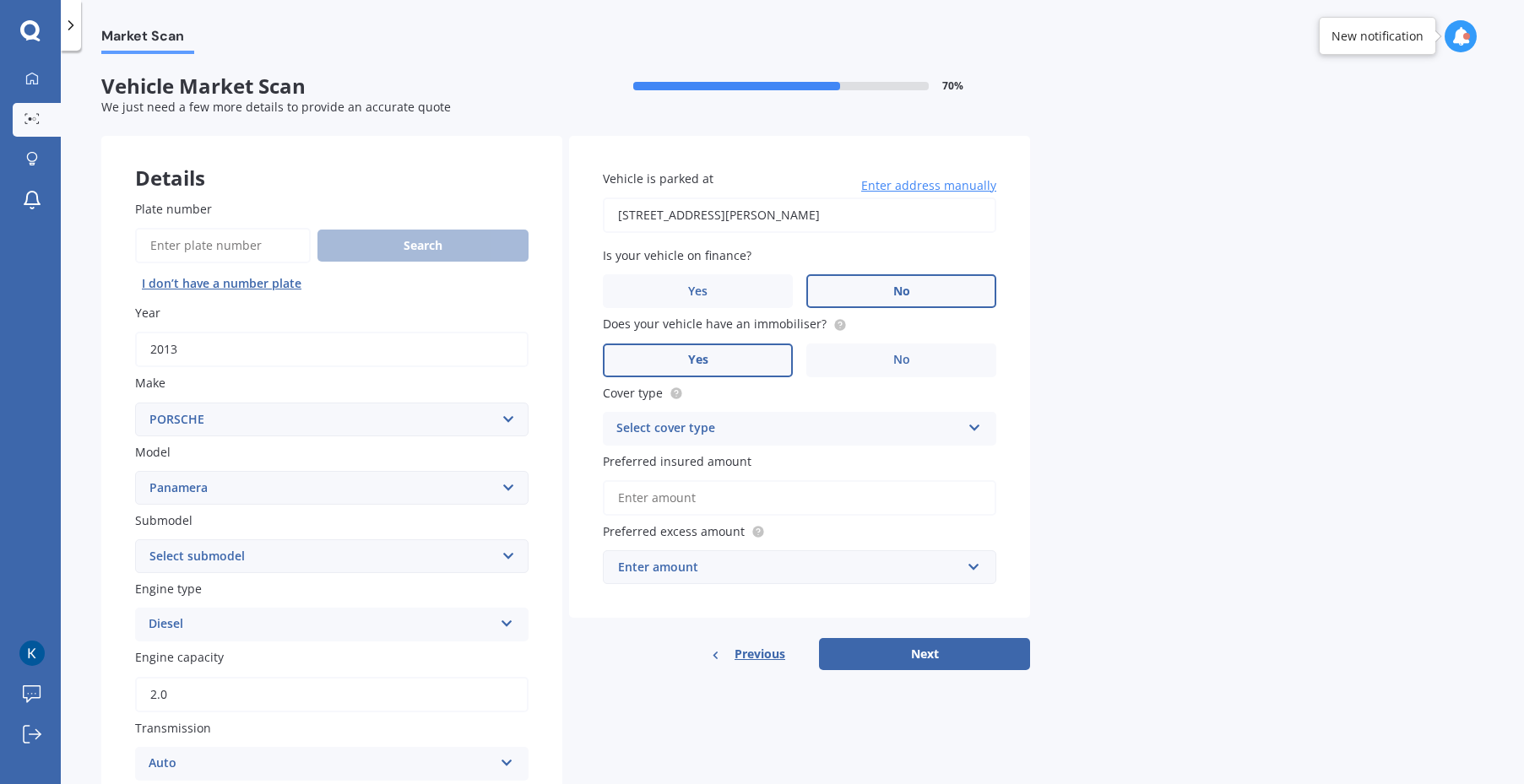 click on "Select model 3400 S 718 911 928 935 964 965 968 986 993 996 997 Boxster Carrera Cayenne Cayenne Turbo Cayman Cayman S GT2 GT3 GT4 [PERSON_NAME] Panamera Taycan" at bounding box center [332, 488] 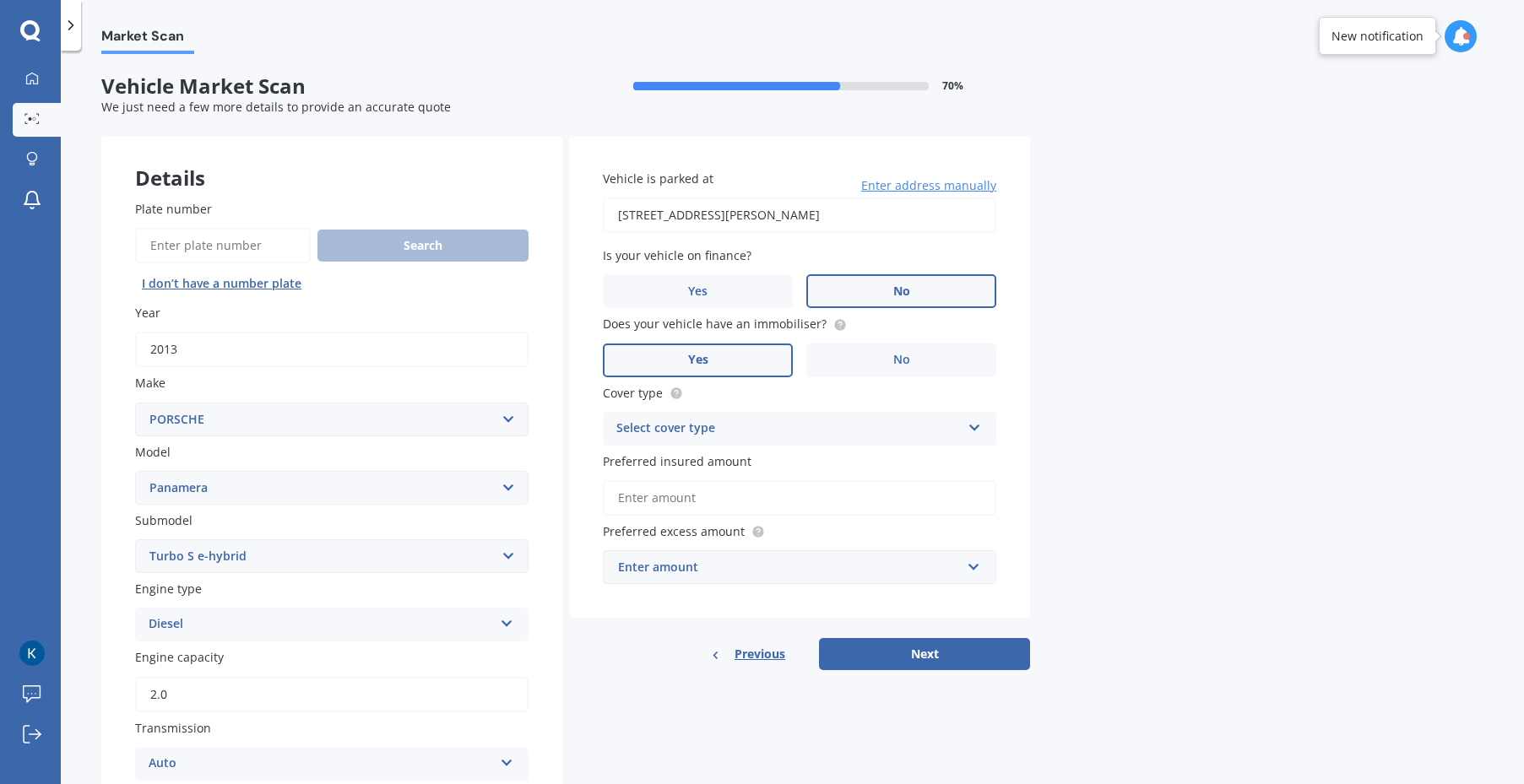 click on "Select submodel (All) Turbo S e-hybrid" at bounding box center [332, 556] 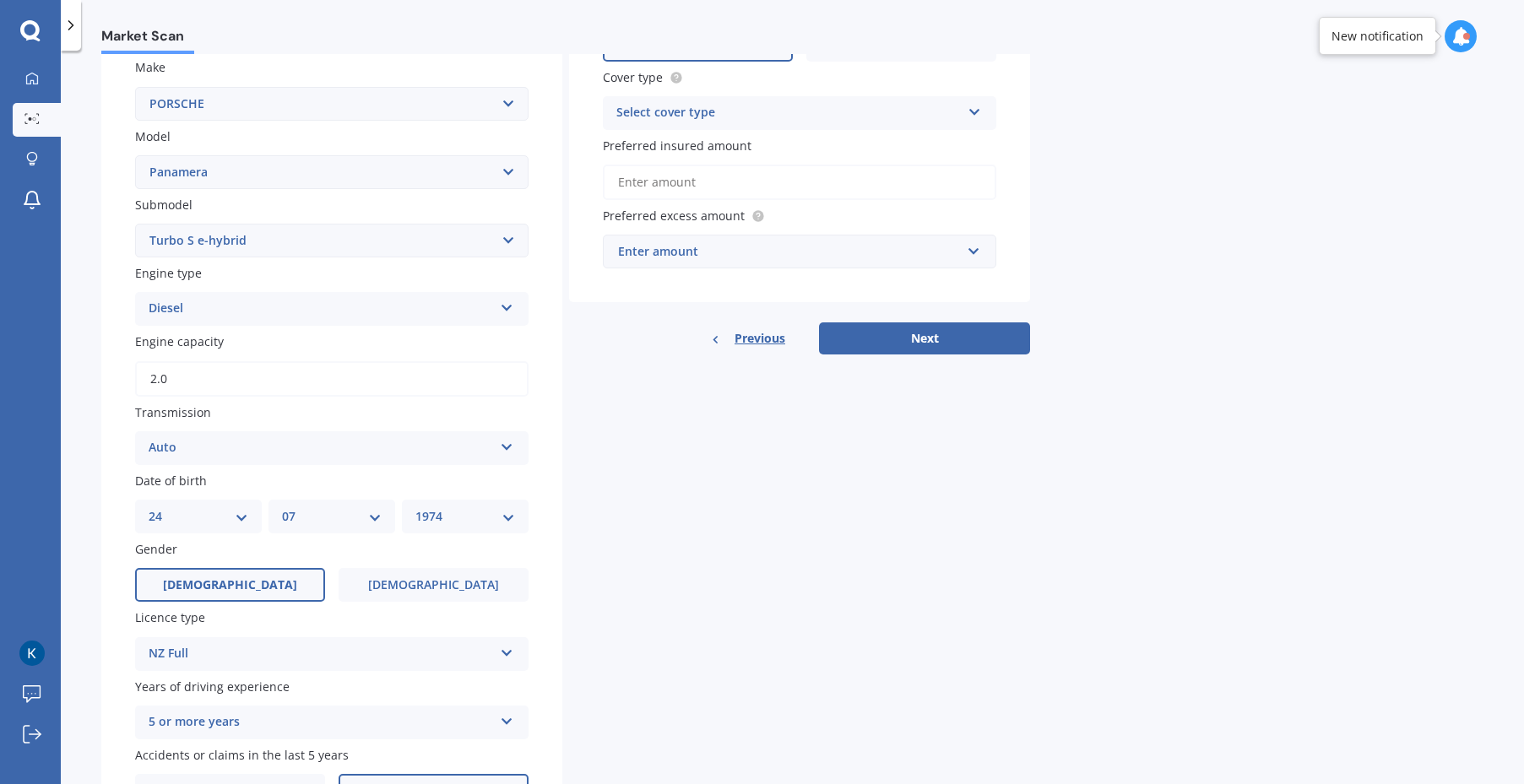 scroll, scrollTop: 316, scrollLeft: 0, axis: vertical 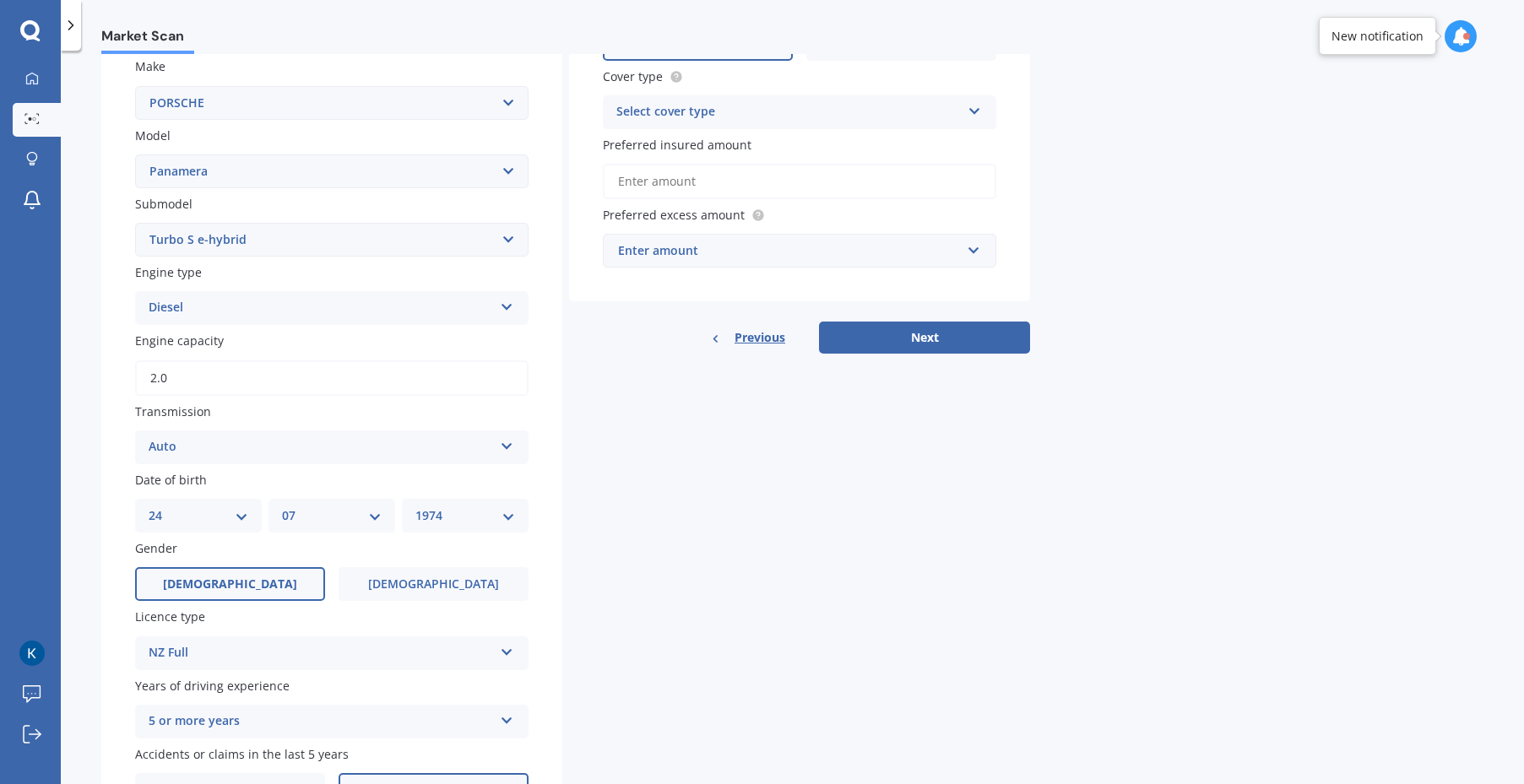 click at bounding box center (507, 304) 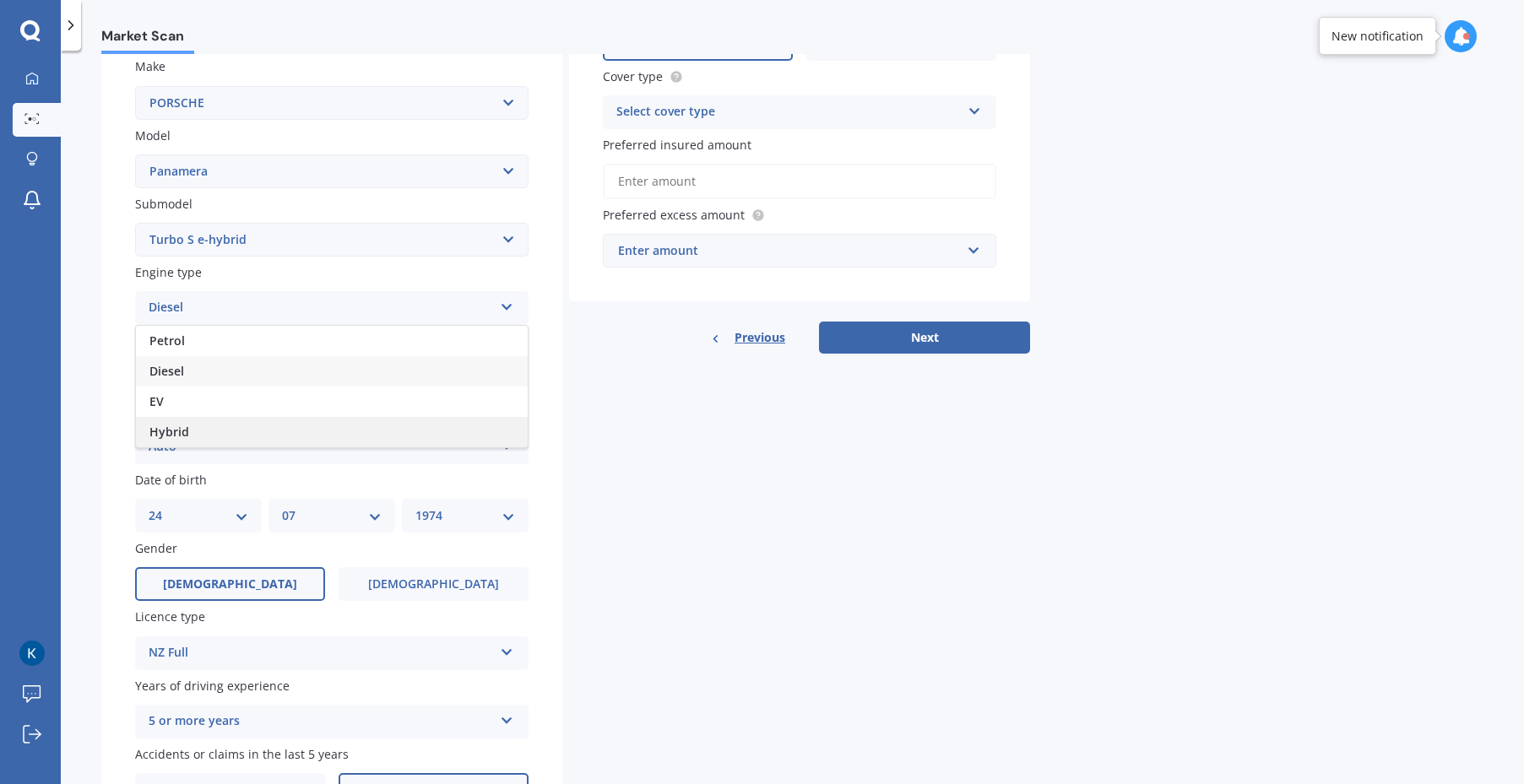 click on "Hybrid" at bounding box center (332, 432) 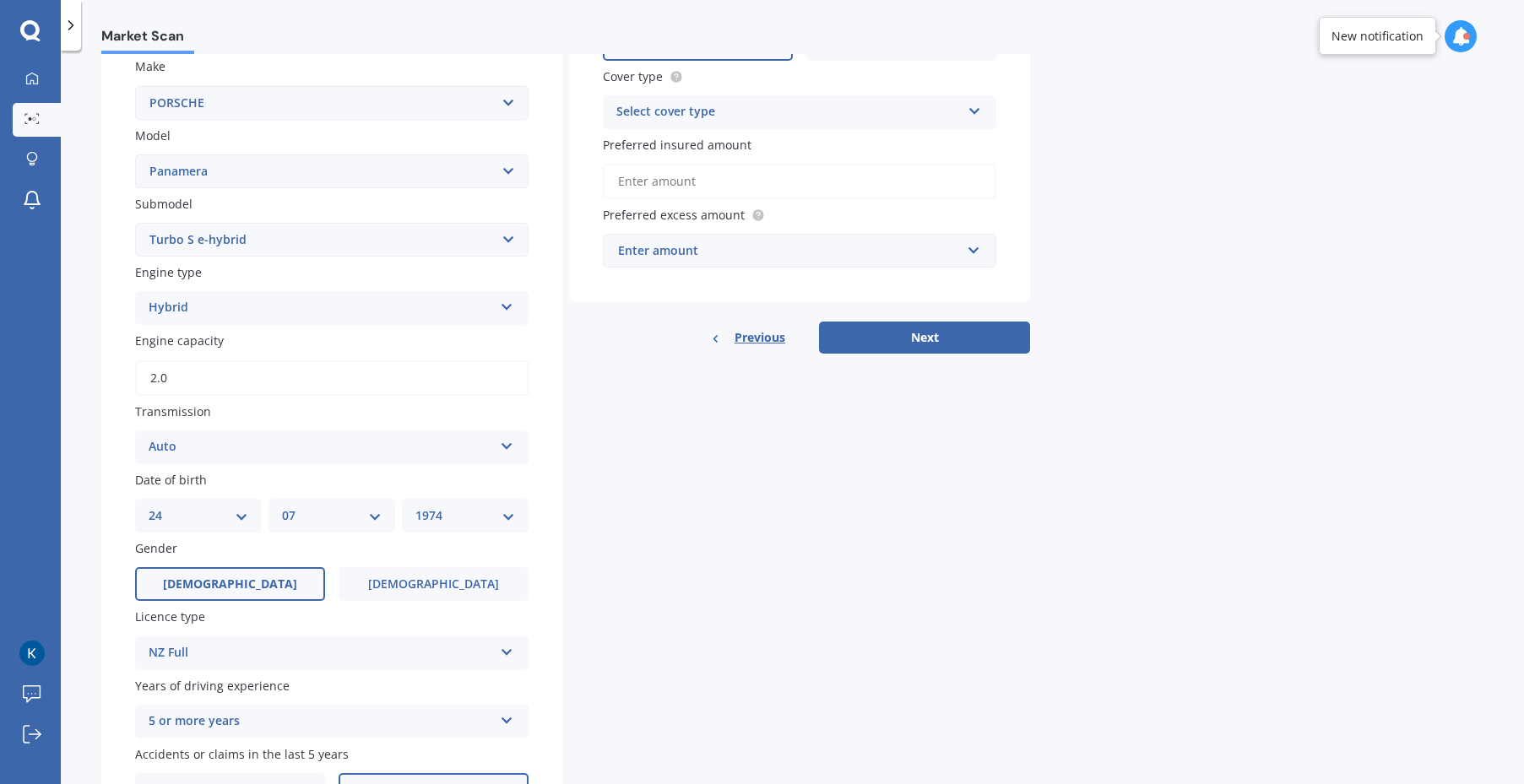 click on "Plate number Search I don’t have a number plate Year [DATE] Make Select make AC ALFA ROMEO ASTON [PERSON_NAME] AUDI AUSTIN BEDFORD Bentley BMW BYD CADILLAC CAN-AM CHERY CHEVROLET CHRYSLER Citroen CRUISEAIR CUPRA DAEWOO DAIHATSU DAIMLER DAMON DIAHATSU DODGE EXOCET FACTORY FIVE FERRARI FIAT Fiord FLEETWOOD FORD FOTON FRASER GEELY GENESIS GEORGIE BOY GMC GREAT WALL GWM [PERSON_NAME] HINO [PERSON_NAME] HOLIDAY RAMBLER HONDA HUMMER HYUNDAI INFINITI ISUZU IVECO JAC JAECOO JAGUAR JEEP KGM KIA LADA LAMBORGHINI LANCIA LANDROVER LDV LEXUS LINCOLN LOTUS LUNAR M.G M.G. MAHINDRA MASERATI MAZDA MCLAREN MERCEDES AMG Mercedes Benz MERCEDES-AMG MERCURY MINI MITSUBISHI [PERSON_NAME] NEWMAR NISSAN OMODA OPEL OXFORD PEUGEOT Plymouth Polestar PONTIAC PORSCHE PROTON RAM Range Rover Rayne RENAULT ROLLS ROYCE ROVER SAAB SATURN SEAT SHELBY SKODA SMART SSANGYONG SUBARU SUZUKI TATA TESLA TIFFIN Toyota TRIUMPH TVR Vauxhall VOLKSWAGEN VOLVO WESTFIELD WINNEBAGO ZX Model Select model 3400 S 718 911 928 935 964 965 968 986 993 996 997 Boxster Carrera GT2" at bounding box center (332, 345) 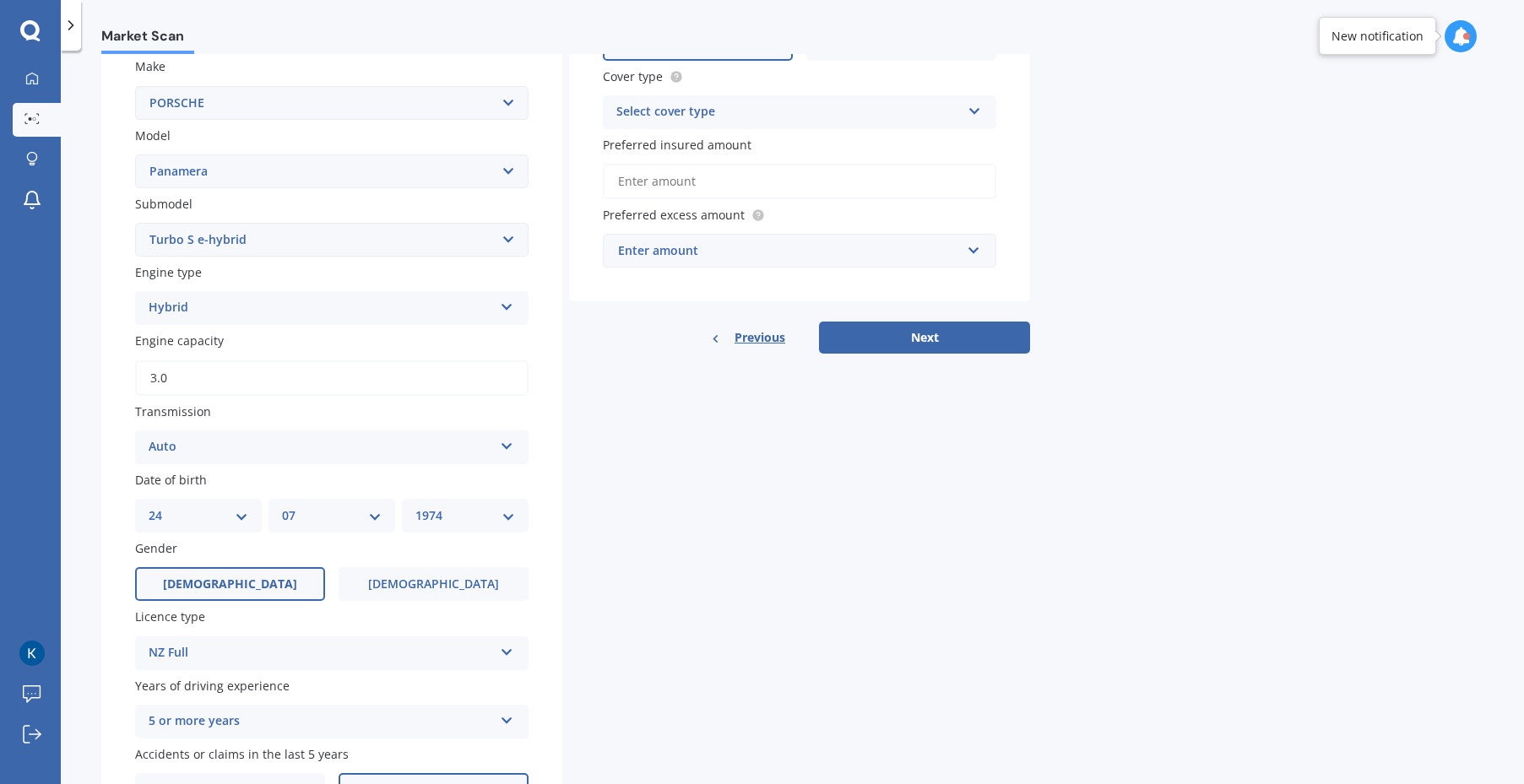 type on "3.0" 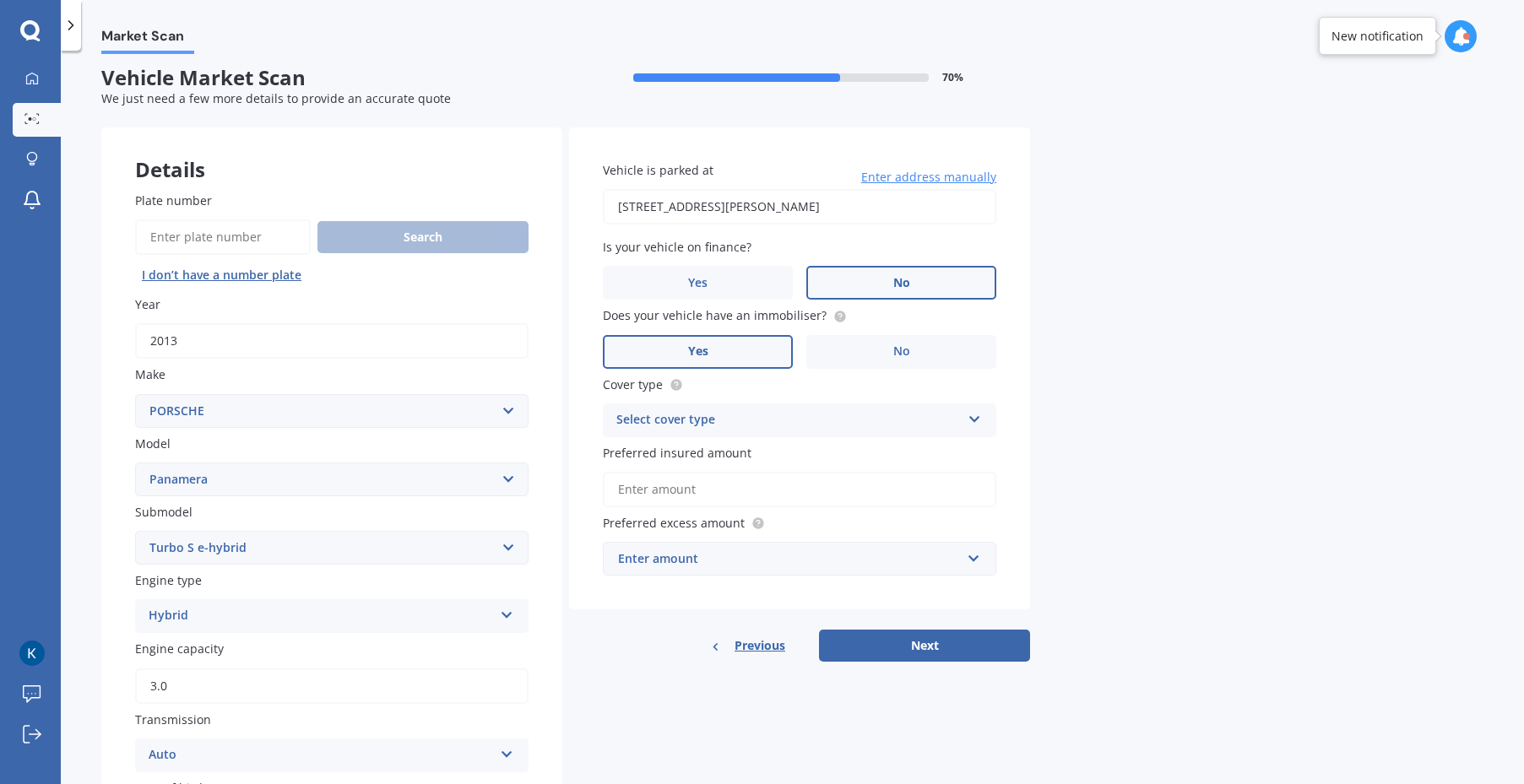 scroll, scrollTop: 0, scrollLeft: 0, axis: both 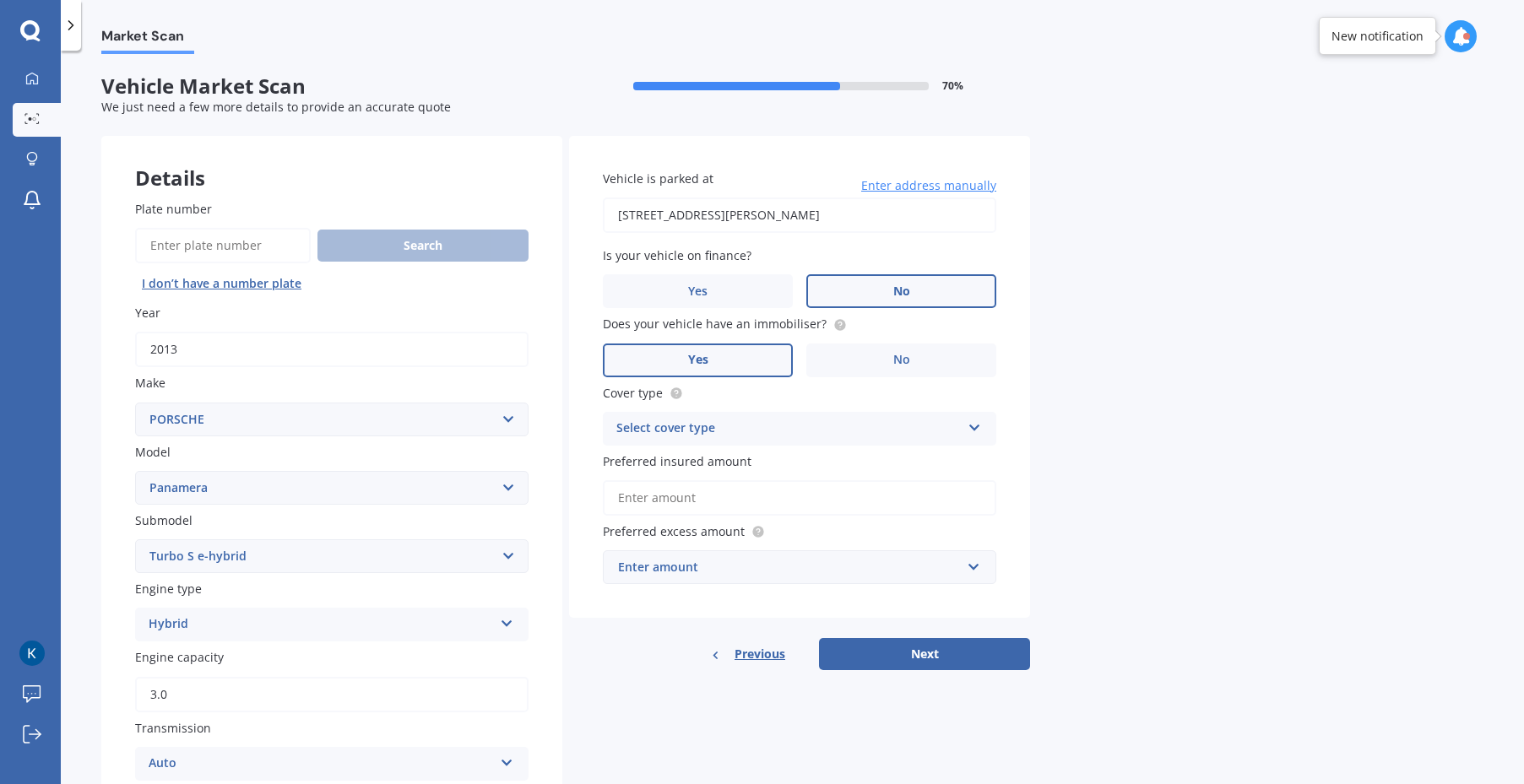 click on "Select cover type" at bounding box center (789, 429) 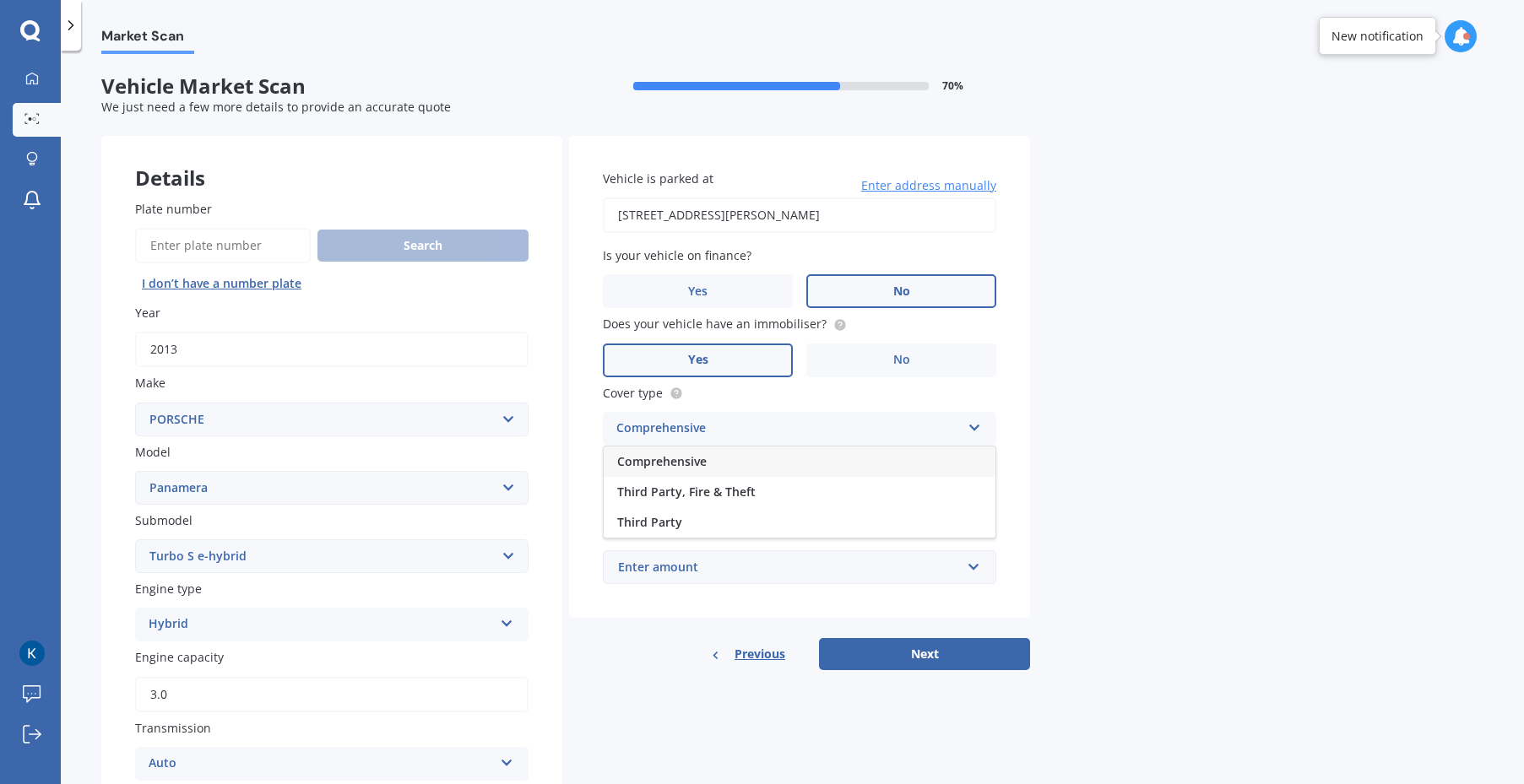 click on "Comprehensive" at bounding box center [800, 462] 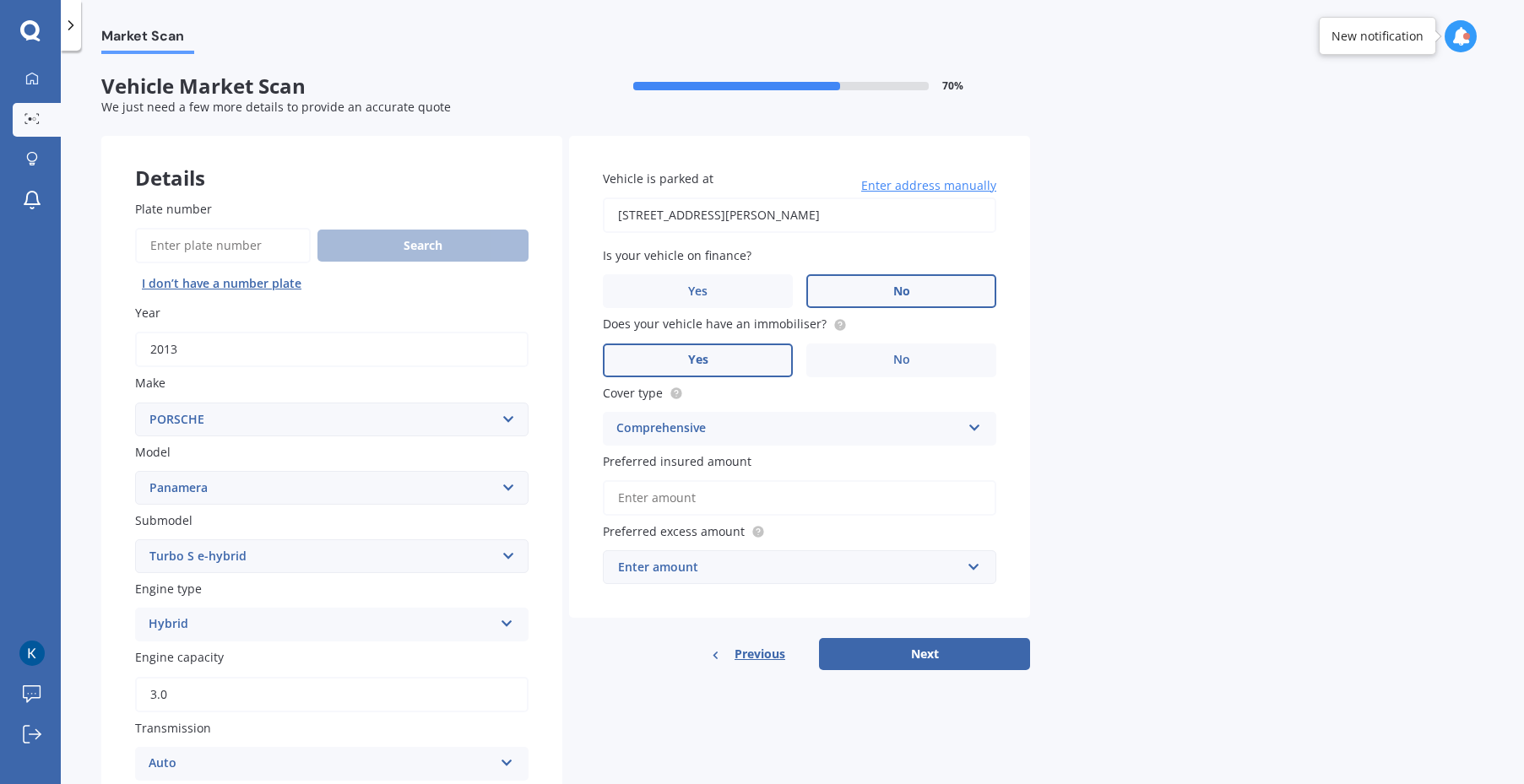 click on "Preferred insured amount" at bounding box center [800, 498] 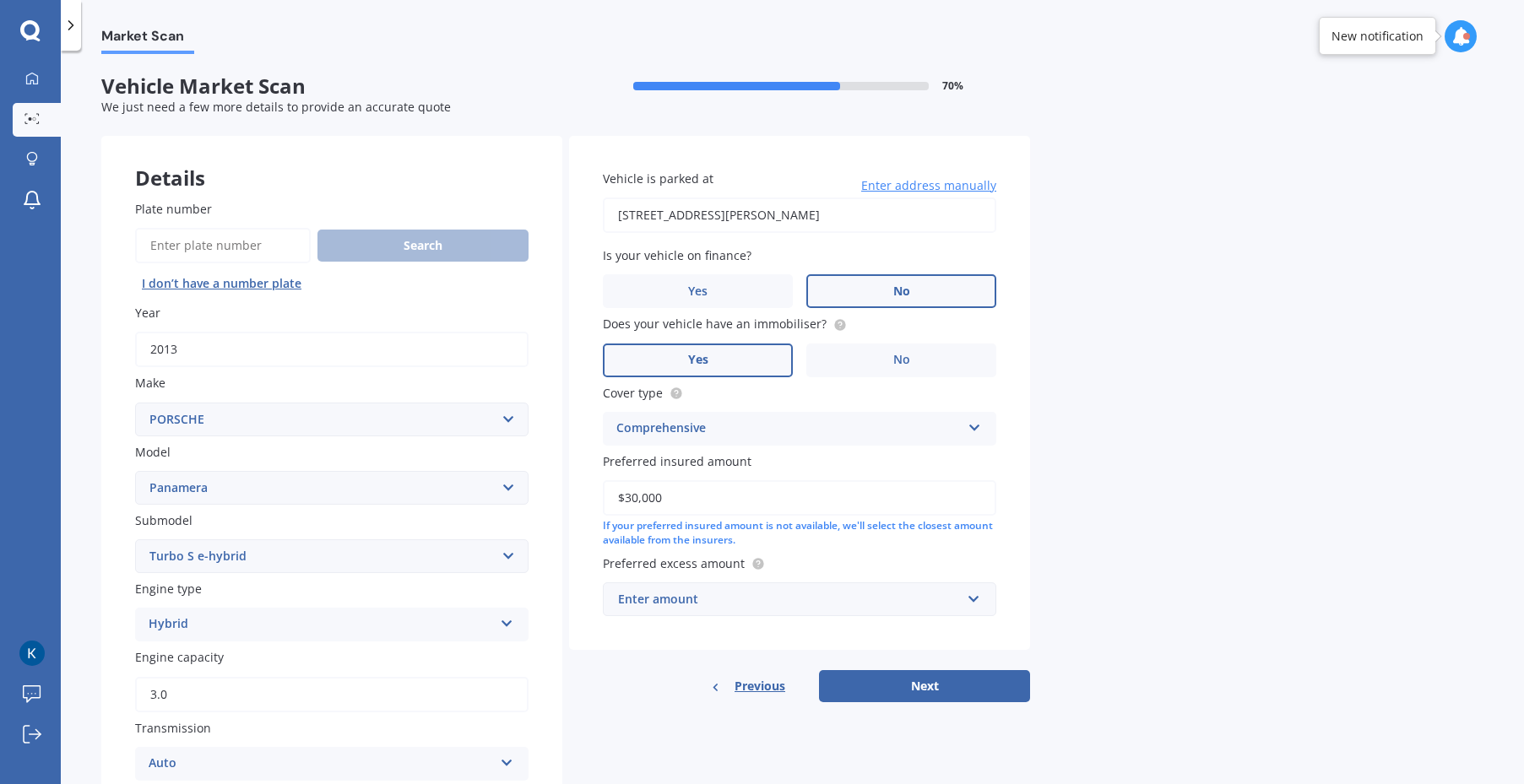 type on "$30,000" 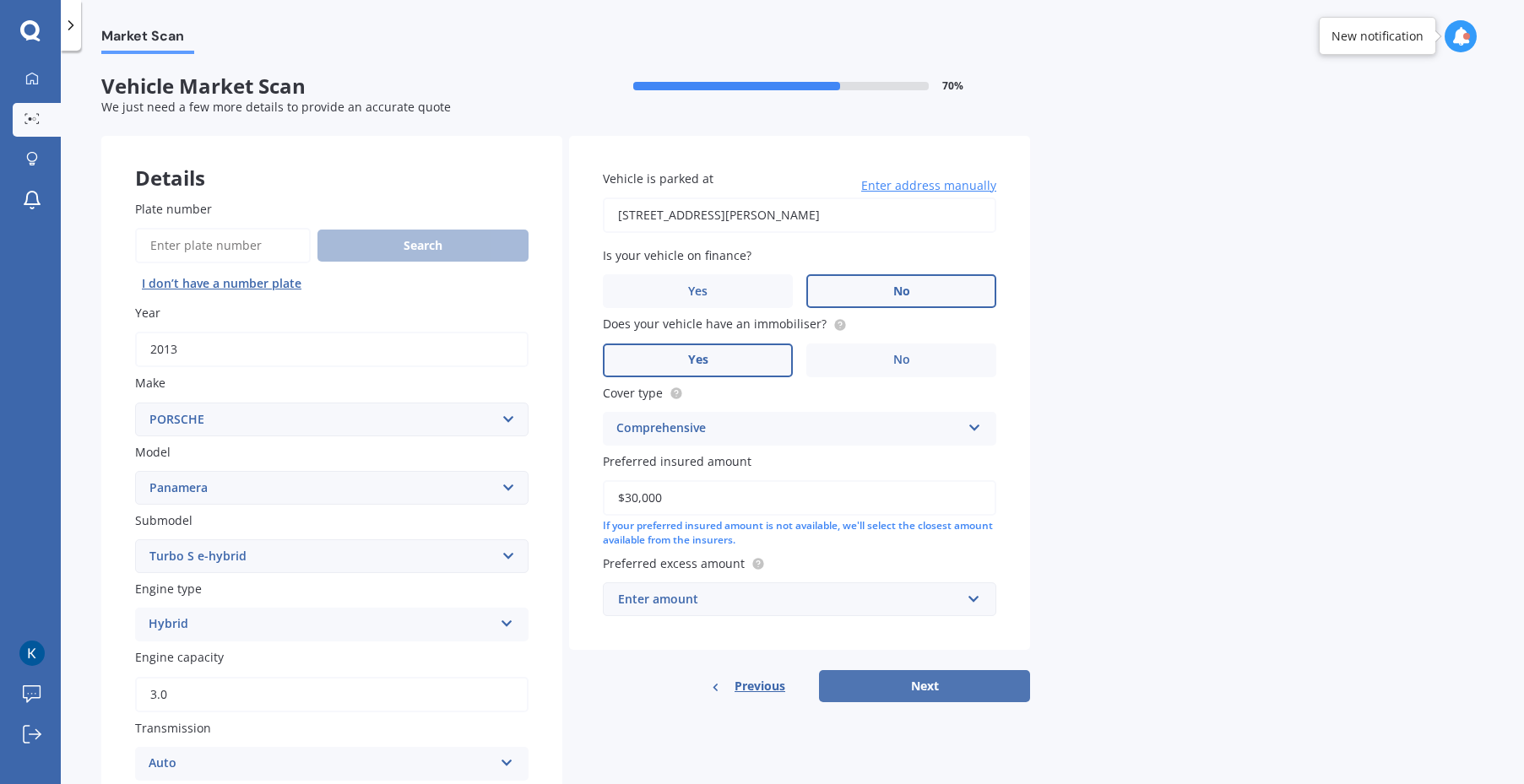 click on "Next" at bounding box center [925, 686] 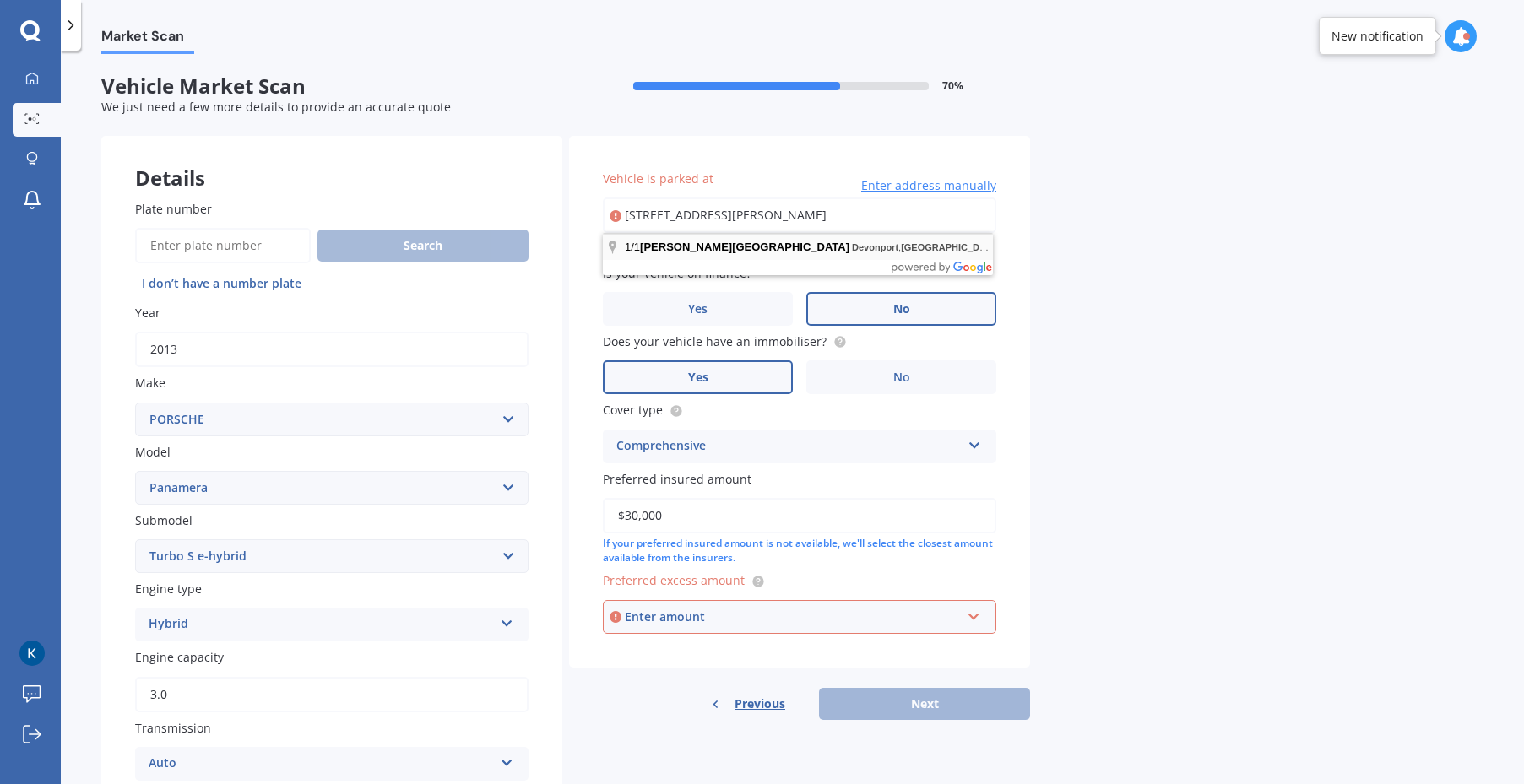 type on "[STREET_ADDRESS][PERSON_NAME]" 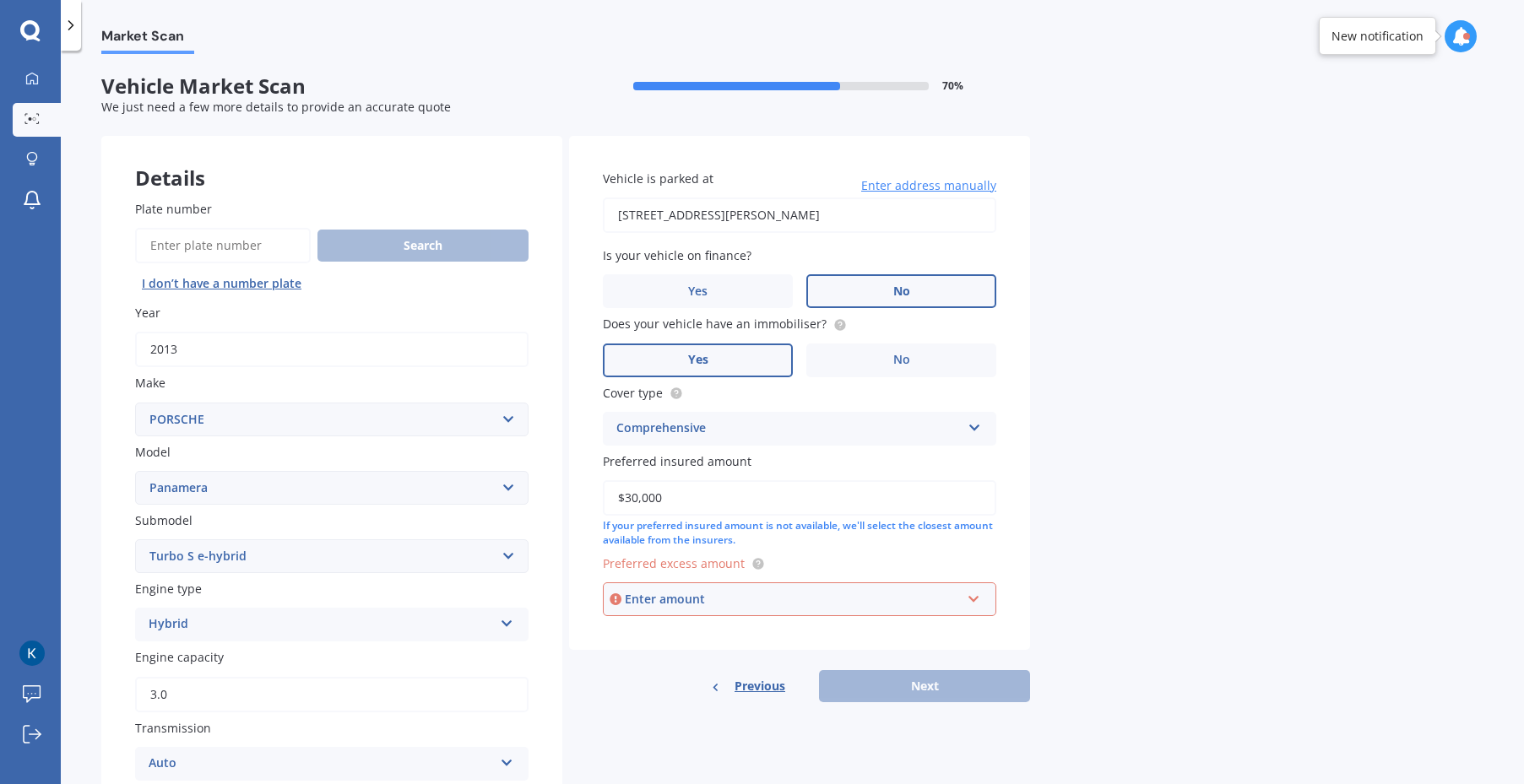 click on "Vehicle is parked at [STREET_ADDRESS][PERSON_NAME] Enter address manually Is your vehicle on finance? Yes No Does your vehicle have an immobiliser? Yes No Cover type Comprehensive Comprehensive Third Party, Fire & Theft Third Party Preferred insured amount $30,000 If your preferred insured amount is not available, we'll select the closest amount available from the insurers. Preferred excess amount Enter amount $100 $400 $500 $750 $1,000 $1,500 $2,000" at bounding box center [800, 392] 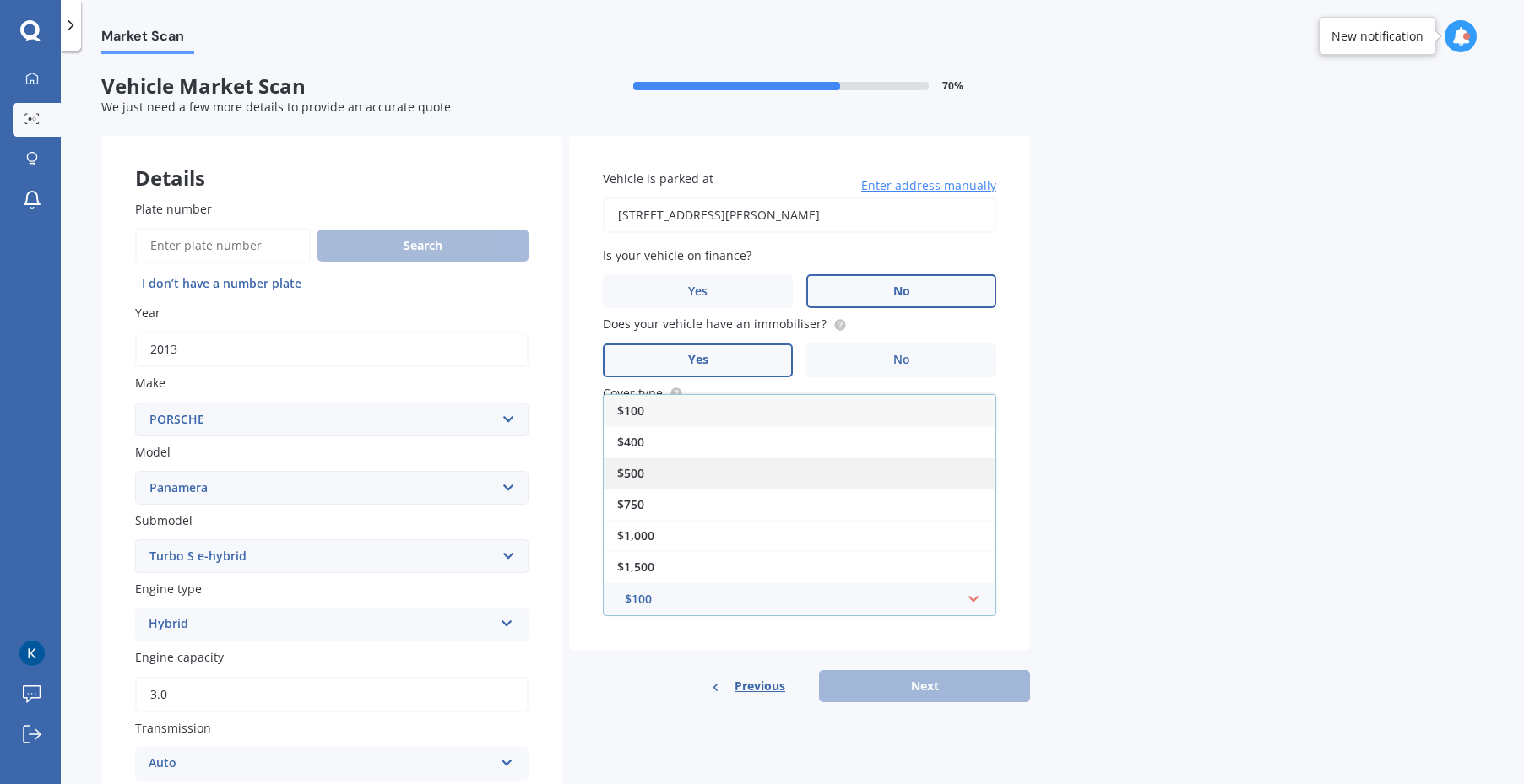 click on "$500" at bounding box center (800, 473) 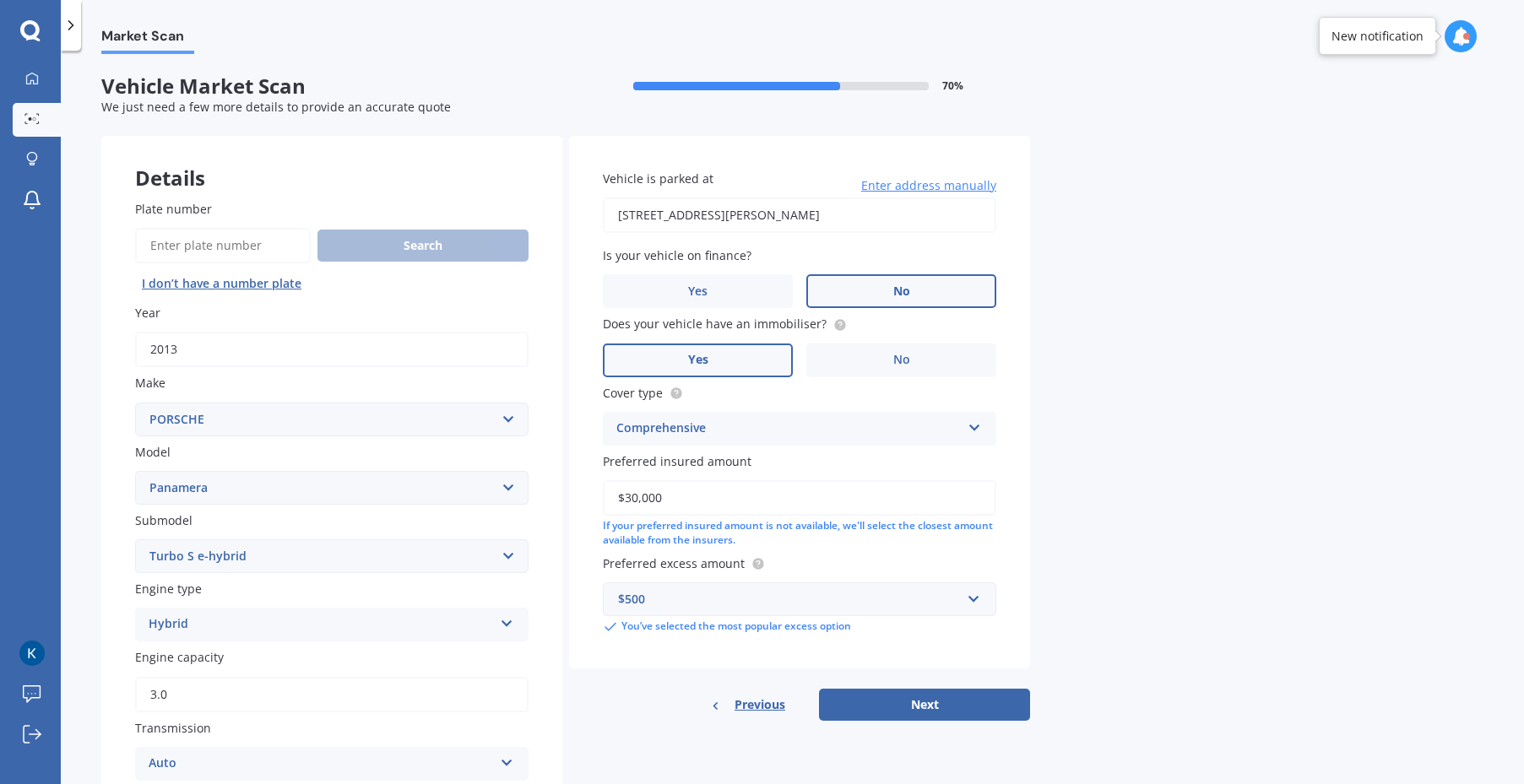 click on "Market Scan Vehicle Market Scan 70 % We just need a few more details to provide an accurate quote Details Plate number Search I don’t have a number plate Year [DATE] Make Select make AC ALFA ROMEO ASTON [PERSON_NAME] AUDI AUSTIN BEDFORD Bentley BMW BYD CADILLAC CAN-AM CHERY CHEVROLET CHRYSLER Citroen CRUISEAIR CUPRA DAEWOO DAIHATSU DAIMLER DAMON DIAHATSU DODGE EXOCET FACTORY FIVE FERRARI FIAT Fiord FLEETWOOD FORD FOTON FRASER GEELY GENESIS GEORGIE BOY GMC GREAT WALL GWM [PERSON_NAME] HINO [PERSON_NAME] HOLIDAY RAMBLER HONDA HUMMER HYUNDAI INFINITI ISUZU IVECO JAC JAECOO JAGUAR JEEP KGM KIA LADA LAMBORGHINI LANCIA LANDROVER LDV LEXUS LINCOLN LOTUS LUNAR M.G M.G. MAHINDRA MASERATI MAZDA MCLAREN MERCEDES AMG Mercedes Benz MERCEDES-AMG MERCURY MINI MITSUBISHI [PERSON_NAME] NEWMAR NISSAN OMODA OPEL OXFORD PEUGEOT Plymouth Polestar PONTIAC PORSCHE PROTON RAM Range Rover Rayne RENAULT ROLLS ROYCE ROVER SAAB SATURN SEAT SHELBY SKODA SMART SSANGYONG SUBARU SUZUKI TATA TESLA TIFFIN Toyota TRIUMPH TVR Vauxhall VOLKSWAGEN VOLVO ZX 718" at bounding box center (792, 420) 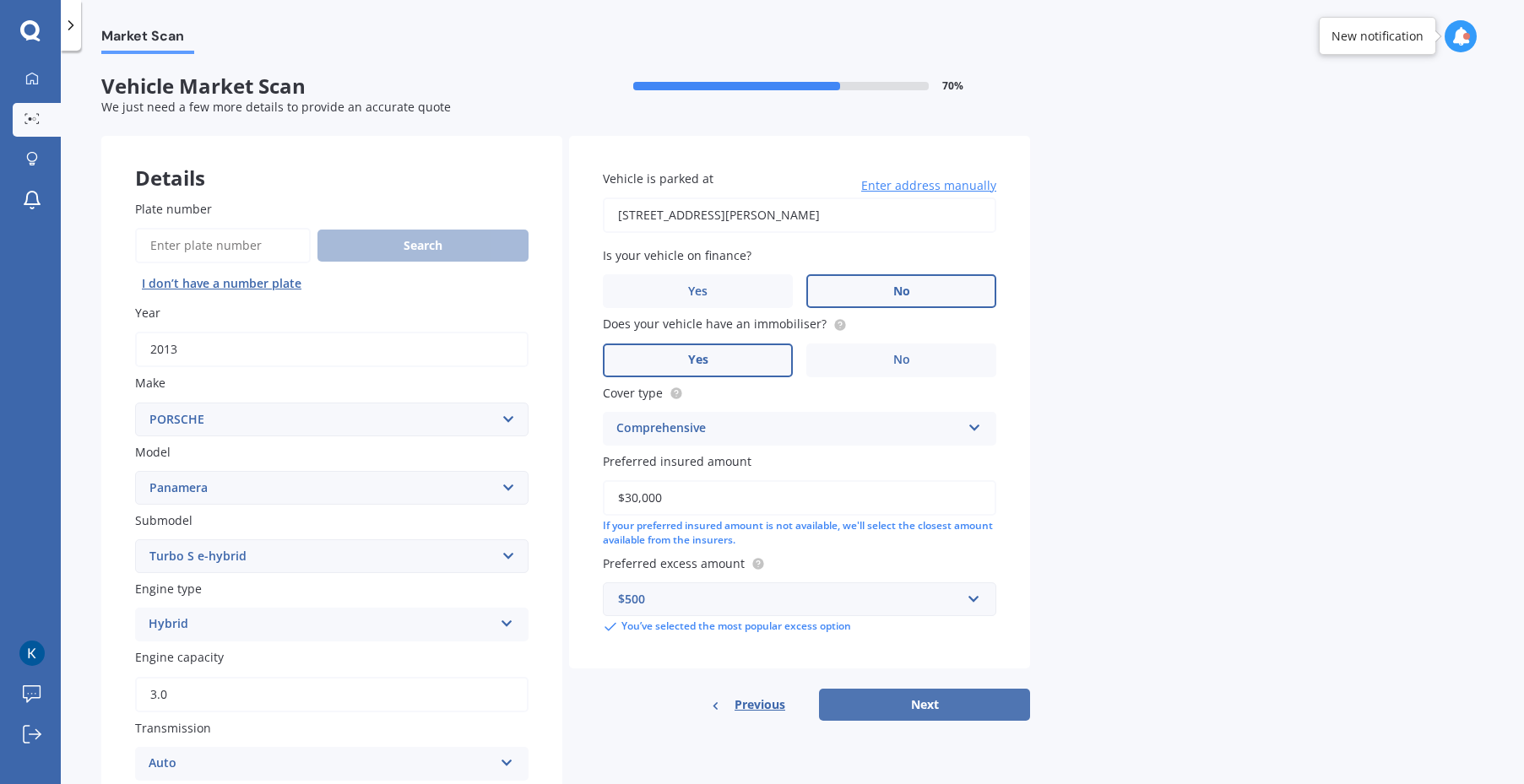 click on "Next" at bounding box center (925, 705) 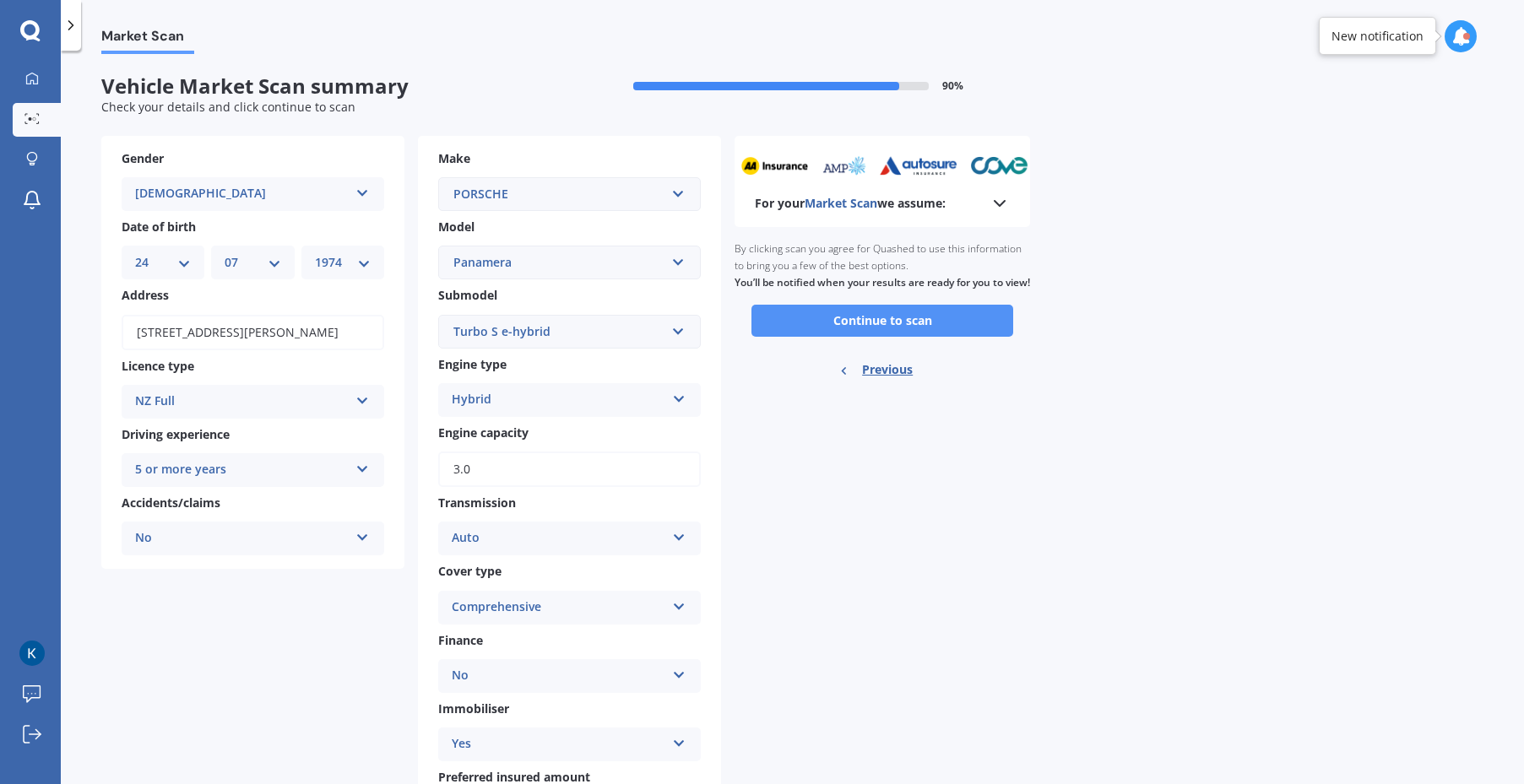 click on "Continue to scan" at bounding box center (882, 321) 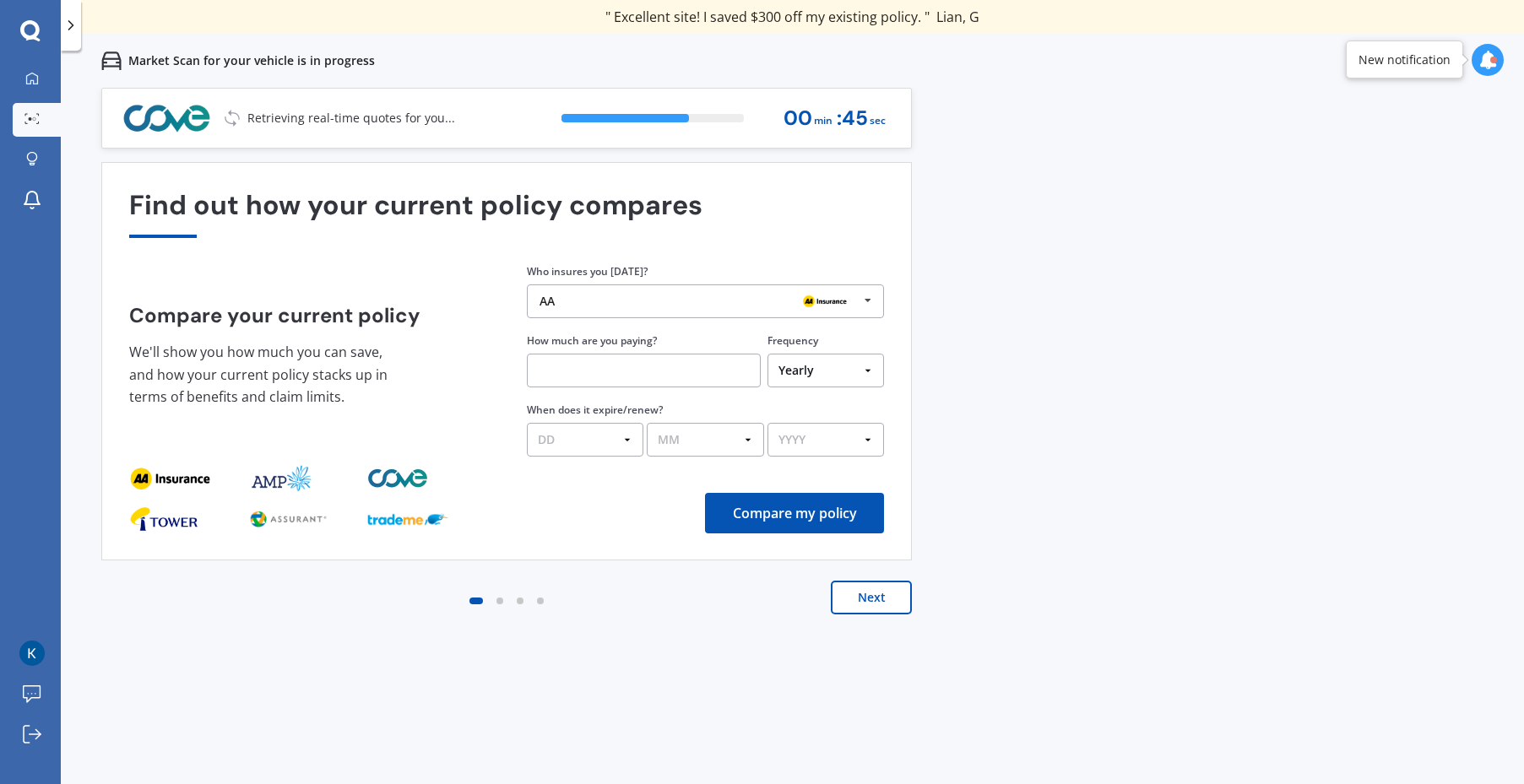 click on "Previous 60,000+ Kiwis have signed up to shop and save on insurance with us " Helpful tool, just that my current insurance is cheaper. " [PERSON_NAME], H " I have already recommended Quashed to many family and friends. This is fantastic. Thank you. " [PERSON_NAME], M " A very useful tool and is easy to use. Highly recommended! " [PERSON_NAME], Z " Useful tool to check whether our current prices are competitive - which they are. " [PERSON_NAME], G " My current car insurance was half of the cheapest quoted here, so I'll stick with them. " [PERSON_NAME], N " Gave exactly the same results. " [PERSON_NAME], S " It's pretty accurate. Good service. " Mala, P " That was very helpful as it provided all the details required to make the necessary decision. " [PERSON_NAME], I " I've already recommended to a number of people. " [PERSON_NAME], J " Good to know my existing cover is so good! " [PERSON_NAME], J " Excellent site! I saved $300 off my existing policy. " Lian, G " Great stuff team! first time using it, and it was very clear and concise. " [PERSON_NAME], B   Next 70 % 00 min :  45 sec" at bounding box center [792, 454] 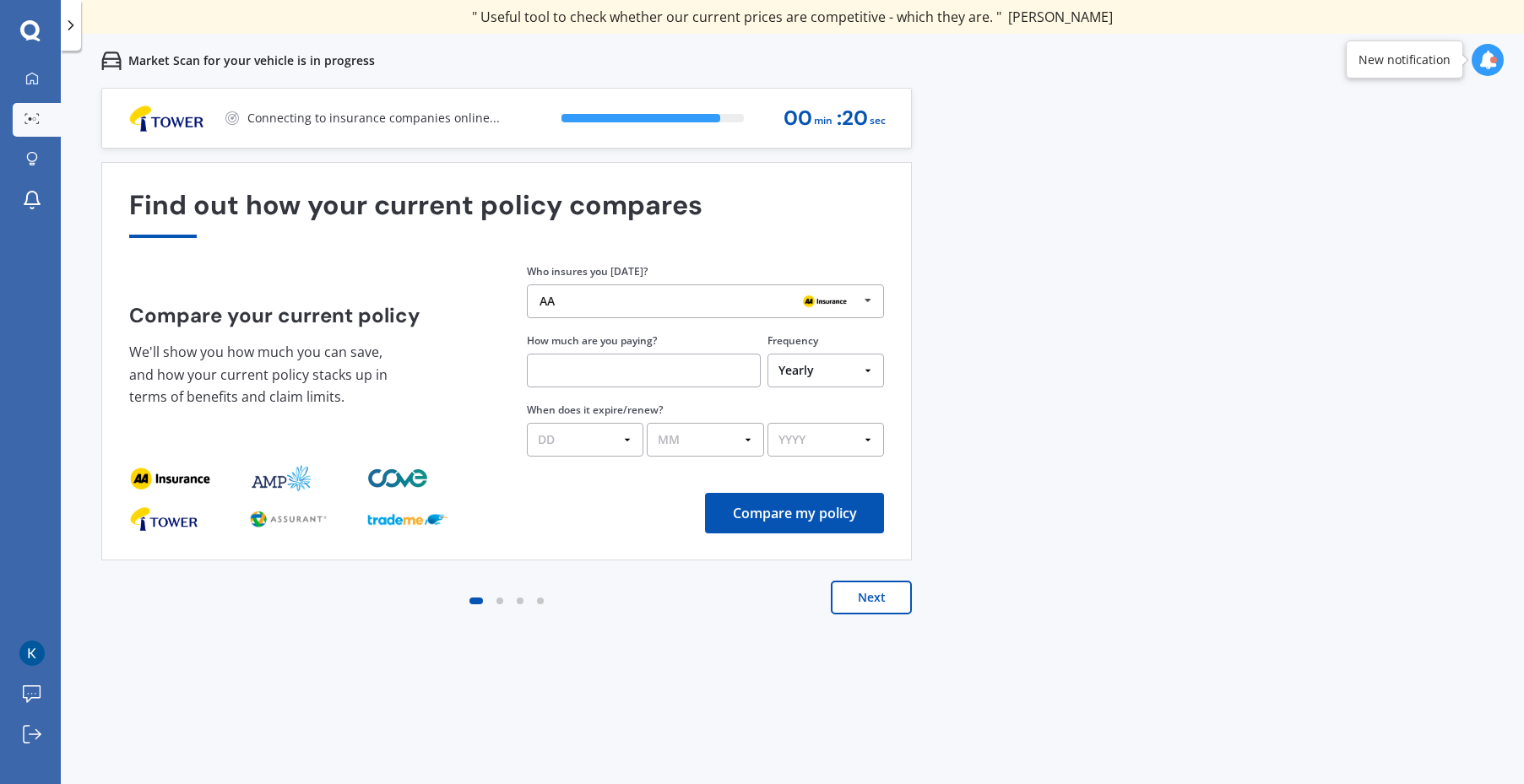 click on "Previous 60,000+ Kiwis have signed up to shop and save on insurance with us " Helpful tool, just that my current insurance is cheaper. " [PERSON_NAME], H " I have already recommended Quashed to many family and friends. This is fantastic. Thank you. " [PERSON_NAME], M " A very useful tool and is easy to use. Highly recommended! " [PERSON_NAME], Z " Useful tool to check whether our current prices are competitive - which they are. " [PERSON_NAME], G " My current car insurance was half of the cheapest quoted here, so I'll stick with them. " [PERSON_NAME], N " Gave exactly the same results. " [PERSON_NAME], S " It's pretty accurate. Good service. " Mala, P " That was very helpful as it provided all the details required to make the necessary decision. " [PERSON_NAME], I " I've already recommended to a number of people. " [PERSON_NAME], J " Good to know my existing cover is so good! " [PERSON_NAME], J " Excellent site! I saved $300 off my existing policy. " Lian, G " Great stuff team! first time using it, and it was very clear and concise. " [PERSON_NAME], B   Next 87 % 00 min :  20 sec" at bounding box center [792, 454] 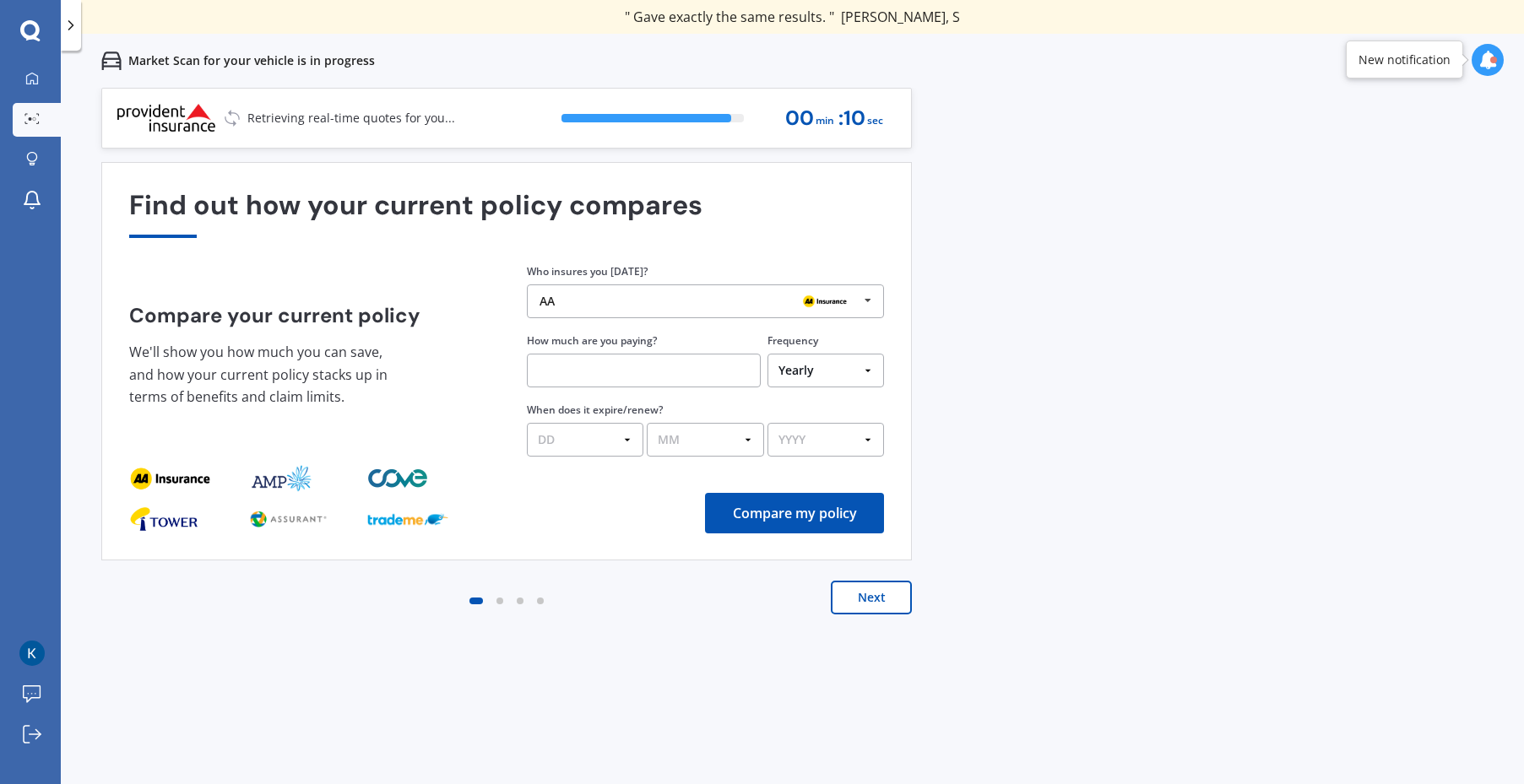 click on "Previous 60,000+ Kiwis have signed up to shop and save on insurance with us " Helpful tool, just that my current insurance is cheaper. " [PERSON_NAME], H " I have already recommended Quashed to many family and friends. This is fantastic. Thank you. " [PERSON_NAME], M " A very useful tool and is easy to use. Highly recommended! " [PERSON_NAME], Z " Useful tool to check whether our current prices are competitive - which they are. " [PERSON_NAME], G " My current car insurance was half of the cheapest quoted here, so I'll stick with them. " [PERSON_NAME], N " Gave exactly the same results. " [PERSON_NAME], S " It's pretty accurate. Good service. " Mala, P " That was very helpful as it provided all the details required to make the necessary decision. " [PERSON_NAME], I " I've already recommended to a number of people. " [PERSON_NAME], J " Good to know my existing cover is so good! " [PERSON_NAME], J " Excellent site! I saved $300 off my existing policy. " Lian, G " Great stuff team! first time using it, and it was very clear and concise. " [PERSON_NAME], B   Next 93 % 00 min :  10 sec" at bounding box center (792, 454) 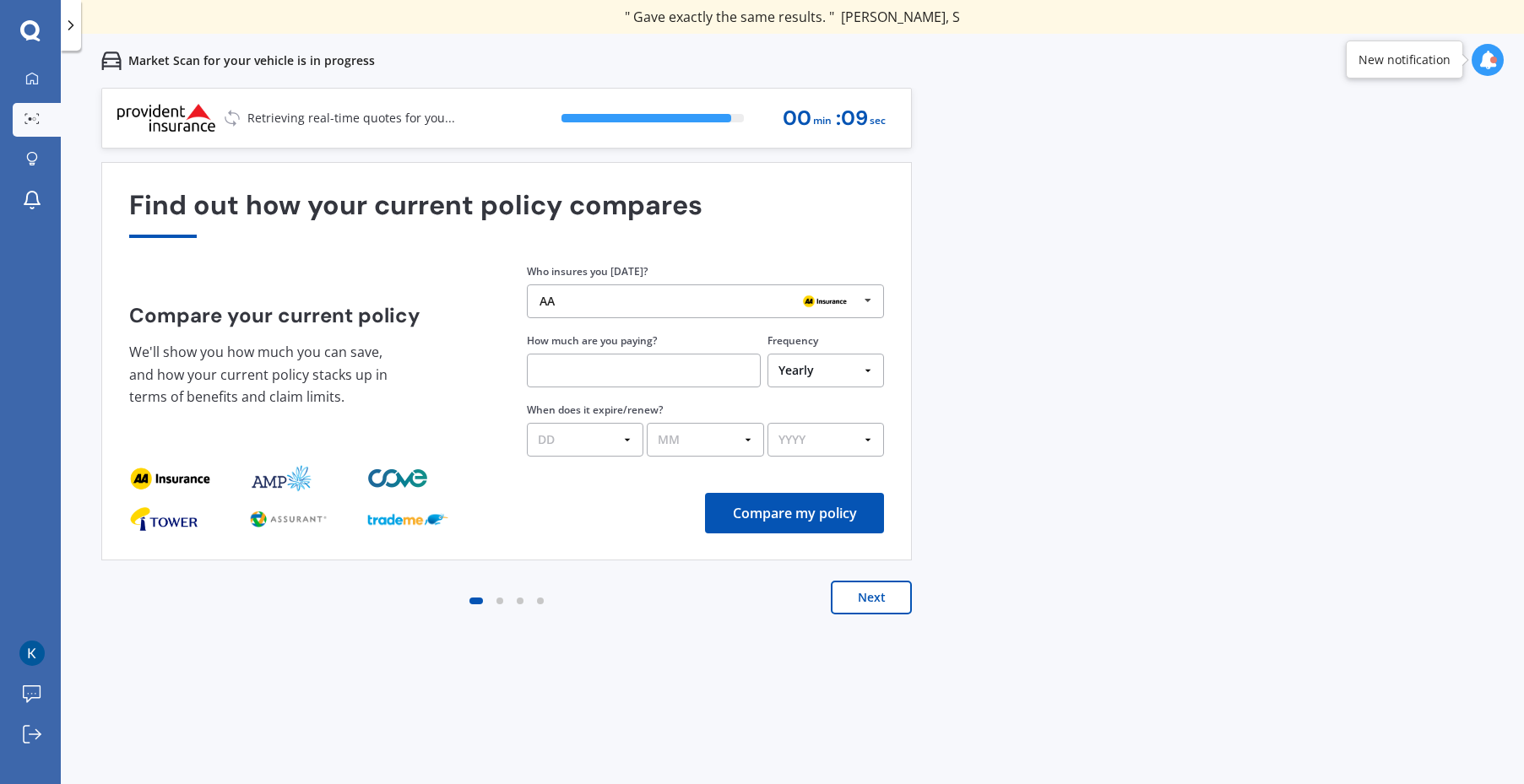 click on "Previous 60,000+ Kiwis have signed up to shop and save on insurance with us " Helpful tool, just that my current insurance is cheaper. " [PERSON_NAME], H " I have already recommended Quashed to many family and friends. This is fantastic. Thank you. " [PERSON_NAME], M " A very useful tool and is easy to use. Highly recommended! " [PERSON_NAME], Z " Useful tool to check whether our current prices are competitive - which they are. " [PERSON_NAME], G " My current car insurance was half of the cheapest quoted here, so I'll stick with them. " [PERSON_NAME], N " Gave exactly the same results. " [PERSON_NAME], S " It's pretty accurate. Good service. " Mala, P " That was very helpful as it provided all the details required to make the necessary decision. " [PERSON_NAME], I " I've already recommended to a number of people. " [PERSON_NAME], J " Good to know my existing cover is so good! " [PERSON_NAME], J " Excellent site! I saved $300 off my existing policy. " Lian, G " Great stuff team! first time using it, and it was very clear and concise. " [PERSON_NAME], B   Next 93 % 00 min :  09 sec" at bounding box center (792, 454) 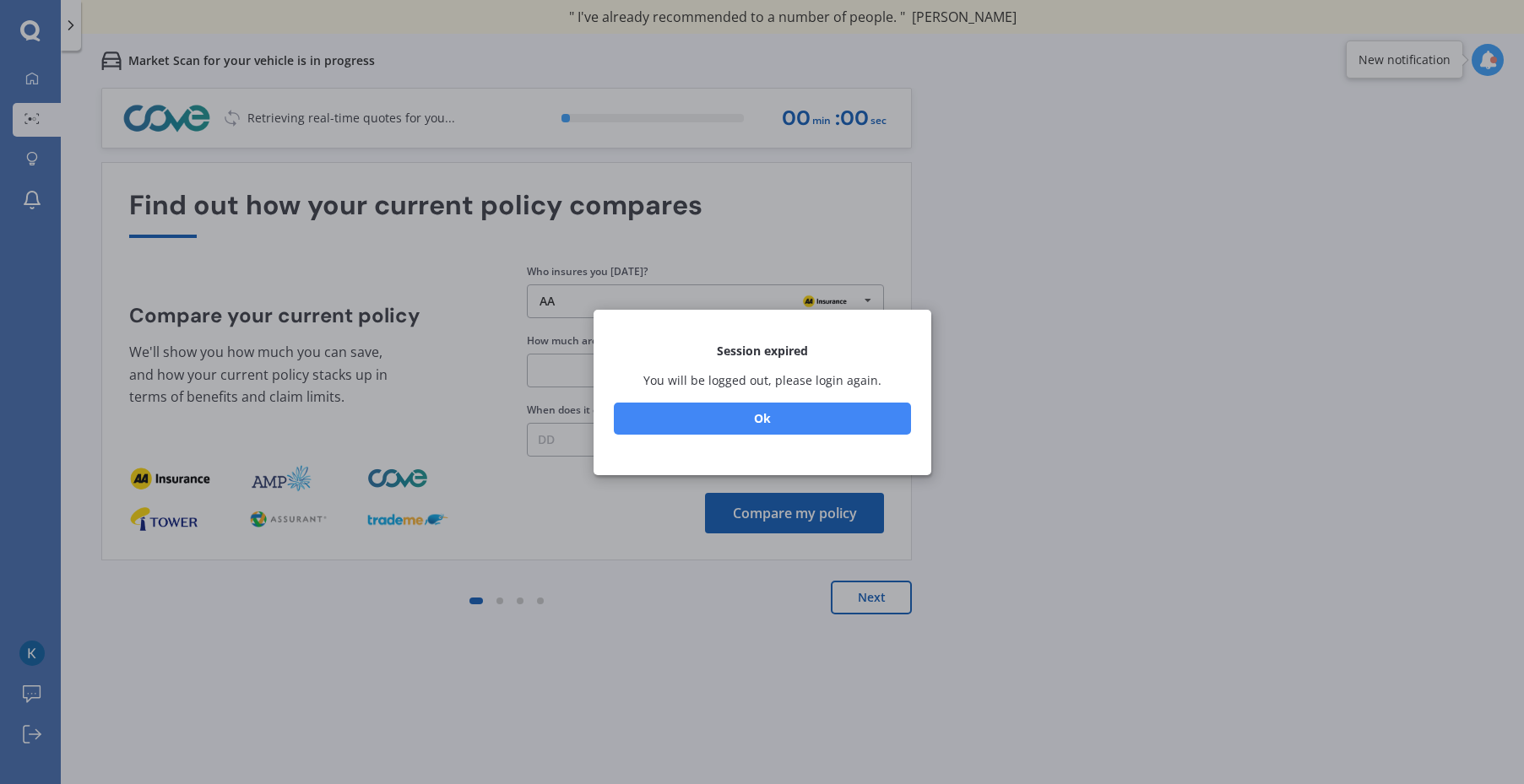 click on "Session expired You will be logged out, please login again. No Ok" at bounding box center [762, 392] 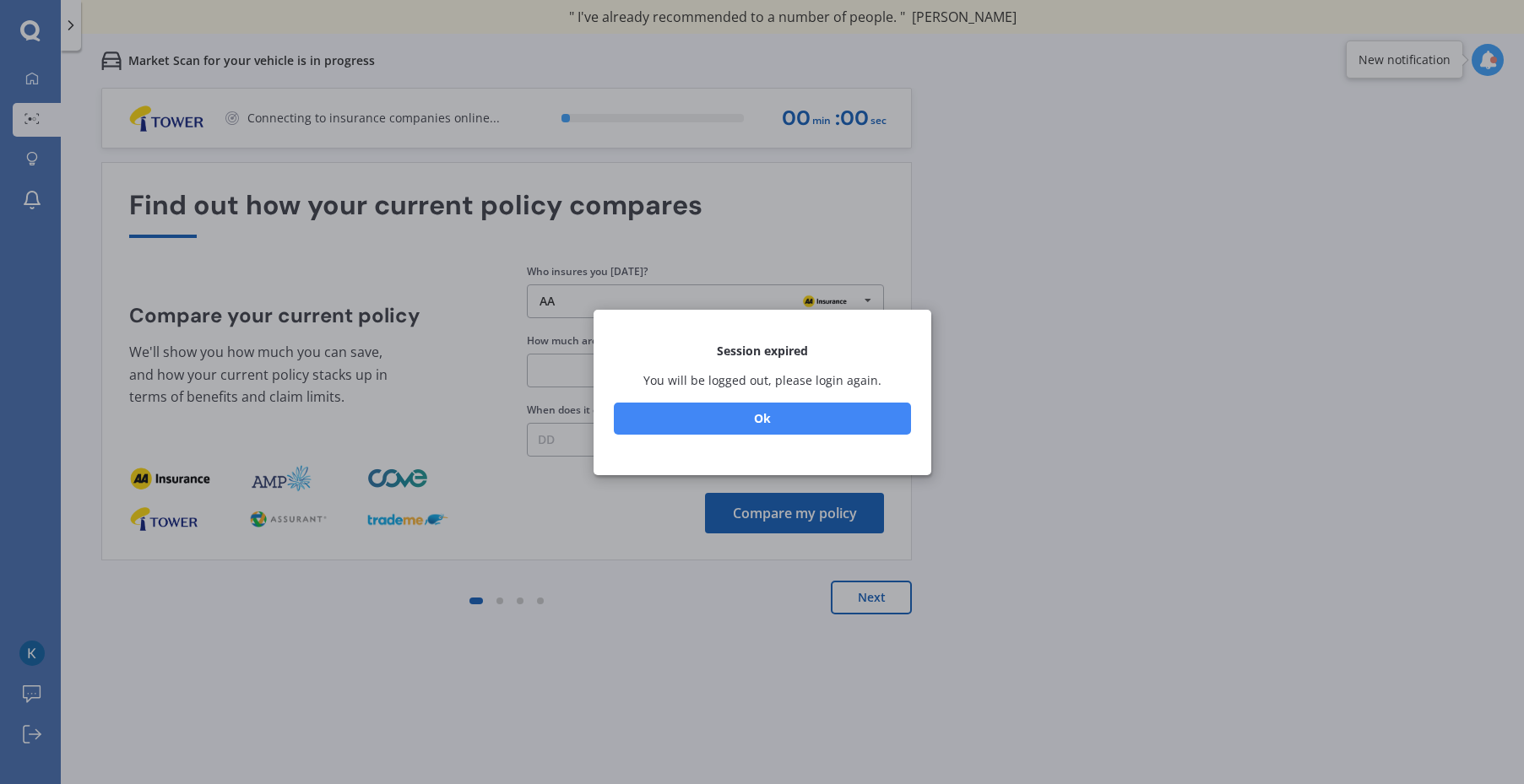 click on "Ok" at bounding box center (762, 418) 